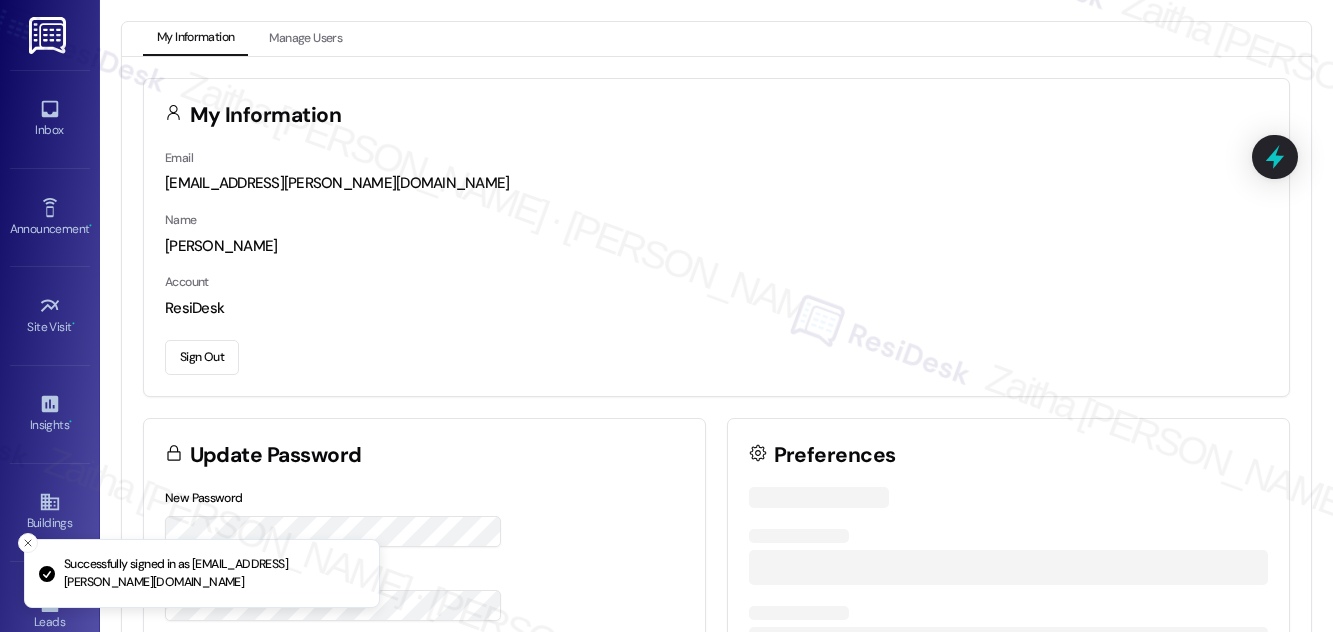 scroll, scrollTop: 0, scrollLeft: 0, axis: both 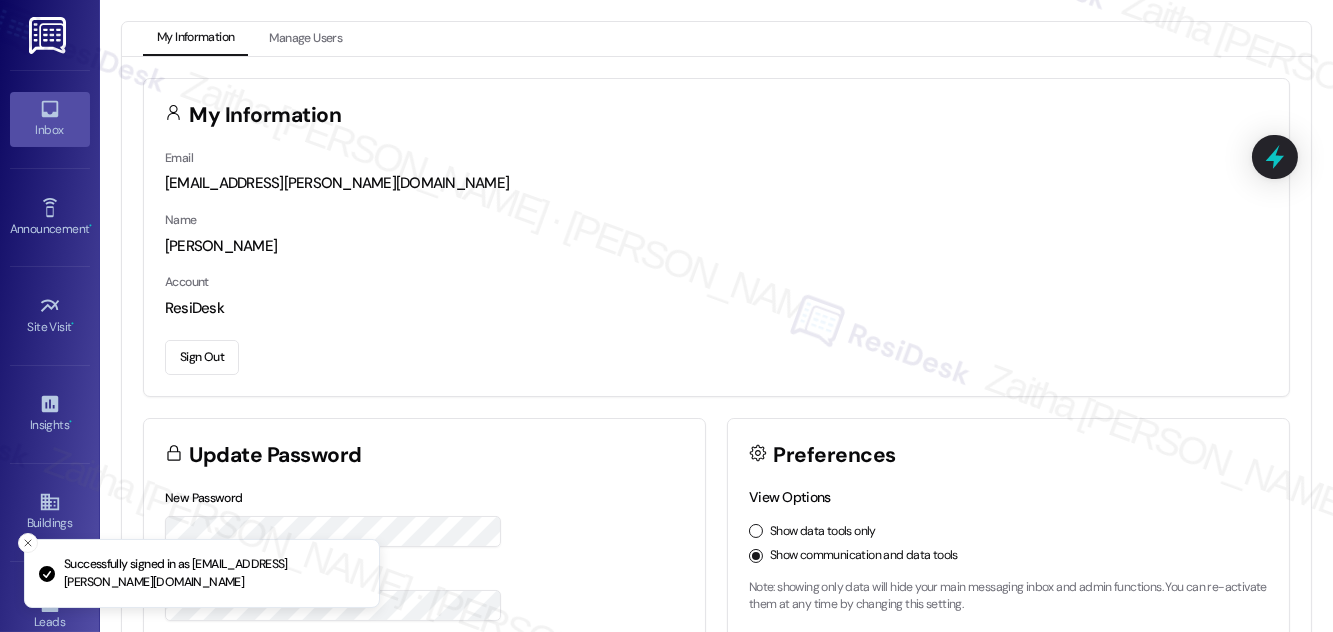 click on "Inbox" at bounding box center [50, 119] 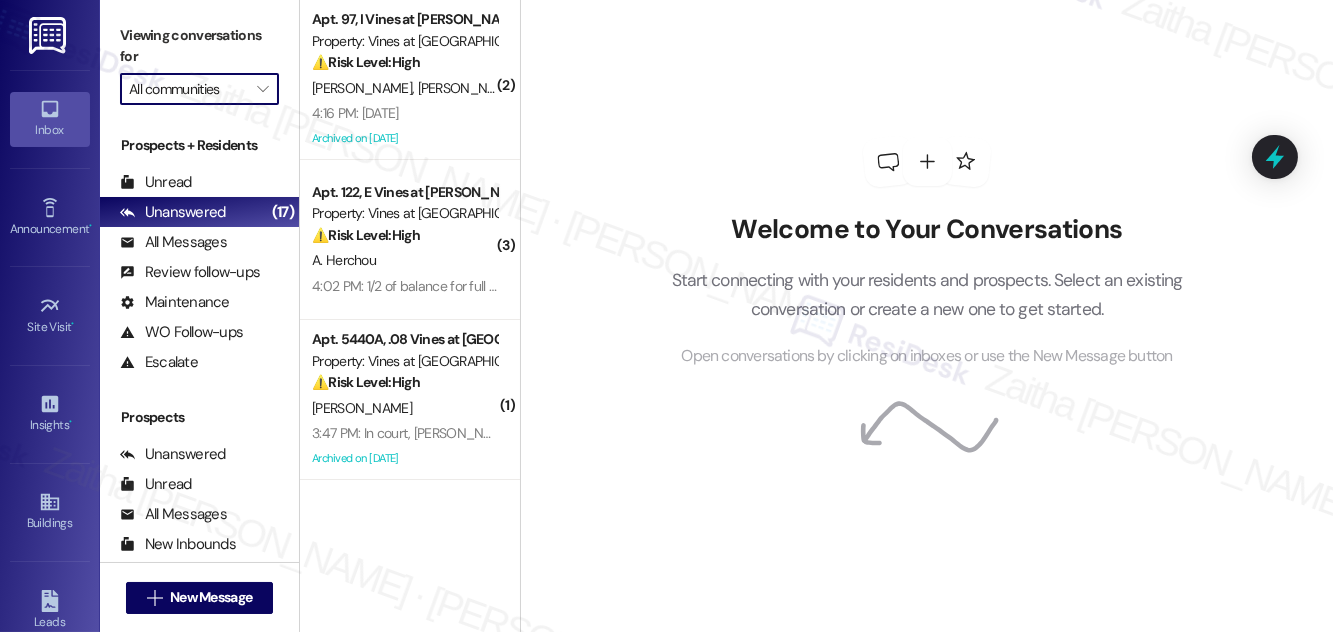click on "All communities" at bounding box center [188, 89] 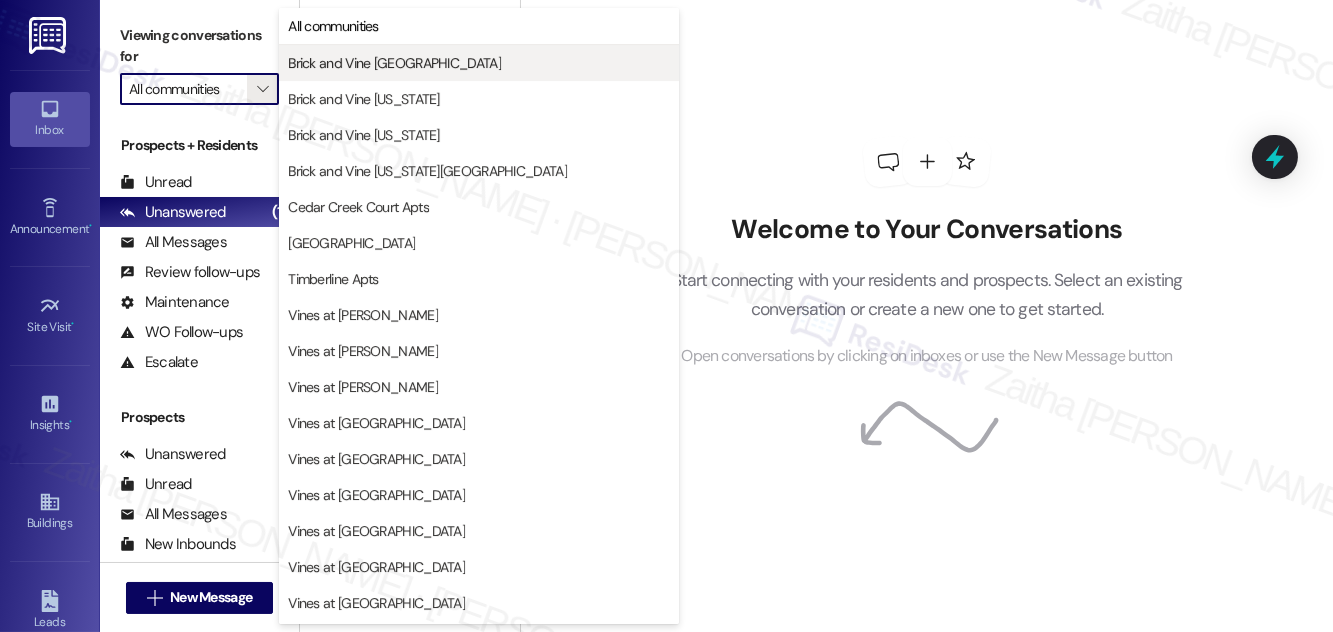 click on "Brick and Vine [GEOGRAPHIC_DATA]" at bounding box center (394, 63) 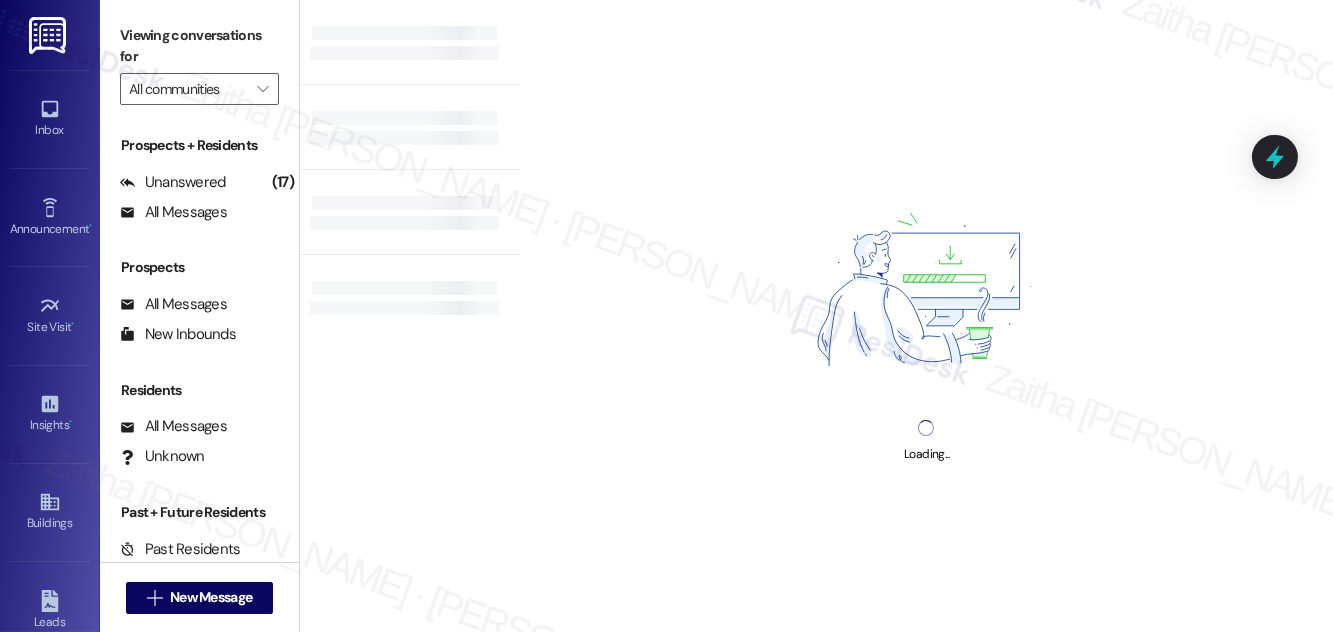 type on "Brick and Vine [GEOGRAPHIC_DATA]" 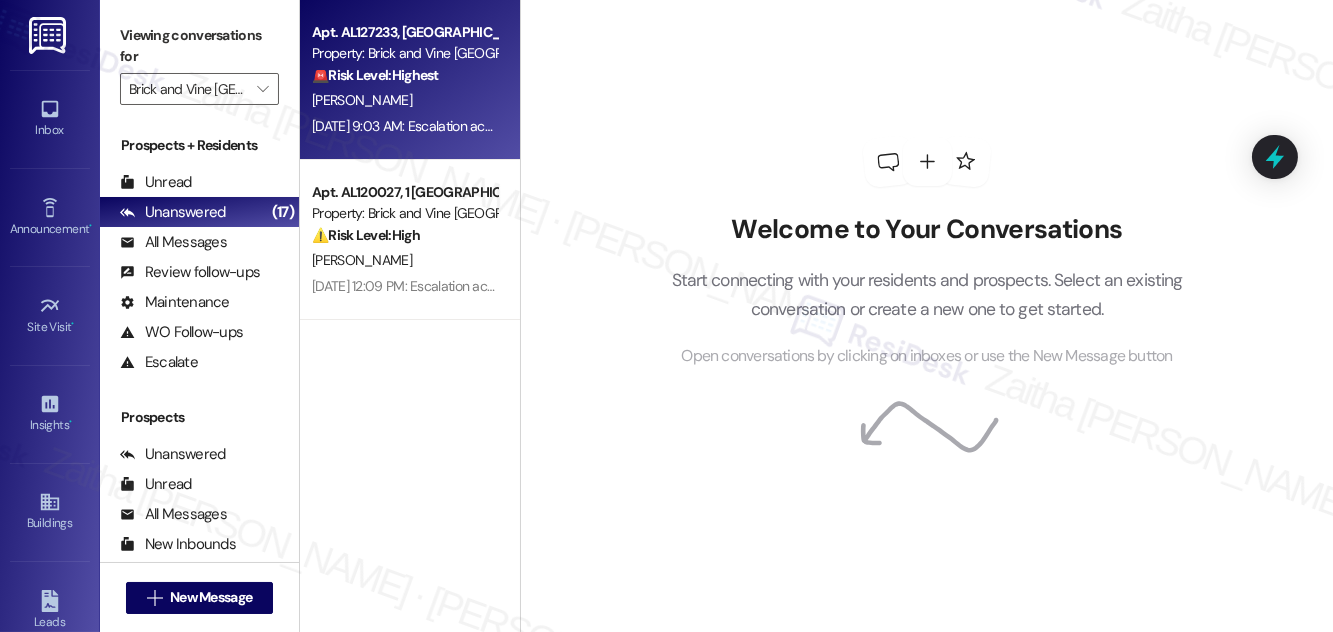 click on "[PERSON_NAME]" at bounding box center [404, 100] 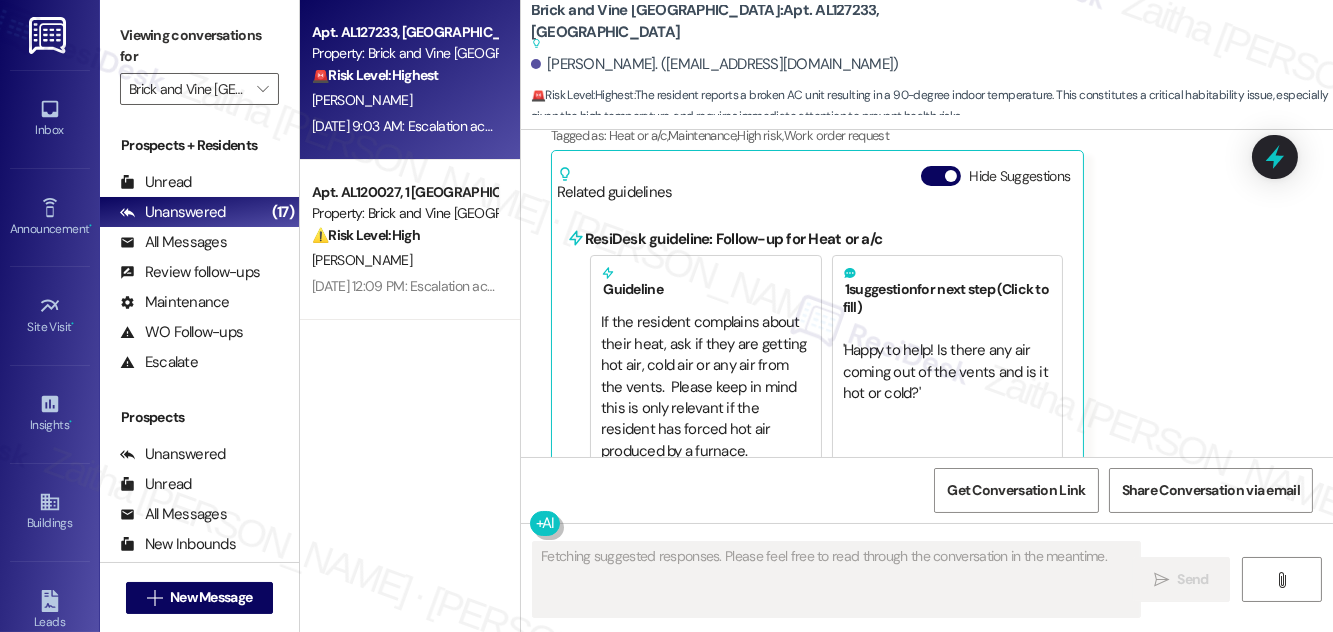 scroll, scrollTop: 1206, scrollLeft: 0, axis: vertical 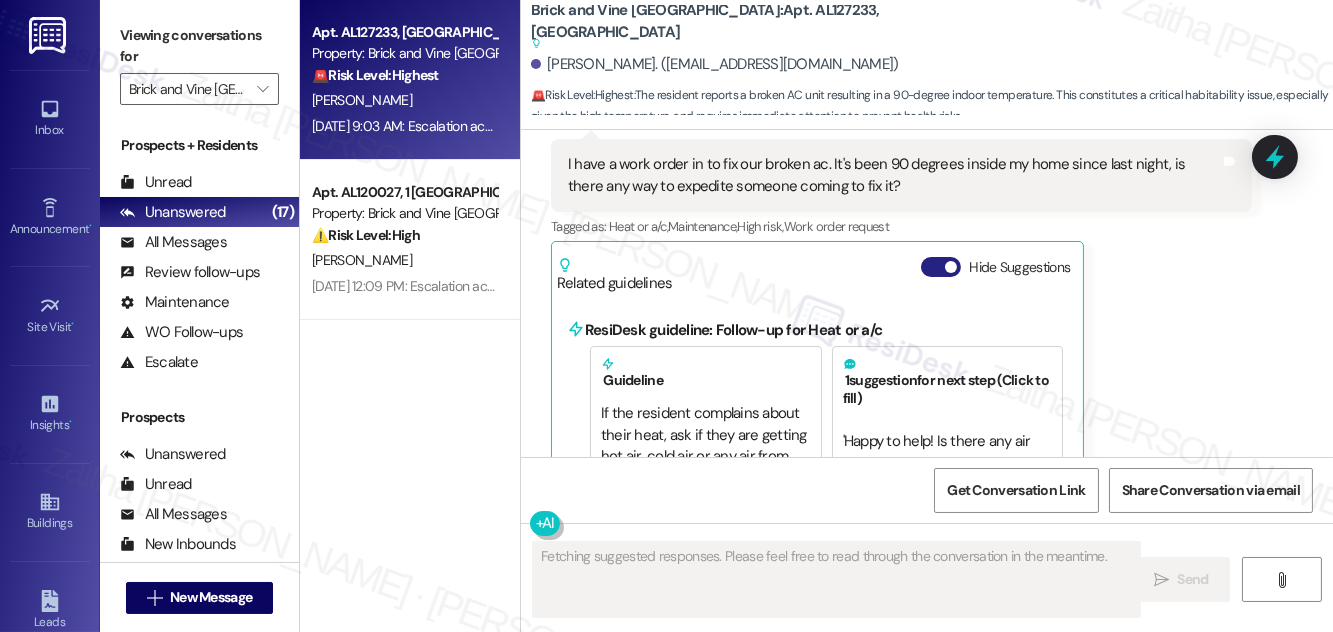 click on "Hide Suggestions" at bounding box center (941, 267) 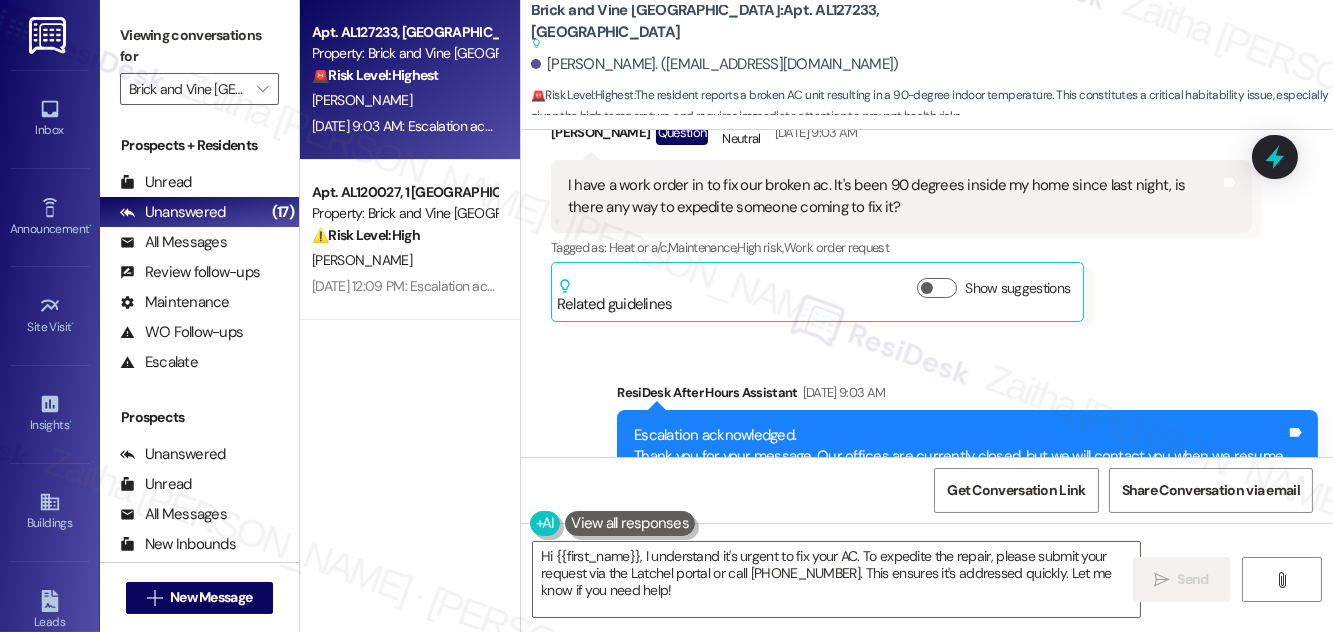 scroll, scrollTop: 1362, scrollLeft: 0, axis: vertical 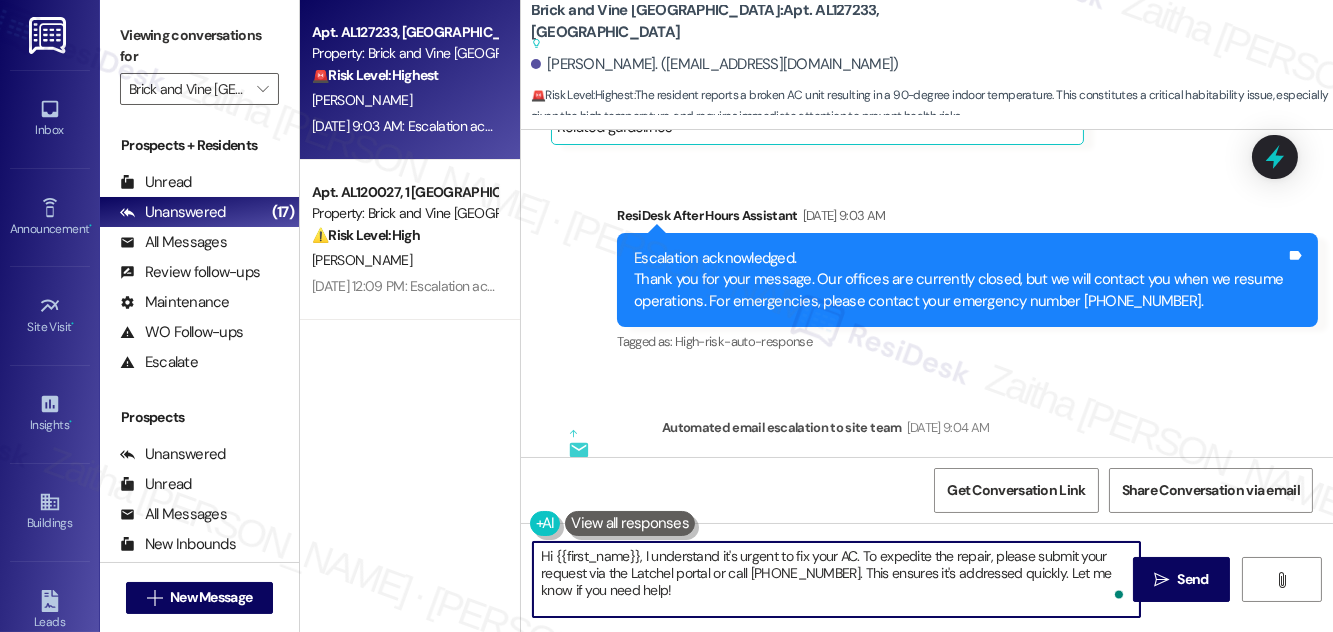 drag, startPoint x: 642, startPoint y: 556, endPoint x: 667, endPoint y: 593, distance: 44.65423 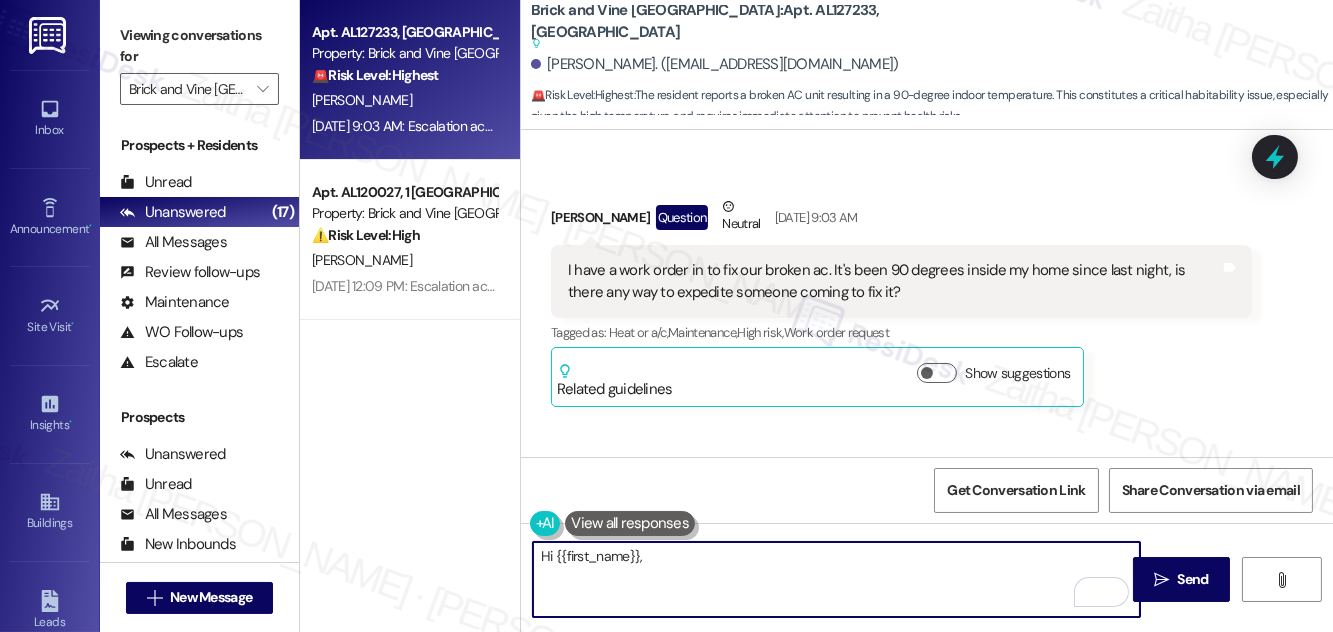 scroll, scrollTop: 1090, scrollLeft: 0, axis: vertical 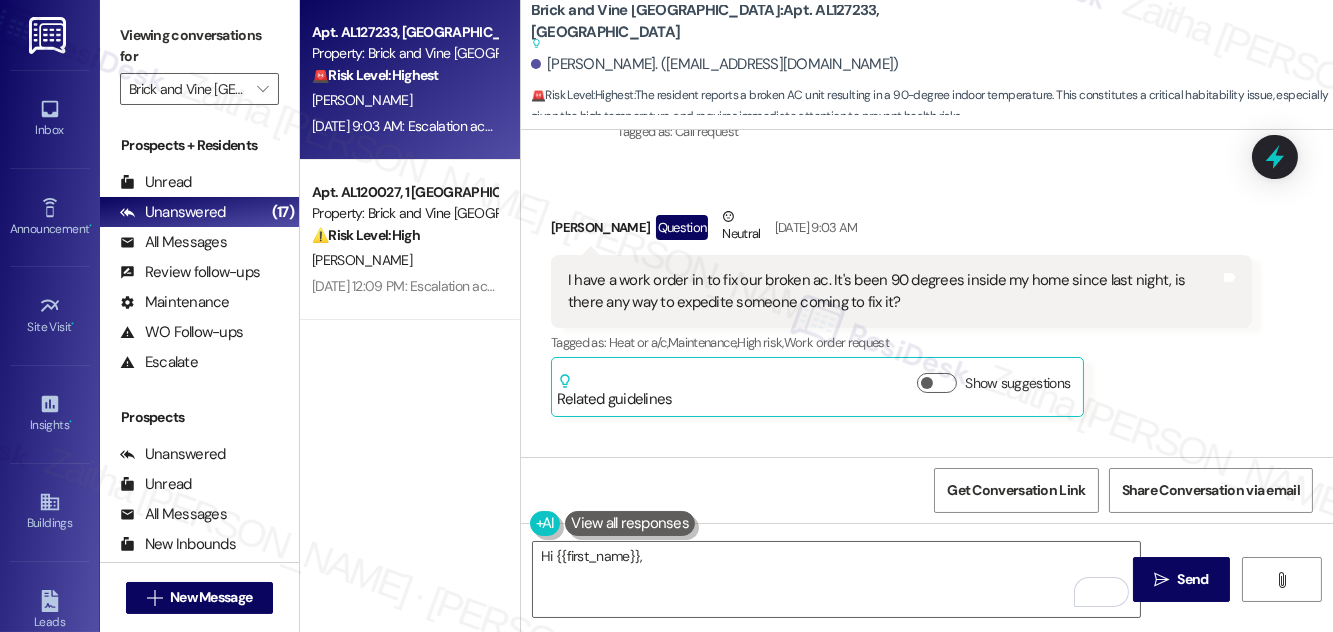 drag, startPoint x: 527, startPoint y: 12, endPoint x: 606, endPoint y: 26, distance: 80.23092 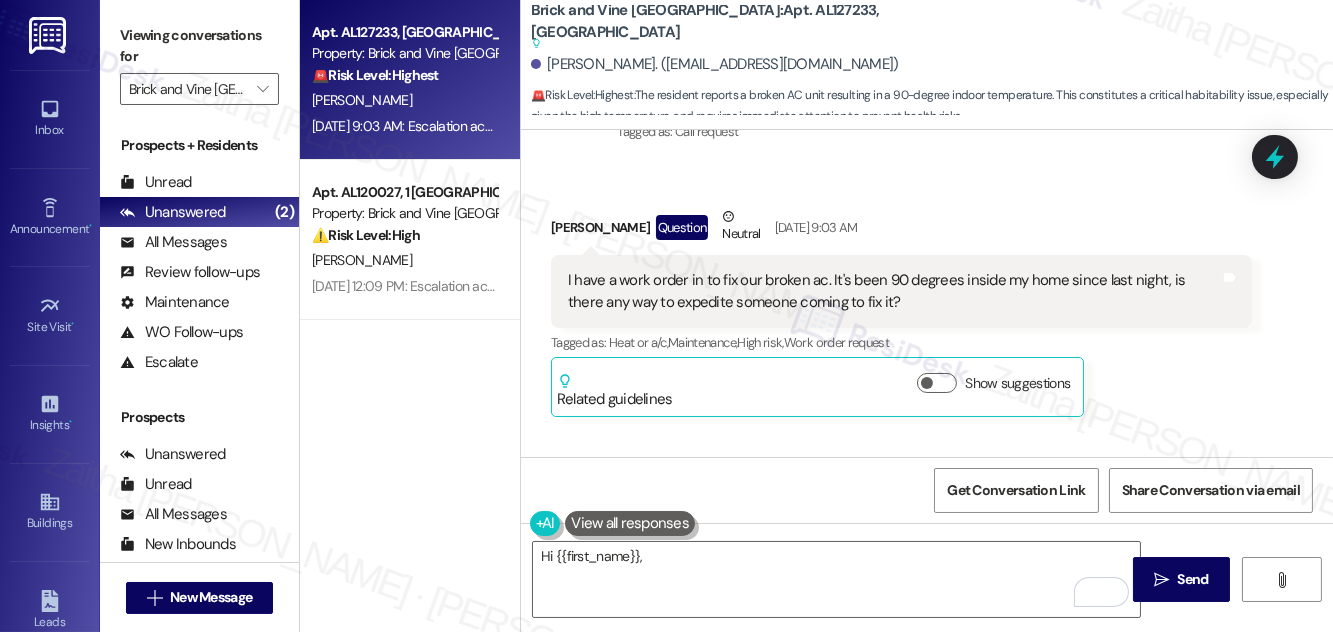 click on "Sent via SMS ResiDesk After Hours Assistant [DATE] 4:17 PM Thank you for your message. Our offices are currently closed, but we will contact you when we resume operations. For emergencies, please contact your emergency number [PHONE_NUMBER]. Tags and notes Tagged as:   Call request Click to highlight conversations about Call request" at bounding box center (967, 81) 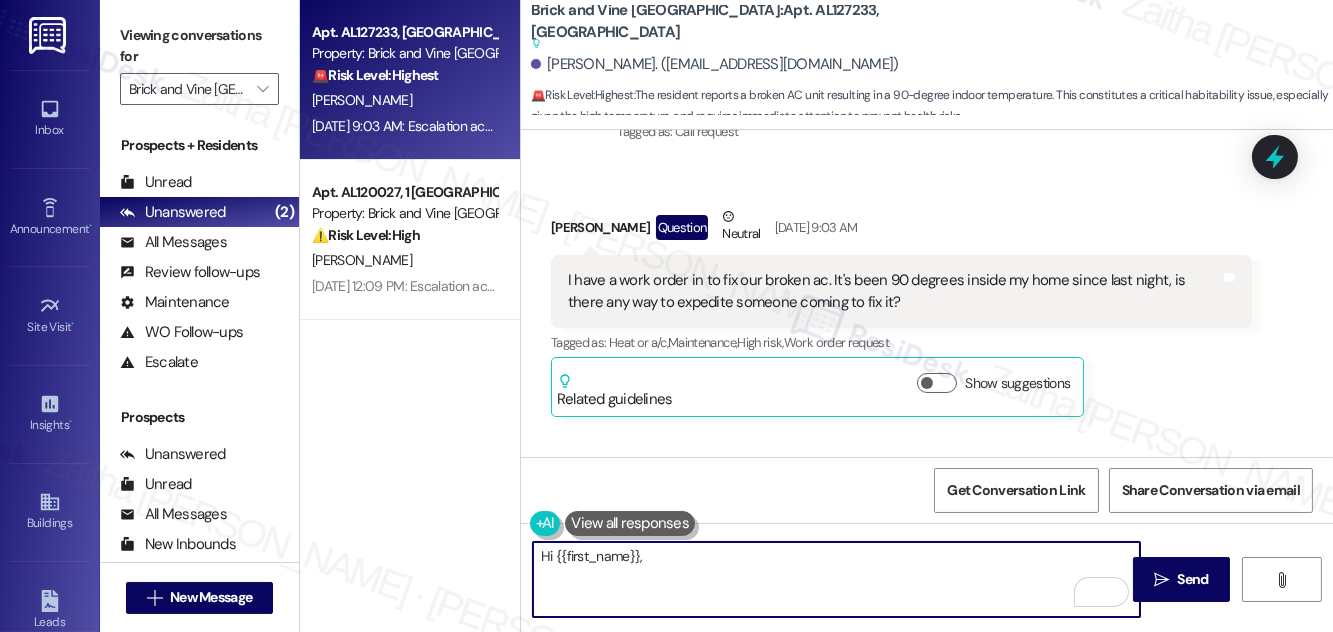 click on "Hi {{first_name}}," at bounding box center [836, 579] 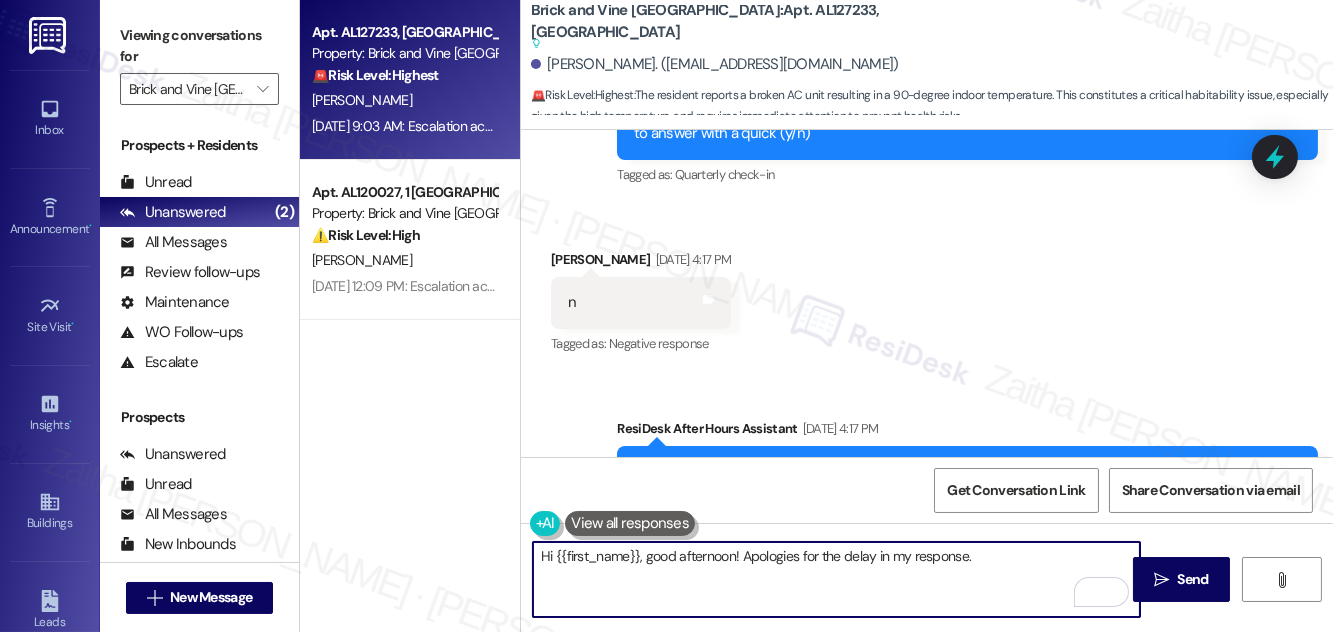 scroll, scrollTop: 635, scrollLeft: 0, axis: vertical 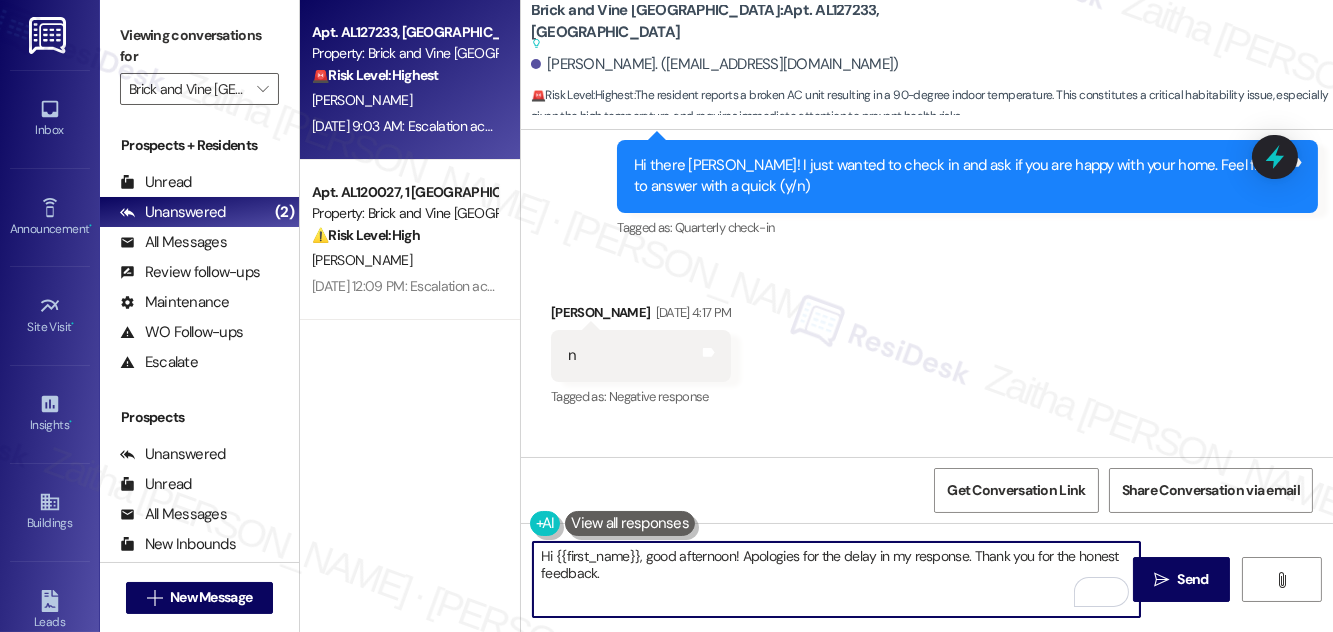 paste on "I understand you're not happy with your home. I'm sorry to hear that. I'd like to understand why, so we can find a way to improve your experience. Can you share what's making you unhappy?" 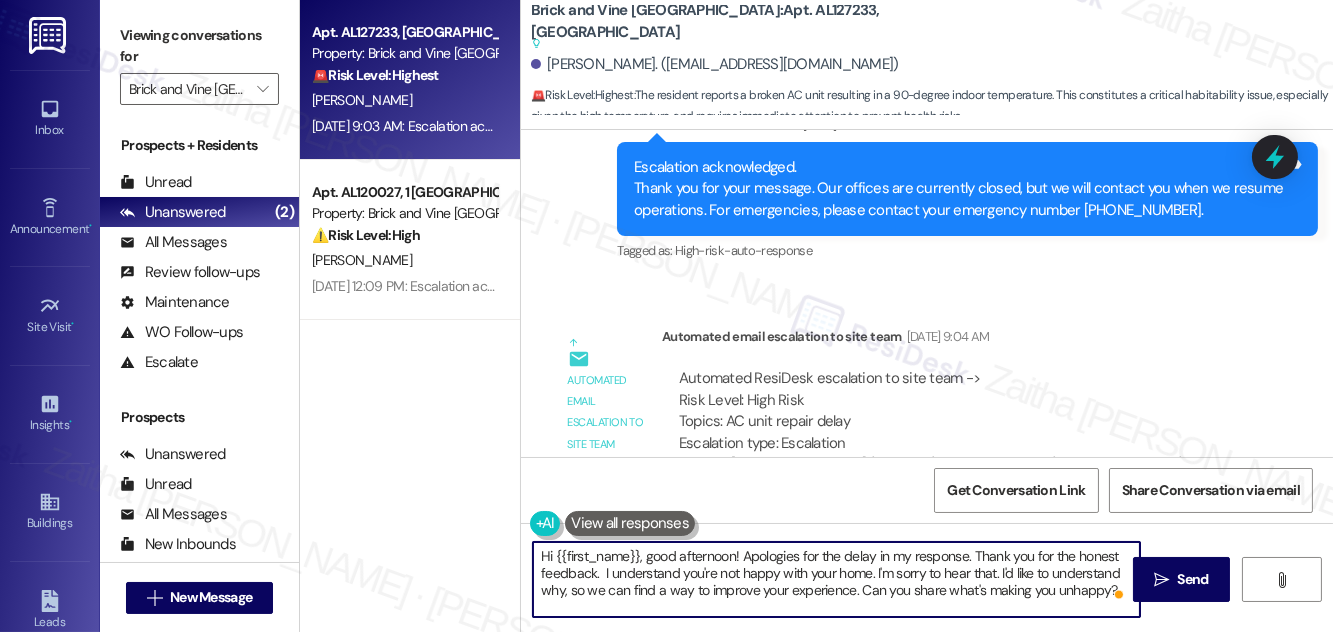 scroll, scrollTop: 1181, scrollLeft: 0, axis: vertical 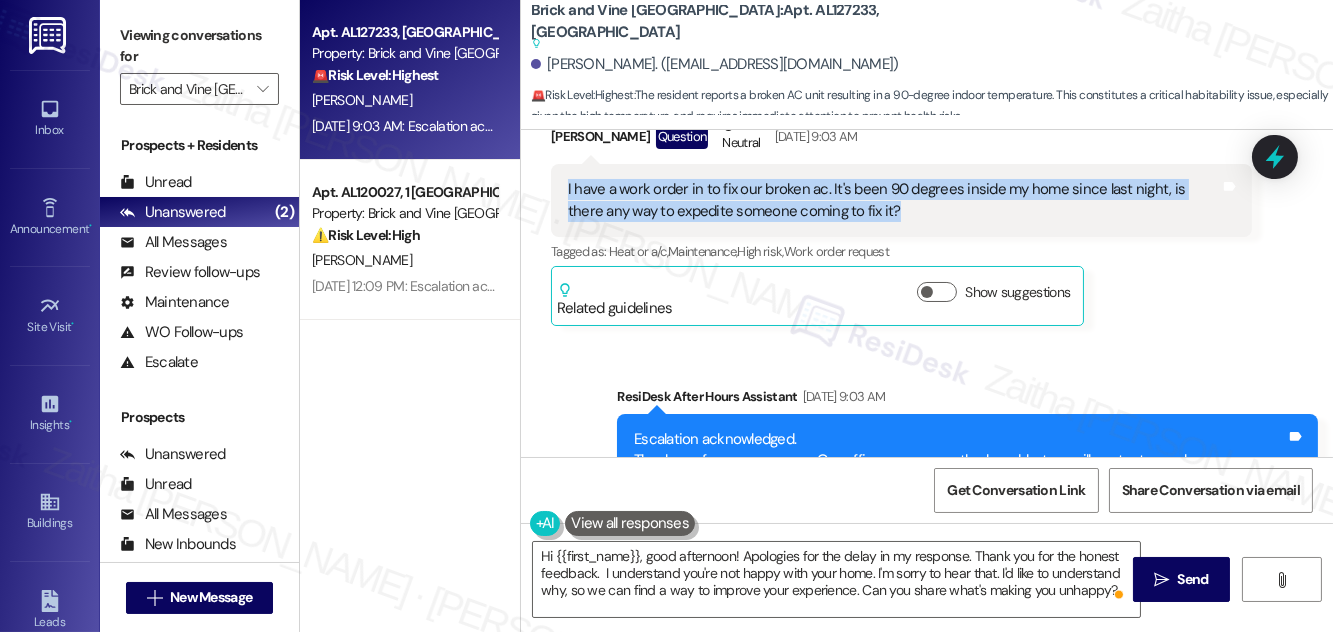 drag, startPoint x: 560, startPoint y: 184, endPoint x: 873, endPoint y: 225, distance: 315.6739 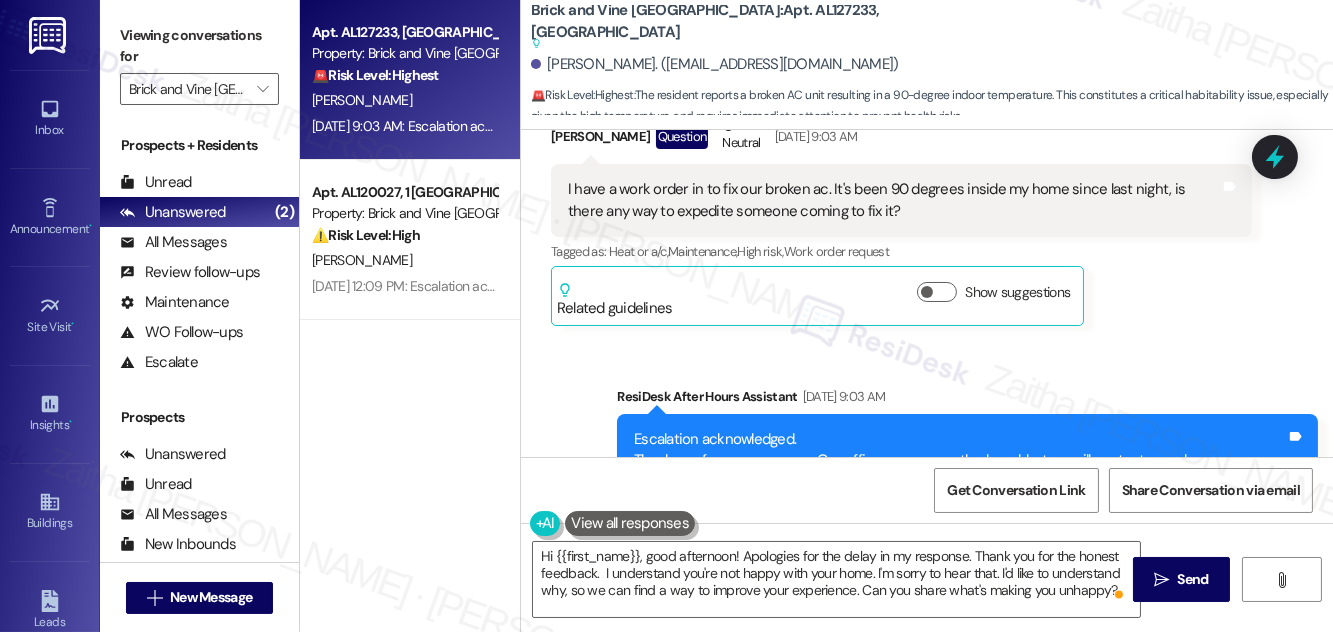 click on "[PERSON_NAME] Question   Neutral [DATE] 9:03 AM I have a work order in to fix our broken ac. It's been 90 degrees inside my home since last night,  is there any way to expedite someone coming to fix it? Tags and notes Tagged as:   Heat or a/c ,  Click to highlight conversations about Heat or a/c Maintenance ,  Click to highlight conversations about Maintenance High risk ,  Click to highlight conversations about High risk Work order request Click to highlight conversations about Work order request  Related guidelines Show suggestions" at bounding box center (901, 220) 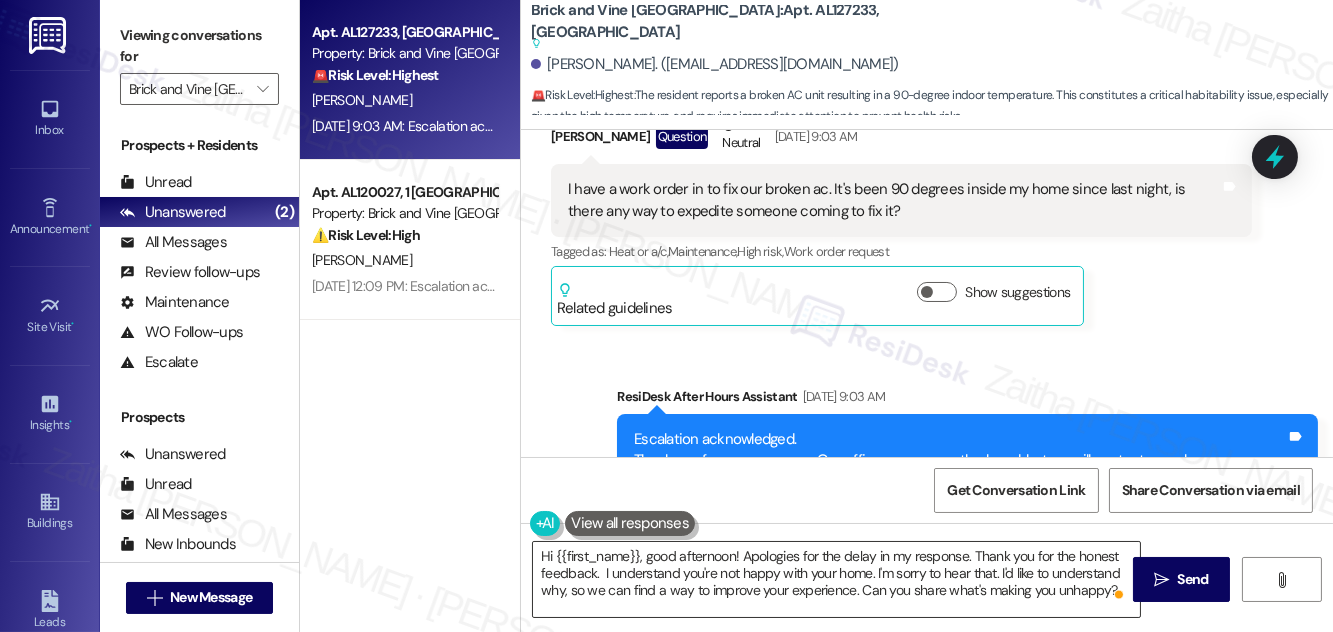 click at bounding box center (1120, 594) 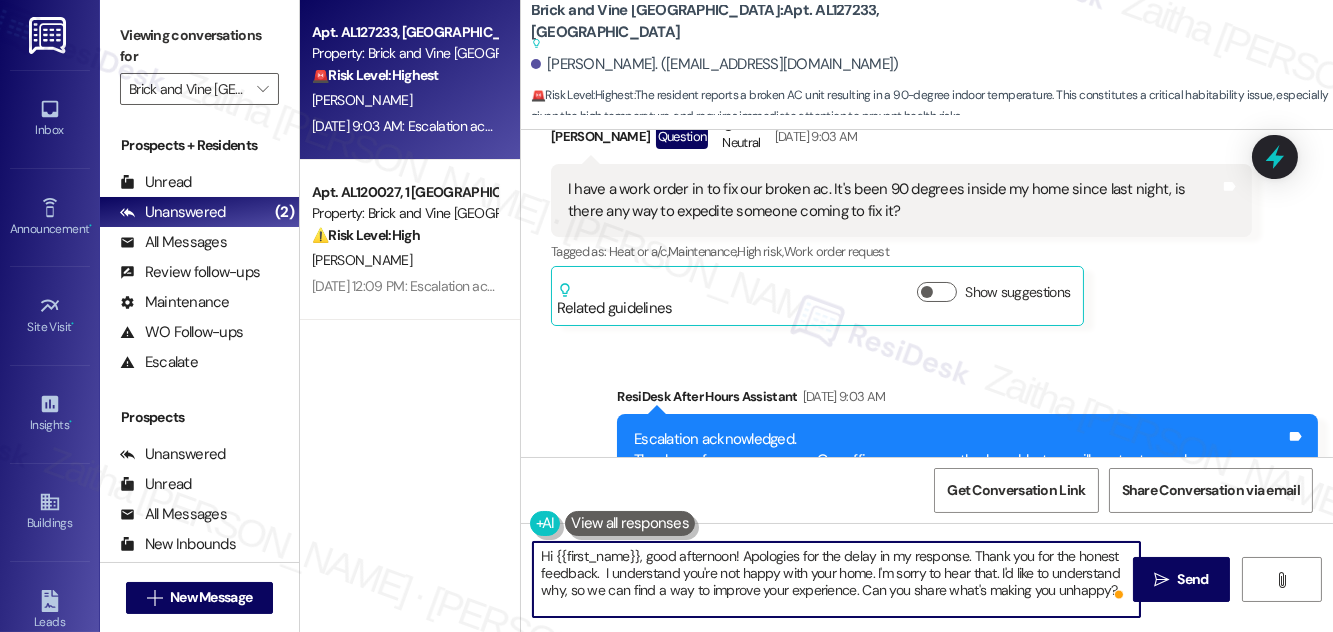 click on "Hi {{first_name}}, good afternoon! Apologies for the delay in my response. Thank you for the honest feedback.  I understand you're not happy with your home. I'm sorry to hear that. I'd like to understand why, so we can find a way to improve your experience. Can you share what's making you unhappy?" at bounding box center [836, 579] 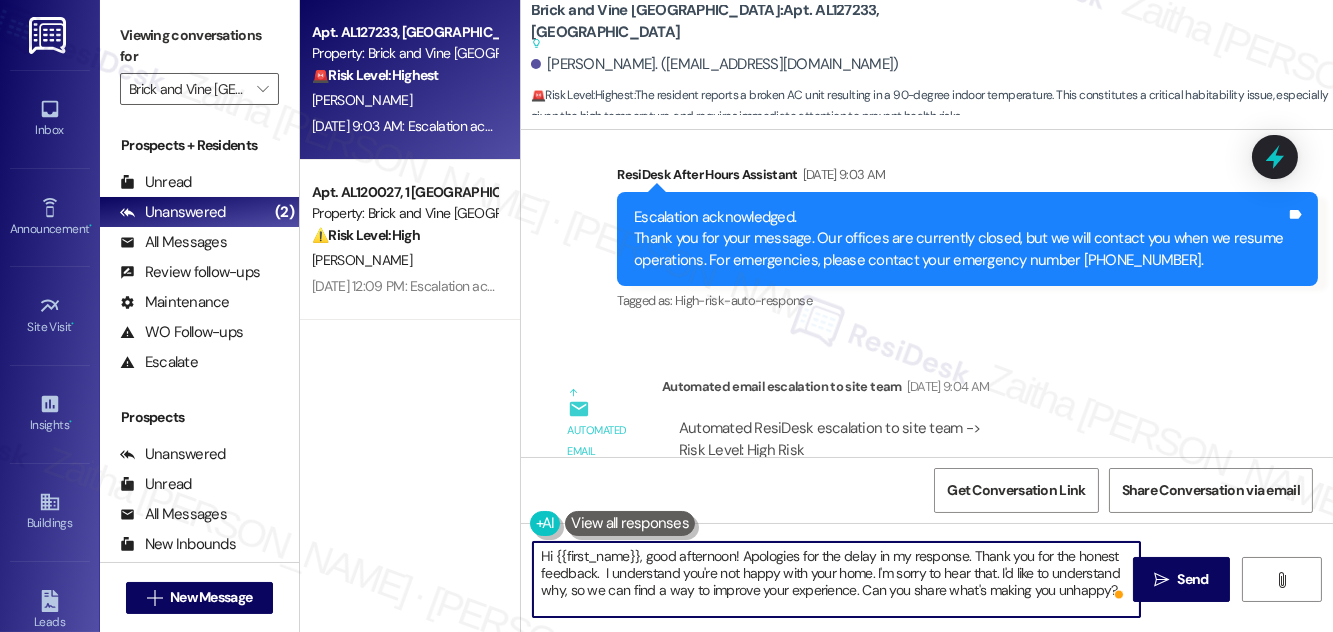 scroll, scrollTop: 1544, scrollLeft: 0, axis: vertical 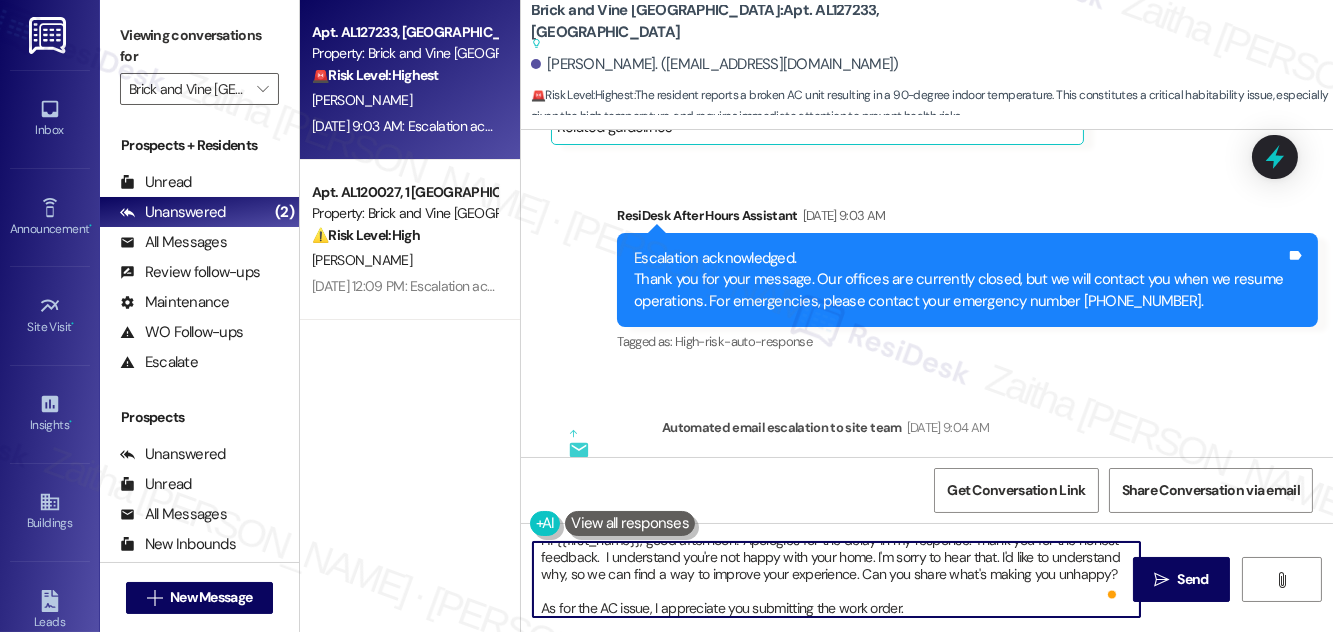 paste on "has your AC issue been addressed?" 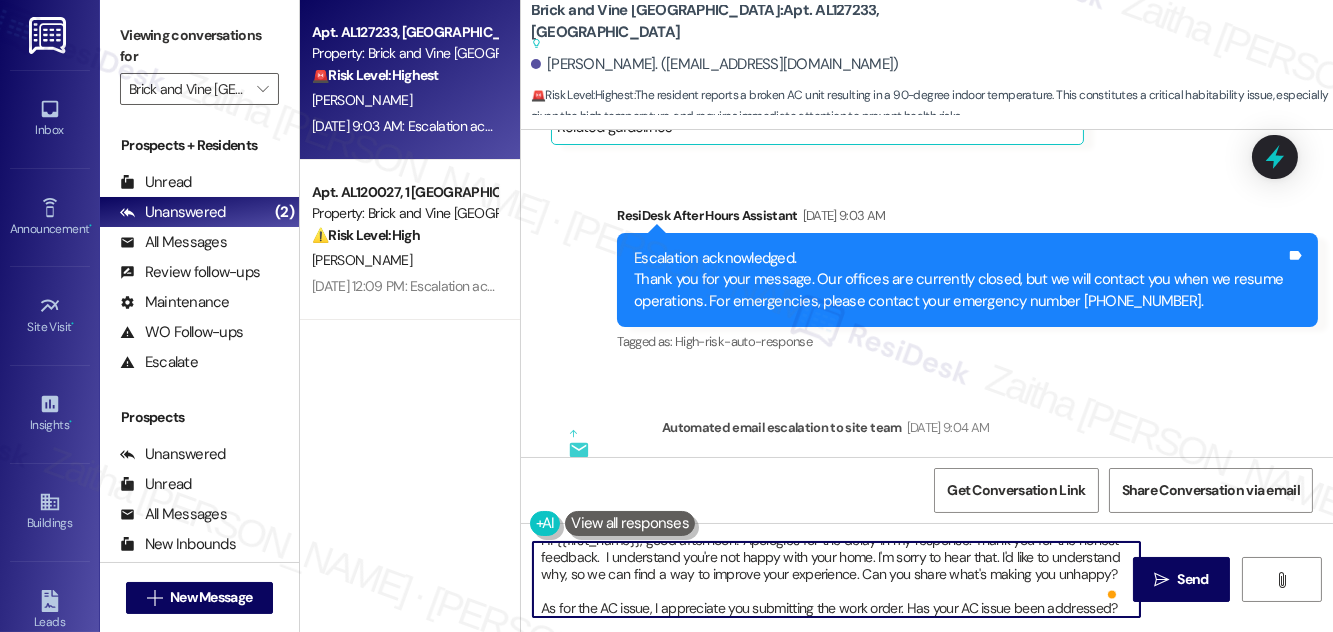 scroll, scrollTop: 21, scrollLeft: 0, axis: vertical 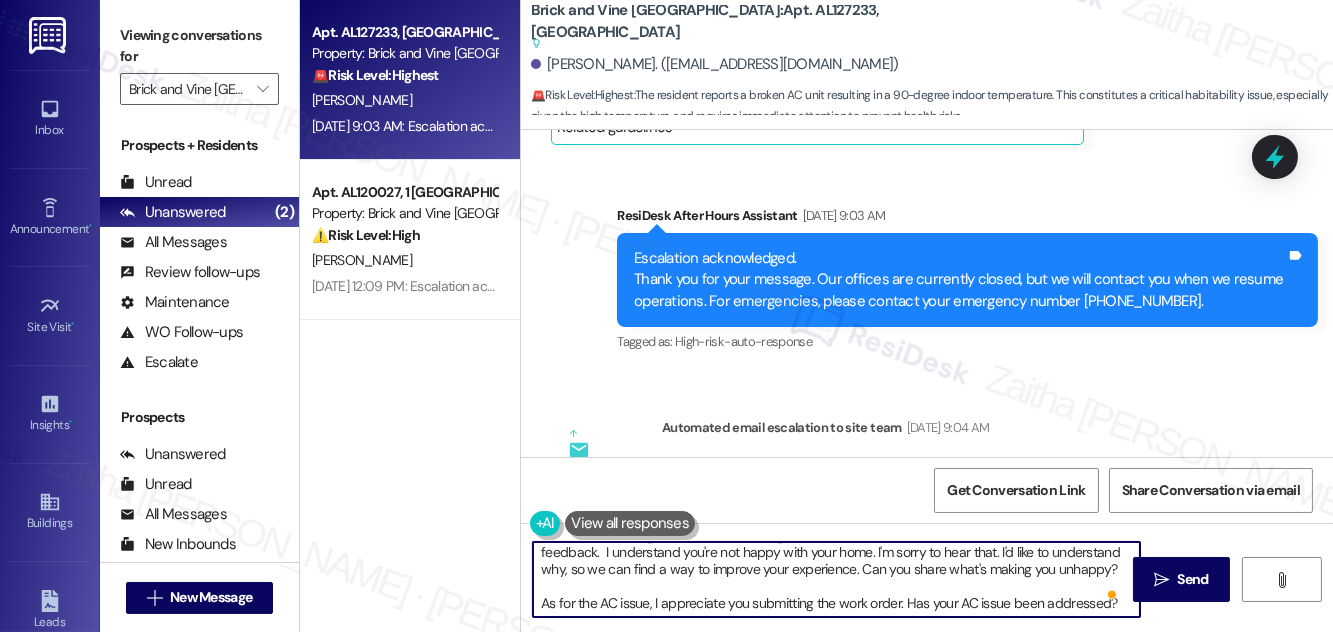 drag, startPoint x: 536, startPoint y: 607, endPoint x: 1120, endPoint y: 596, distance: 584.1036 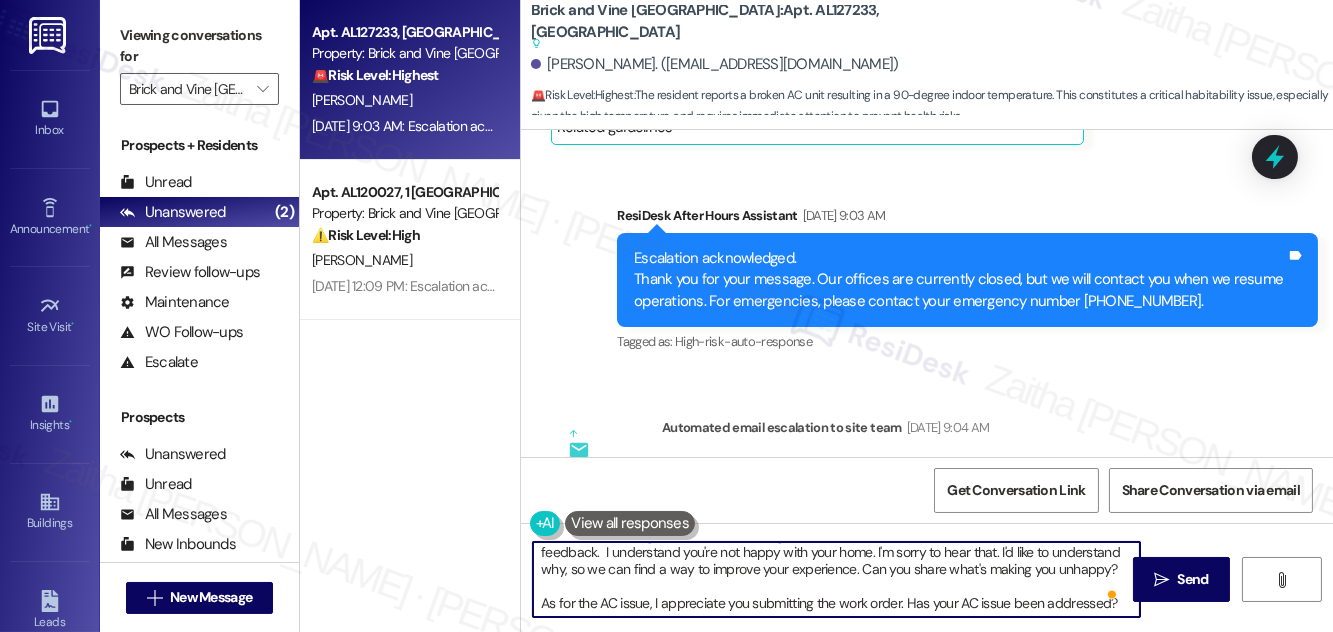 click on "Hi {{first_name}}, good afternoon! Apologies for the delay in my response. Thank you for the honest feedback.  I understand you're not happy with your home. I'm sorry to hear that. I'd like to understand why, so we can find a way to improve your experience. Can you share what's making you unhappy?
As for the AC issue, I appreciate you submitting the work order. Has your AC issue been addressed?" at bounding box center [836, 579] 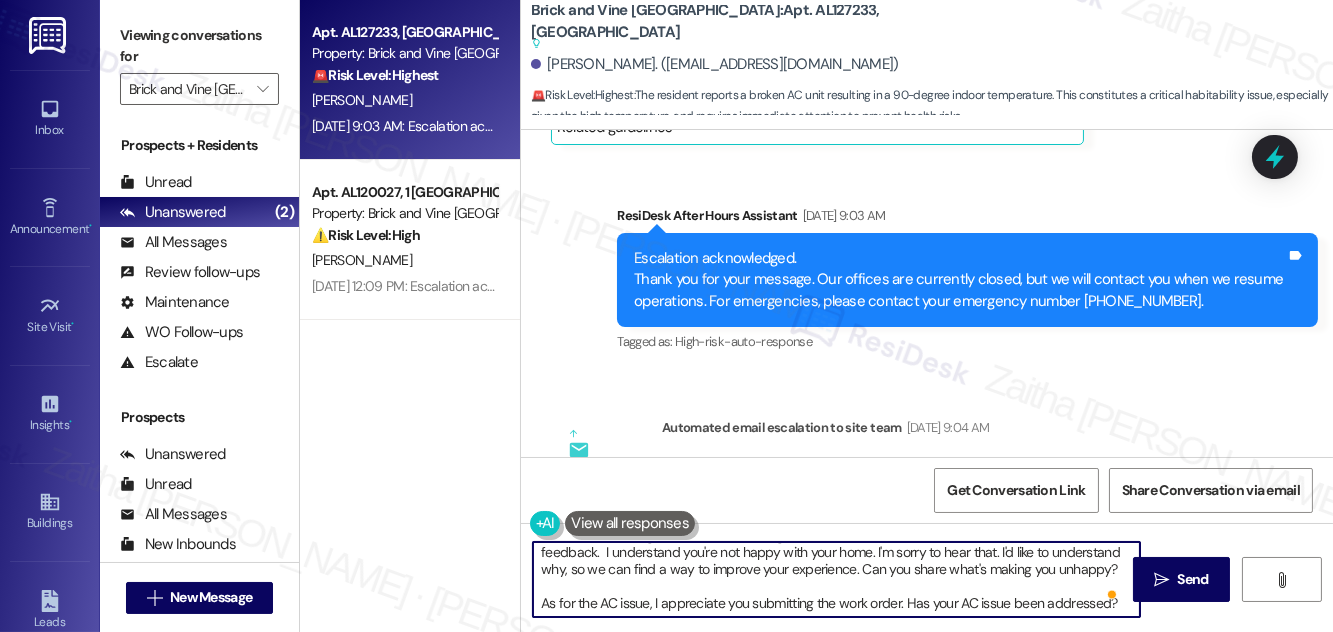 click on "Inbox   Go to Inbox Announcement   • Send A Text Announcement Site Visit   • Go to Site Visit Insights   • Go to Insights Buildings   Go to Buildings Leads   Go to Leads Templates   • Go to Templates Account   Go to Account Support   Go to Support Viewing conversations for Brick and Vine Birmingham  Prospects + Residents Unread (0) Unread: Any message you haven't read yet will show up here Unanswered (2) Unanswered: [PERSON_NAME] identifies open questions and unanswered conversations so you can respond to them. All Messages (undefined) All Messages: This is your inbox. All of your tenant messages will show up here. Review follow-ups (undefined) Review follow-ups: [PERSON_NAME] identifies open review candidates and conversations so you can respond to them. Maintenance (undefined) Maintenance: ResiDesk identifies conversations around maintenance or work orders from the last 14 days so you can respond to them. WO Follow-ups (undefined) Escalate (undefined) Prospects Unanswered (0) Unread (0) All Messages (0)" at bounding box center [666, 316] 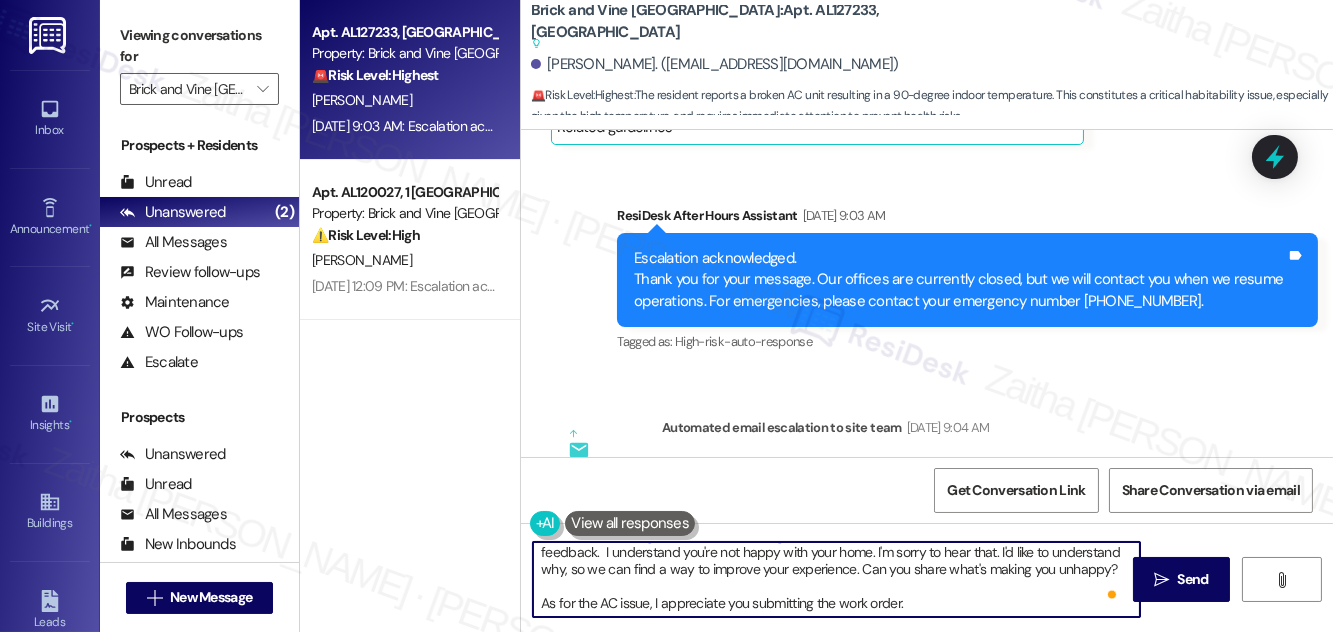 paste on "Just checking—has the issue been resolved" 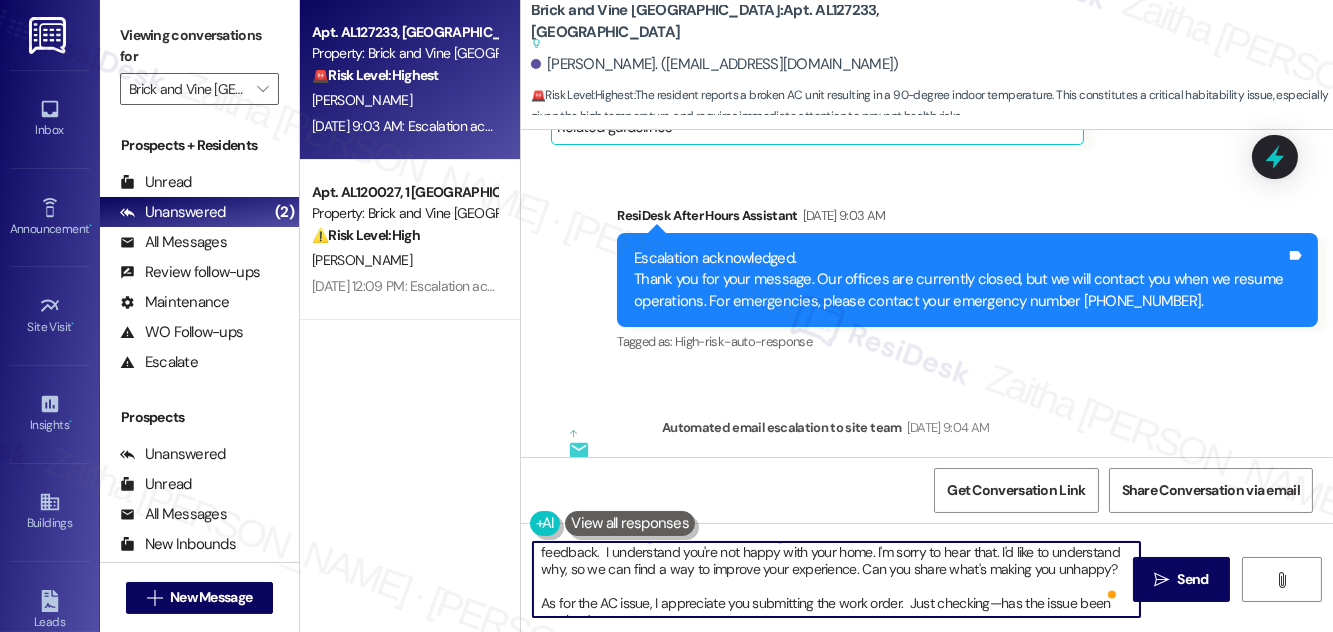 scroll, scrollTop: 34, scrollLeft: 0, axis: vertical 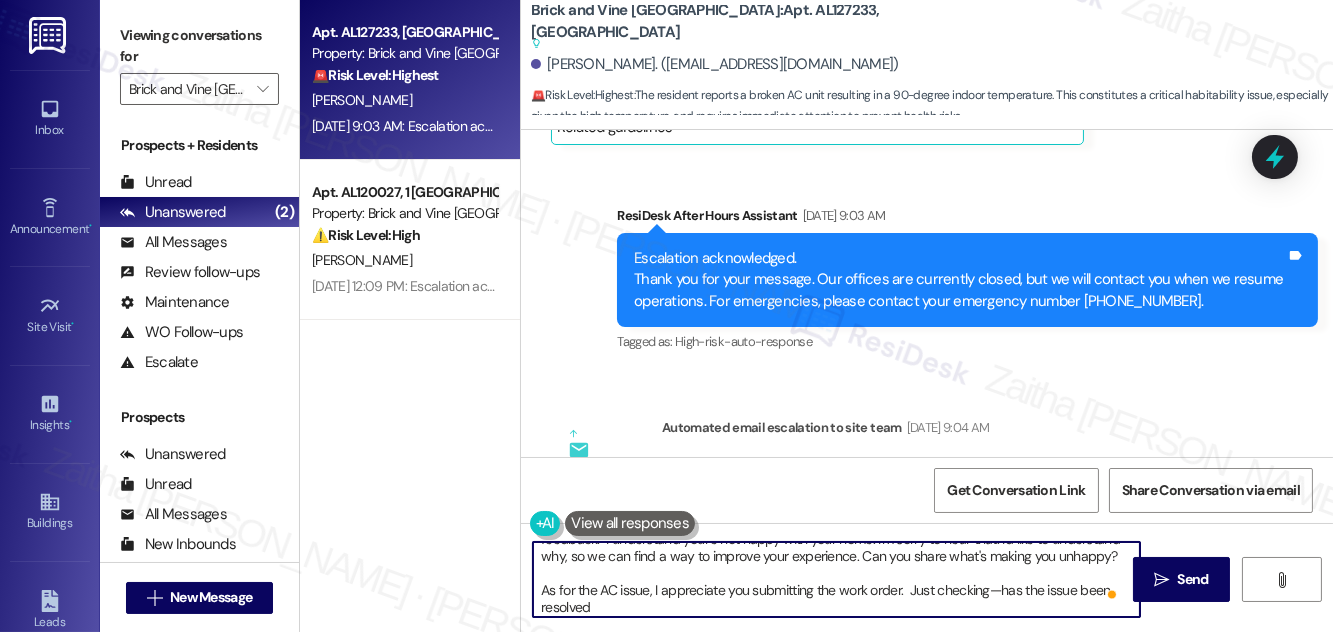 click on "Hi {{first_name}}, good afternoon! Apologies for the delay in my response. Thank you for the honest feedback.  I understand you're not happy with your home. I'm sorry to hear that. I'd like to understand why, so we can find a way to improve your experience. Can you share what's making you unhappy?
As for the AC issue, I appreciate you submitting the work order.  Just checking—has the issue been resolved" at bounding box center (836, 579) 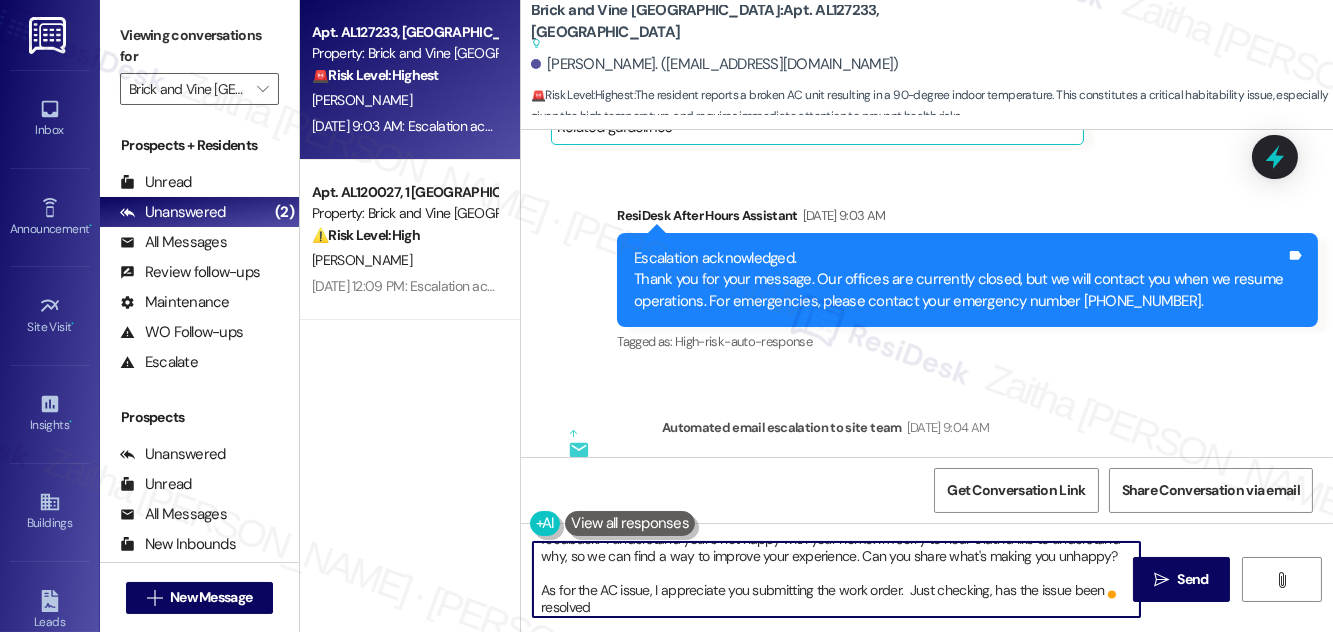 click on "Hi {{first_name}}, good afternoon! Apologies for the delay in my response. Thank you for the honest feedback.  I understand you're not happy with your home. I'm sorry to hear that. I'd like to understand why, so we can find a way to improve your experience. Can you share what's making you unhappy?
As for the AC issue, I appreciate you submitting the work order.  Just checking, has the issue been resolved" at bounding box center [836, 579] 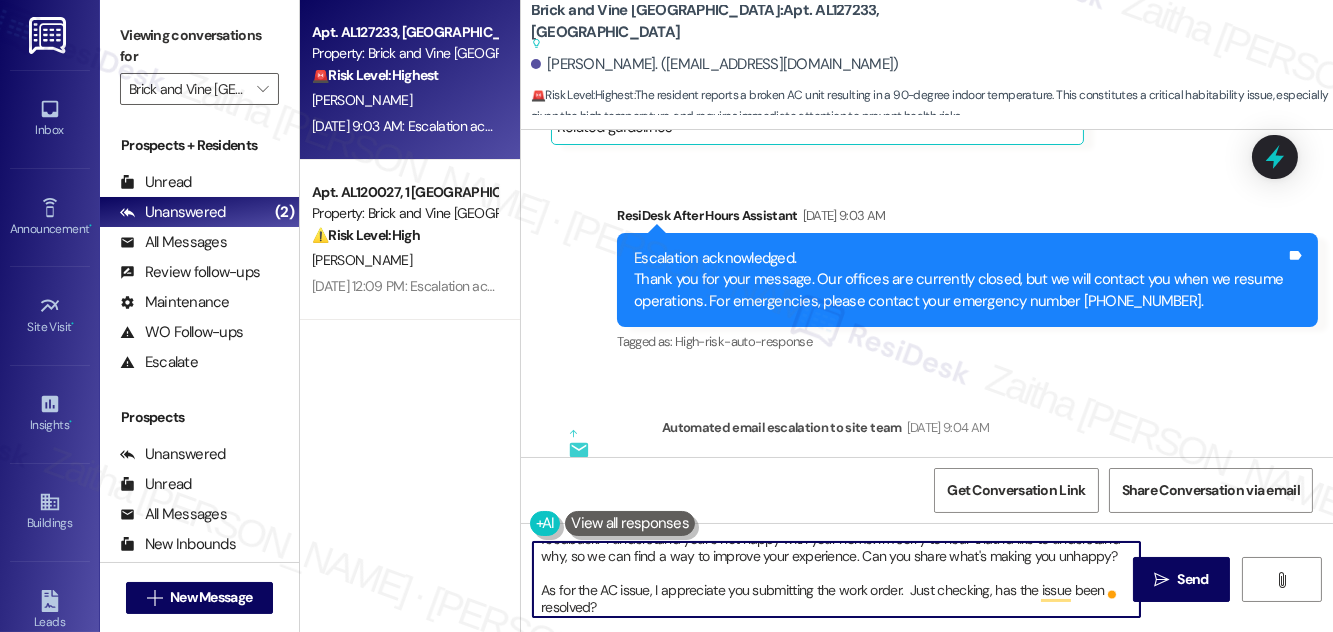 scroll, scrollTop: 38, scrollLeft: 0, axis: vertical 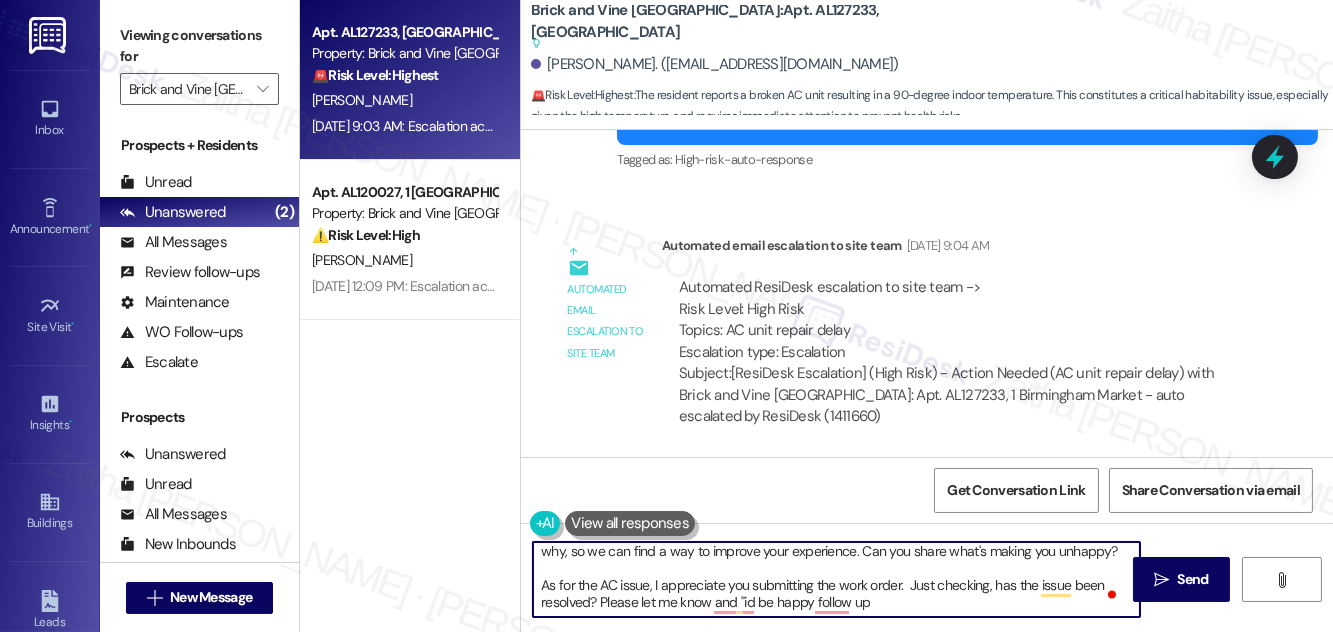 drag, startPoint x: 600, startPoint y: 598, endPoint x: 641, endPoint y: 602, distance: 41.19466 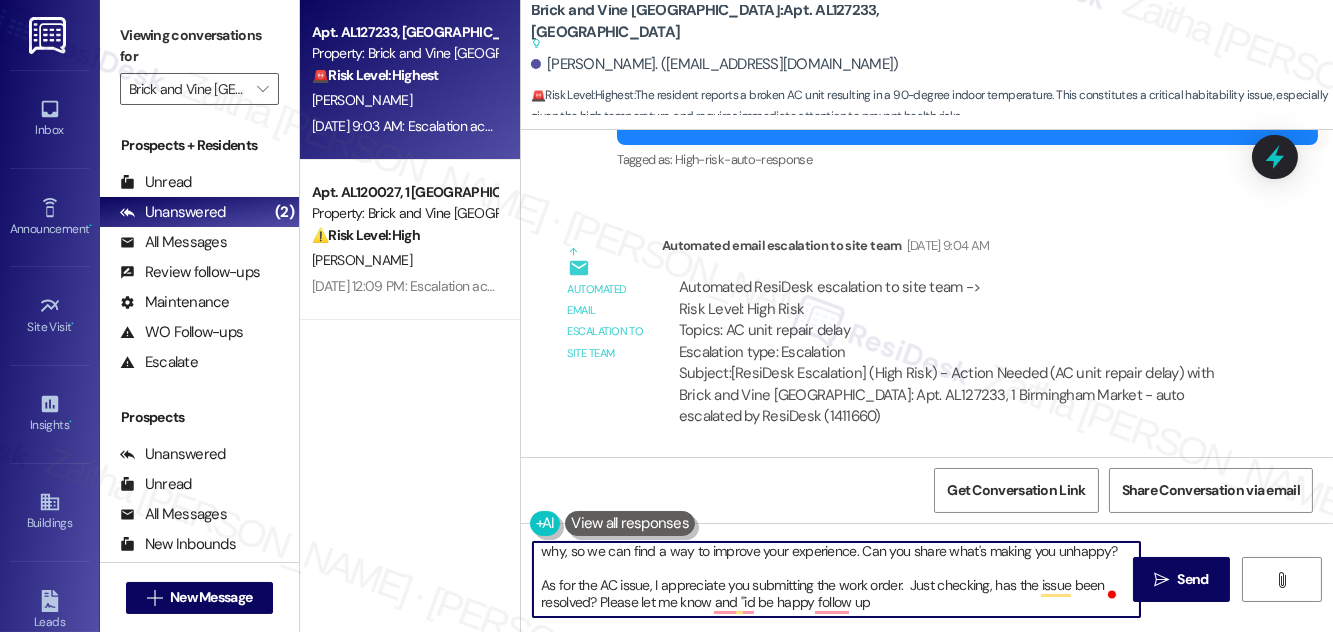 click on "Hi {{first_name}}, good afternoon! Apologies for the delay in my response. Thank you for the honest feedback.  I understand you're not happy with your home. I'm sorry to hear that. I'd like to understand why, so we can find a way to improve your experience. Can you share what's making you unhappy?
As for the AC issue, I appreciate you submitting the work order.  Just checking, has the issue been resolved? Please let me know and "id be happy follow up" at bounding box center (836, 579) 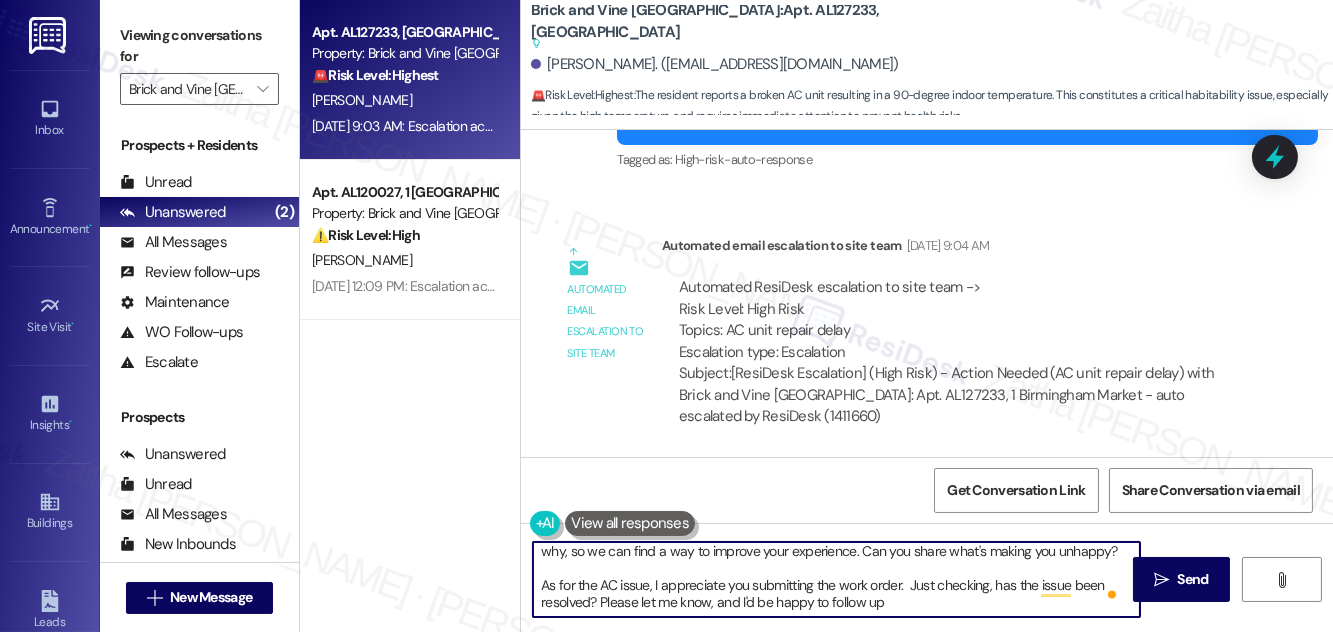 click on "Hi {{first_name}}, good afternoon! Apologies for the delay in my response. Thank you for the honest feedback.  I understand you're not happy with your home. I'm sorry to hear that. I'd like to understand why, so we can find a way to improve your experience. Can you share what's making you unhappy?
As for the AC issue, I appreciate you submitting the work order.  Just checking, has the issue been resolved? Please let me know, and I'd be happy to follow up" at bounding box center (836, 579) 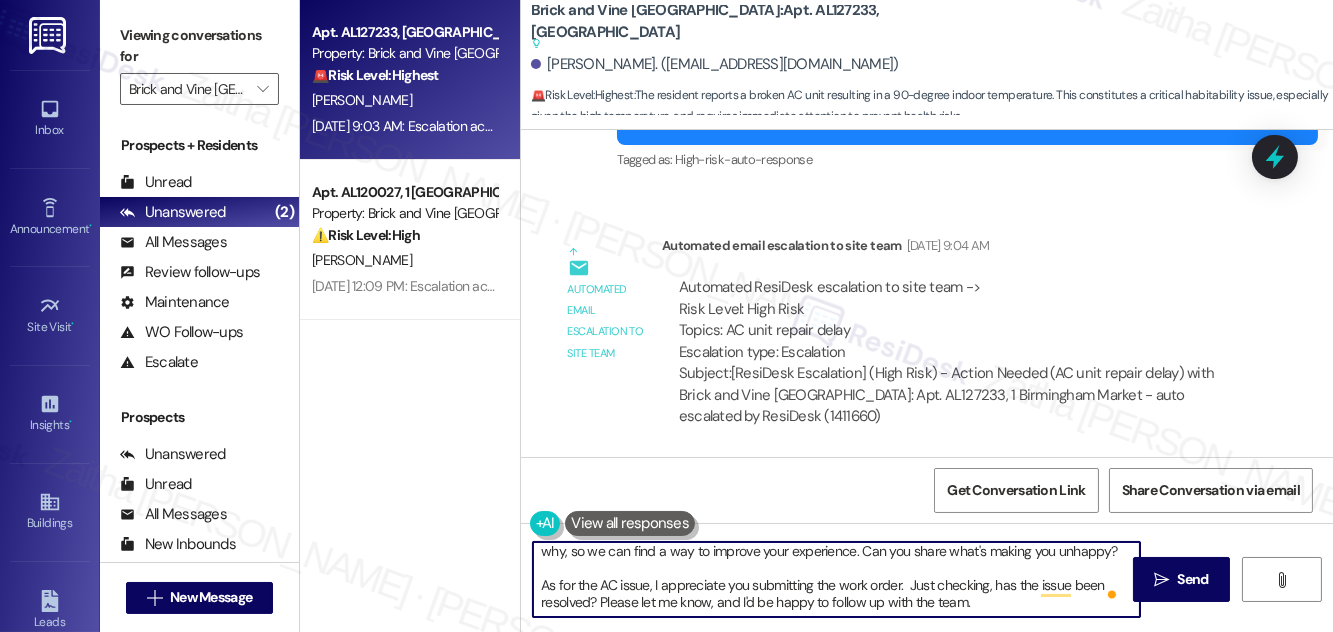 scroll, scrollTop: 12, scrollLeft: 0, axis: vertical 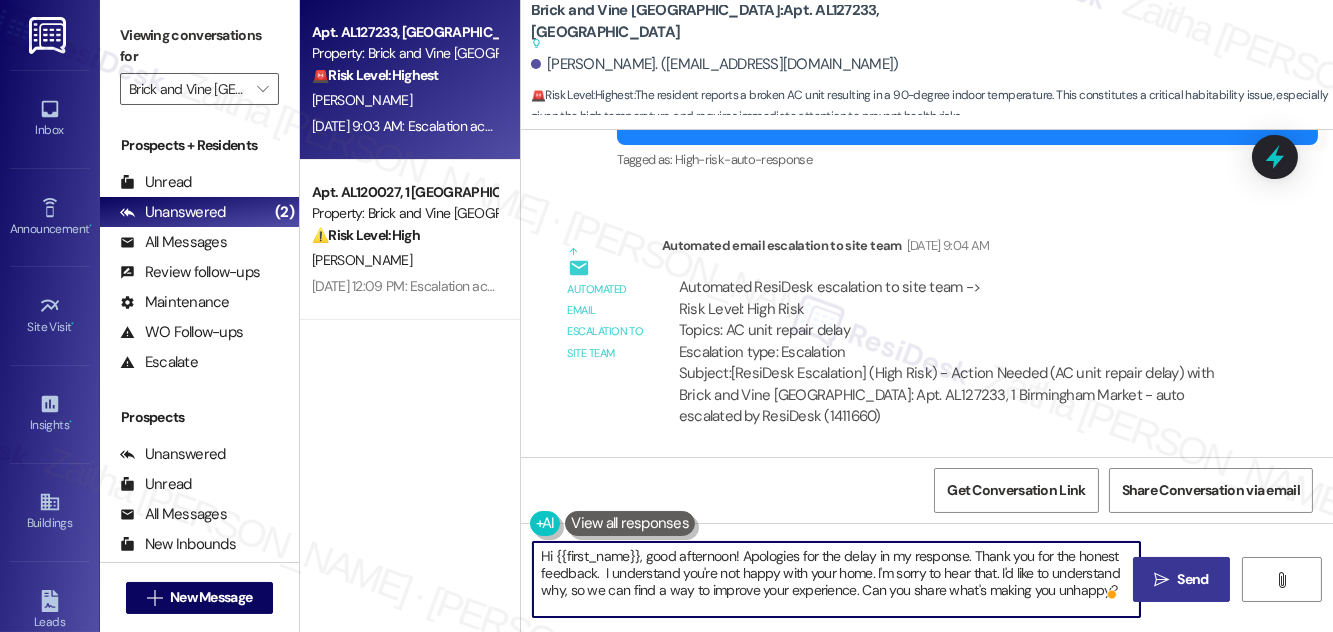 type on "Hi {{first_name}}, good afternoon! Apologies for the delay in my response. Thank you for the honest feedback.  I understand you're not happy with your home. I'm sorry to hear that. I'd like to understand why, so we can find a way to improve your experience. Can you share what's making you unhappy?
As for the AC issue, I appreciate you submitting the work order.  Just checking, has the issue been resolved? Please let me know, and I'd be happy to follow up with the team." 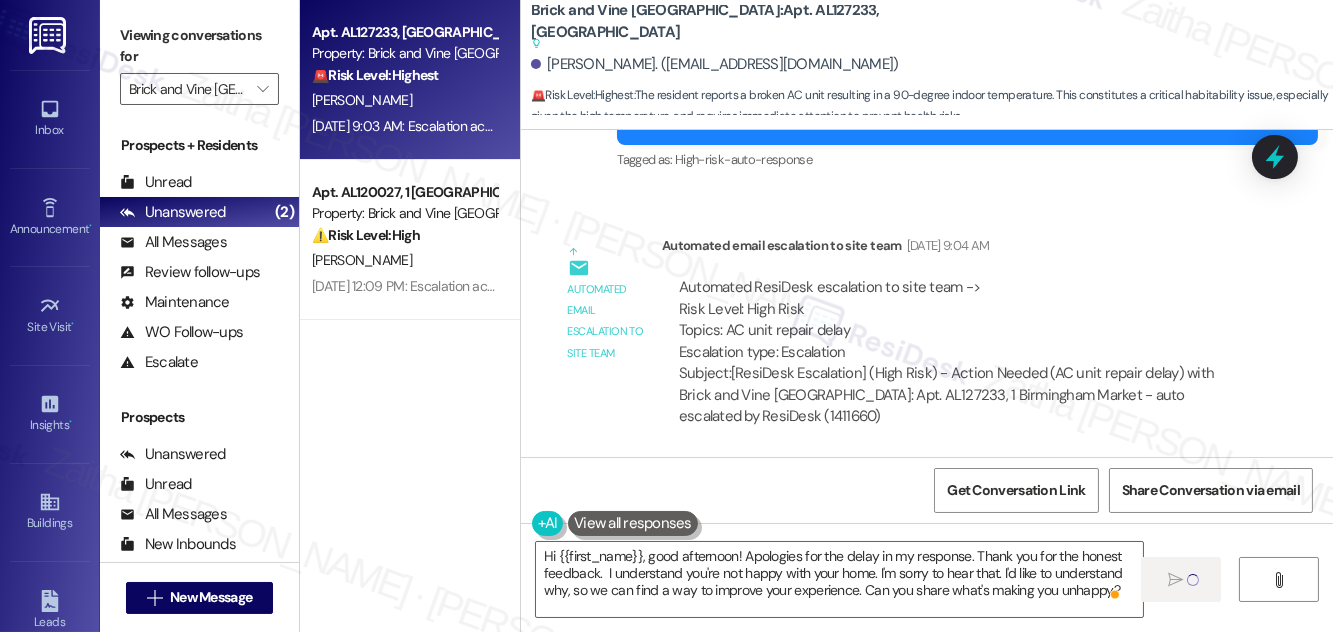 type 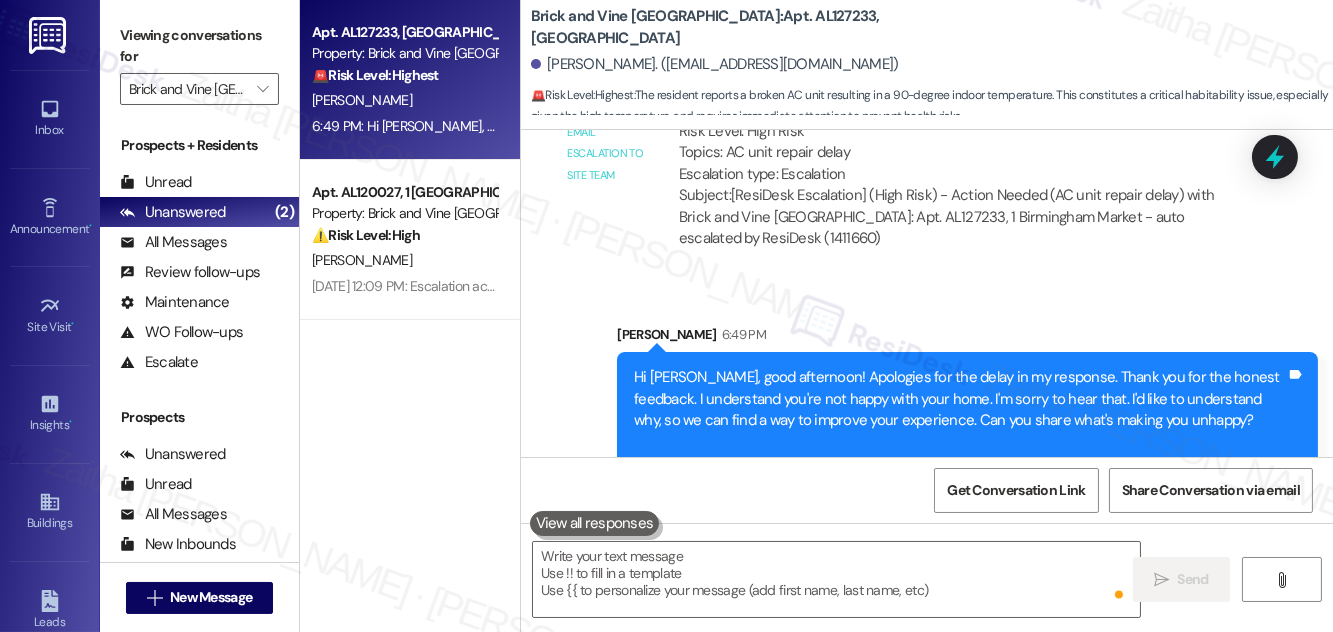scroll, scrollTop: 1791, scrollLeft: 0, axis: vertical 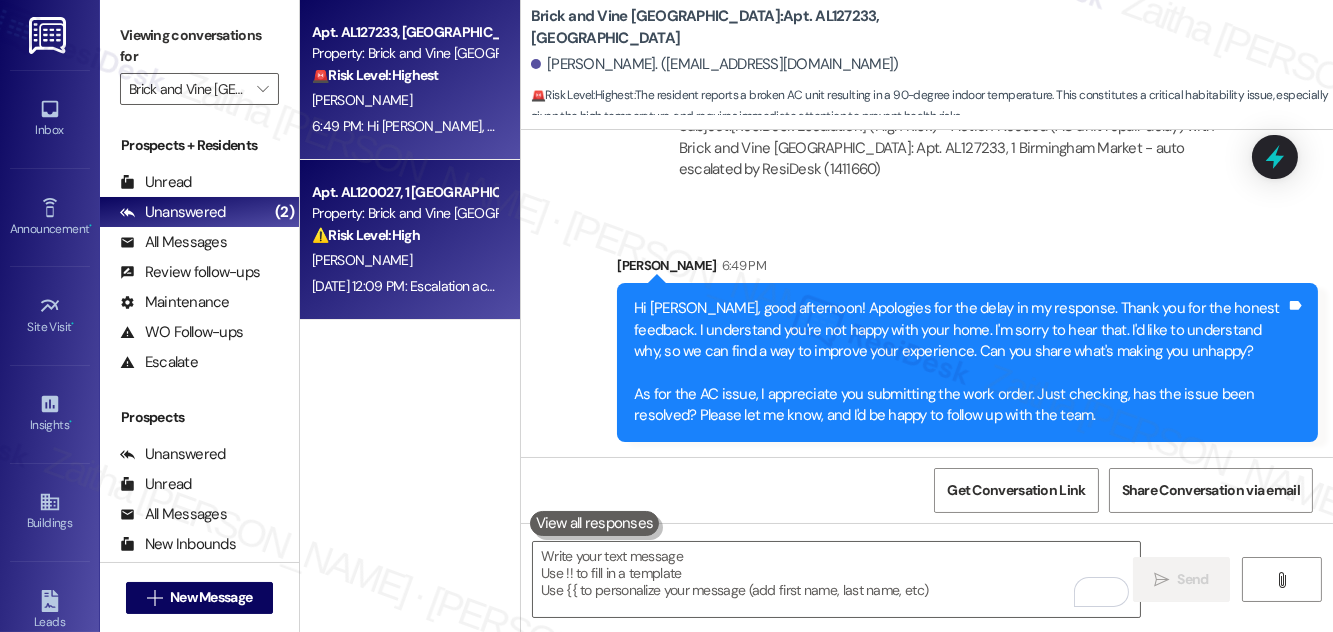 click on "[PERSON_NAME]" at bounding box center (404, 260) 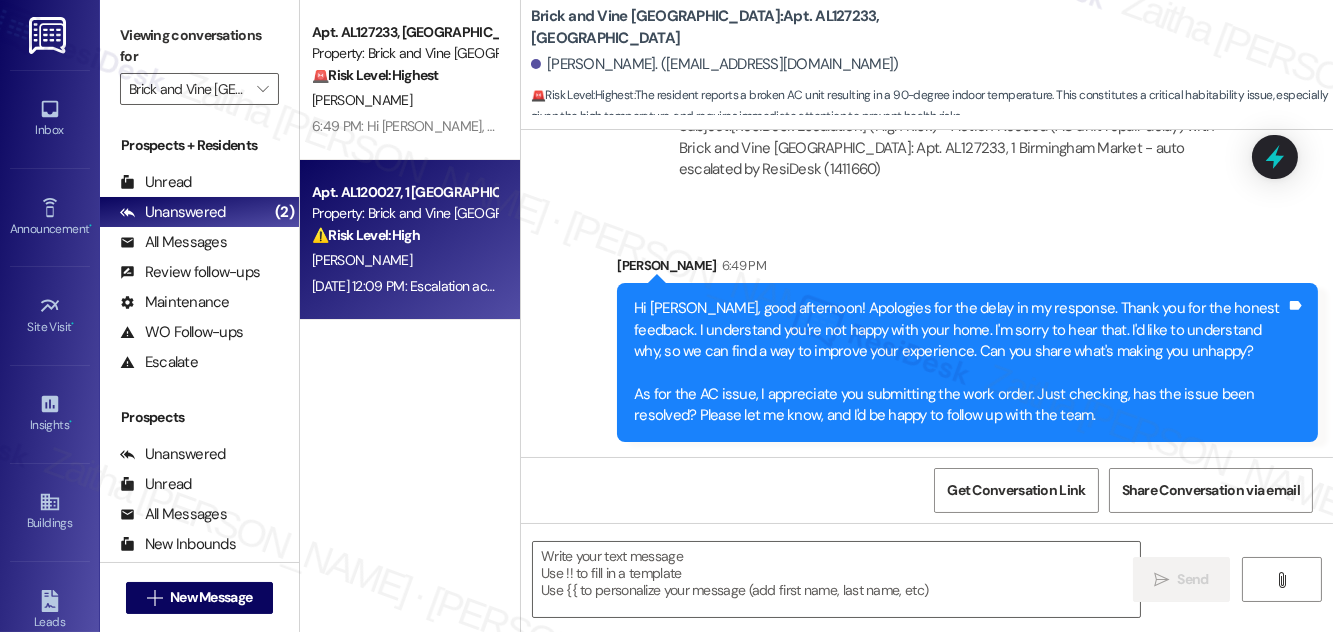 type on "Fetching suggested responses. Please feel free to read through the conversation in the meantime." 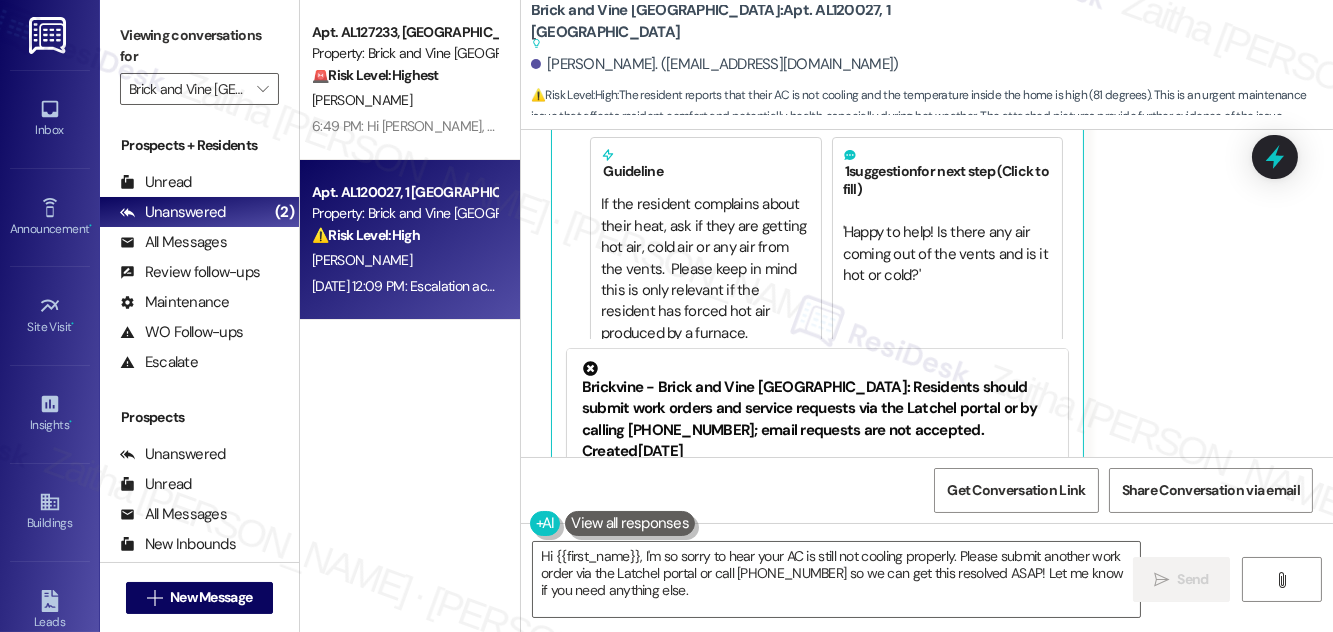 scroll, scrollTop: 2720, scrollLeft: 0, axis: vertical 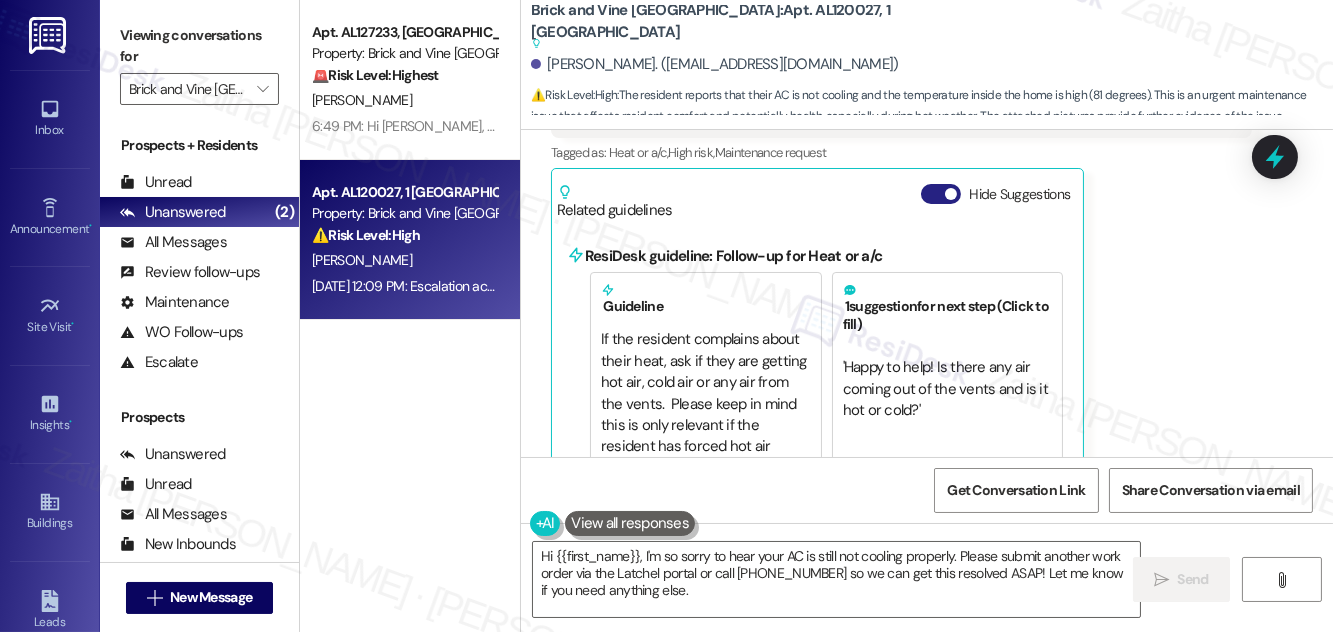 click on "Hide Suggestions" at bounding box center [941, 194] 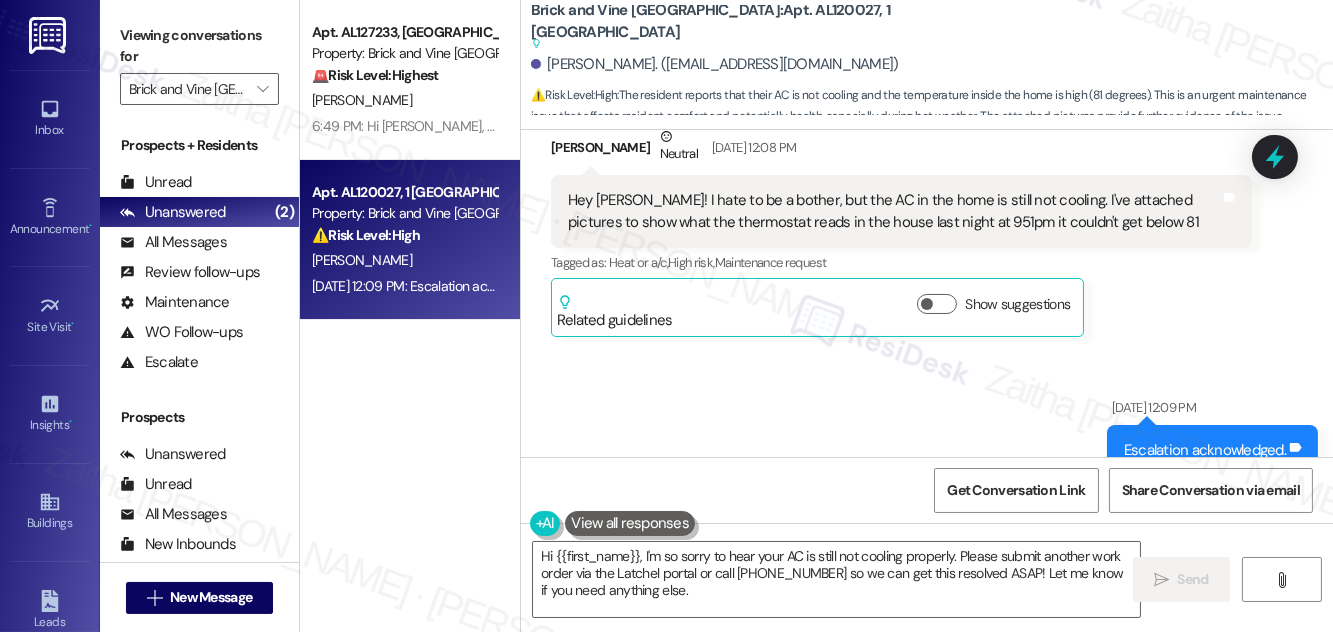 scroll, scrollTop: 2578, scrollLeft: 0, axis: vertical 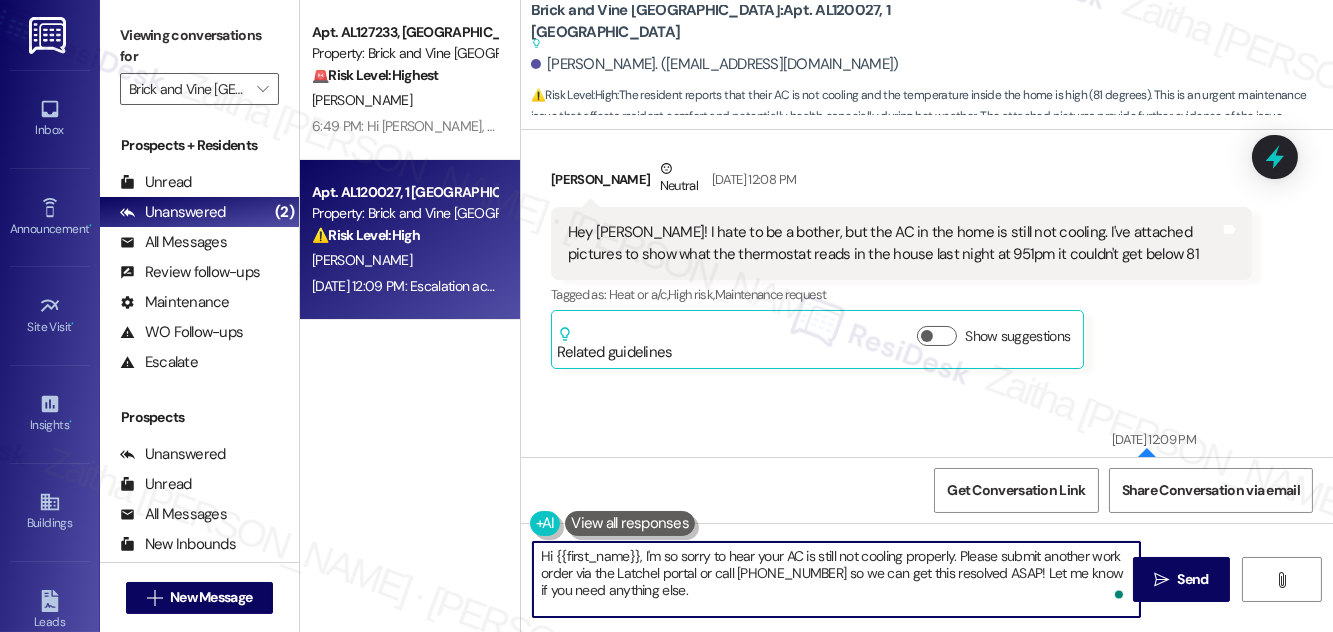 drag, startPoint x: 962, startPoint y: 552, endPoint x: 960, endPoint y: 594, distance: 42.047592 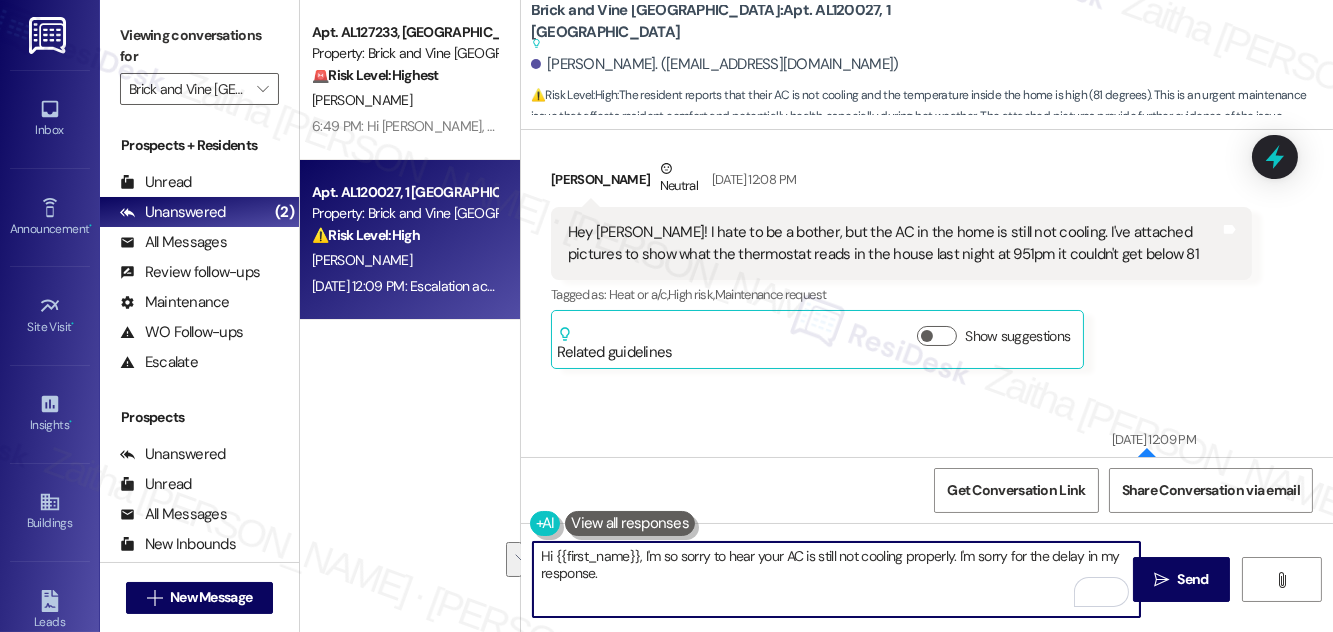 drag, startPoint x: 960, startPoint y: 554, endPoint x: 973, endPoint y: 575, distance: 24.698177 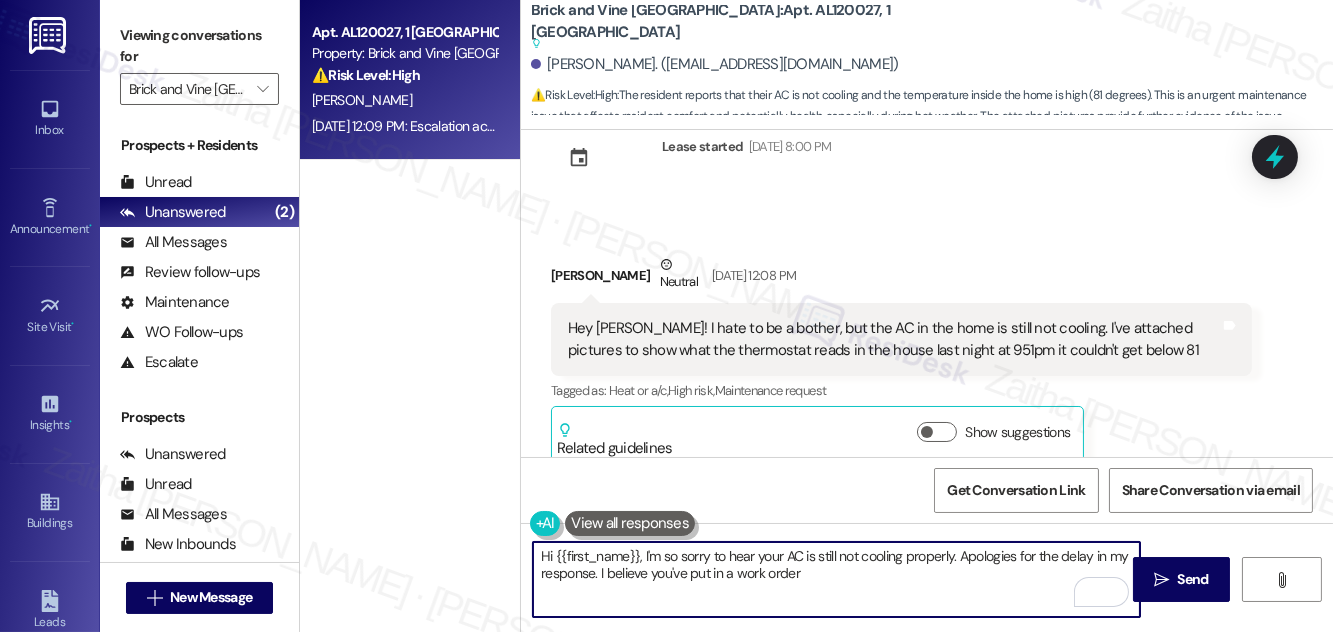 scroll, scrollTop: 2488, scrollLeft: 0, axis: vertical 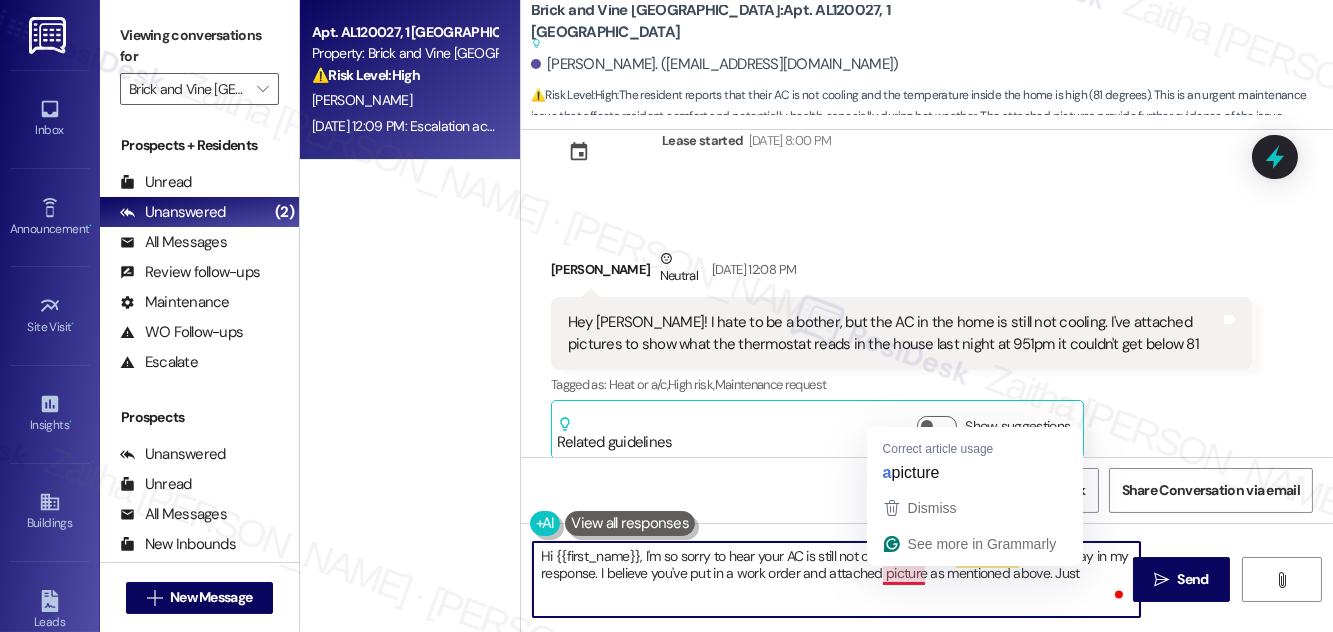 click on "Hi {{first_name}}, I'm so sorry to hear your AC is still not cooling properly. Apologies for the delay in my response. I believe you've put in a work order and attached picture as mentioned above. Just" at bounding box center [836, 579] 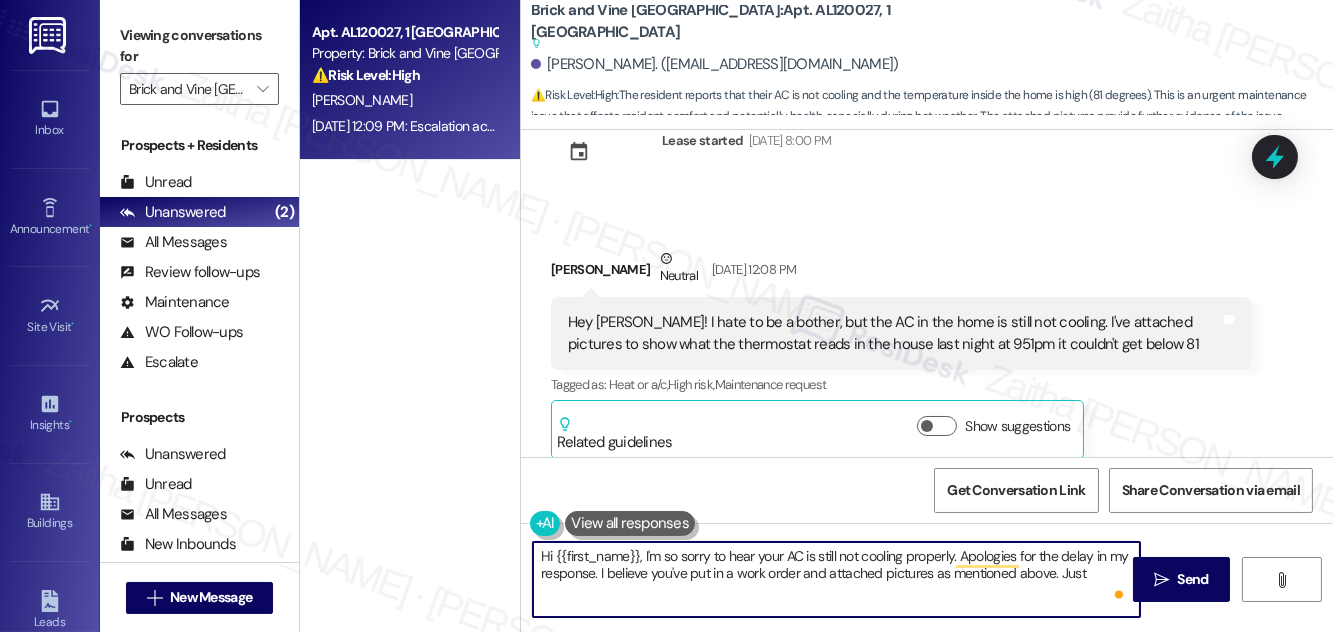 click on "Hi {{first_name}}, I'm so sorry to hear your AC is still not cooling properly. Apologies for the delay in my response. I believe you've put in a work order and attached pictures as mentioned above. Just" at bounding box center (836, 579) 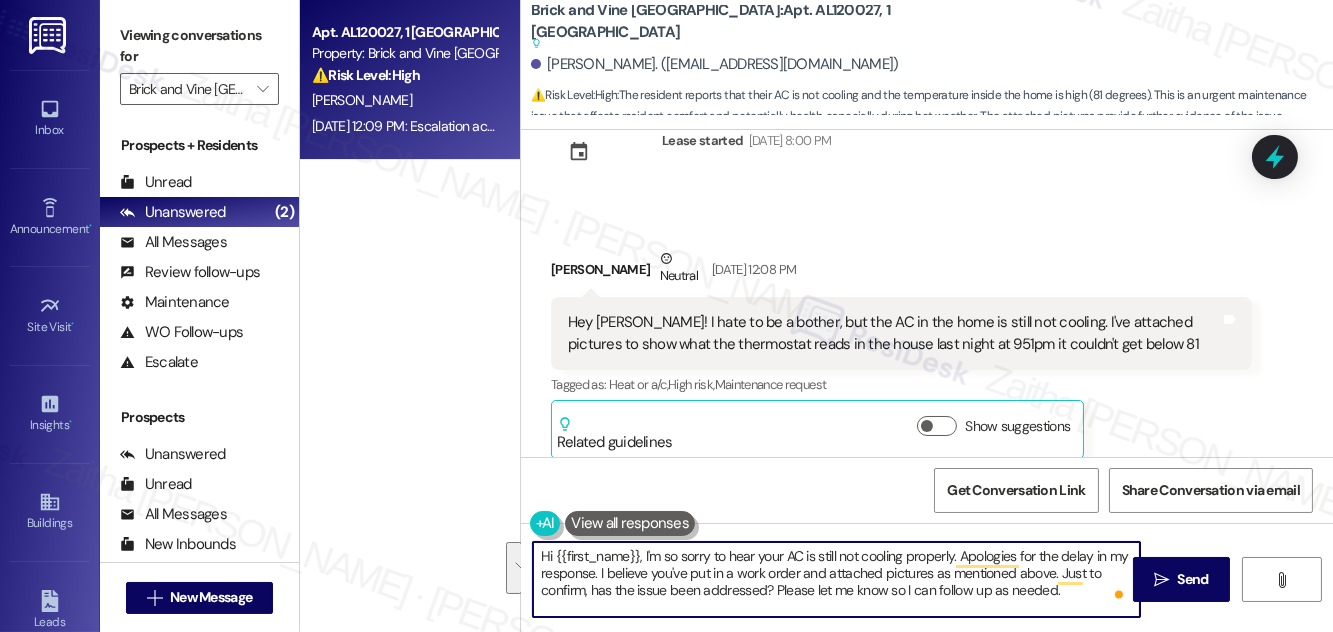 drag, startPoint x: 542, startPoint y: 554, endPoint x: 1064, endPoint y: 586, distance: 522.9799 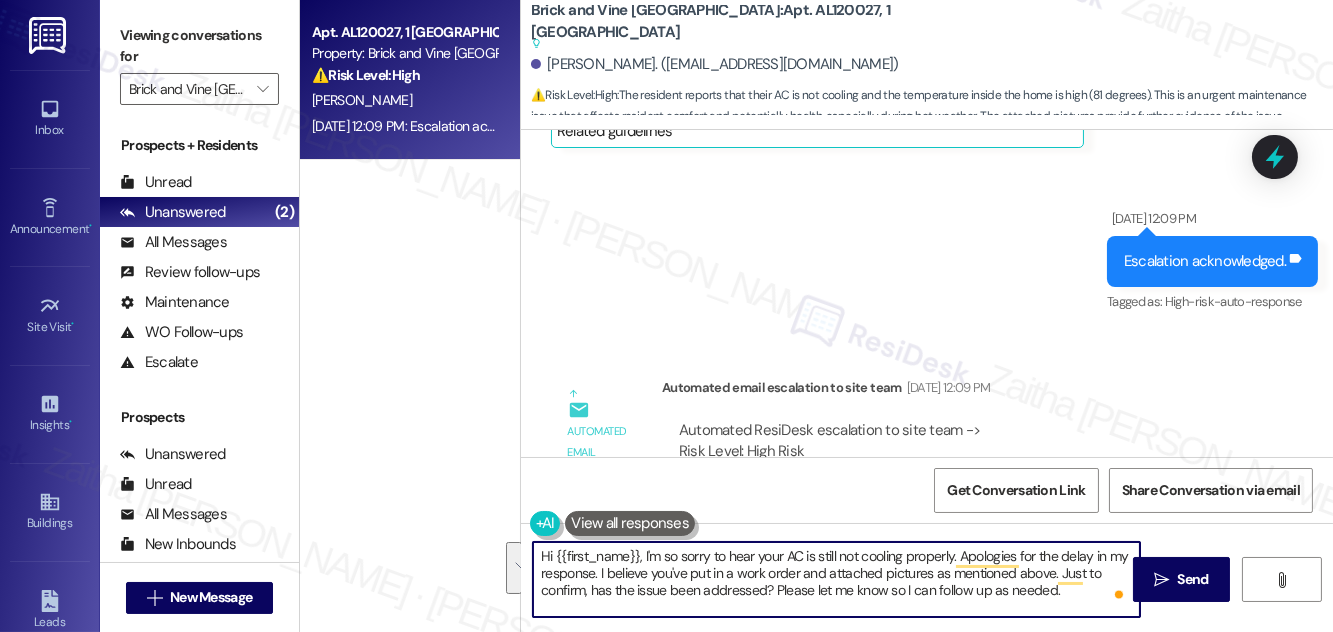 scroll, scrollTop: 2941, scrollLeft: 0, axis: vertical 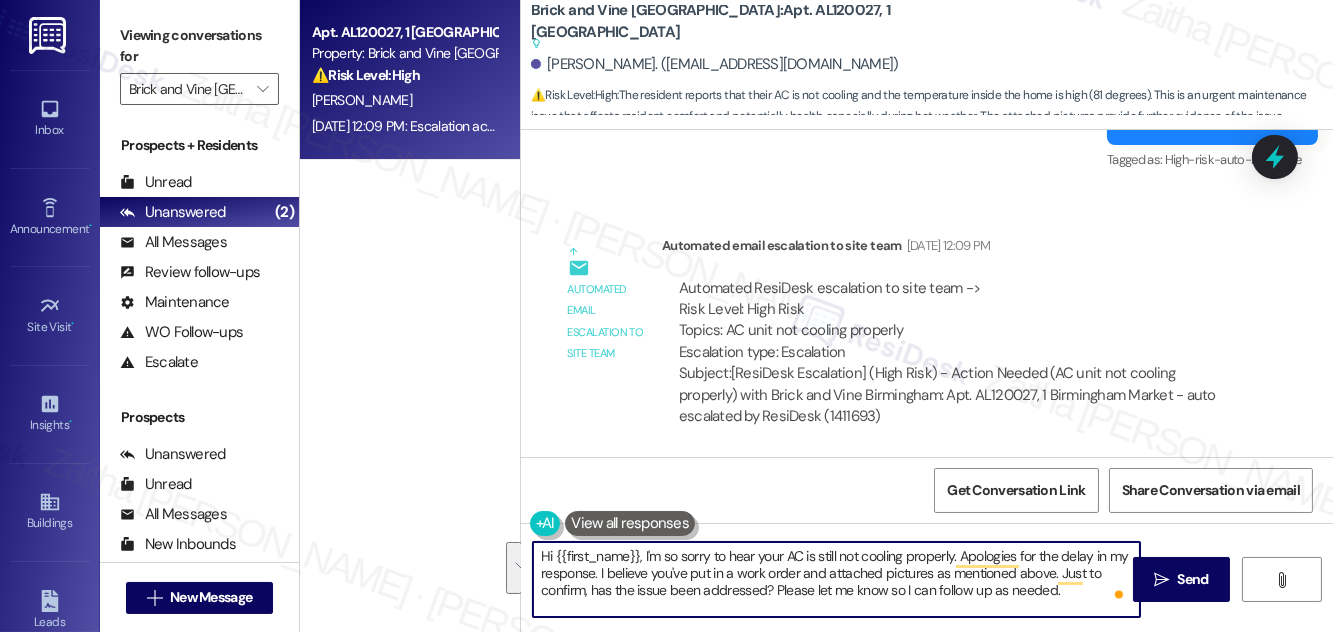 click on "Hi {{first_name}}, I'm so sorry to hear your AC is still not cooling properly. Apologies for the delay in my response. I believe you've put in a work order and attached pictures as mentioned above. Just to confirm, has the issue been addressed? Please let me know so I can follow up as needed." at bounding box center [836, 579] 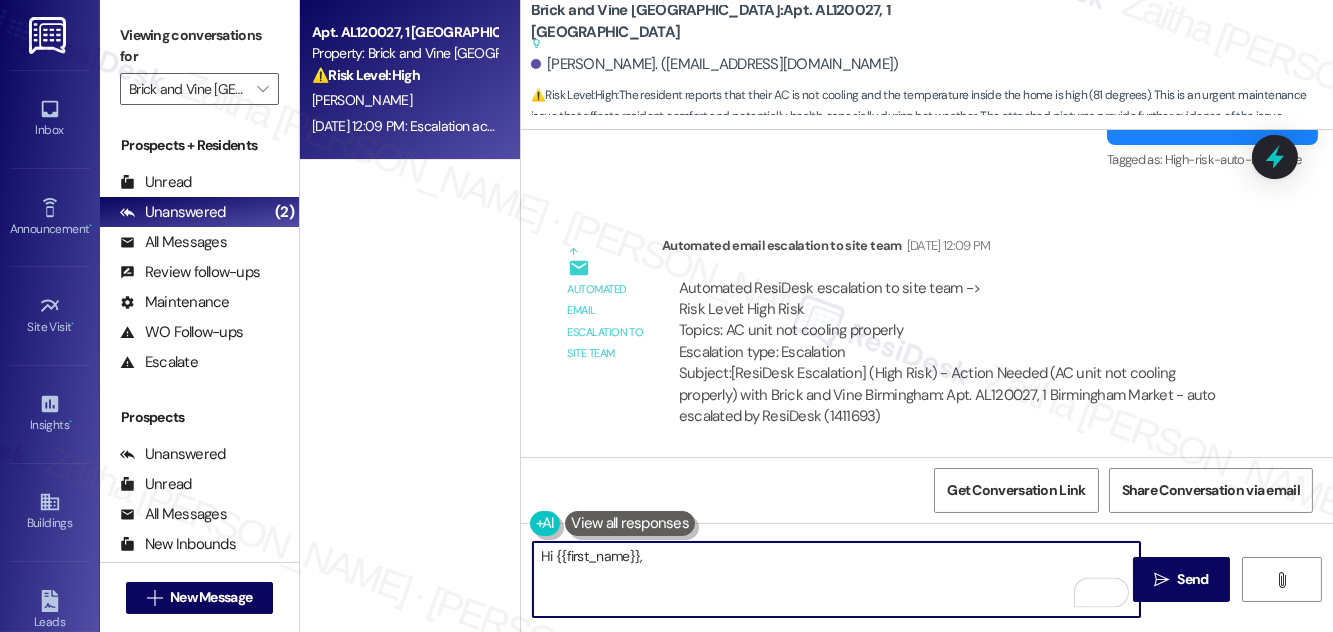paste on "I’m so sorry to hear your AC is still not cooling properly, and apologies for the delay in getting back to you. I see you’ve submitted a work order and attached photos, as mentioned. Just to confirm—has the issue been addressed since then? Please let me know so I can follow up if needed." 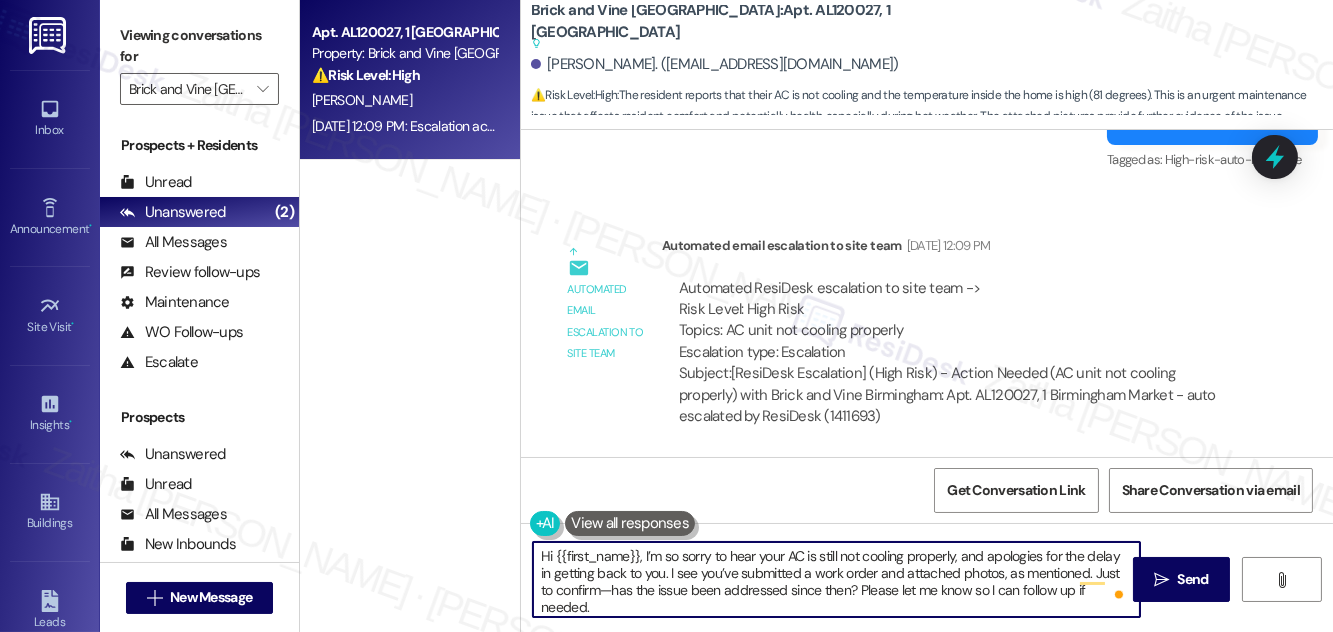 click on "Hi {{first_name}}, I’m so sorry to hear your AC is still not cooling properly, and apologies for the delay in getting back to you. I see you’ve submitted a work order and attached photos, as mentioned. Just to confirm—has the issue been addressed since then? Please let me know so I can follow up if needed." at bounding box center (836, 579) 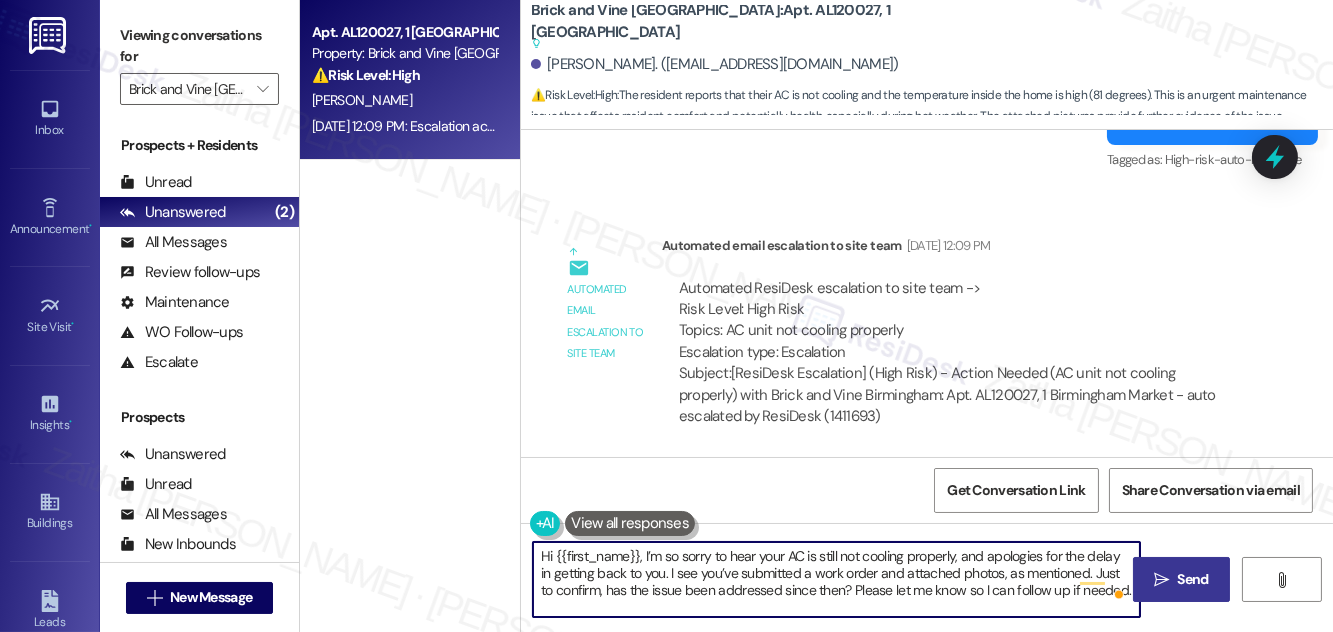 type on "Hi {{first_name}}, I’m so sorry to hear your AC is still not cooling properly, and apologies for the delay in getting back to you. I see you’ve submitted a work order and attached photos, as mentioned. Just to confirm, has the issue been addressed since then? Please let me know so I can follow up if needed." 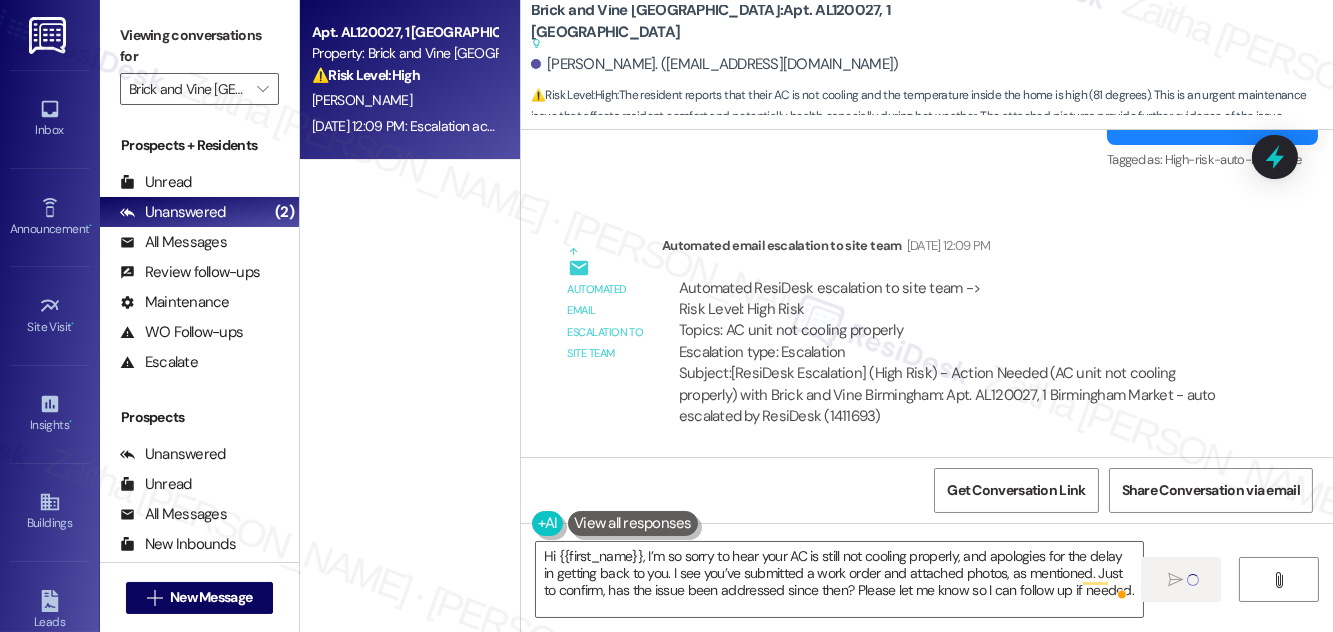 type 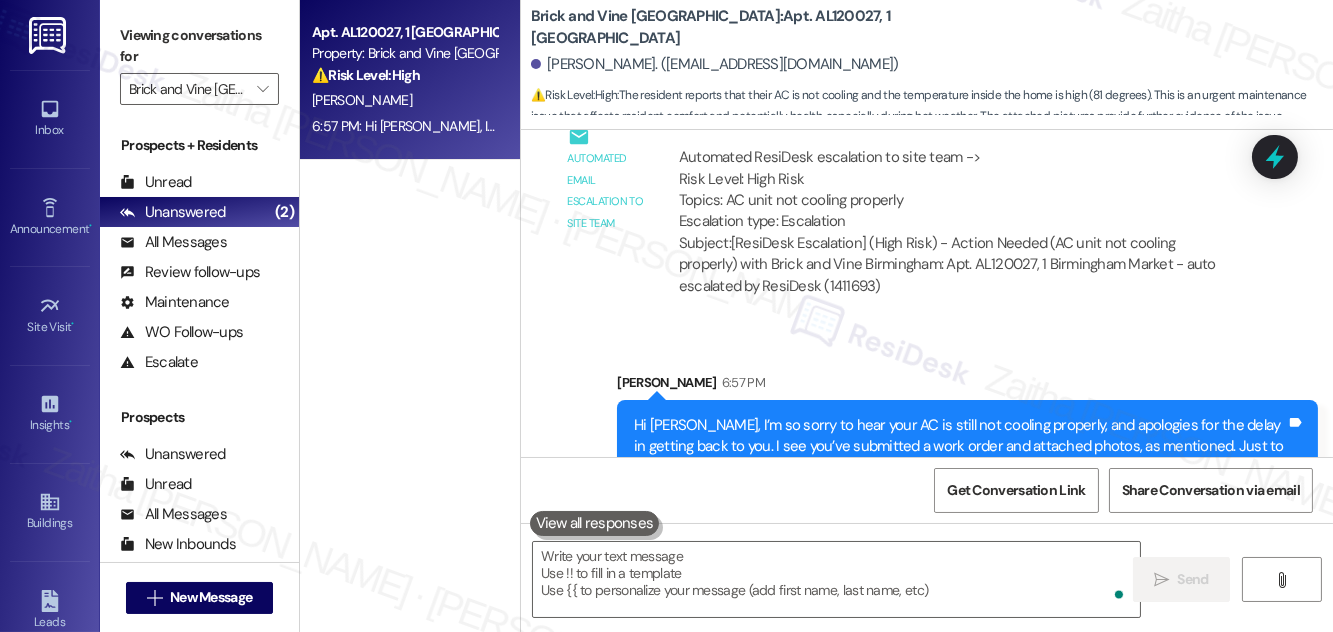 scroll, scrollTop: 3065, scrollLeft: 0, axis: vertical 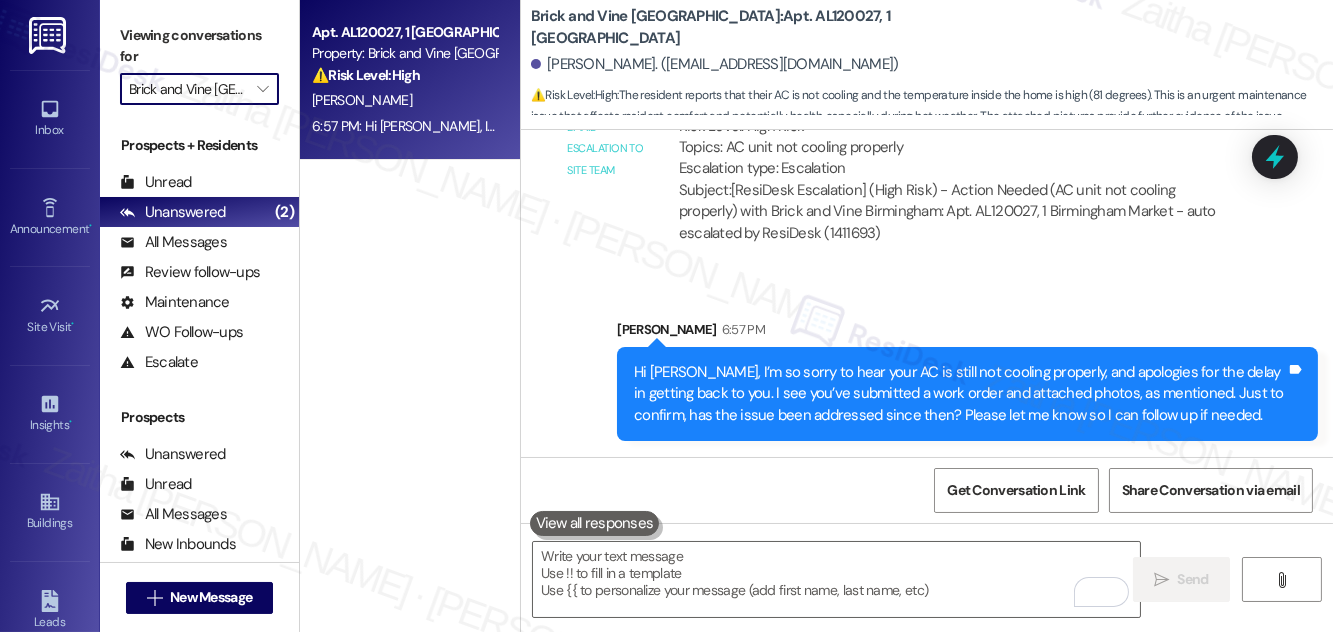 click on "Brick and Vine Birmingham" at bounding box center [188, 89] 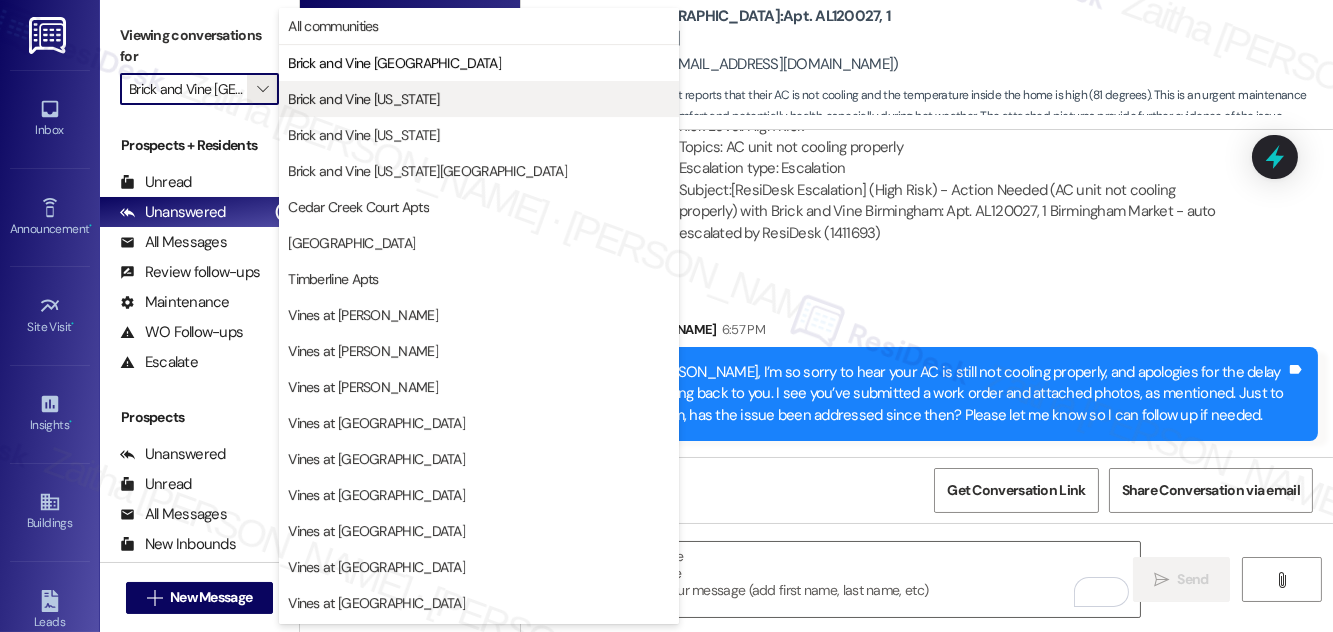 click on "Brick and Vine California" at bounding box center [364, 99] 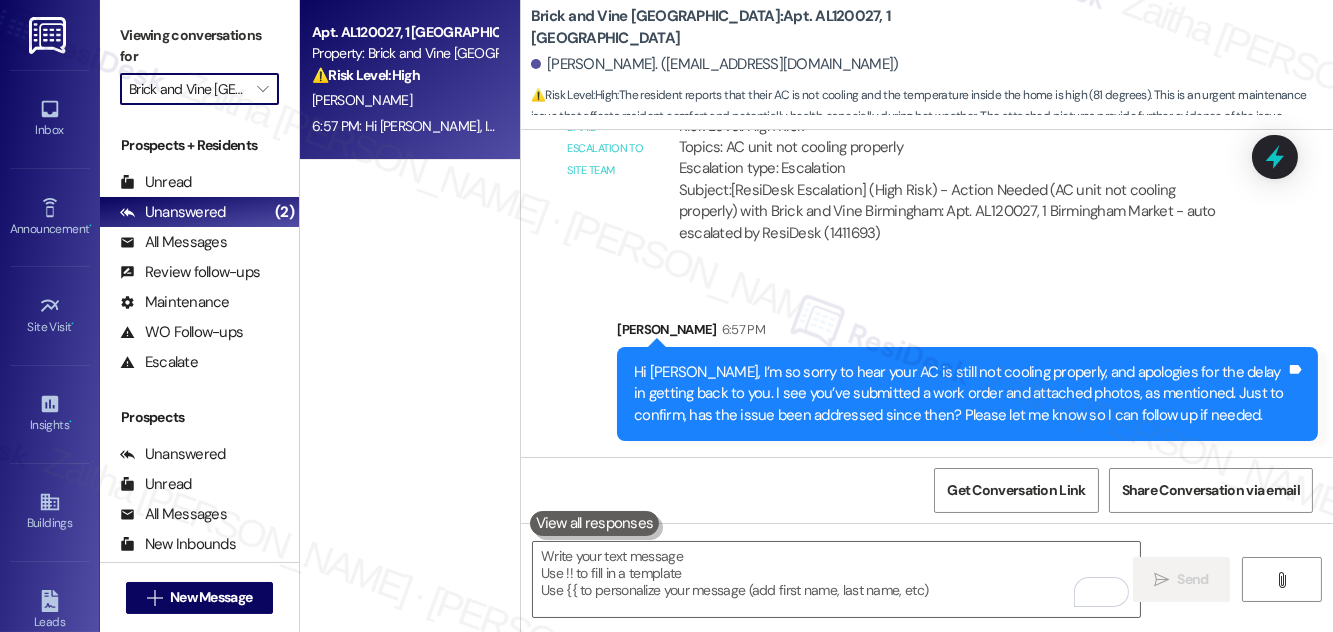 type on "Brick and Vine California" 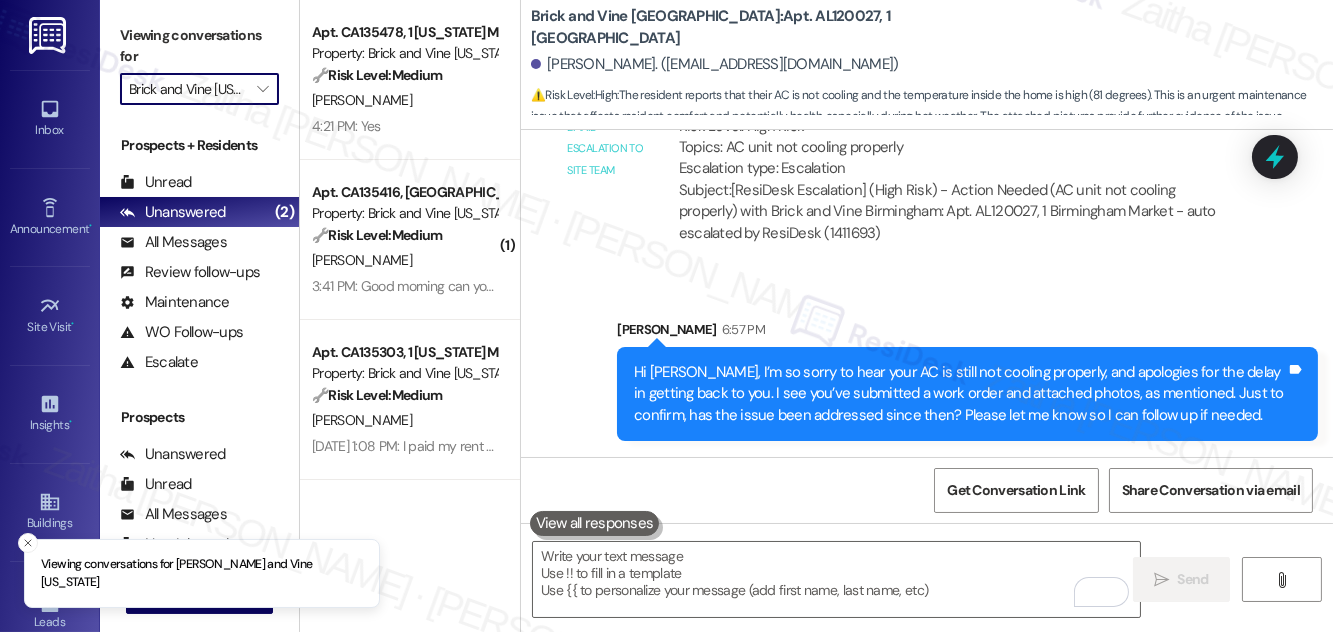 click on "Brick and Vine California" at bounding box center (188, 89) 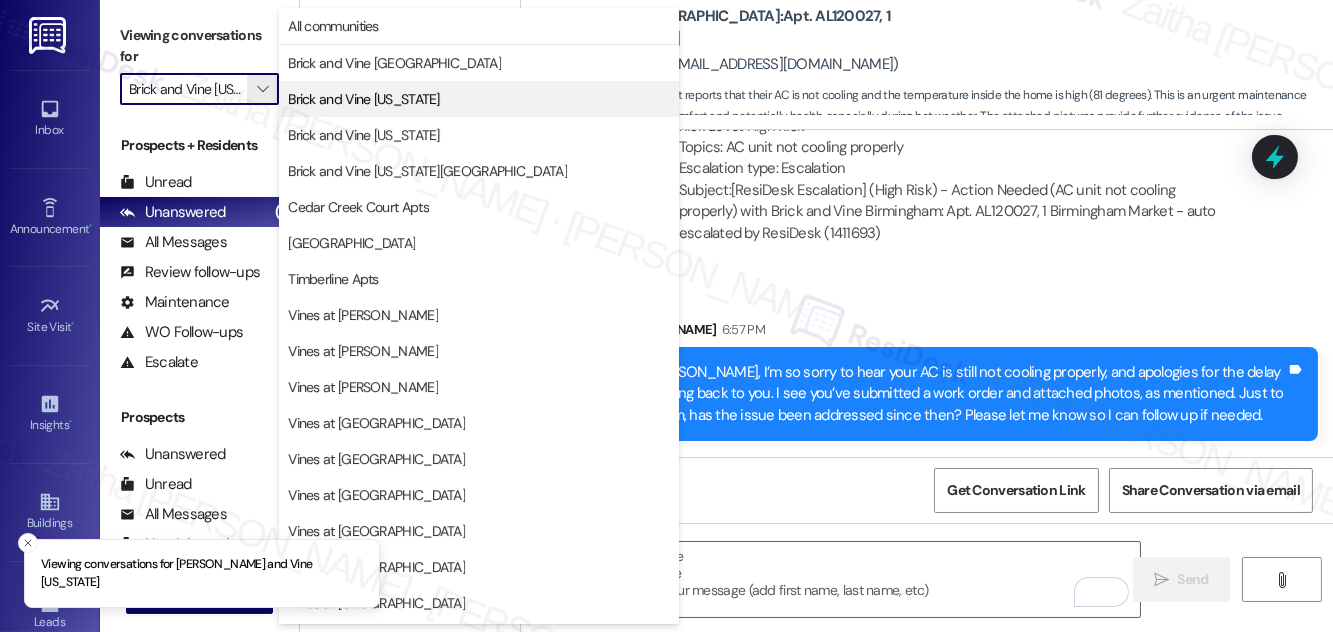 click on "Brick and Vine California" at bounding box center [364, 99] 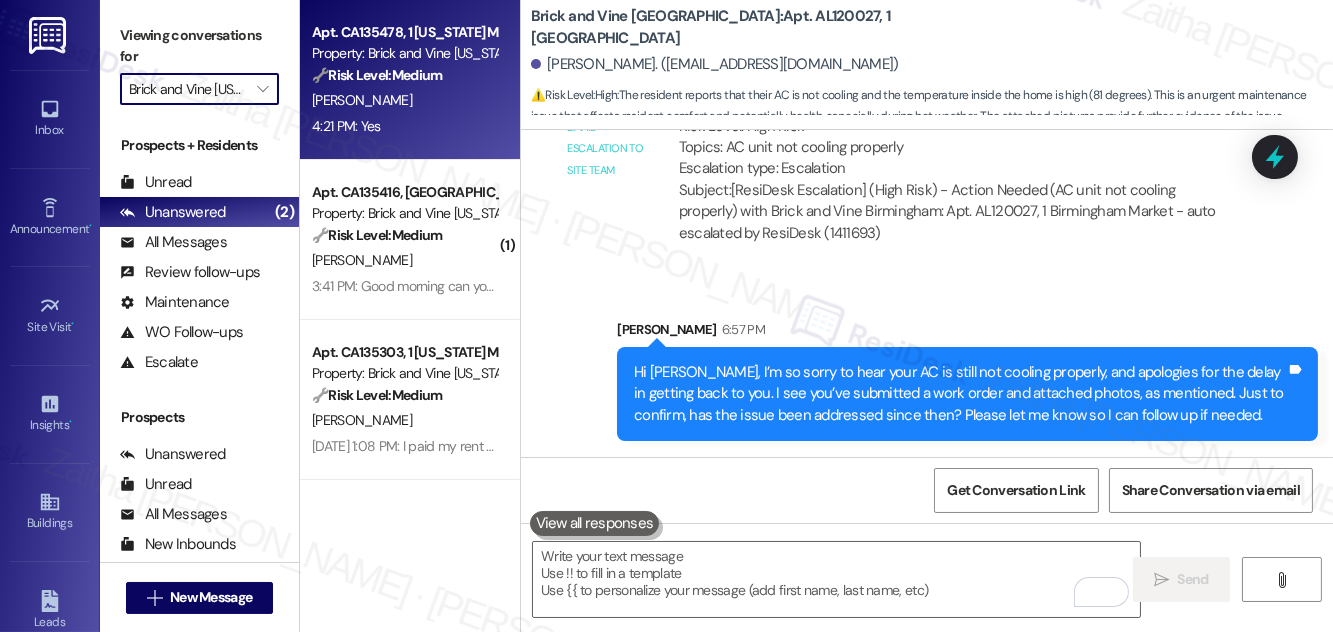 click on "4:21 PM: Yes 4:21 PM: Yes" at bounding box center (404, 126) 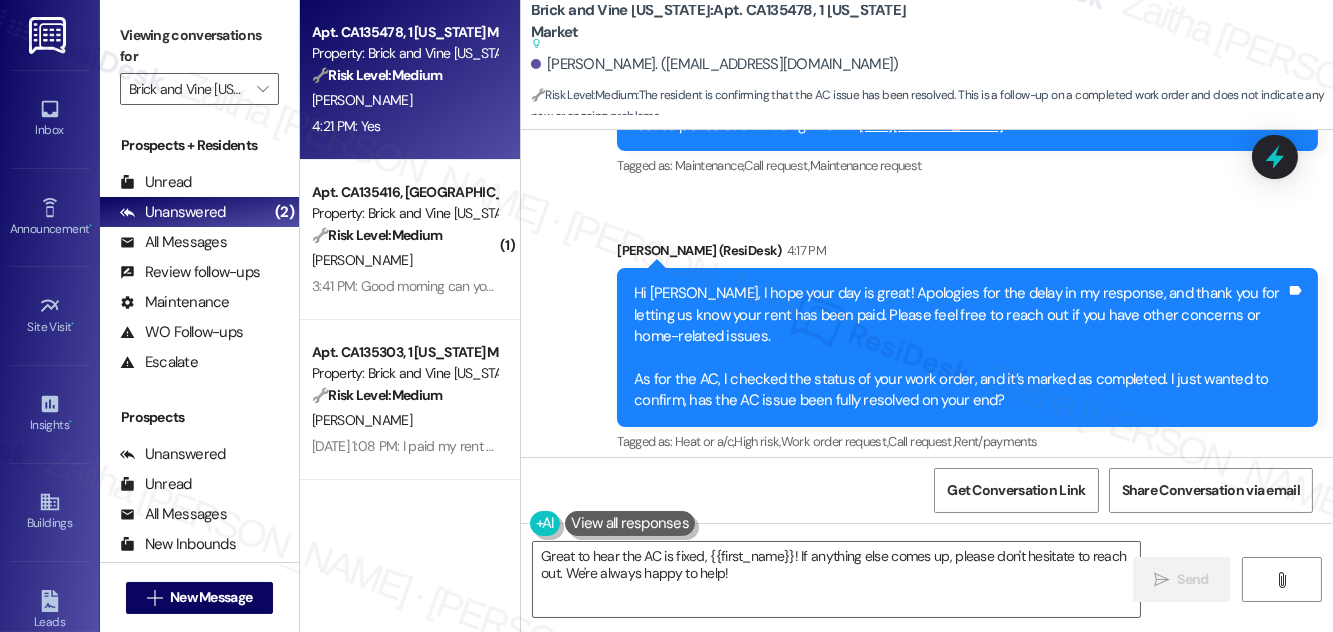 scroll, scrollTop: 1264, scrollLeft: 0, axis: vertical 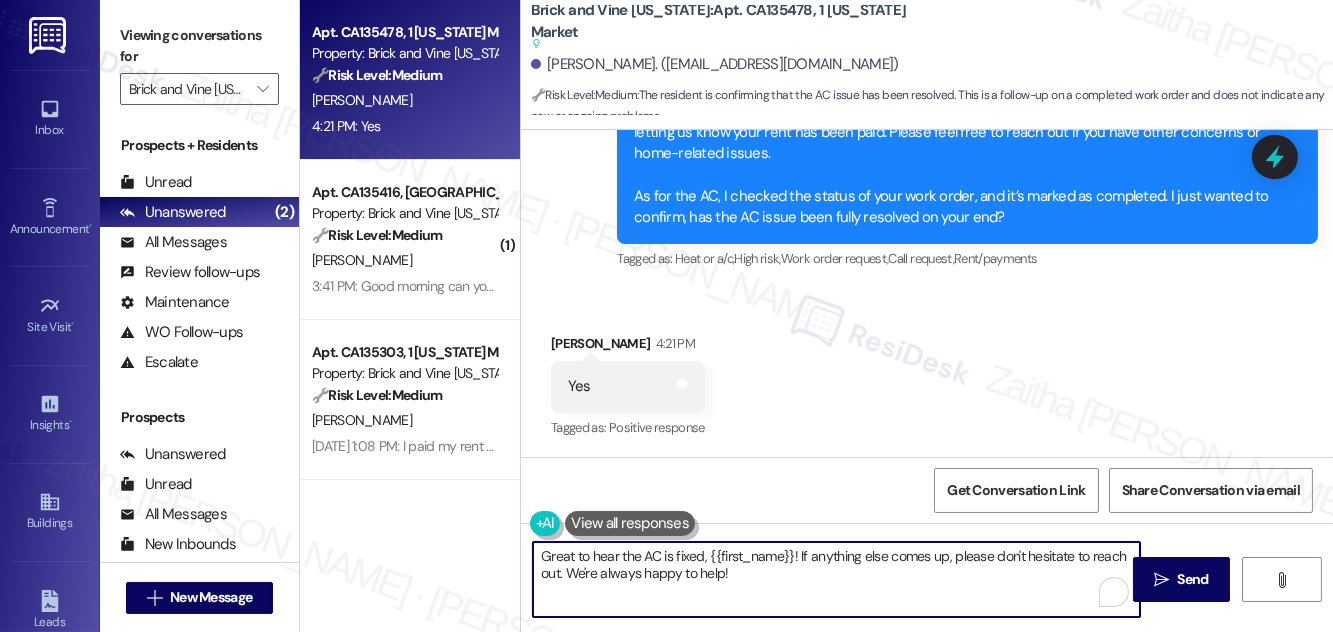 drag, startPoint x: 567, startPoint y: 570, endPoint x: 754, endPoint y: 573, distance: 187.02406 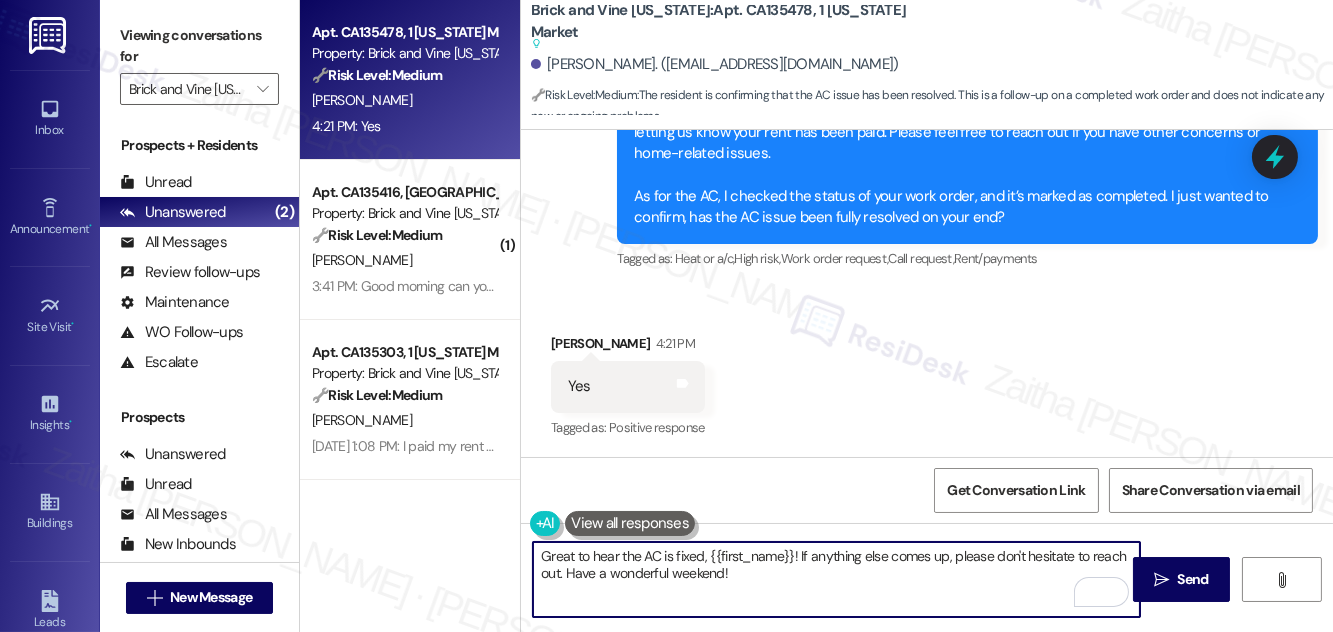 scroll, scrollTop: 1173, scrollLeft: 0, axis: vertical 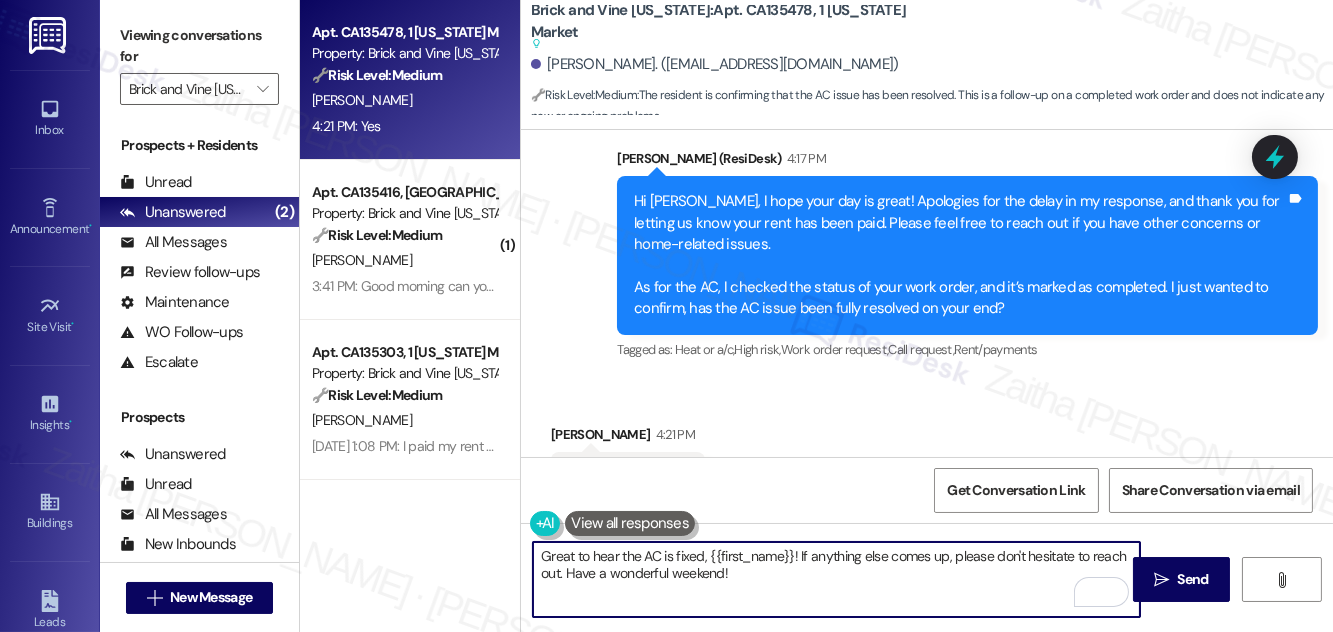 click on "Great to hear the AC is fixed, {{first_name}}! If anything else comes up, please don't hesitate to reach out. Have a wonderful weekend!" at bounding box center [836, 579] 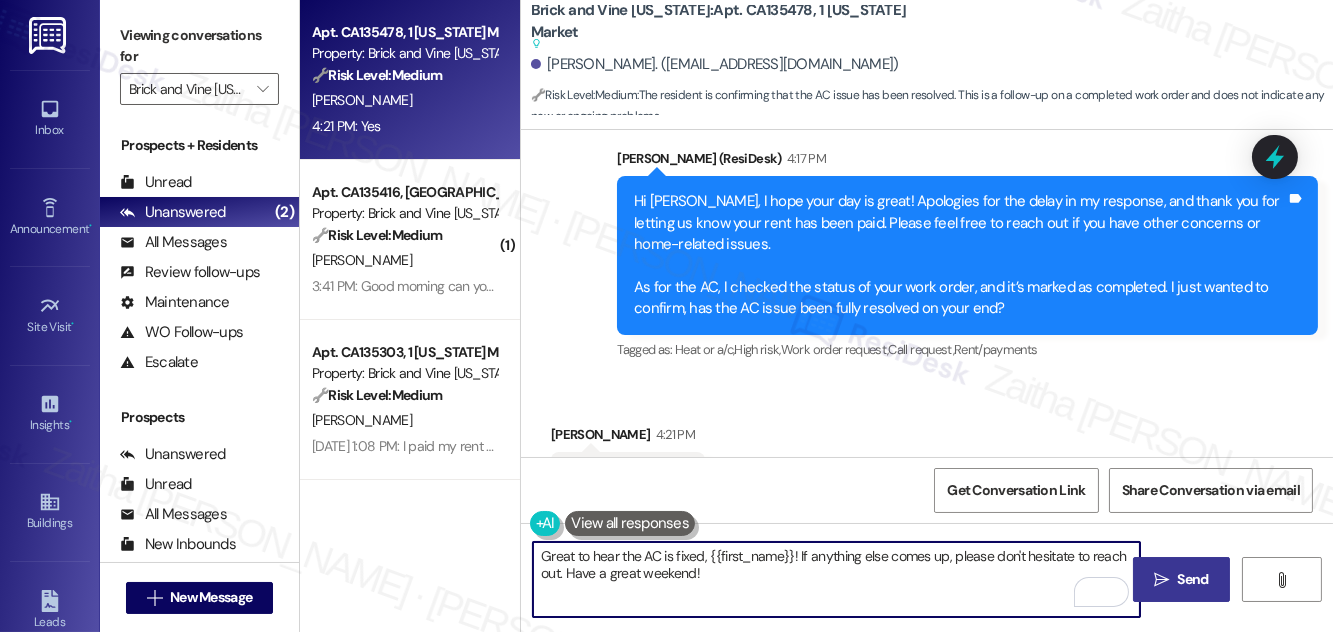 type on "Great to hear the AC is fixed, {{first_name}}! If anything else comes up, please don't hesitate to reach out. Have a great weekend!" 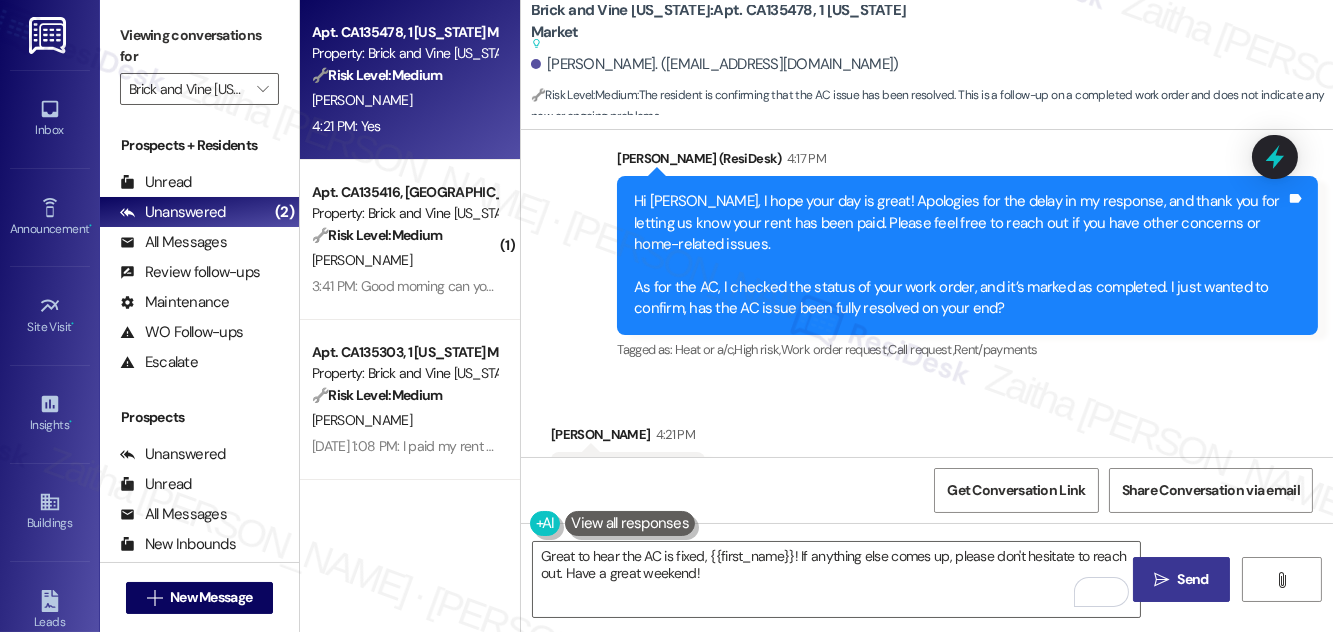 click on "Send" at bounding box center [1193, 579] 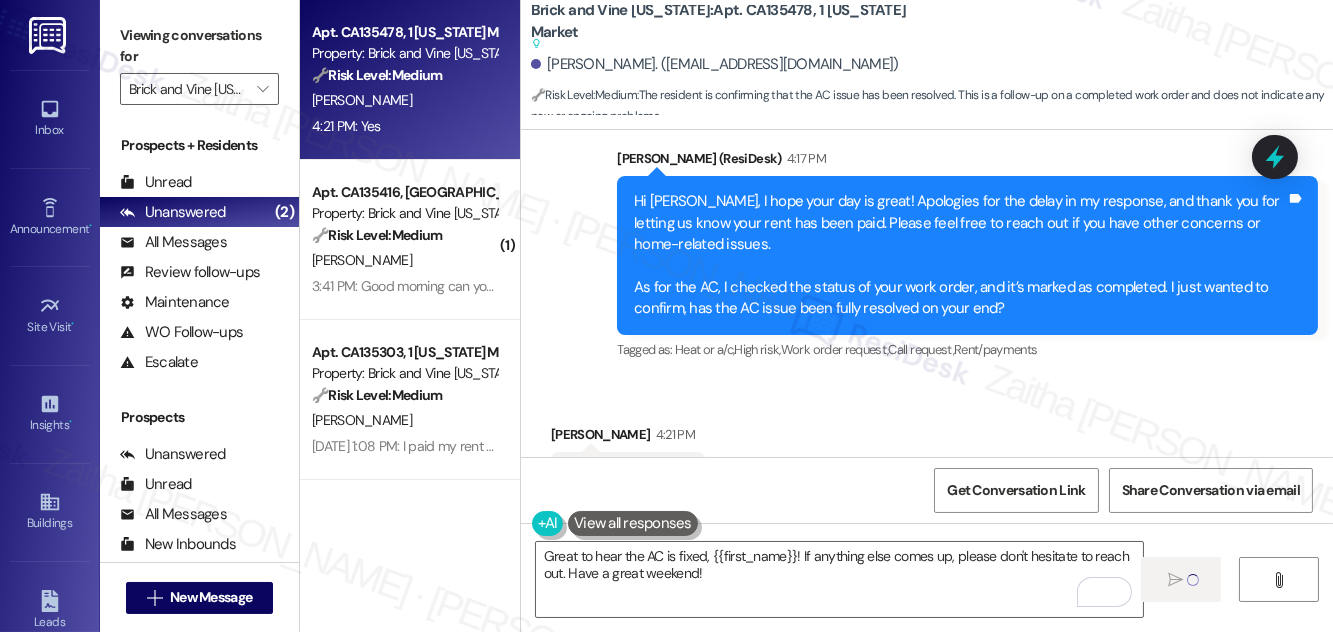 type 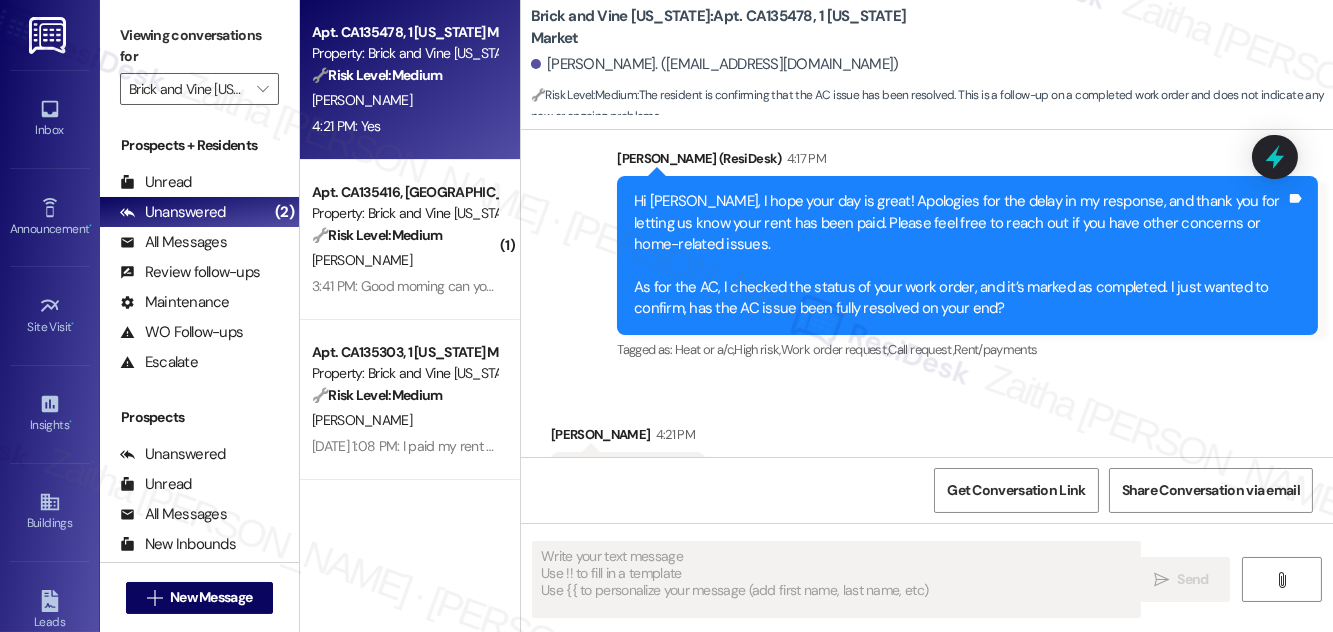 scroll, scrollTop: 1263, scrollLeft: 0, axis: vertical 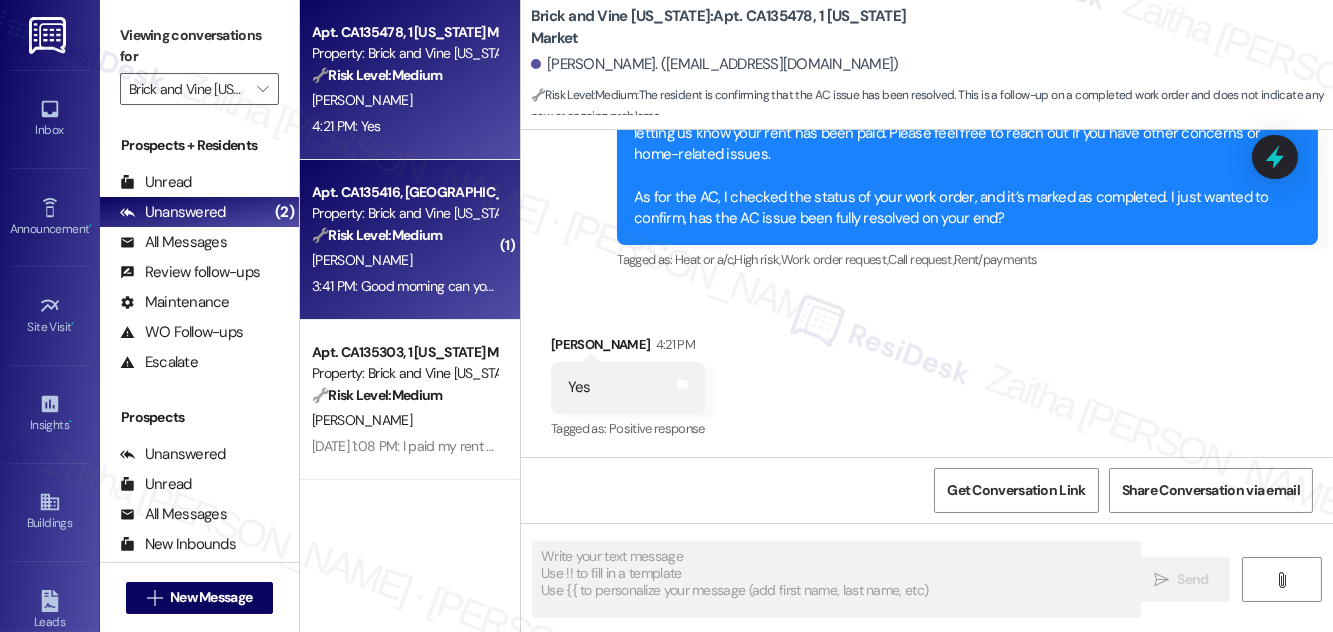 click on "V. Walker" at bounding box center (404, 260) 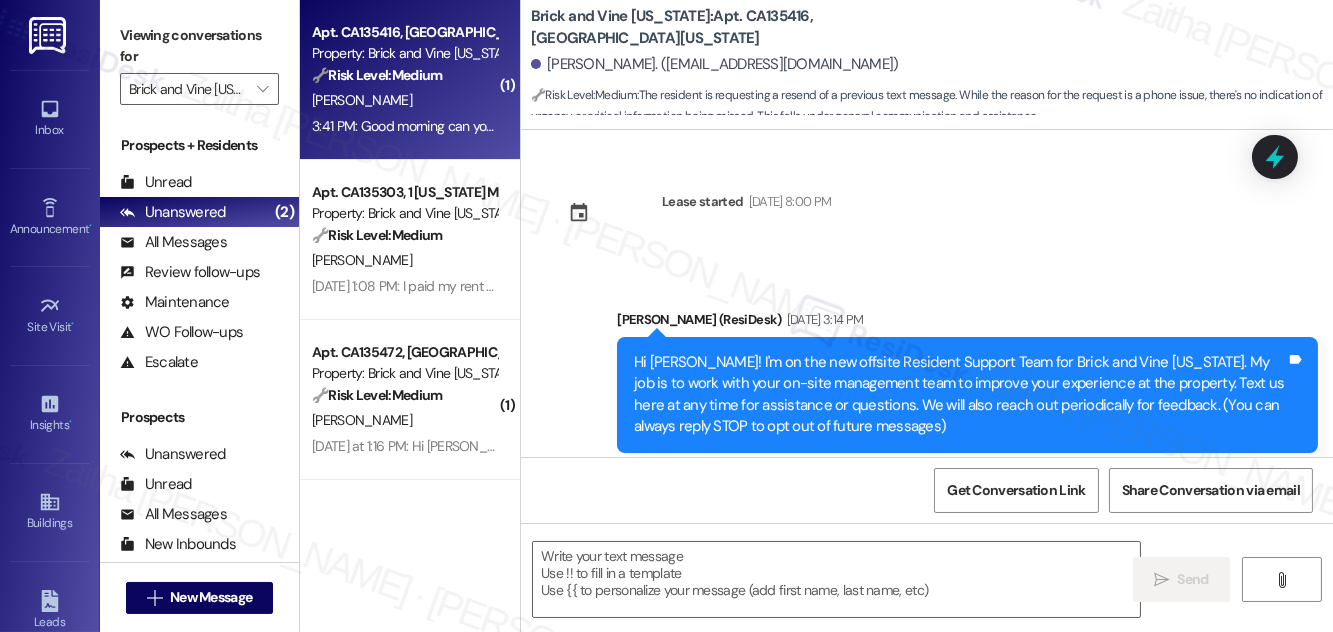 scroll, scrollTop: 13005, scrollLeft: 0, axis: vertical 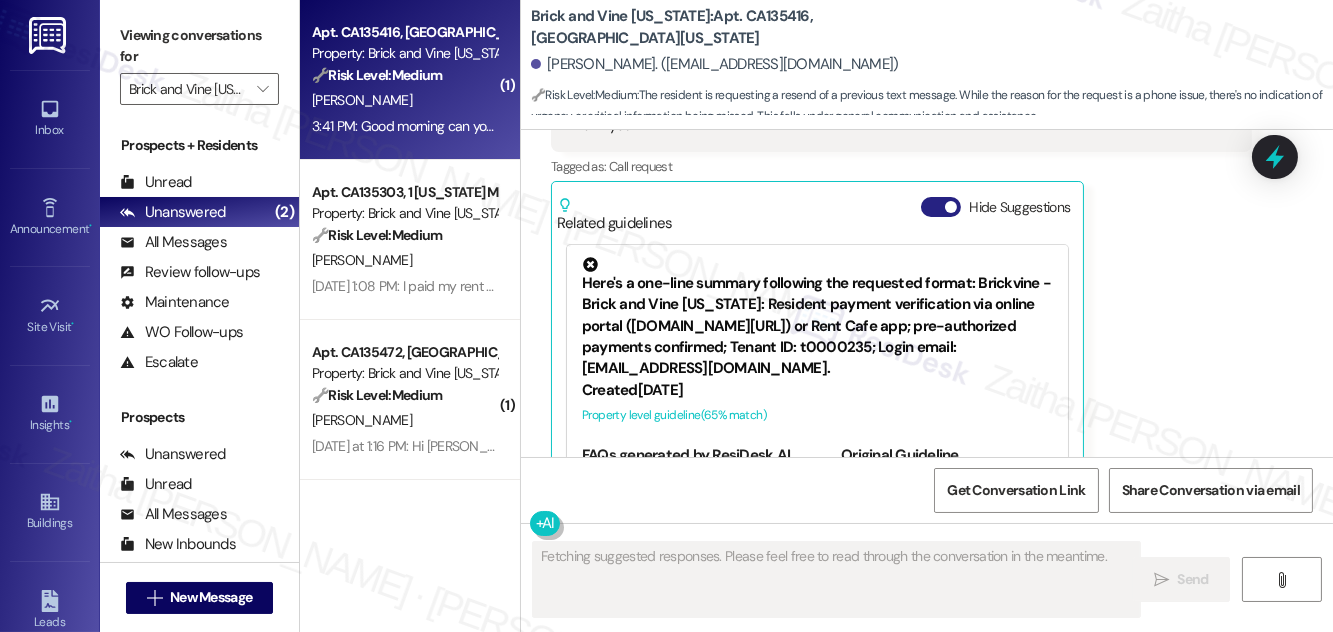 click on "Hide Suggestions" at bounding box center [941, 207] 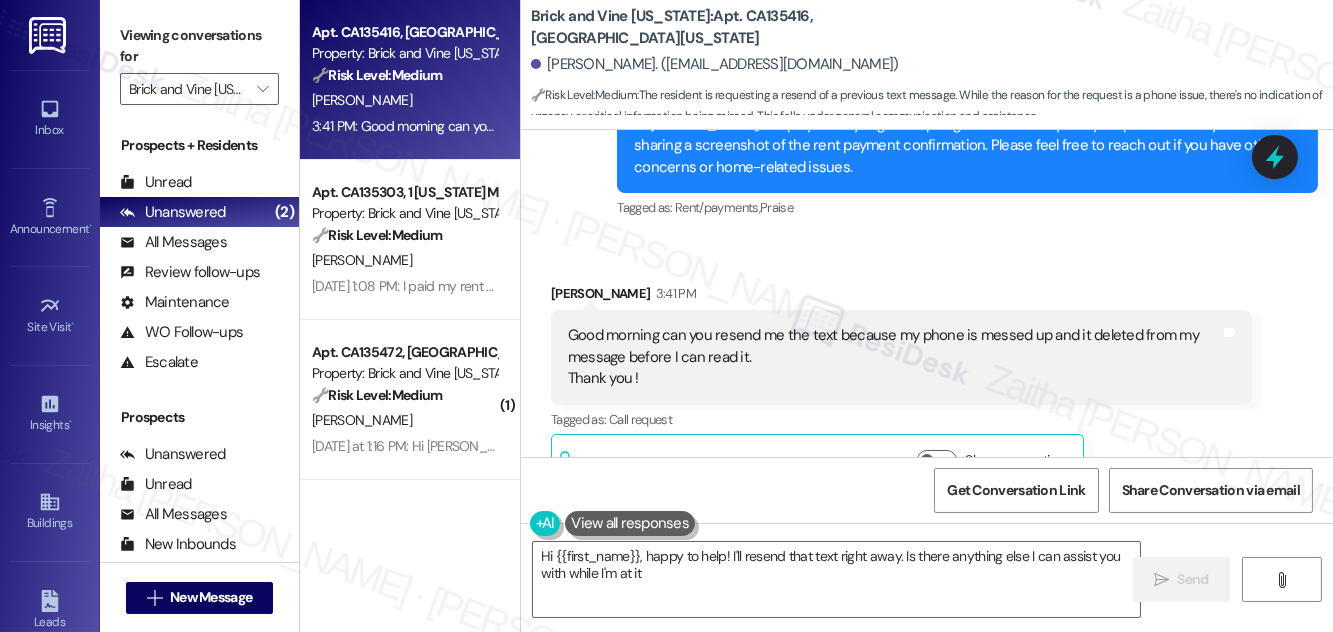 type on "Hi {{first_name}}, happy to help! I'll resend that text right away. Is there anything else I can assist you with while I'm at it?" 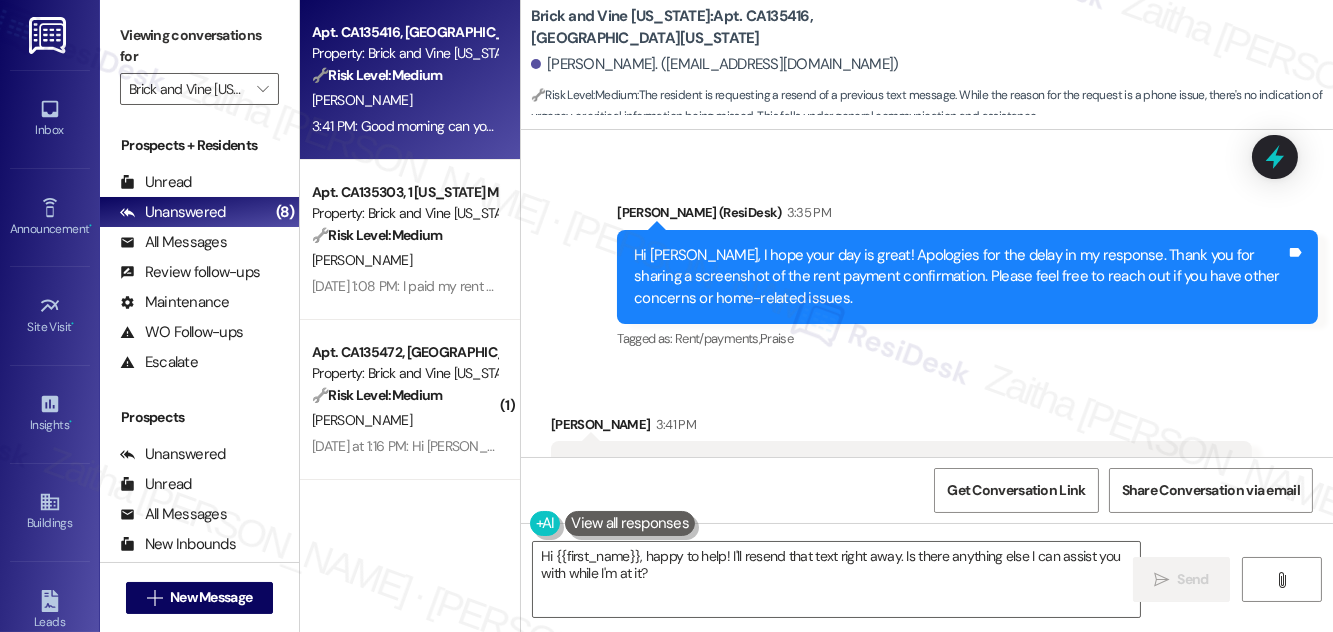 scroll, scrollTop: 12752, scrollLeft: 0, axis: vertical 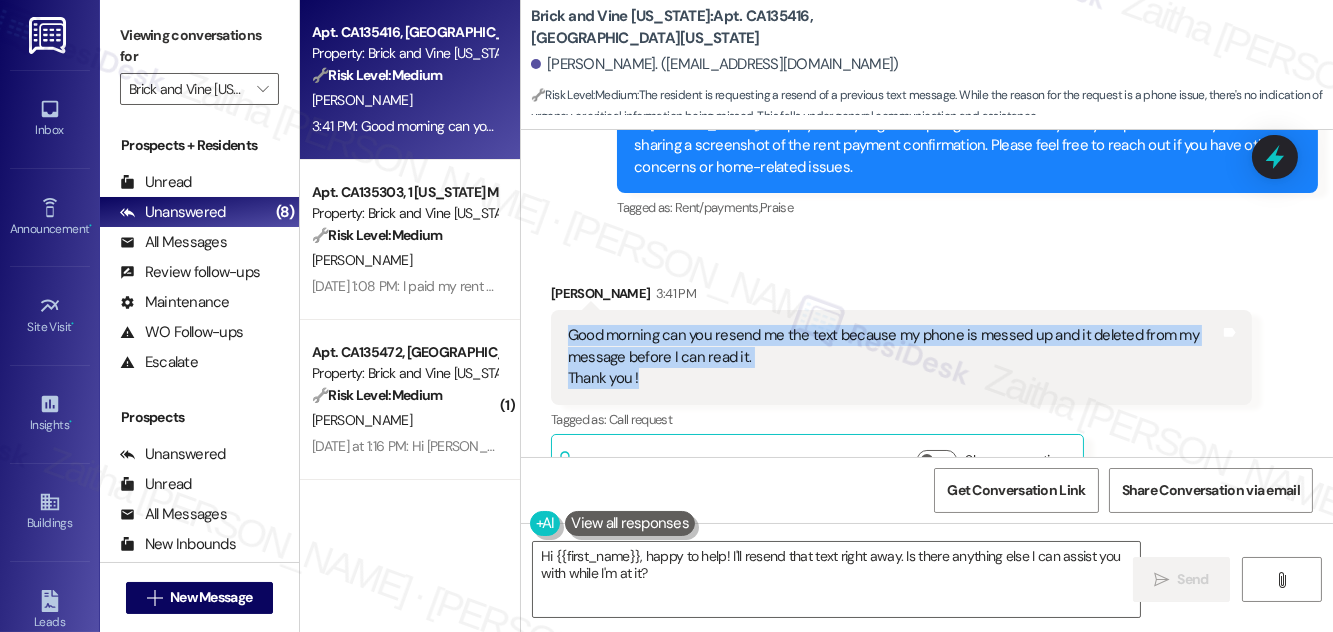 drag, startPoint x: 568, startPoint y: 280, endPoint x: 693, endPoint y: 339, distance: 138.22446 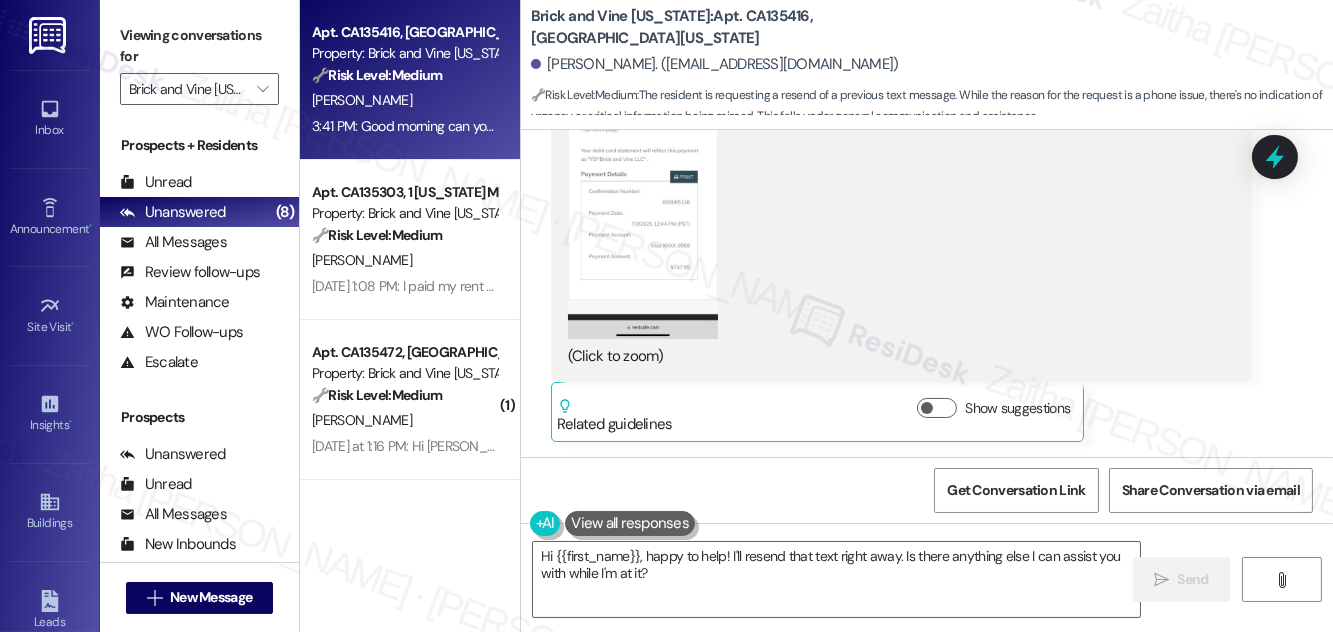 scroll, scrollTop: 12025, scrollLeft: 0, axis: vertical 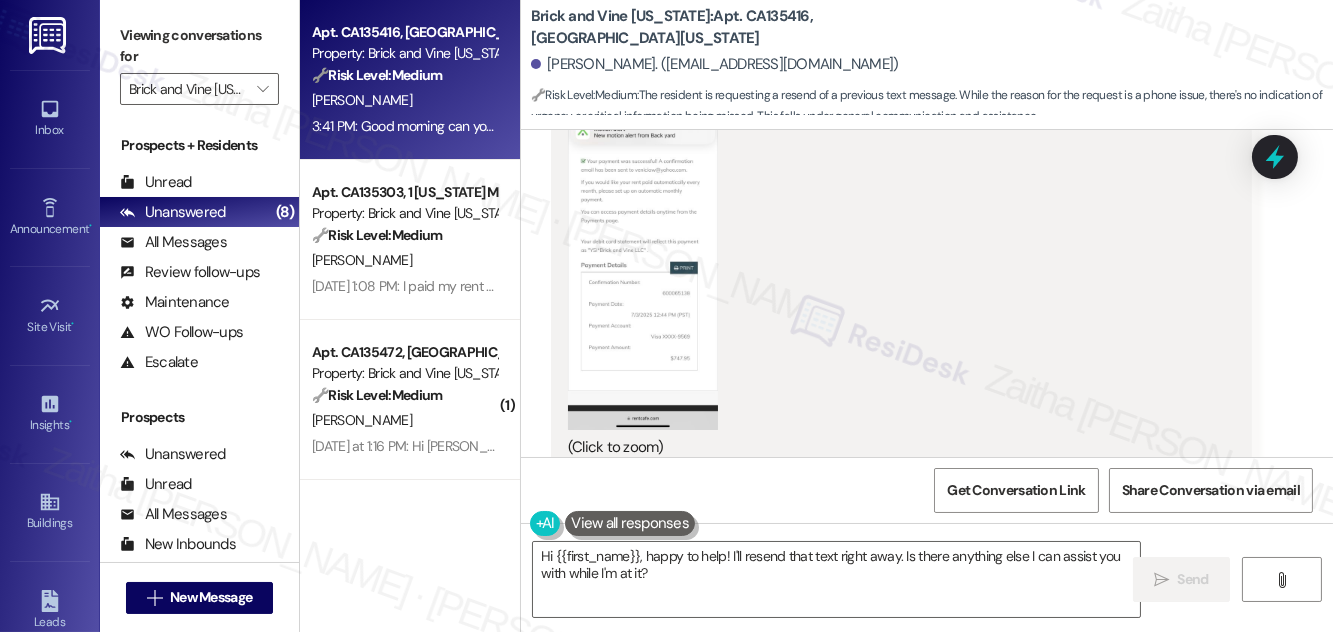 click at bounding box center [643, 268] 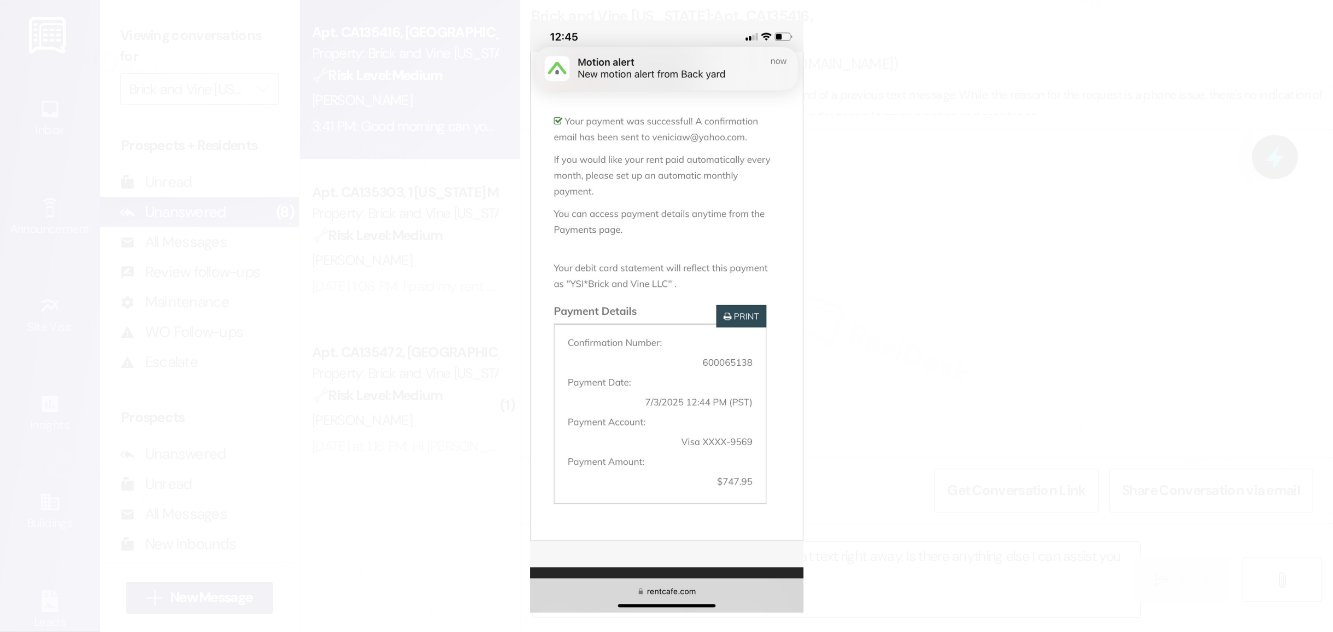 click at bounding box center [666, 316] 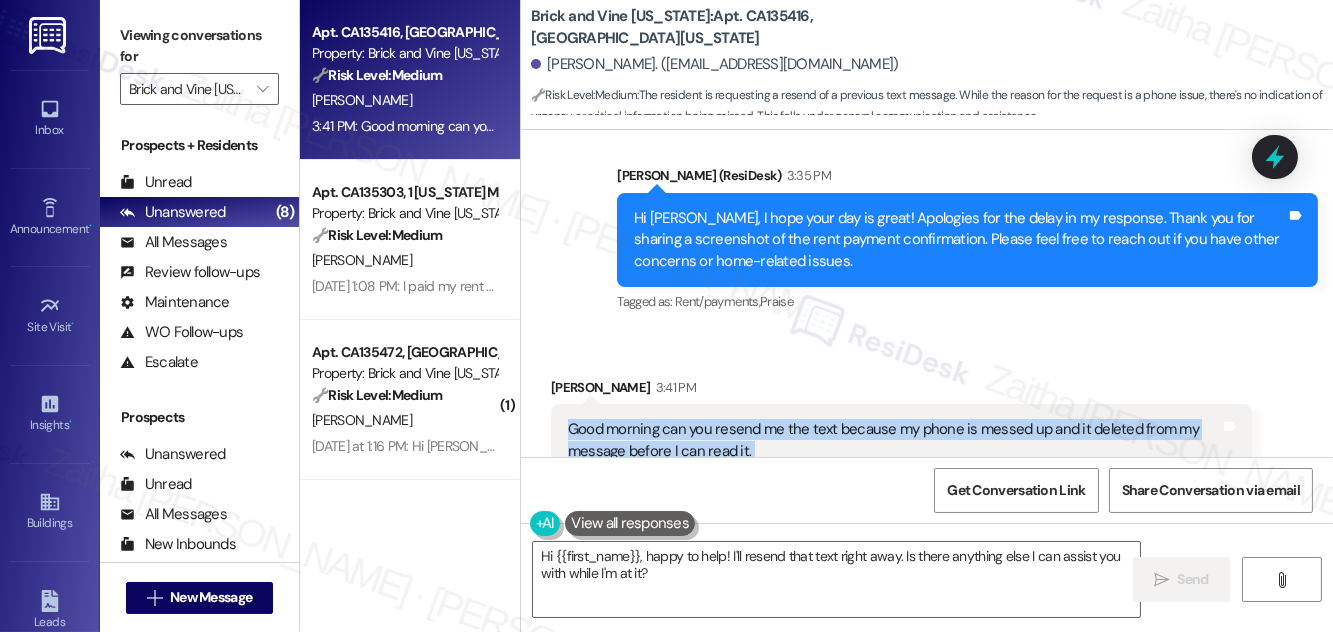 scroll, scrollTop: 12752, scrollLeft: 0, axis: vertical 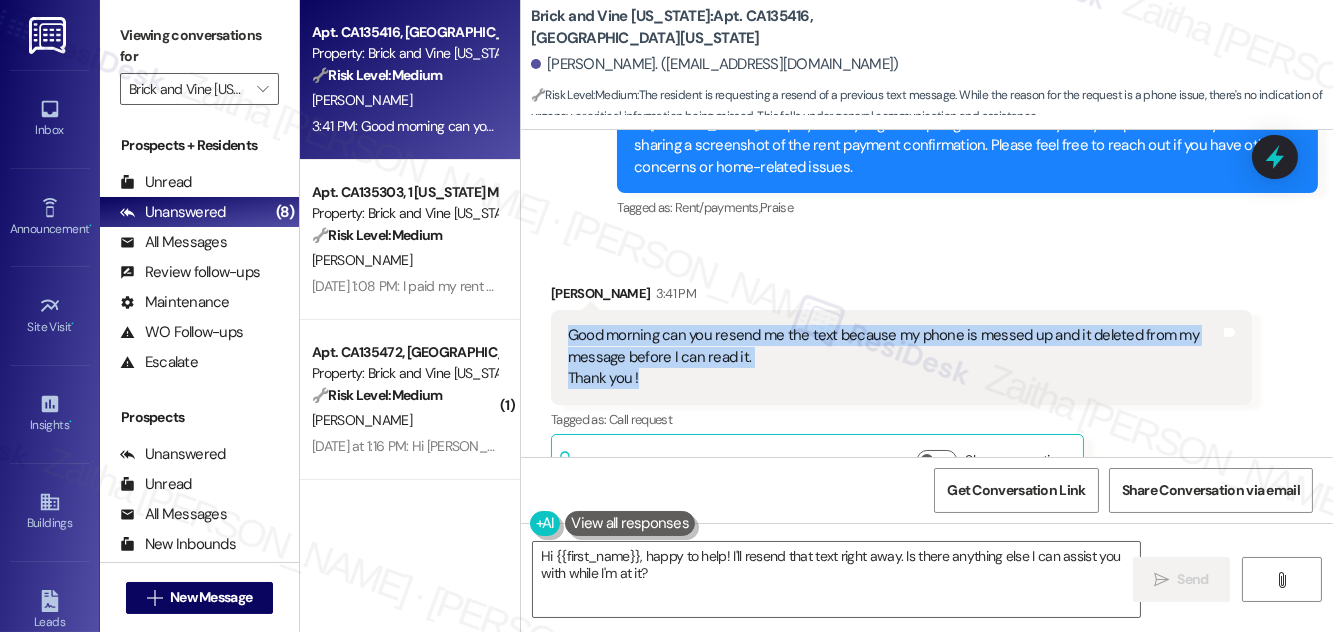 click on "Good morning can you resend me the text because my phone is messed up and it deleted from my message before I can read it.
Thank you  !" at bounding box center [894, 357] 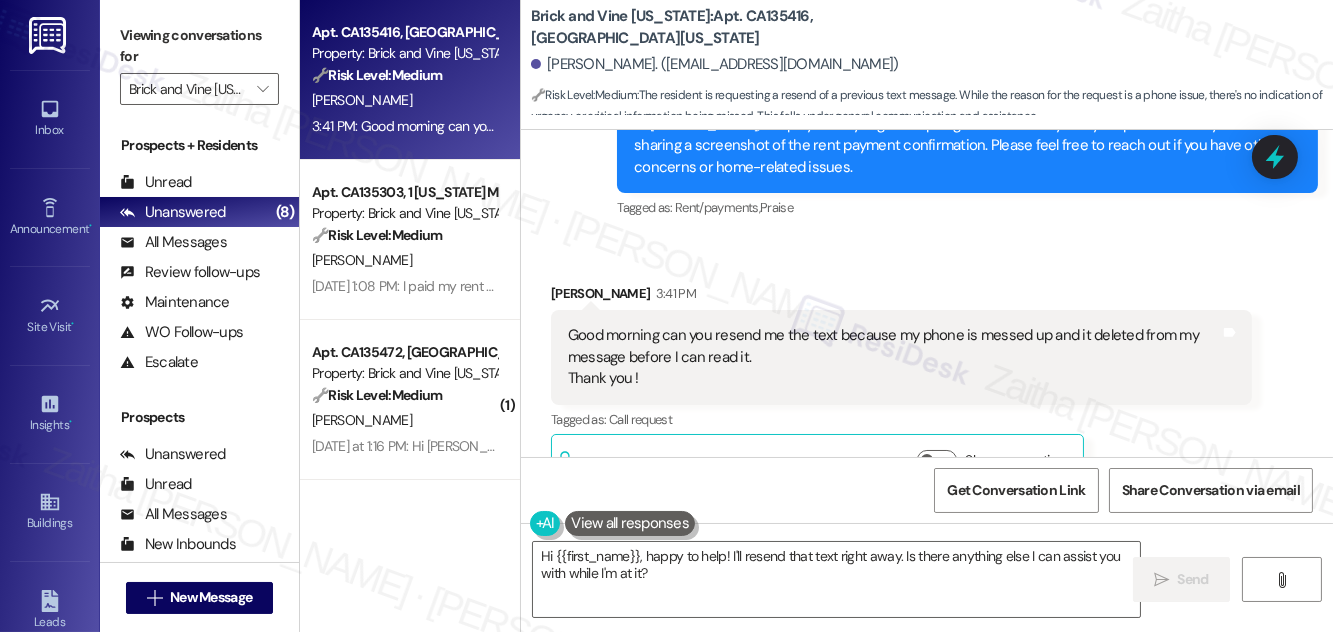 scroll, scrollTop: 12752, scrollLeft: 0, axis: vertical 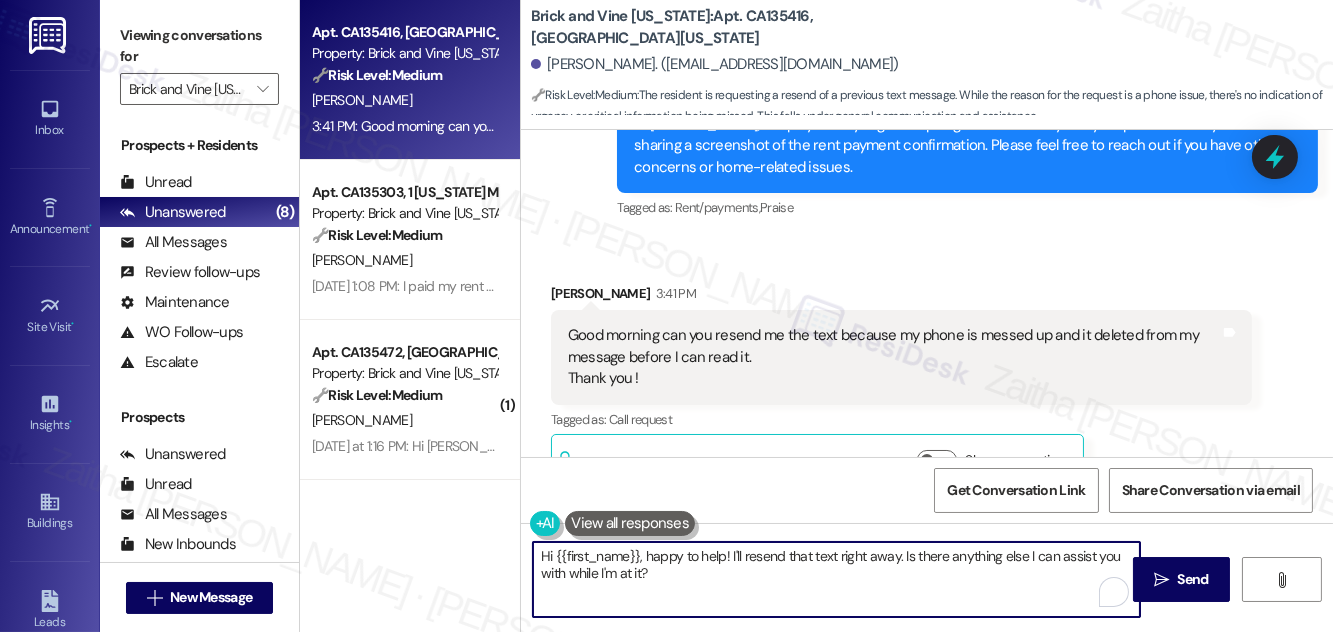 drag, startPoint x: 538, startPoint y: 556, endPoint x: 685, endPoint y: 583, distance: 149.45903 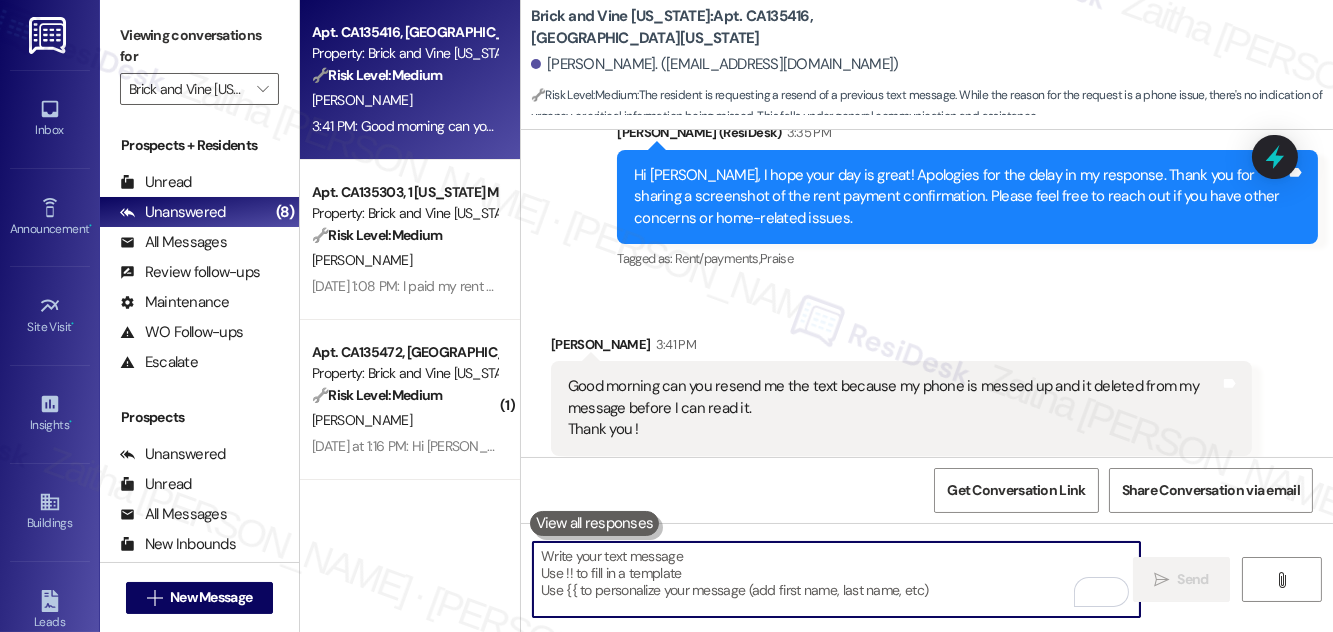 scroll, scrollTop: 12661, scrollLeft: 0, axis: vertical 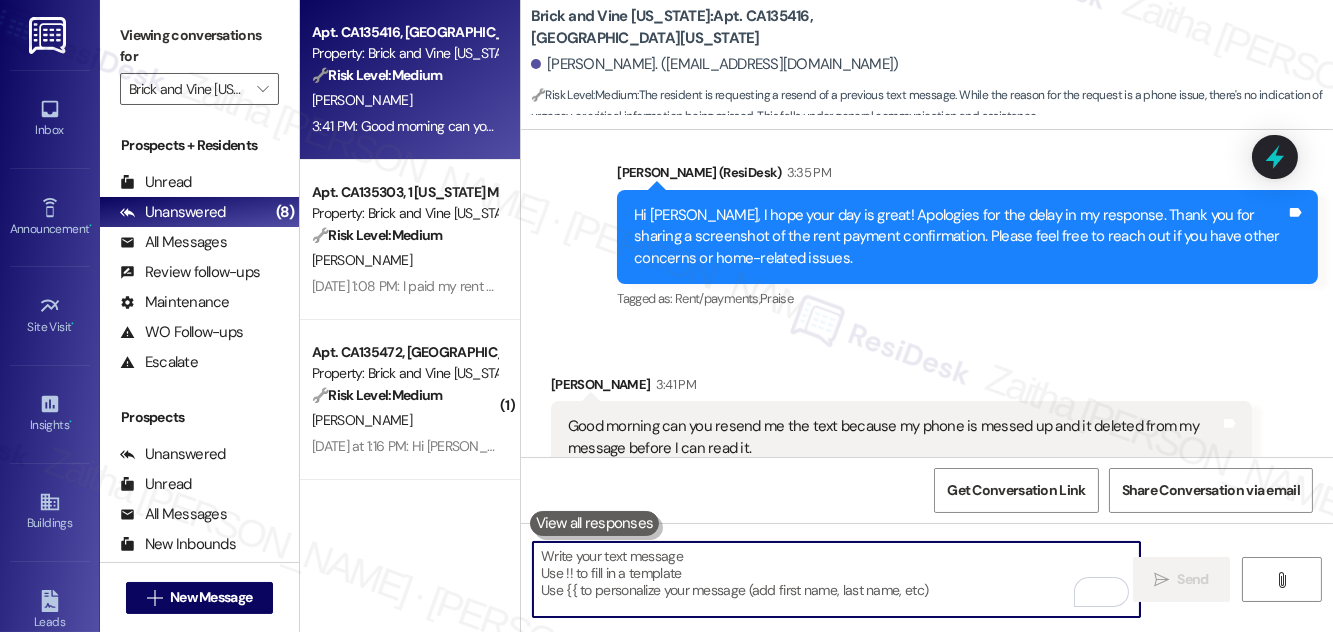 click at bounding box center [595, 523] 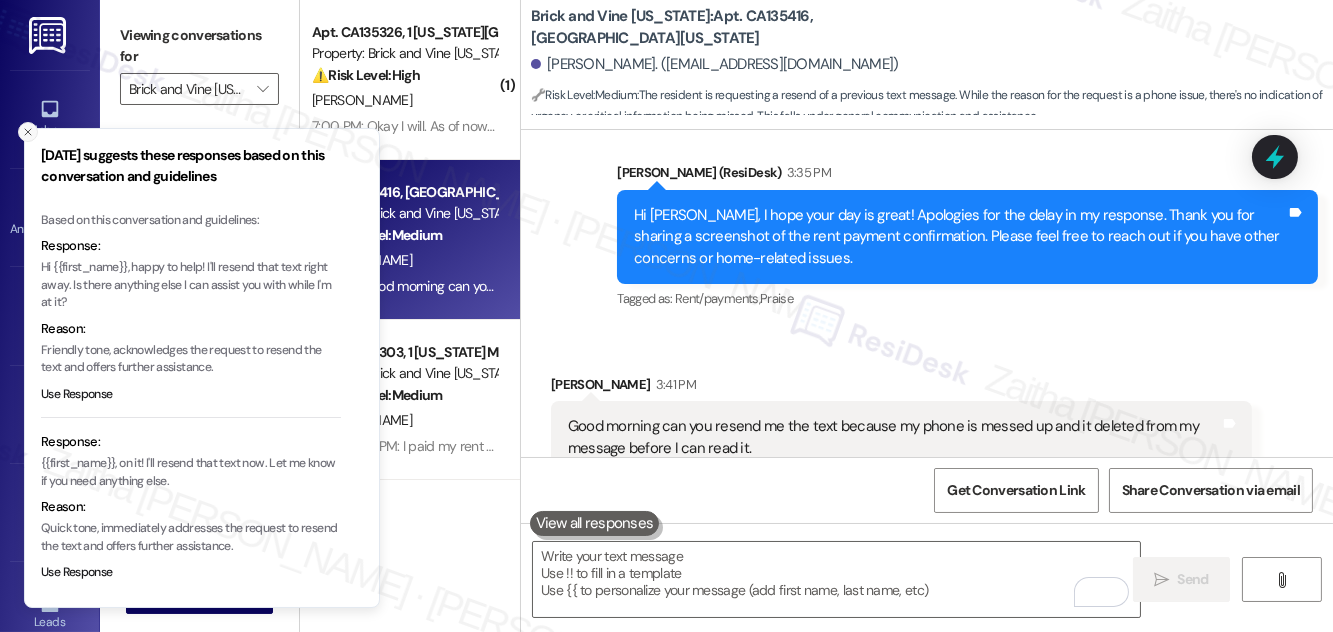 click 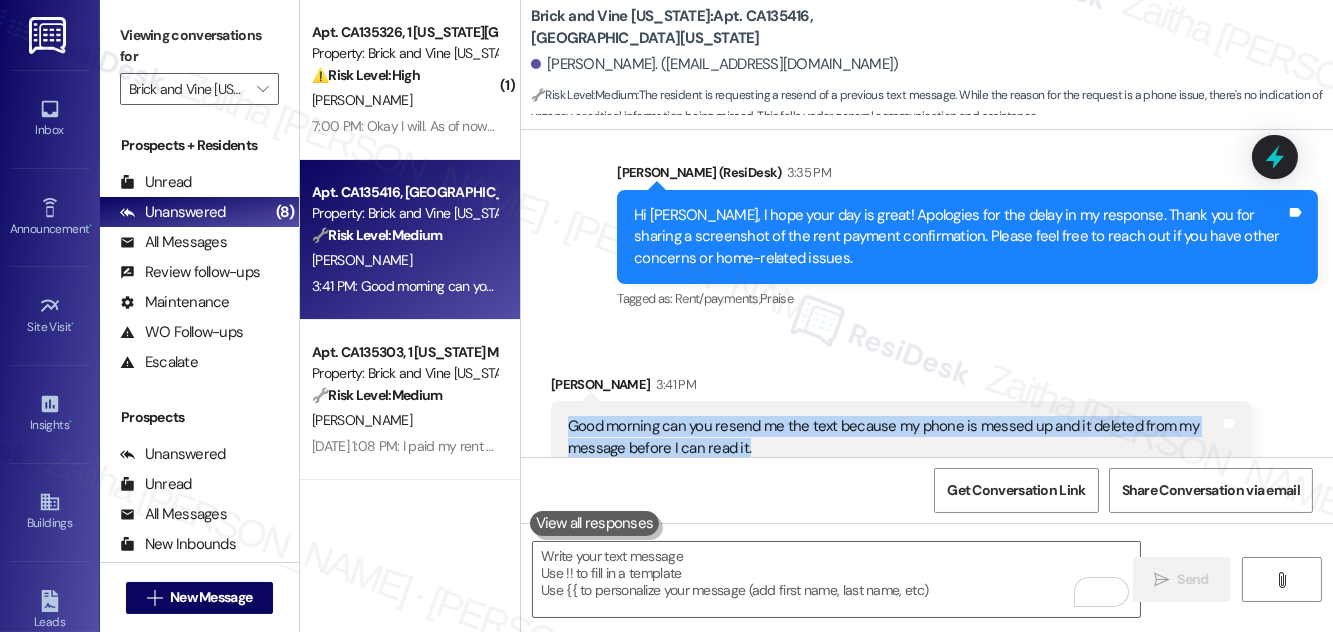 drag, startPoint x: 568, startPoint y: 372, endPoint x: 759, endPoint y: 402, distance: 193.34166 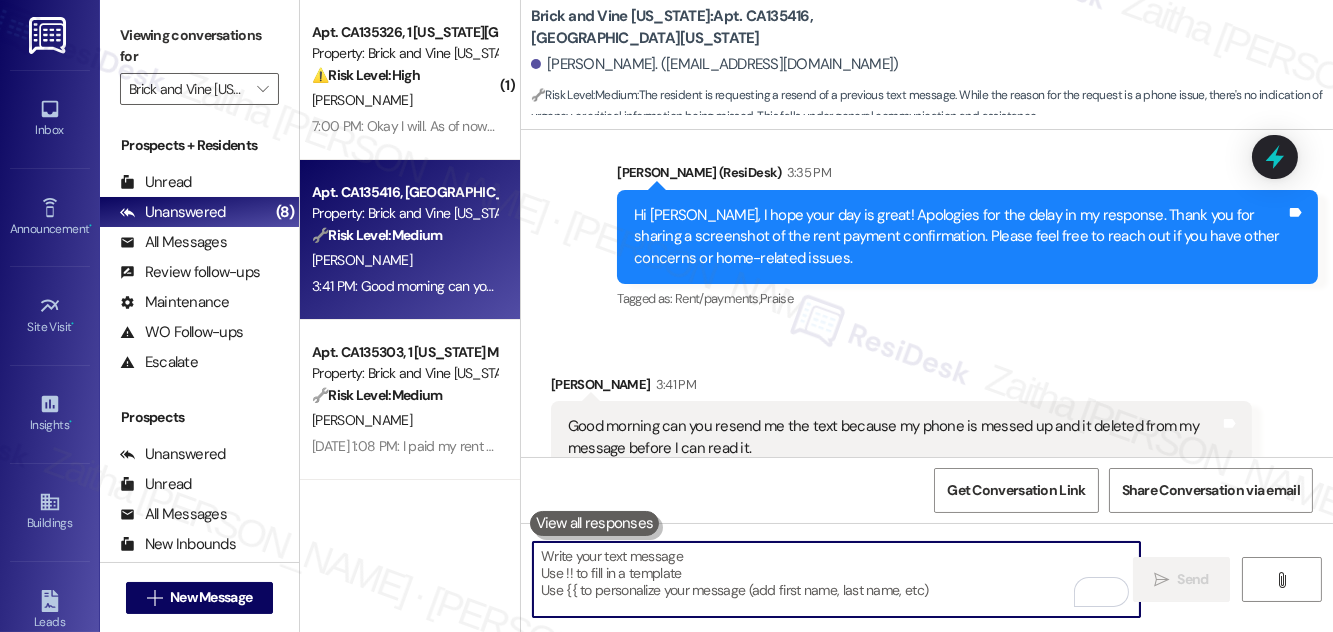 click at bounding box center (836, 579) 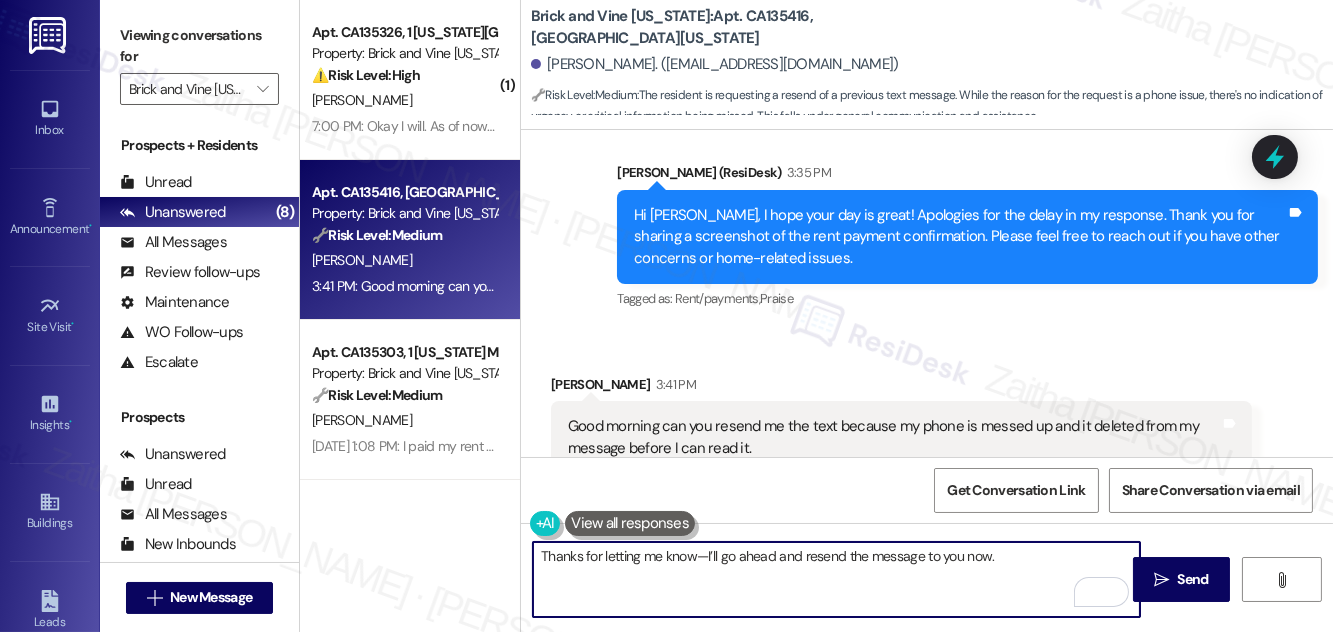 click on "Thanks for letting me know—I’ll go ahead and resend the message to you now." at bounding box center [836, 579] 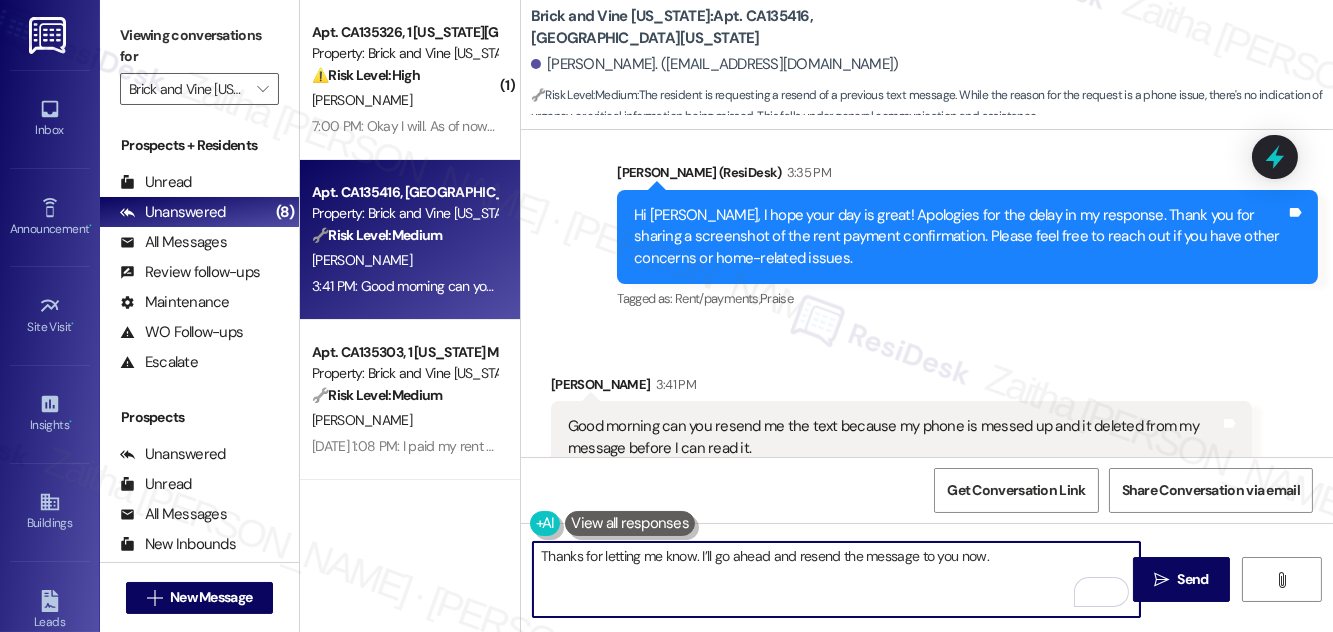 click on "Thanks for letting me know. I’ll go ahead and resend the message to you now." at bounding box center (836, 579) 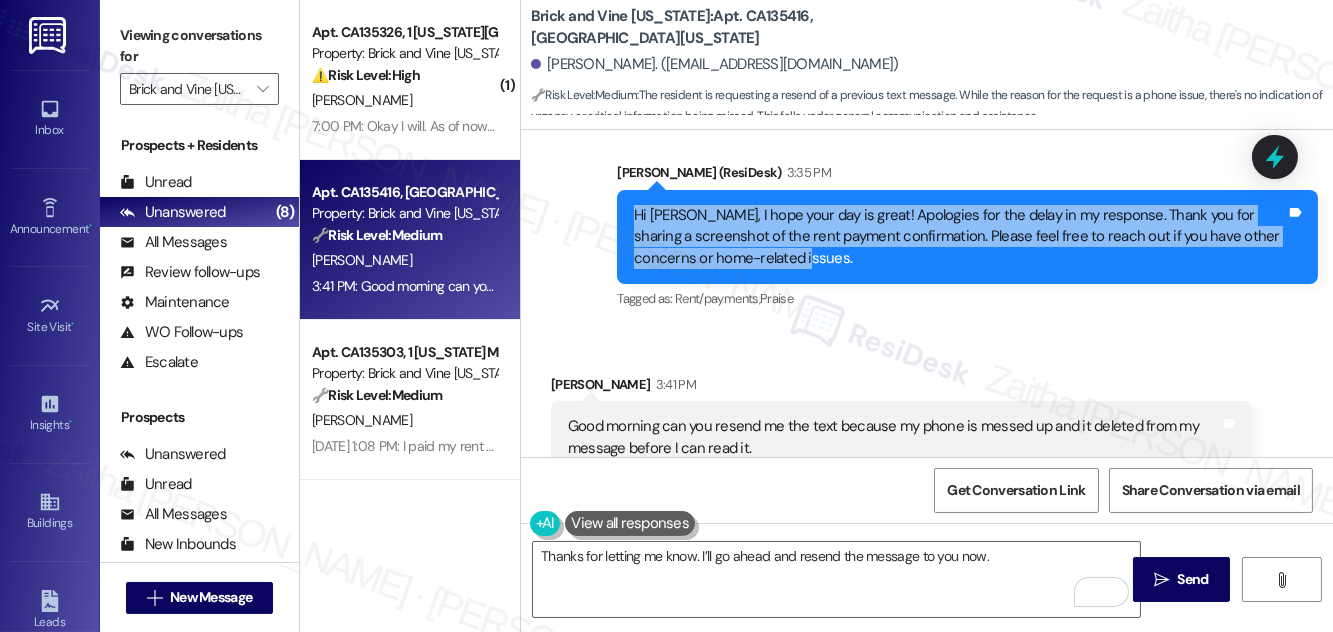 drag, startPoint x: 650, startPoint y: 162, endPoint x: 781, endPoint y: 211, distance: 139.86423 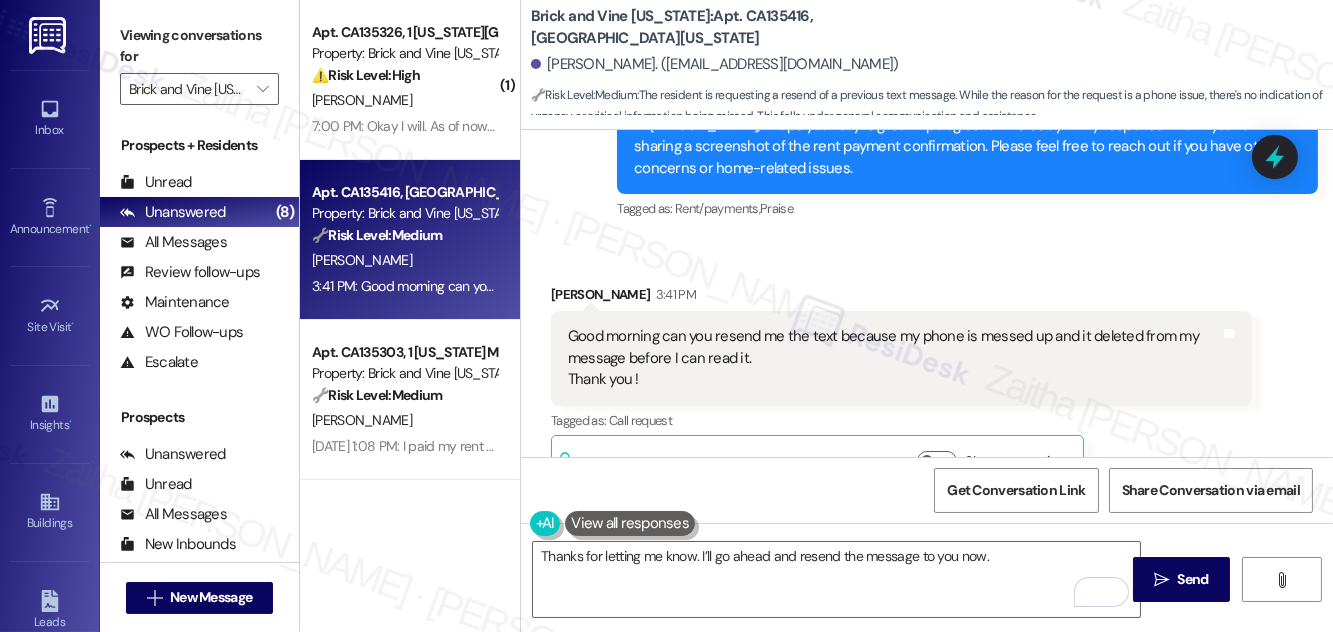 scroll, scrollTop: 12752, scrollLeft: 0, axis: vertical 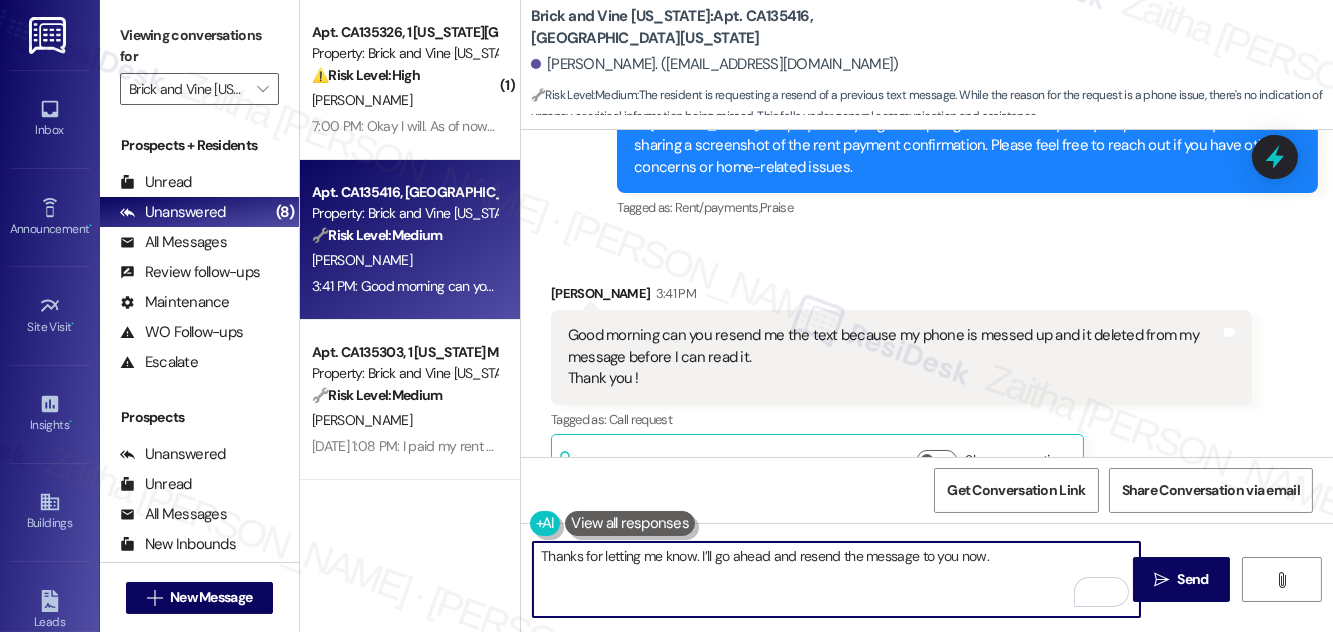 click on "Thanks for letting me know. I’ll go ahead and resend the message to you now." at bounding box center (836, 579) 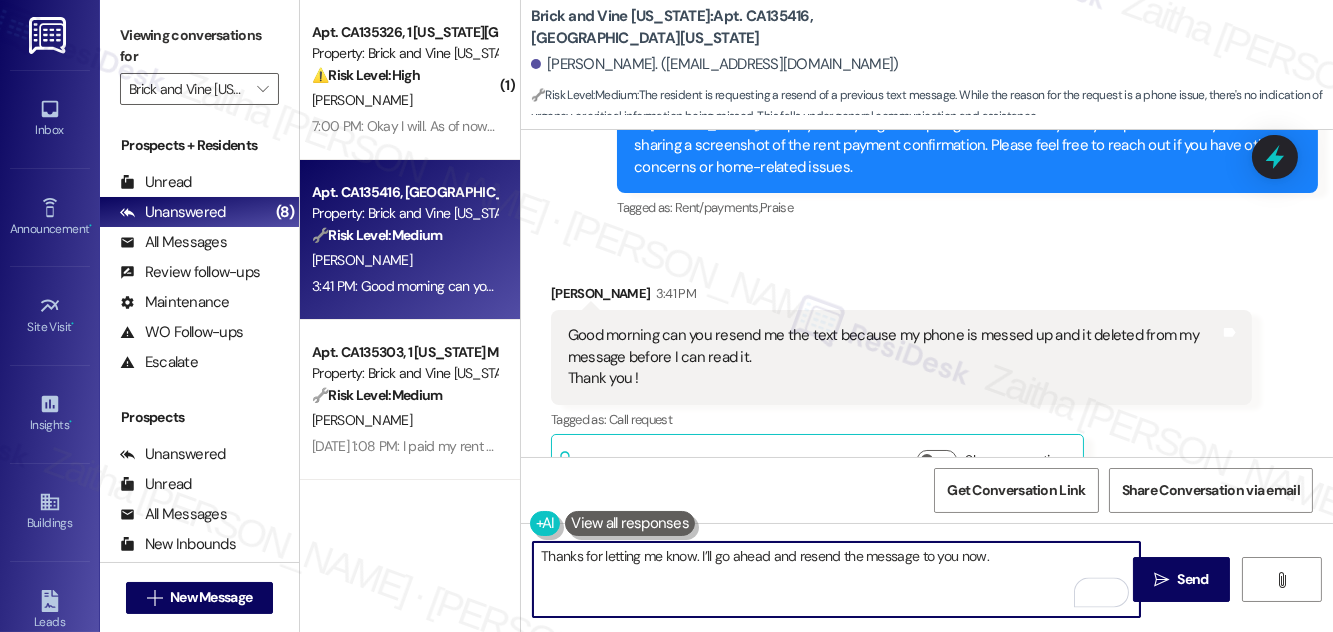 paste on "Hi Venicia, I hope your day is great! Apologies for the delay in my response. Thank you for sharing a screenshot of the rent payment confirmation. Please feel free to reach out if you have other concerns or home-related issues." 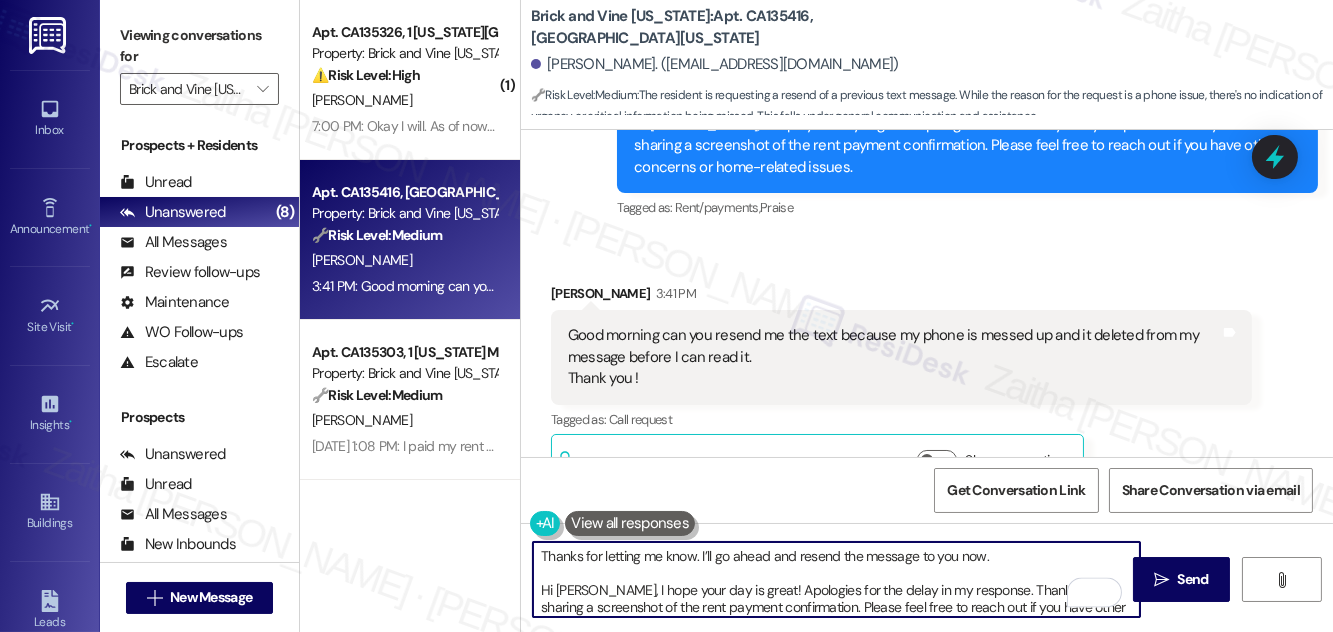 scroll, scrollTop: 16, scrollLeft: 0, axis: vertical 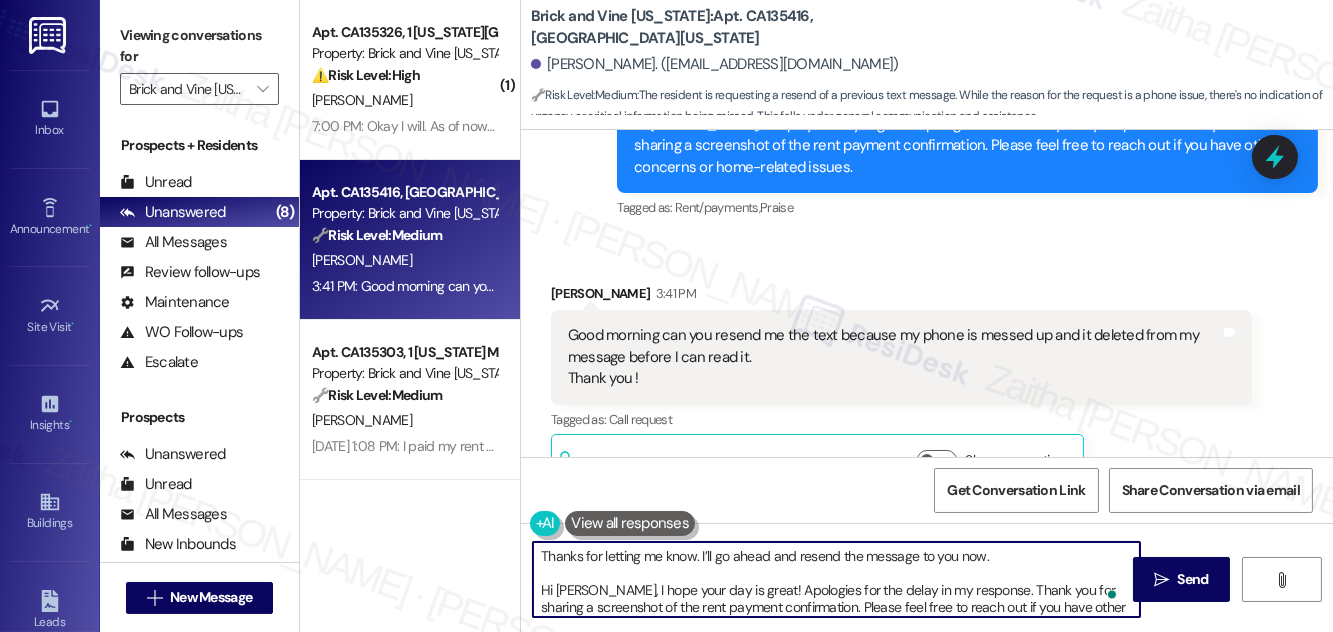 click on "Thanks for letting me know. I’ll go ahead and resend the message to you now.
Hi Venicia, I hope your day is great! Apologies for the delay in my response. Thank you for sharing a screenshot of the rent payment confirmation. Please feel free to reach out if you have other concerns or home-related issues." at bounding box center (836, 579) 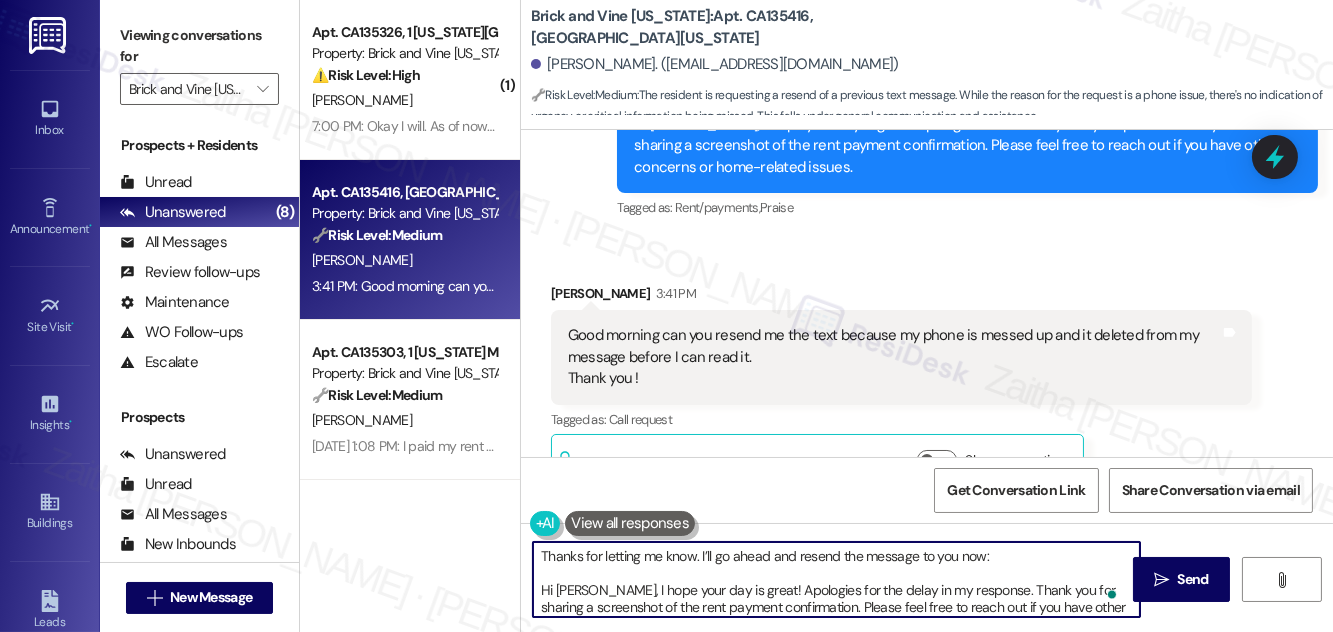 scroll, scrollTop: 18, scrollLeft: 0, axis: vertical 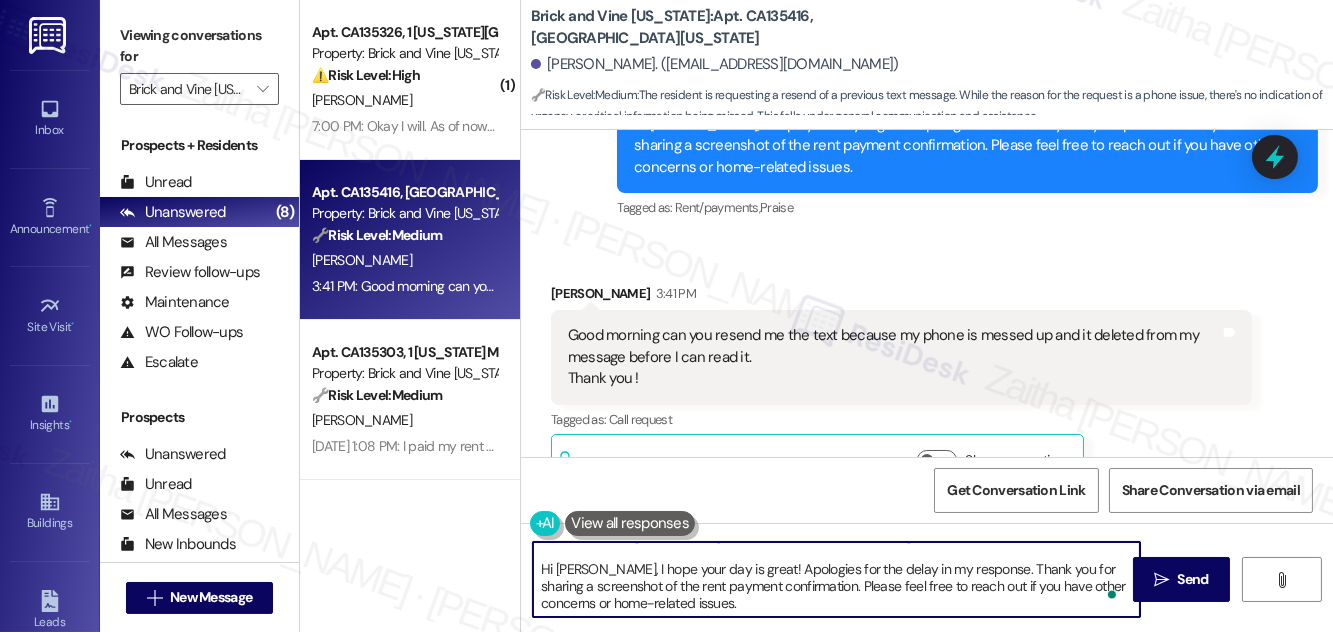 click on "Thanks for letting me know. I’ll go ahead and resend the message to you now:
Hi Venicia, I hope your day is great! Apologies for the delay in my response. Thank you for sharing a screenshot of the rent payment confirmation. Please feel free to reach out if you have other concerns or home-related issues." at bounding box center (836, 579) 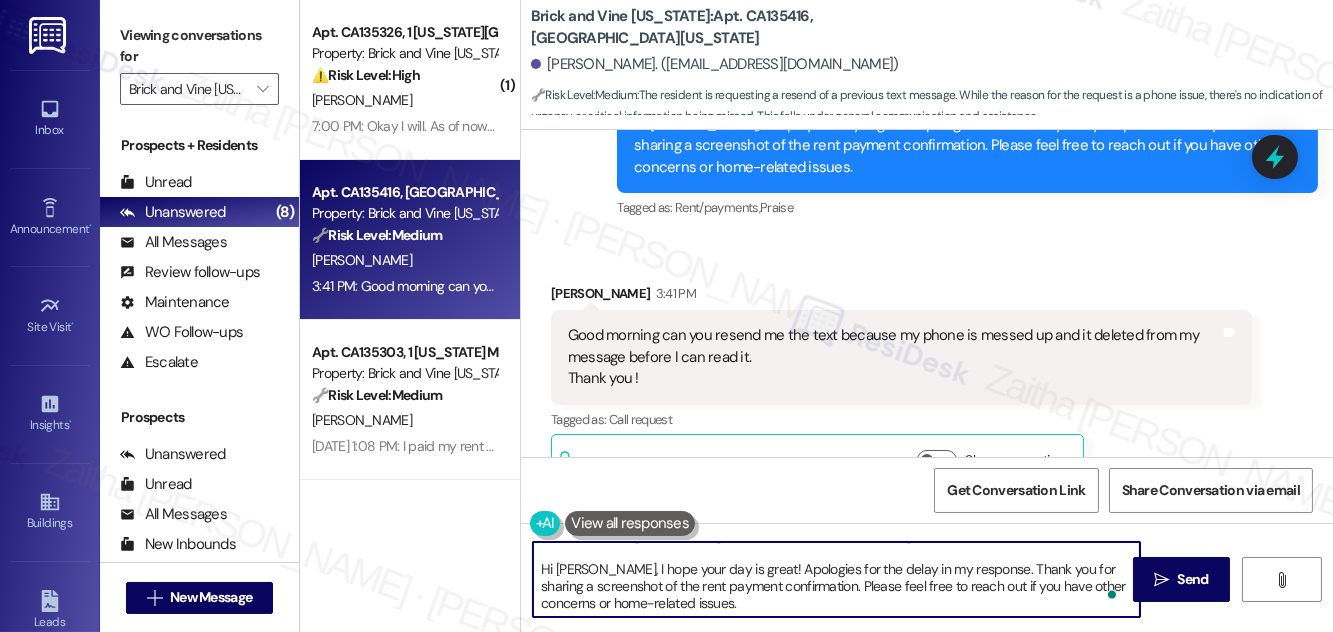 scroll, scrollTop: 34, scrollLeft: 0, axis: vertical 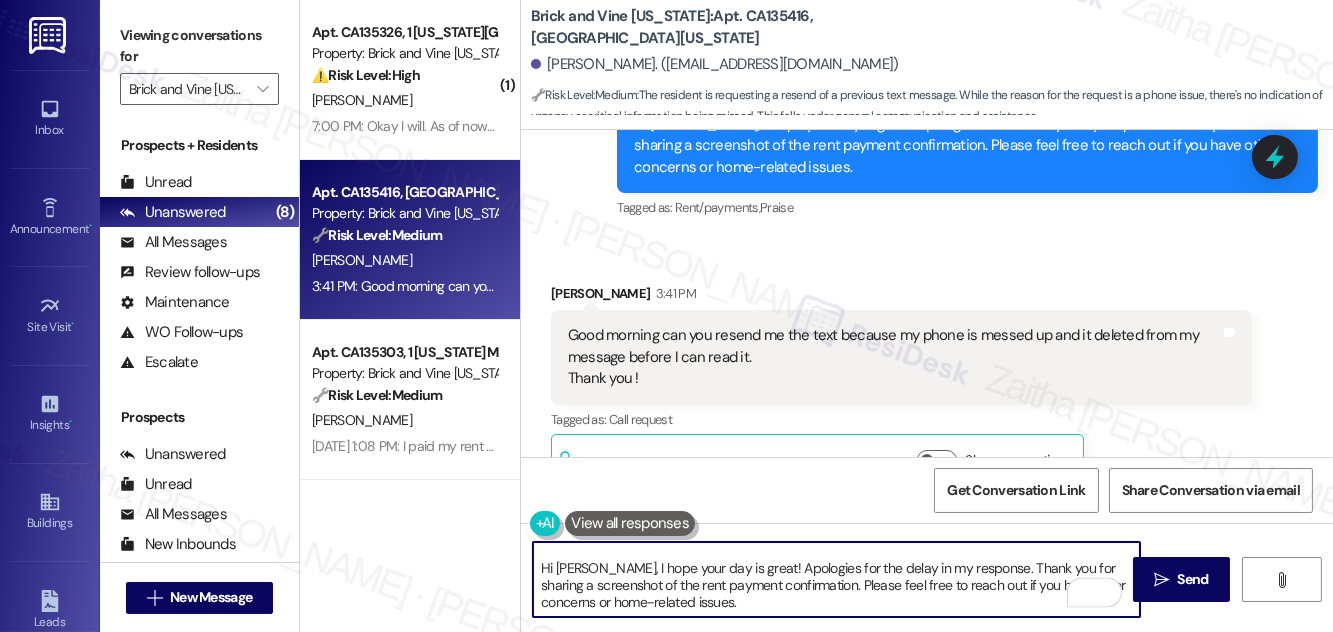 type on "Thanks for letting me know. I’ll go ahead and resend the message to you now:
Hi Venicia, I hope your day is great! Apologies for the delay in my response. Thank you for sharing a screenshot of the rent payment confirmation. Please feel free to reach out if you have other concerns or home-related issues." 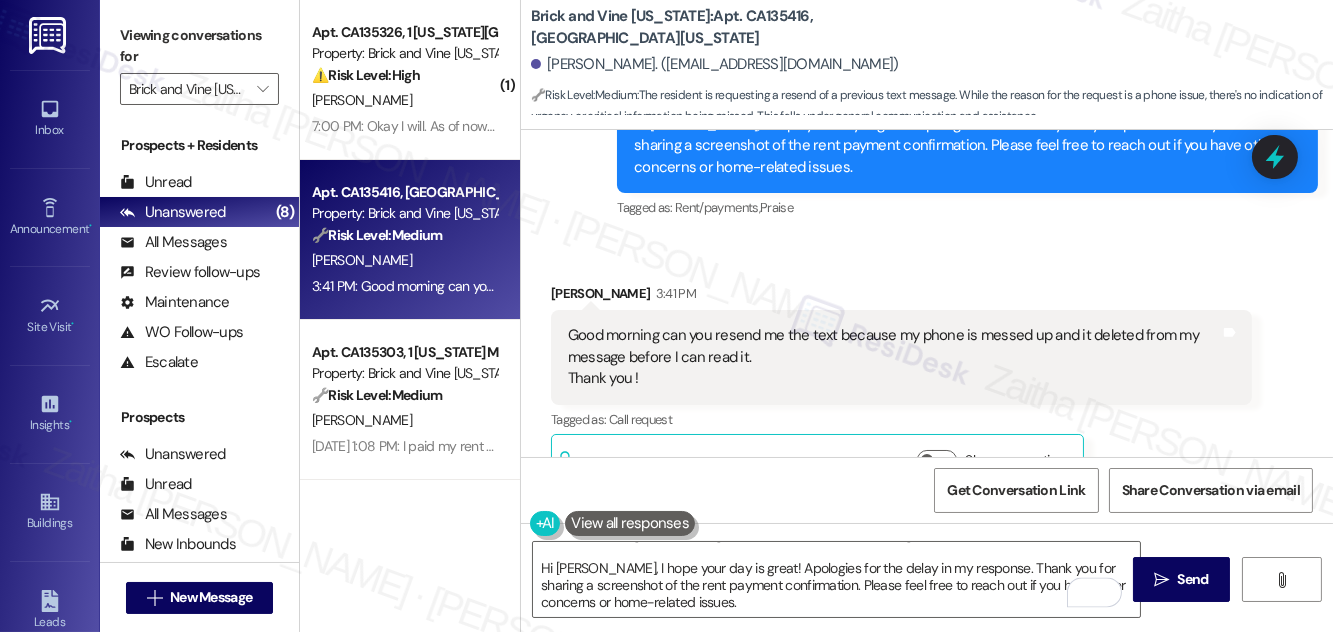 click at bounding box center [630, 523] 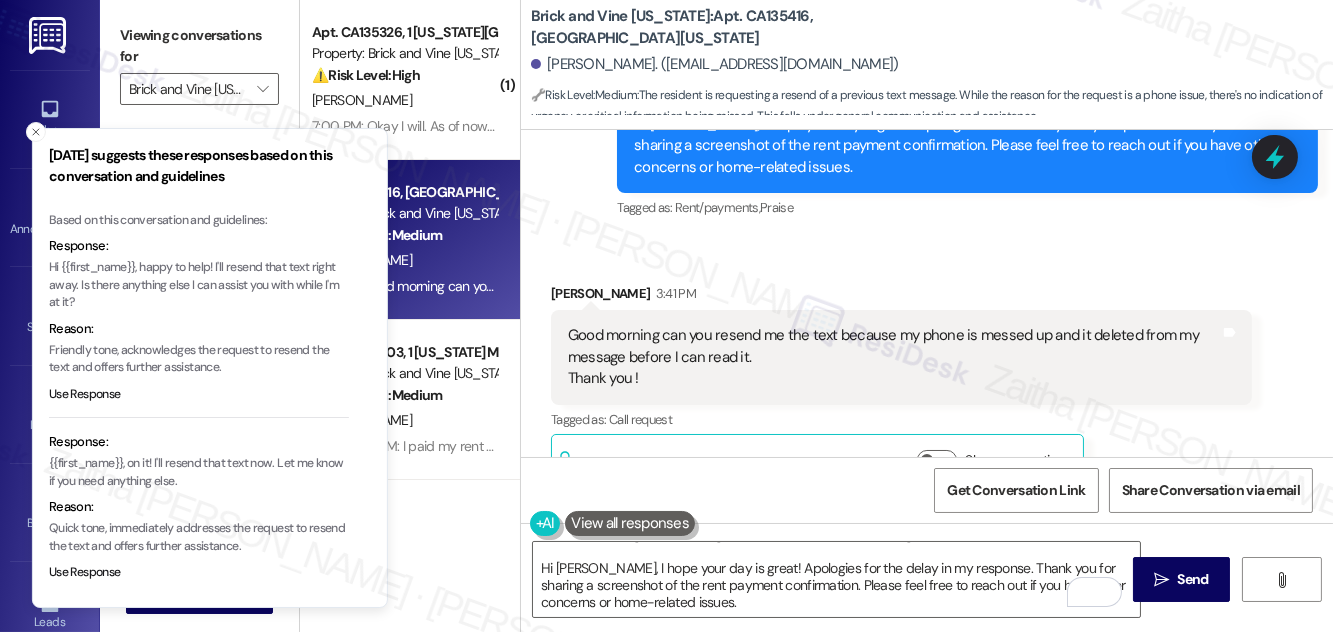 drag, startPoint x: 70, startPoint y: 283, endPoint x: 88, endPoint y: 300, distance: 24.758837 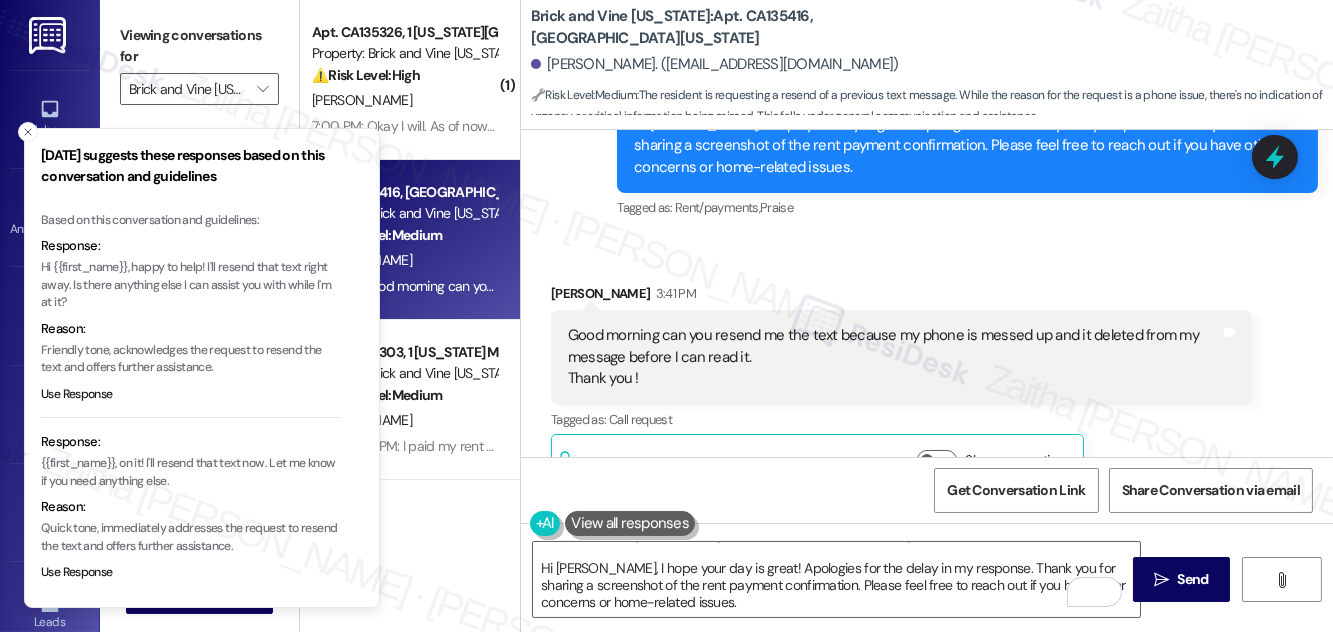 click on "Hi {{first_name}}, happy to help! I'll resend that text right away. Is there anything else I can assist you with while I'm at it?" at bounding box center [191, 285] 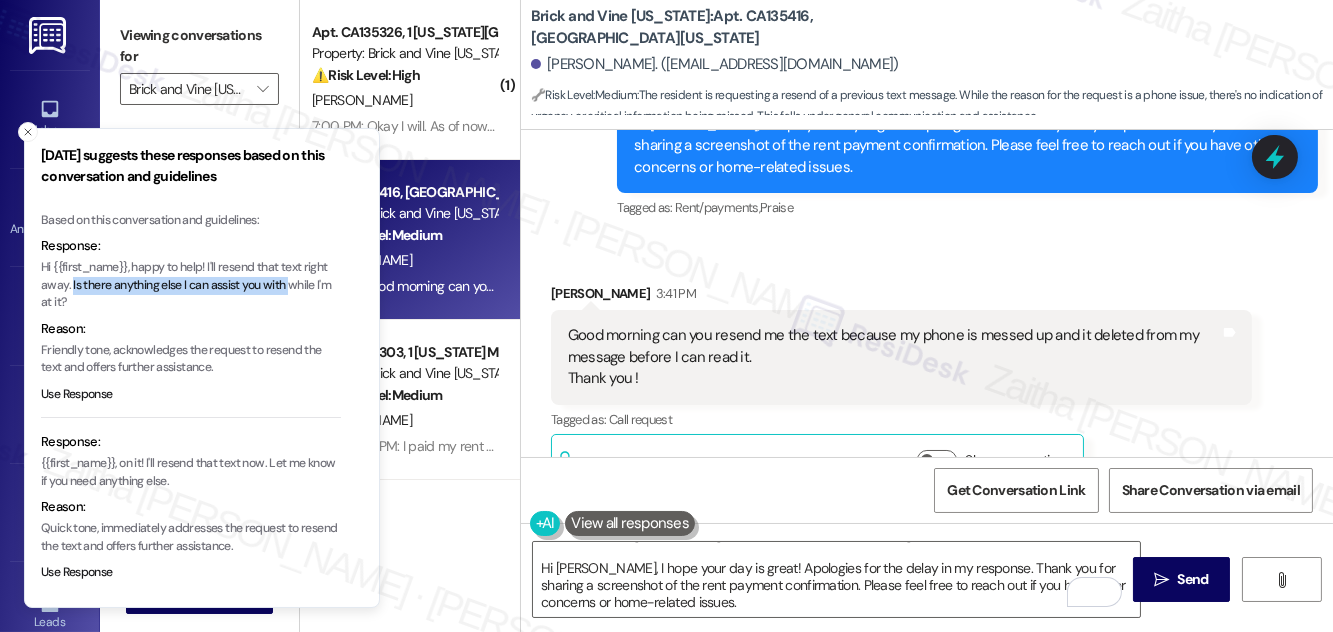 type 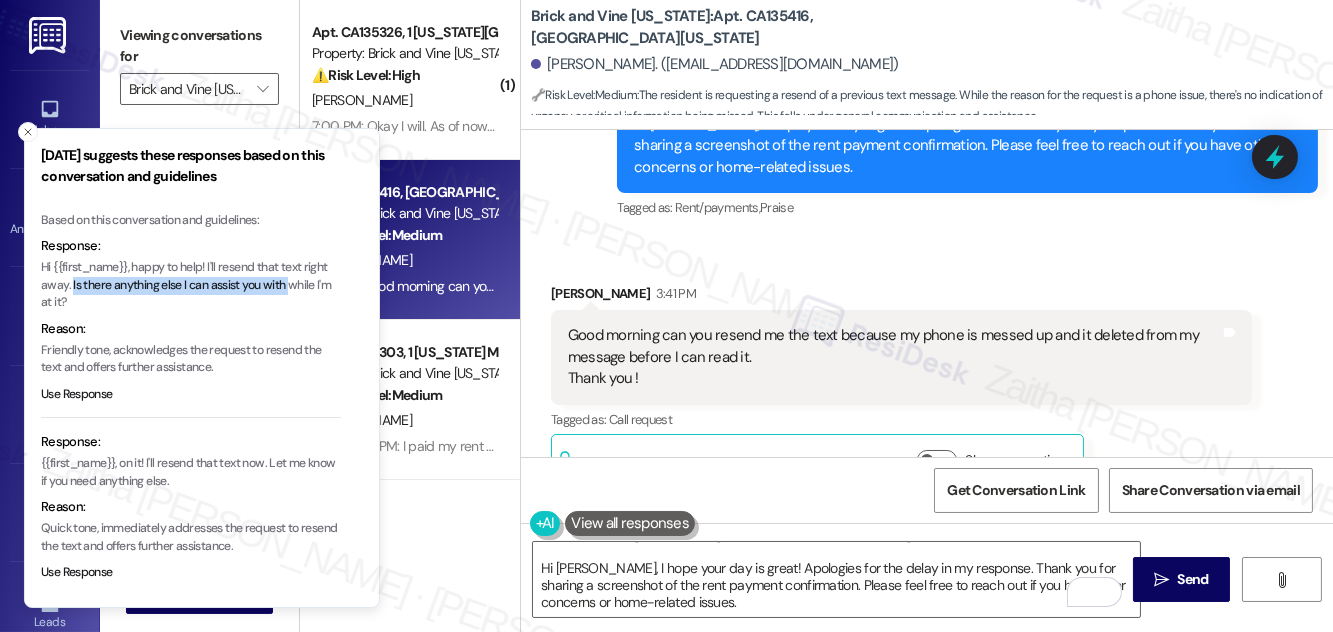 copy on "Is there anything else I can assist you with" 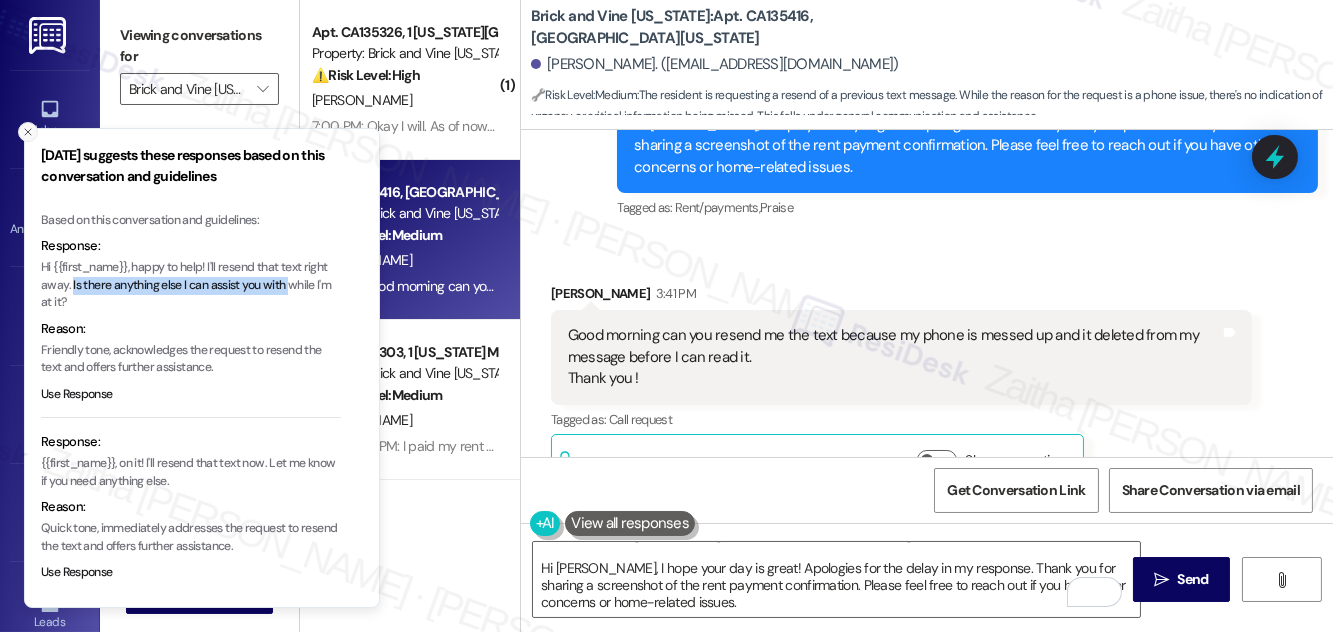click 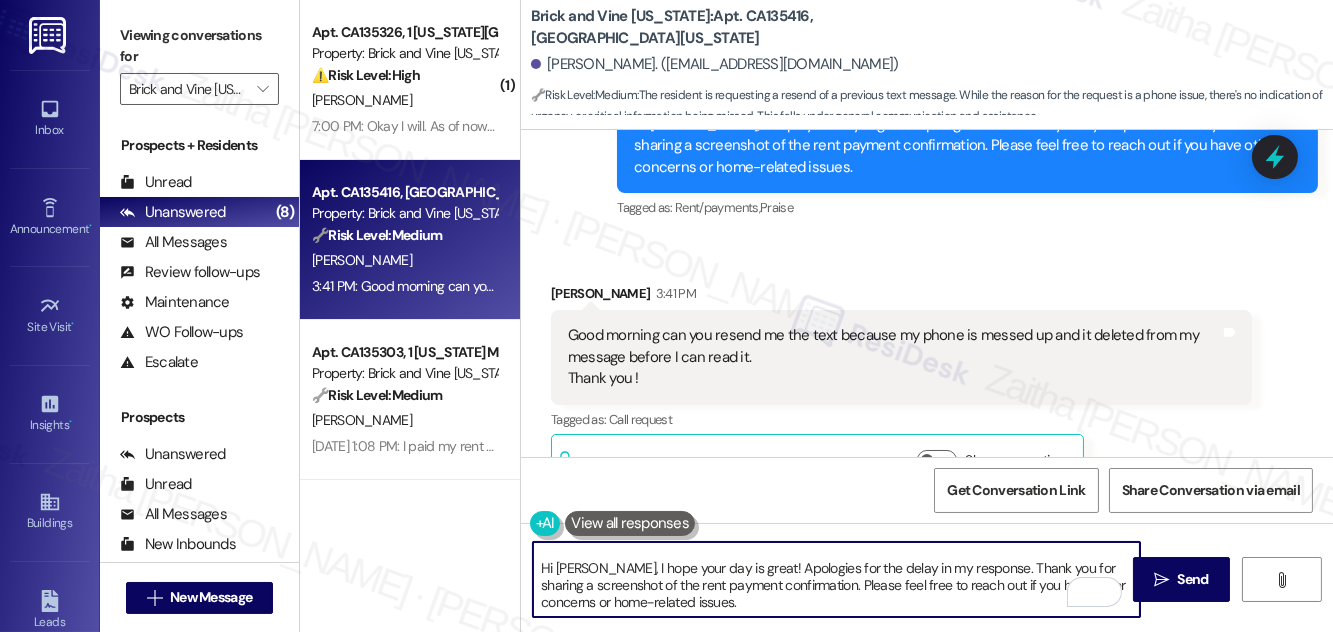 click on "Thanks for letting me know. I’ll go ahead and resend the message to you now:
Hi Venicia, I hope your day is great! Apologies for the delay in my response. Thank you for sharing a screenshot of the rent payment confirmation. Please feel free to reach out if you have other concerns or home-related issues." at bounding box center [836, 579] 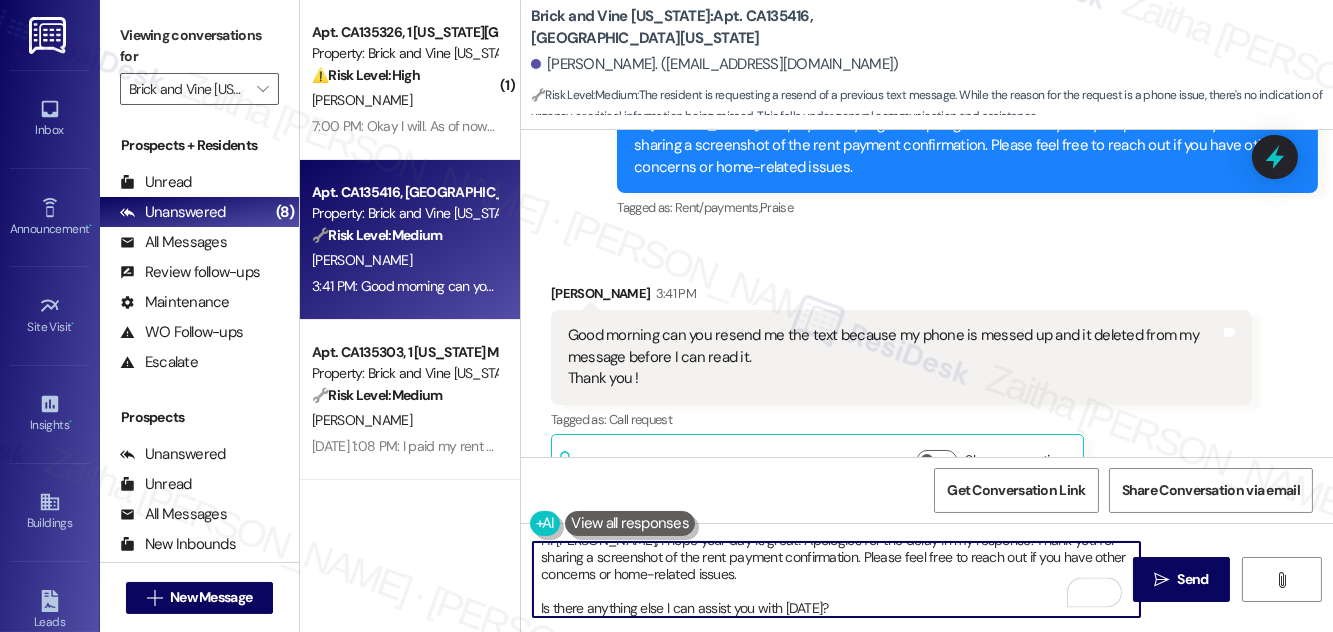 scroll, scrollTop: 17, scrollLeft: 0, axis: vertical 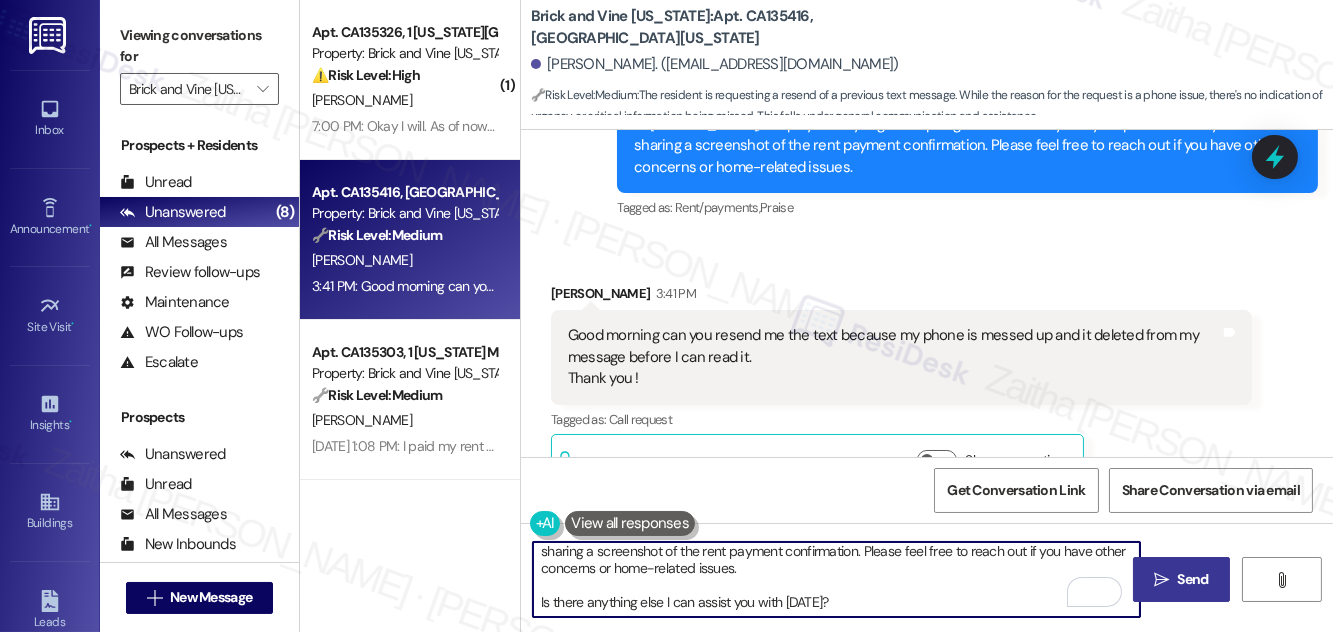 type on "Thanks for letting me know. I’ll go ahead and resend the message to you now:
Hi Venicia, I hope your day is great! Apologies for the delay in my response. Thank you for sharing a screenshot of the rent payment confirmation. Please feel free to reach out if you have other concerns or home-related issues.
Is there anything else I can assist you with today?" 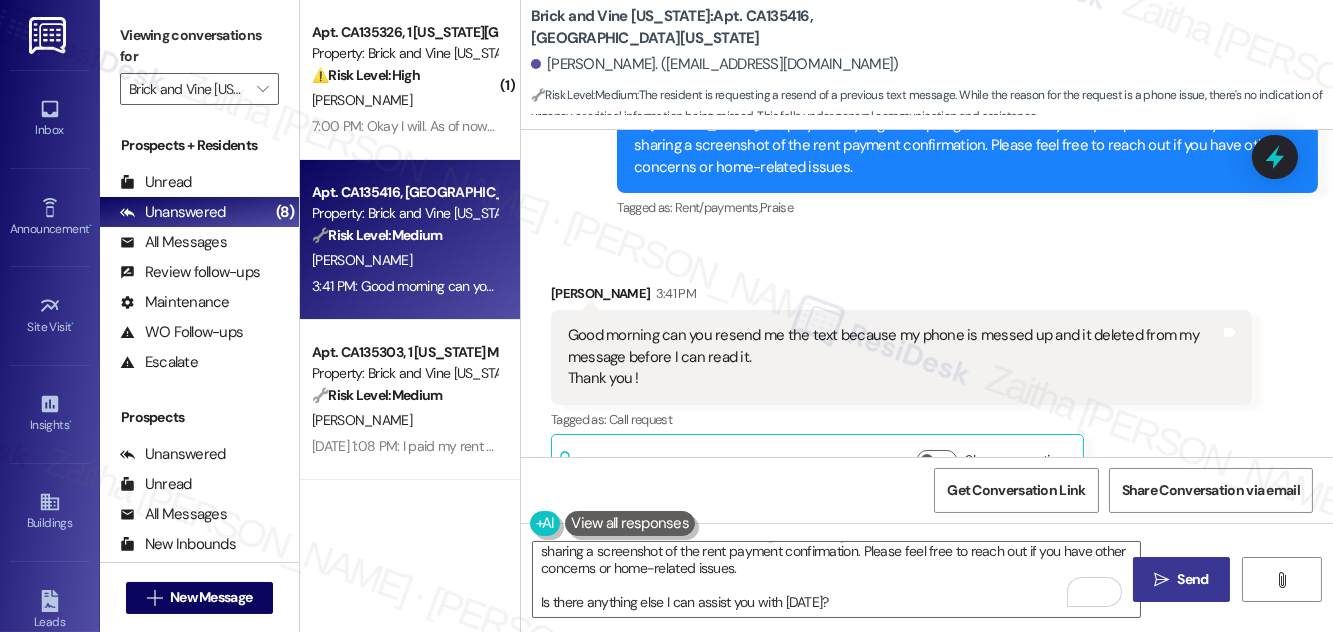 click on "Send" at bounding box center (1193, 579) 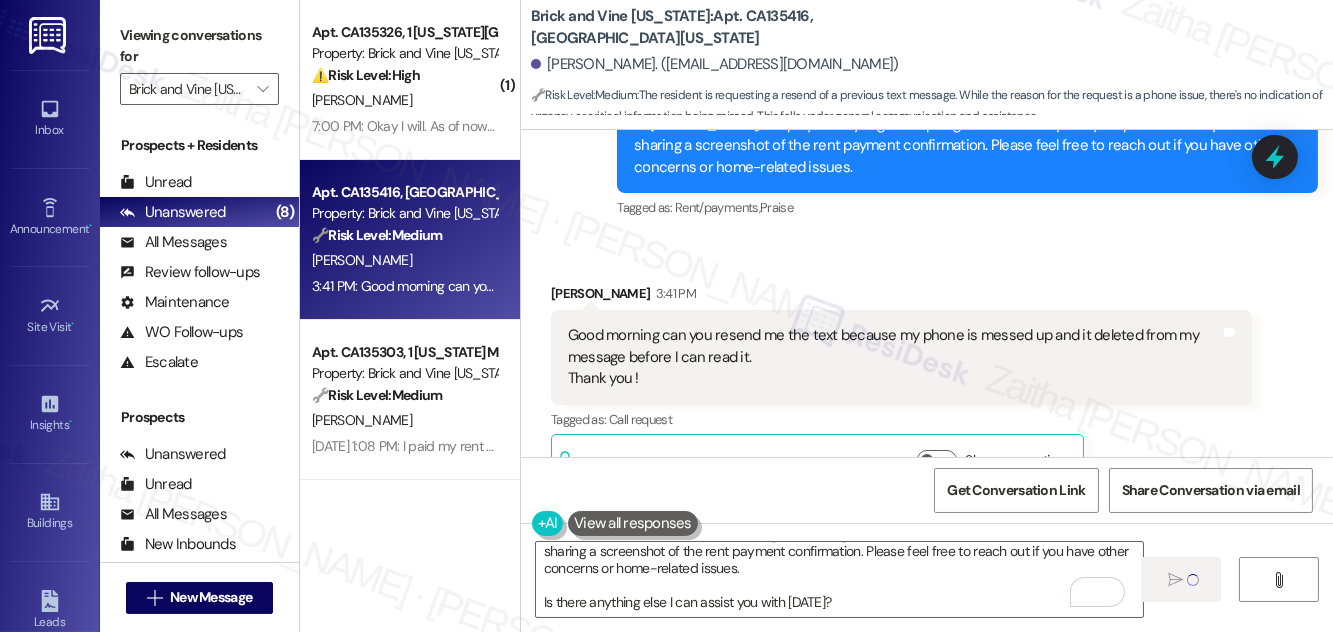 type 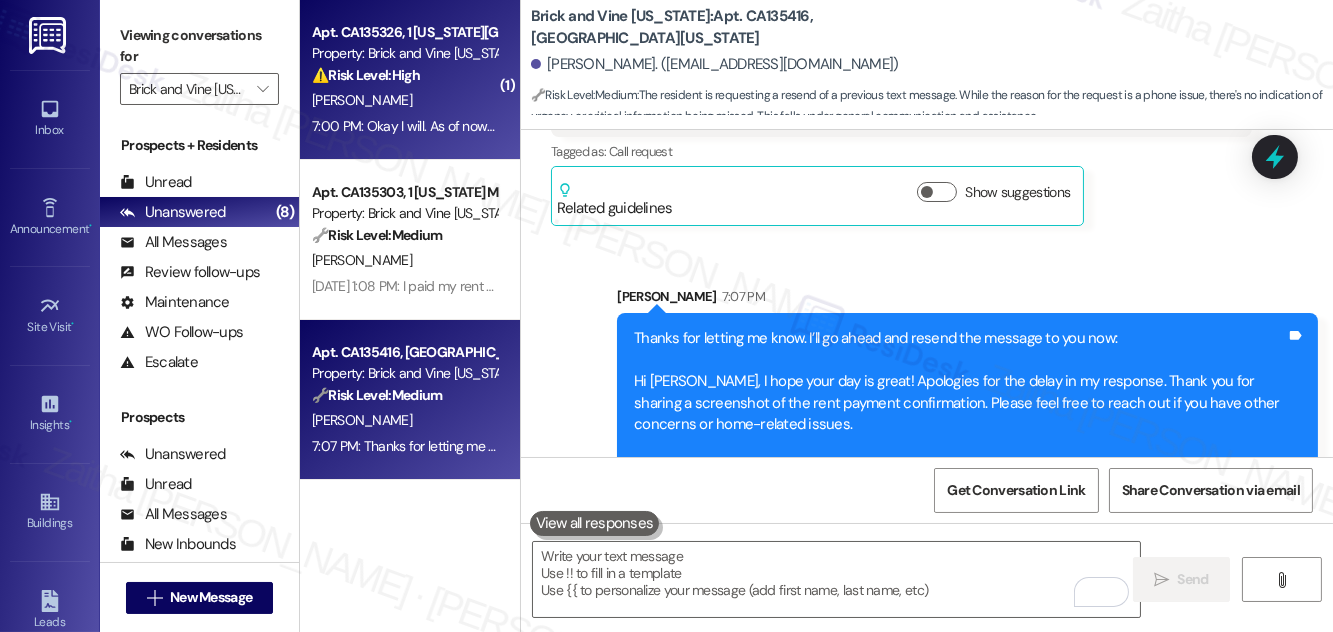 click on "Z. Stewart" at bounding box center [404, 100] 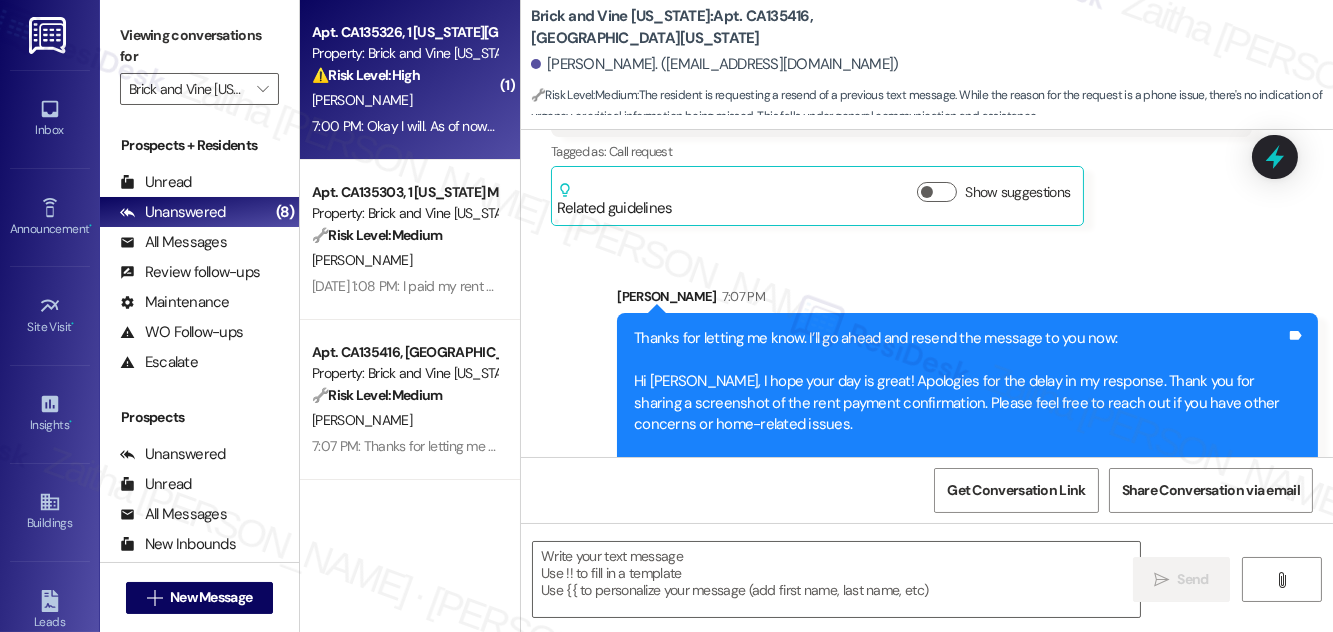 type on "Fetching suggested responses. Please feel free to read through the conversation in the meantime." 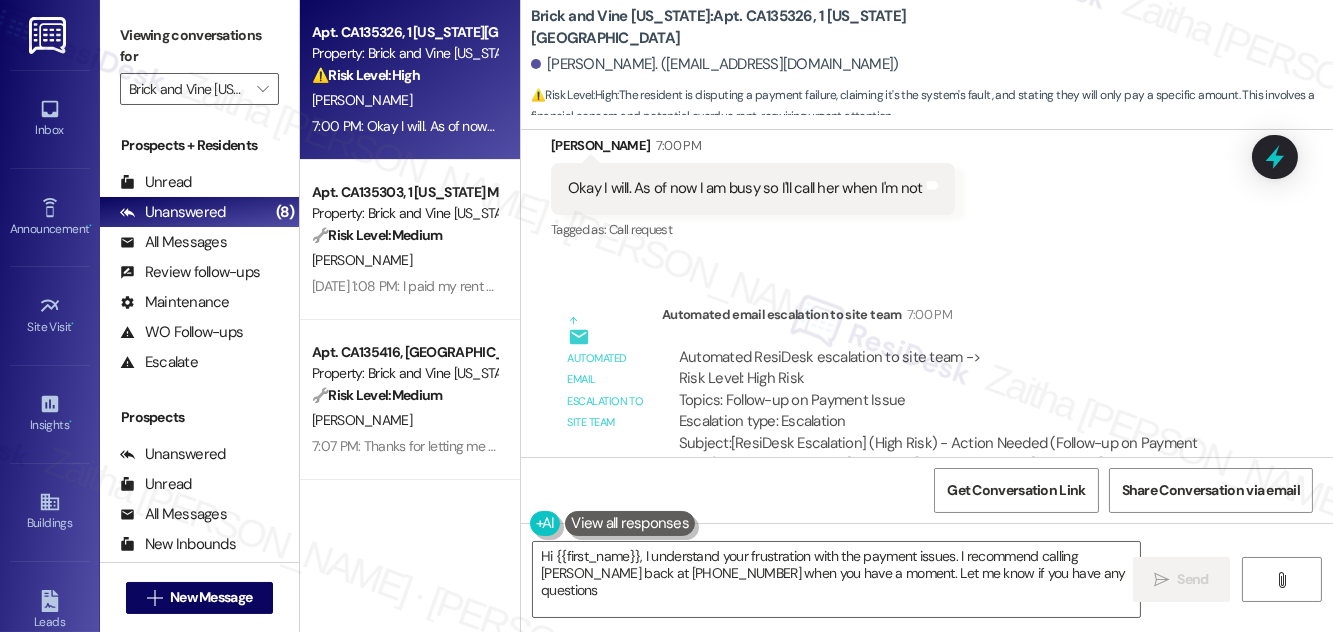 type on "Hi {{first_name}}, I understand your frustration with the payment issues. I recommend calling Christina back at 661-495-5517 when you have a moment. Let me know if you have any questions!" 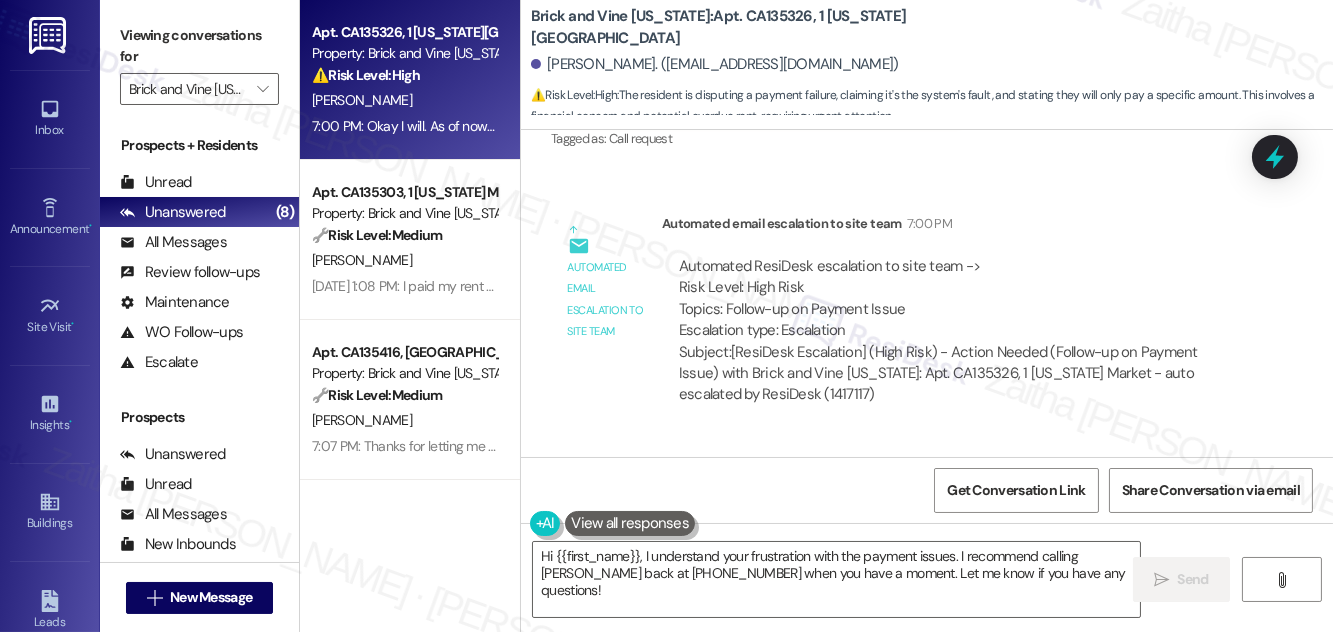scroll, scrollTop: 6362, scrollLeft: 0, axis: vertical 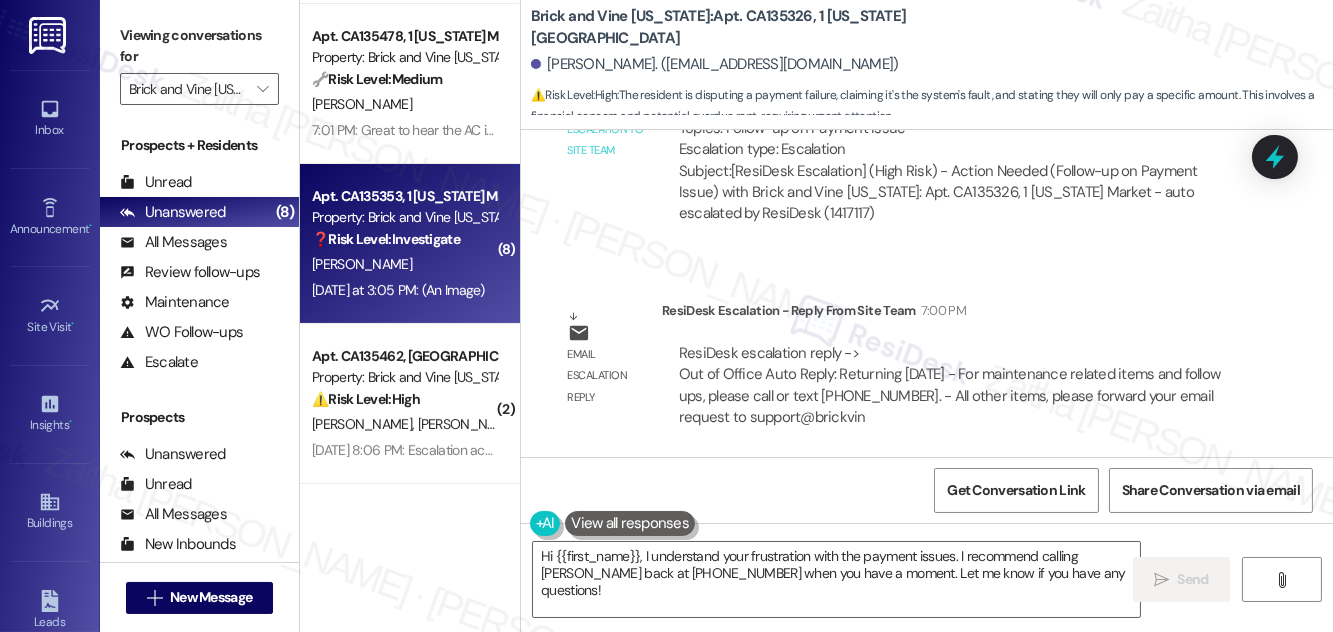 click on "R. Stokes" at bounding box center (404, 264) 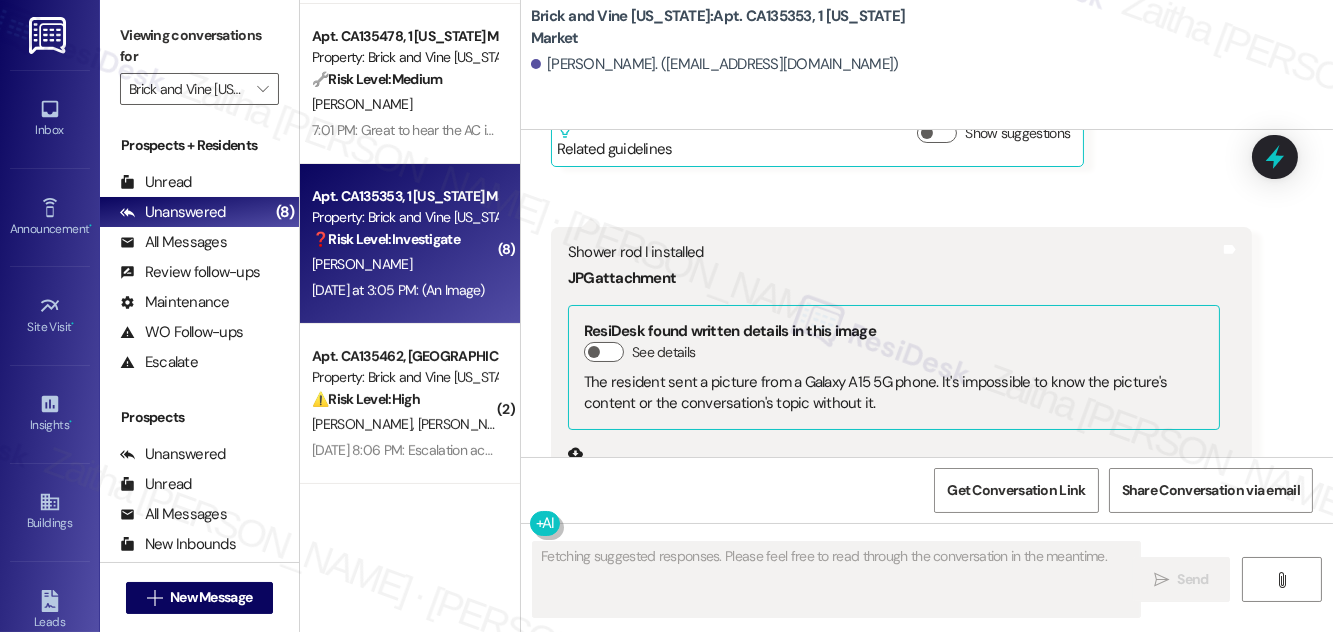scroll, scrollTop: 27848, scrollLeft: 0, axis: vertical 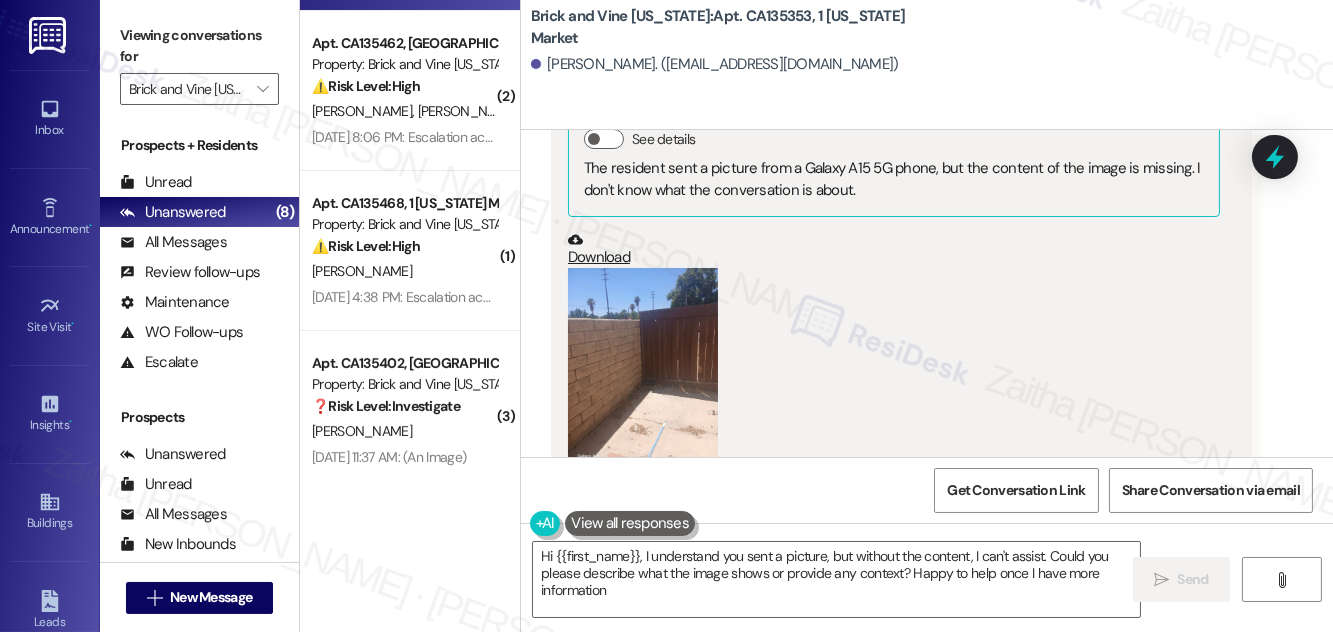 type on "Hi {{first_name}}, I understand you sent a picture, but without the content, I can't assist. Could you please describe what the image shows or provide any context? Happy to help once I have more information!" 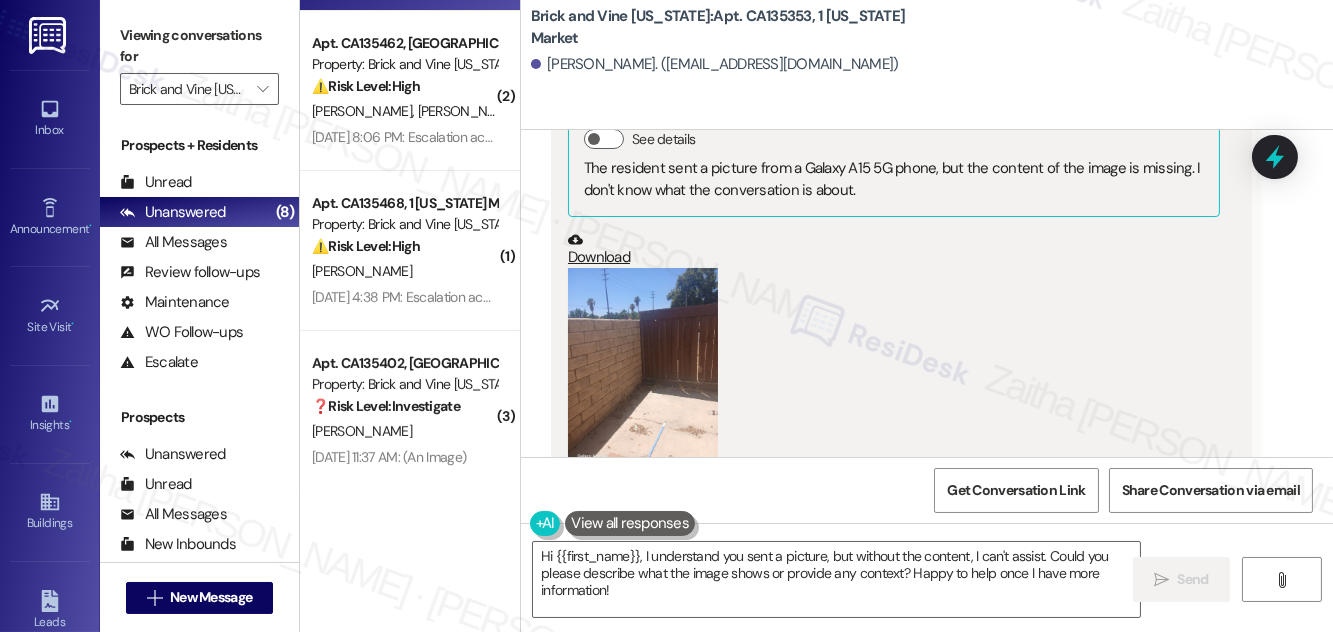 click on "Hide Suggestions" at bounding box center [941, 567] 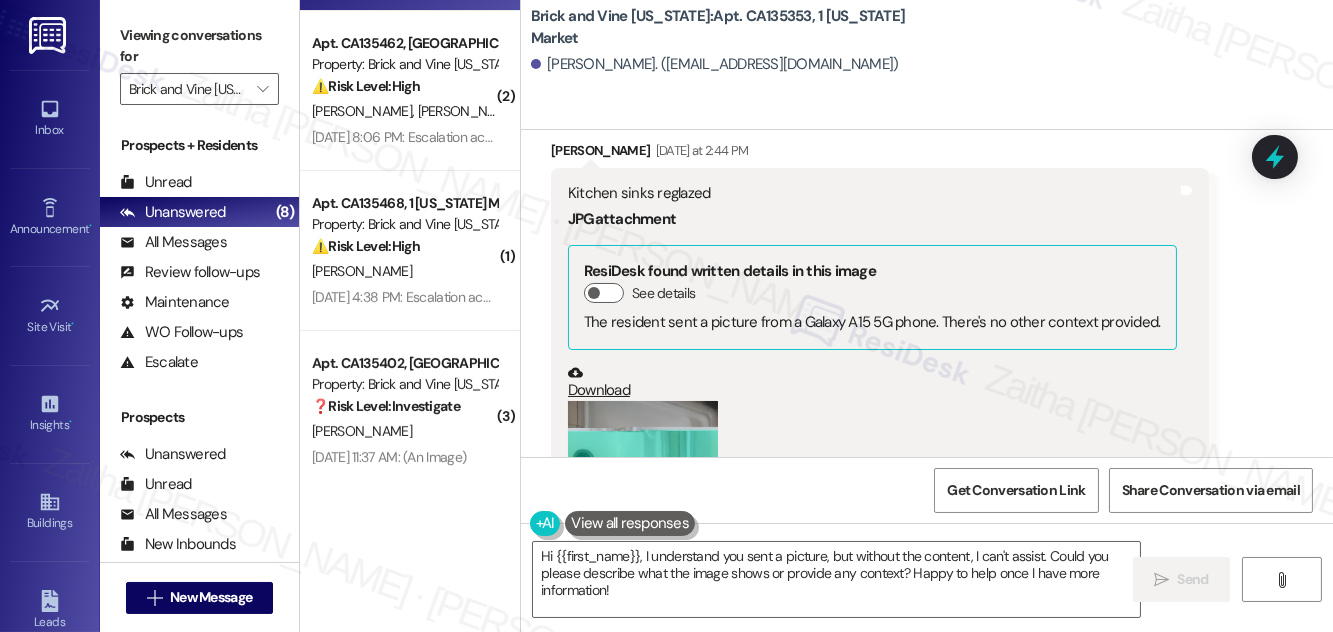 scroll, scrollTop: 23396, scrollLeft: 0, axis: vertical 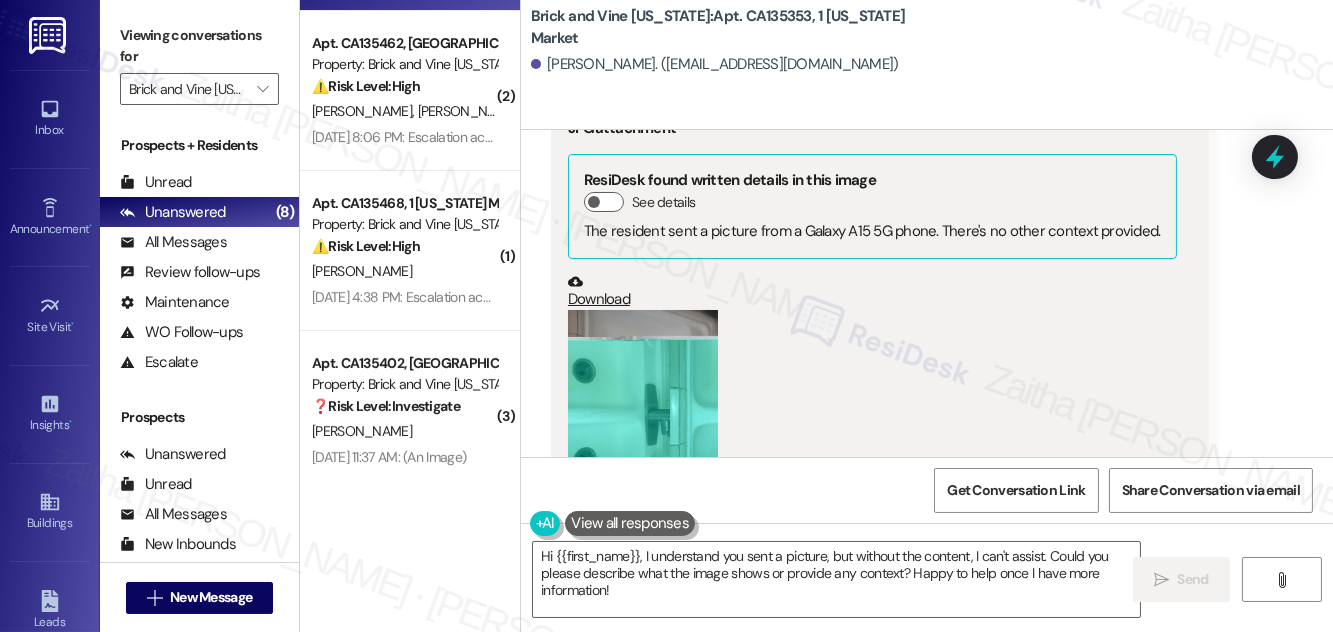 click at bounding box center (643, 410) 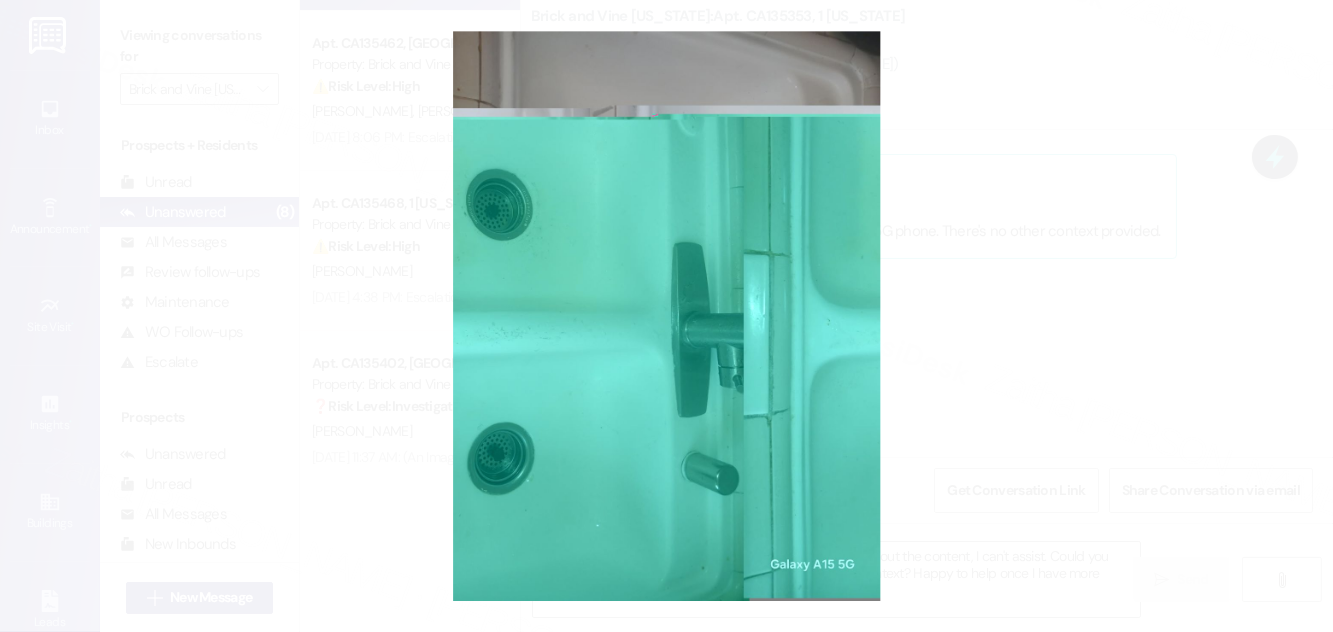 click at bounding box center [666, 316] 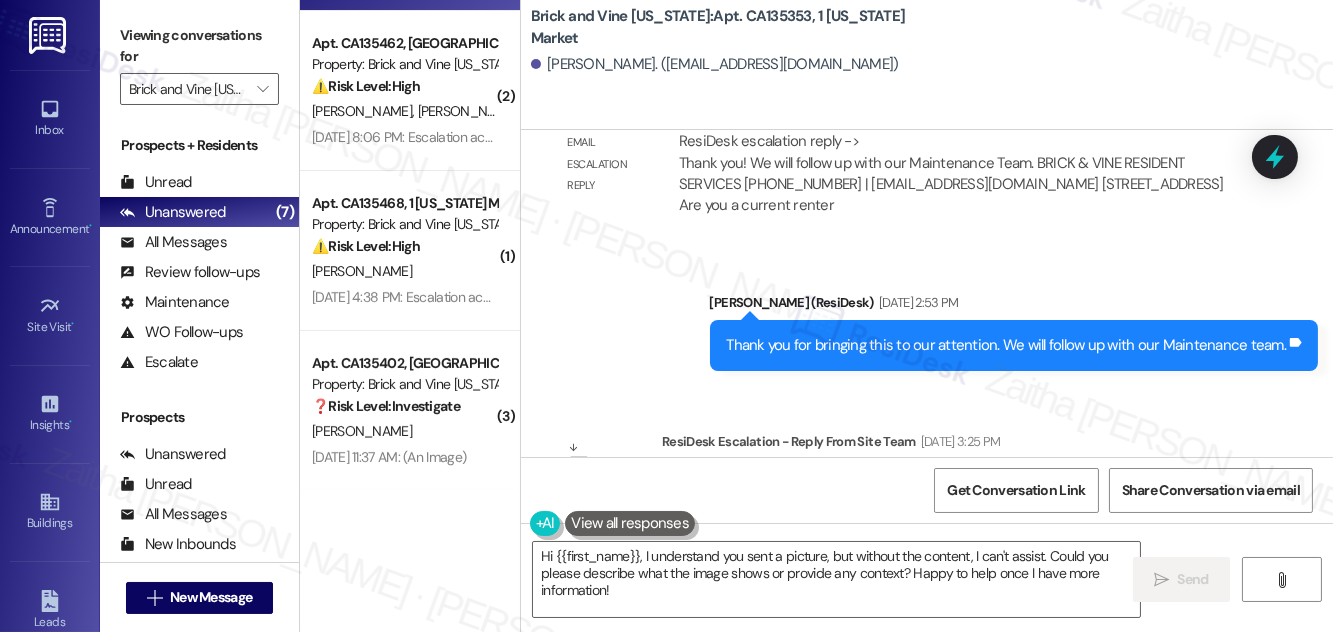 scroll, scrollTop: 19143, scrollLeft: 0, axis: vertical 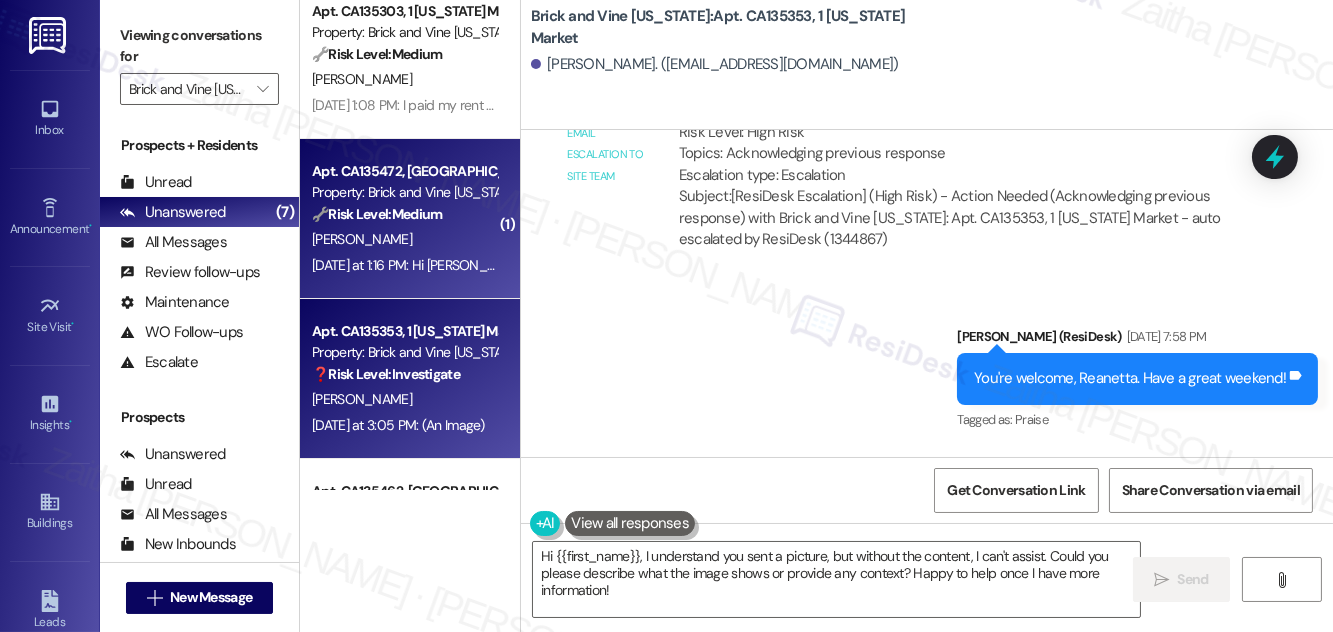 click on "🔧  Risk Level:  Medium" at bounding box center [377, 214] 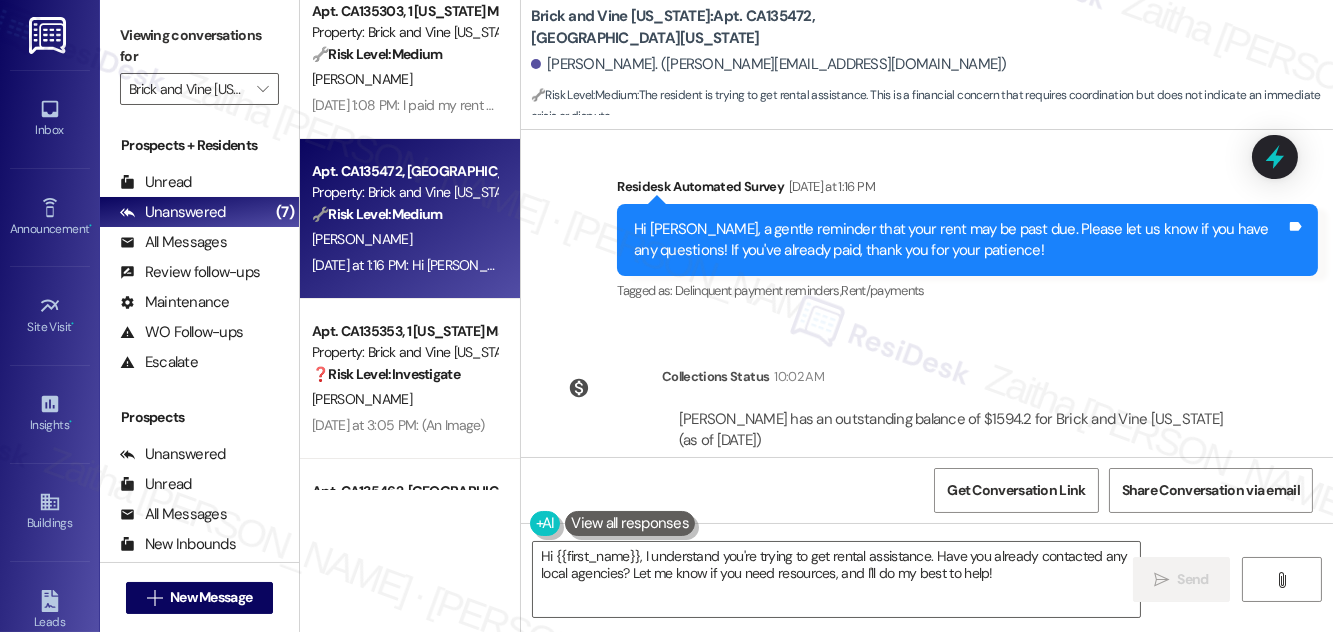 scroll, scrollTop: 10178, scrollLeft: 0, axis: vertical 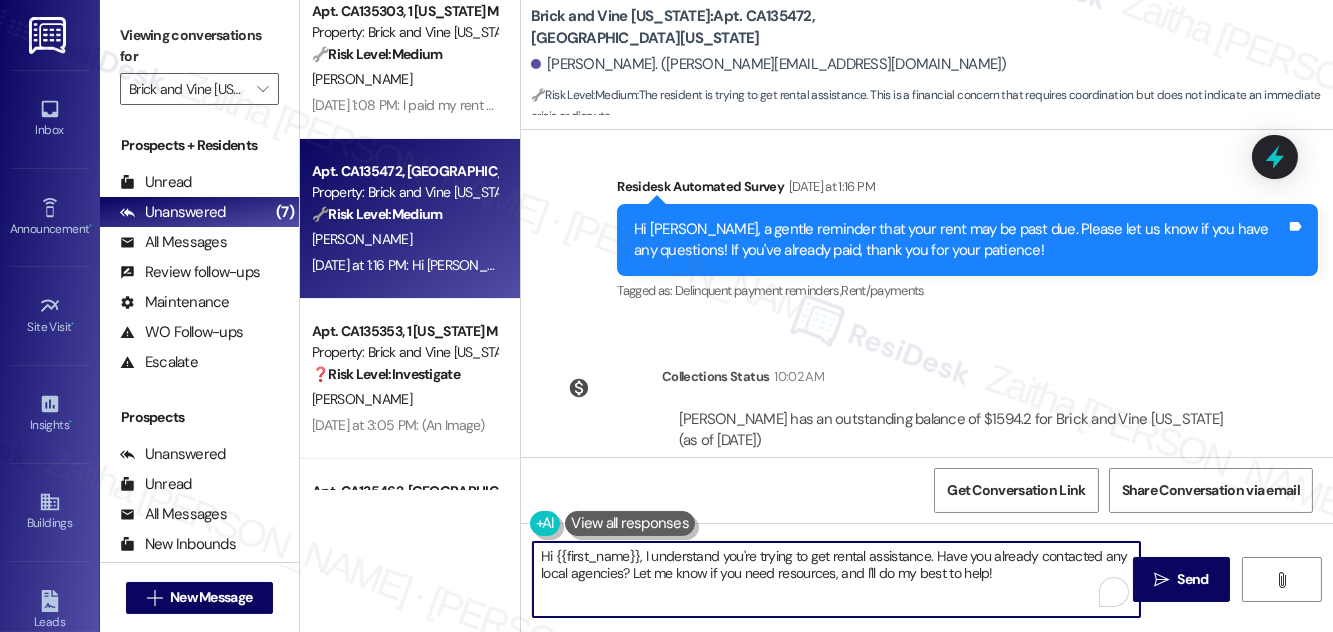 click on "Hi {{first_name}}, I understand you're trying to get rental assistance. Have you already contacted any local agencies? Let me know if you need resources, and I'll do my best to help!" at bounding box center [836, 579] 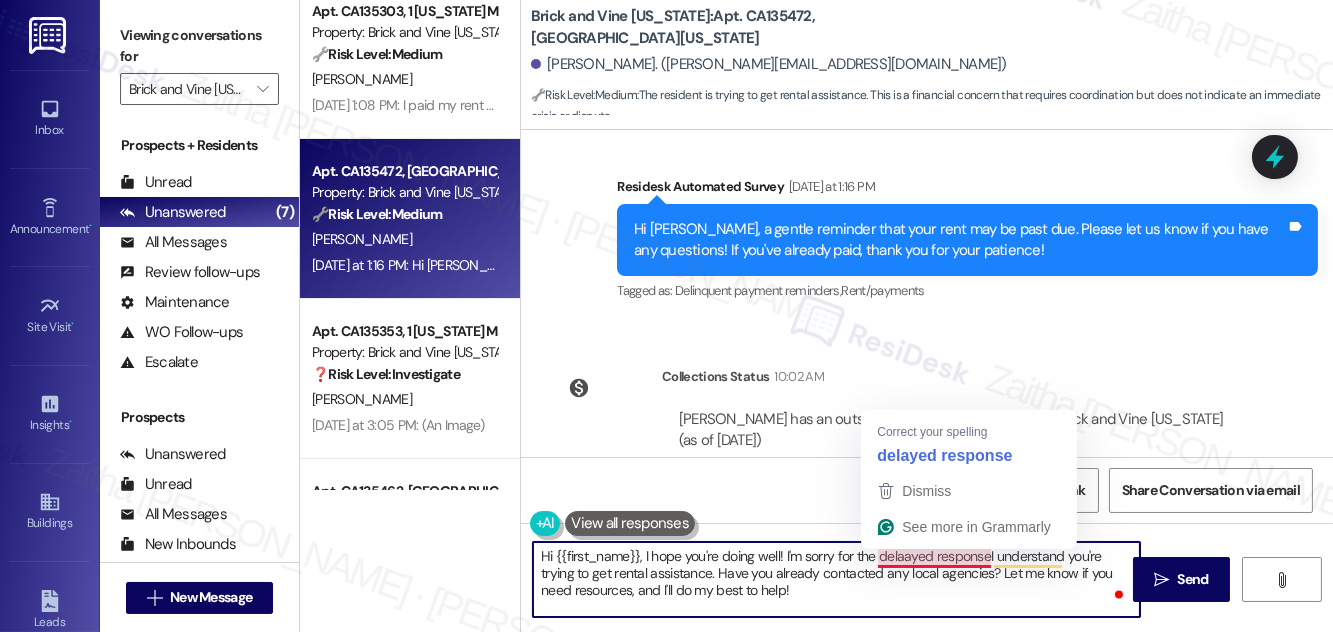 click on "Hi {{first_name}}, I hope you're doing well! I'm sorry for the delaayed responseI understand you're trying to get rental assistance. Have you already contacted any local agencies? Let me know if you need resources, and I'll do my best to help!" at bounding box center [836, 579] 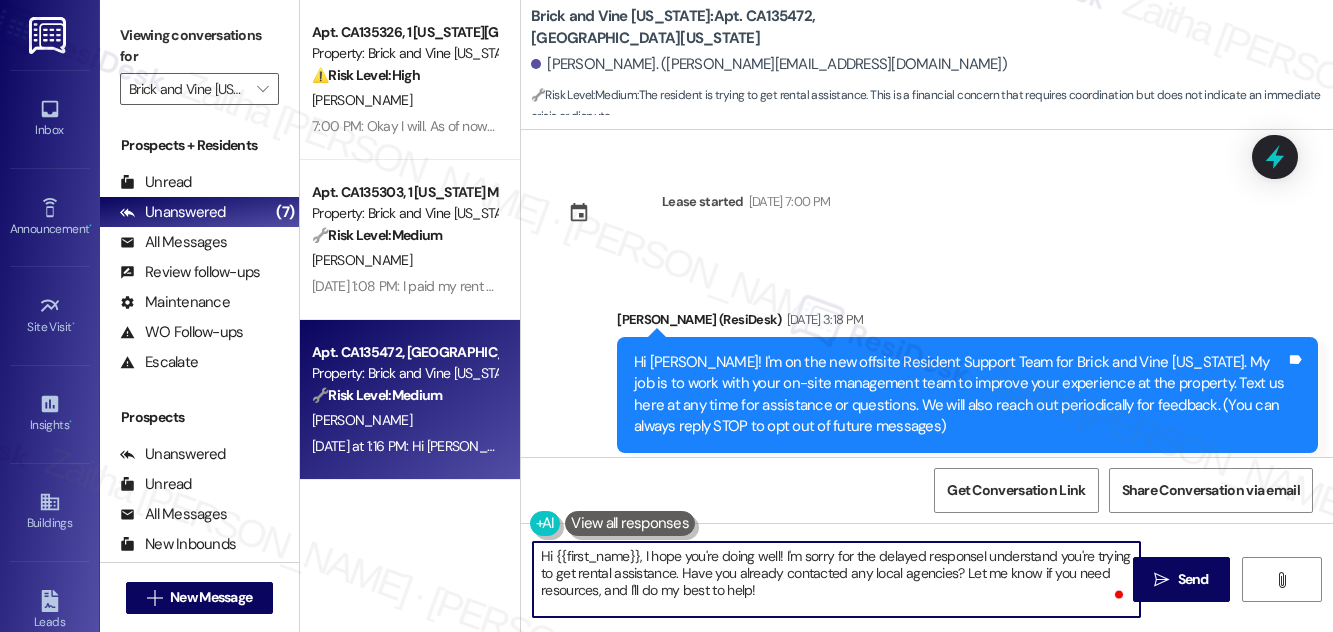 scroll, scrollTop: 0, scrollLeft: 0, axis: both 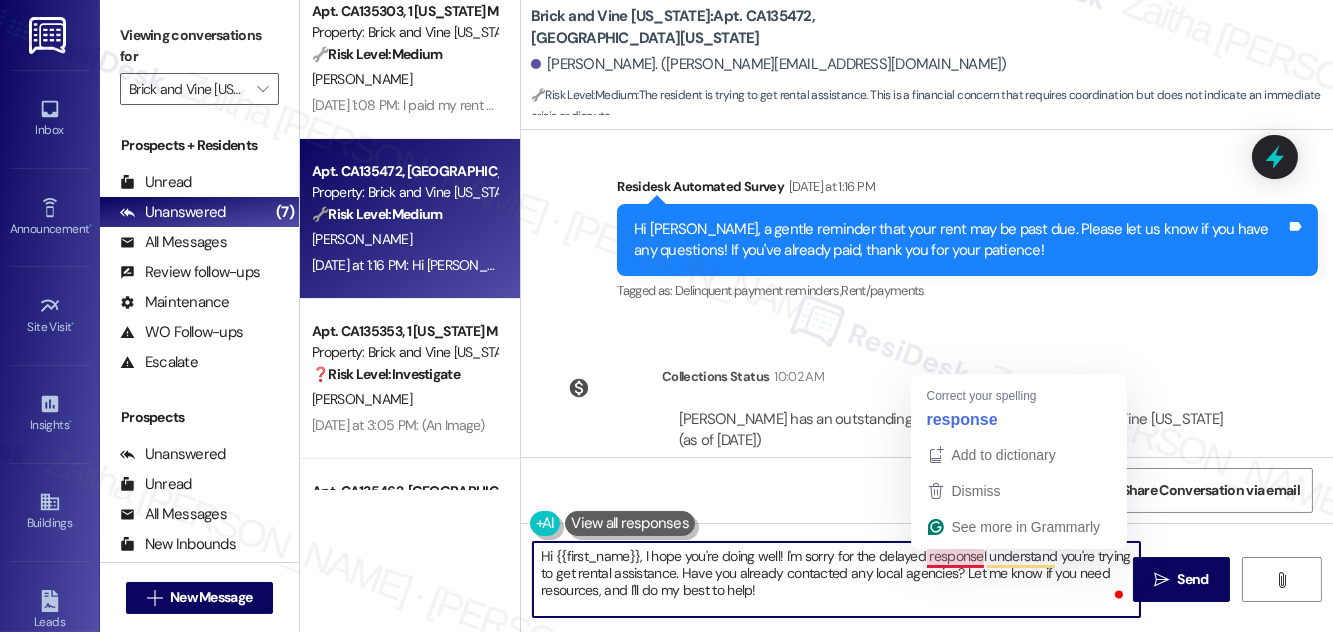 click on "Hi {{first_name}}, I hope you're doing well! I'm sorry for the delayed responseI understand you're trying to get rental assistance. Have you already contacted any local agencies? Let me know if you need resources, and I'll do my best to help!" at bounding box center (836, 579) 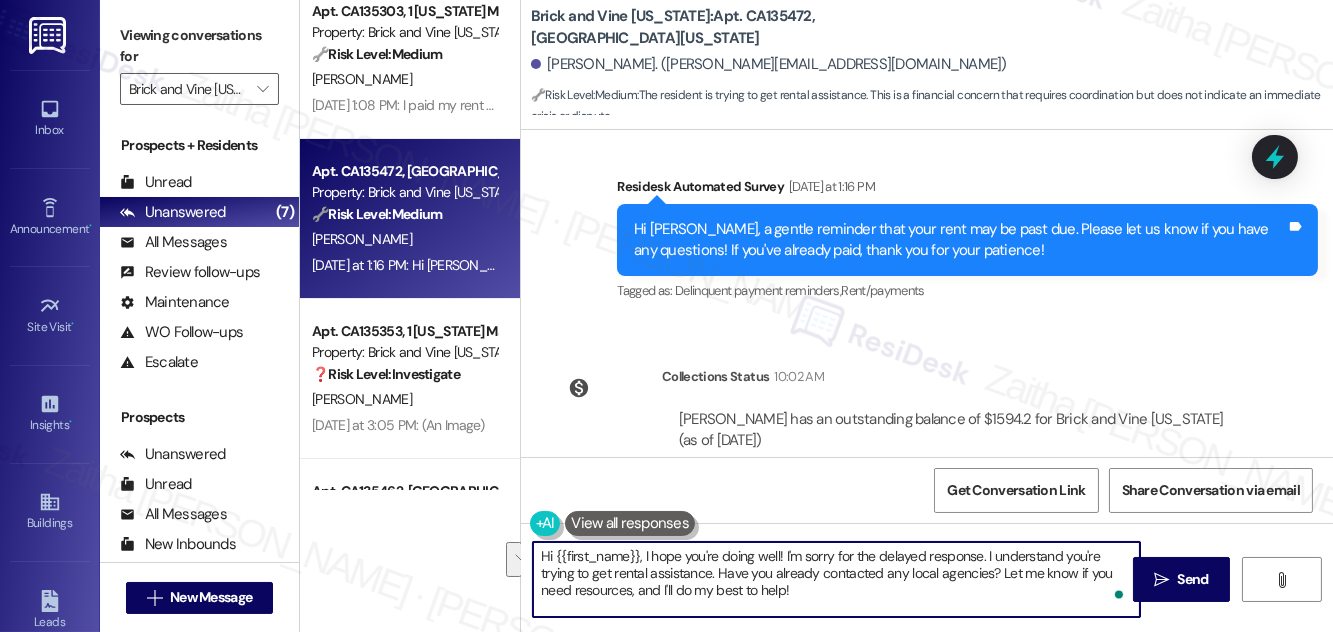 drag, startPoint x: 720, startPoint y: 571, endPoint x: 992, endPoint y: 587, distance: 272.47018 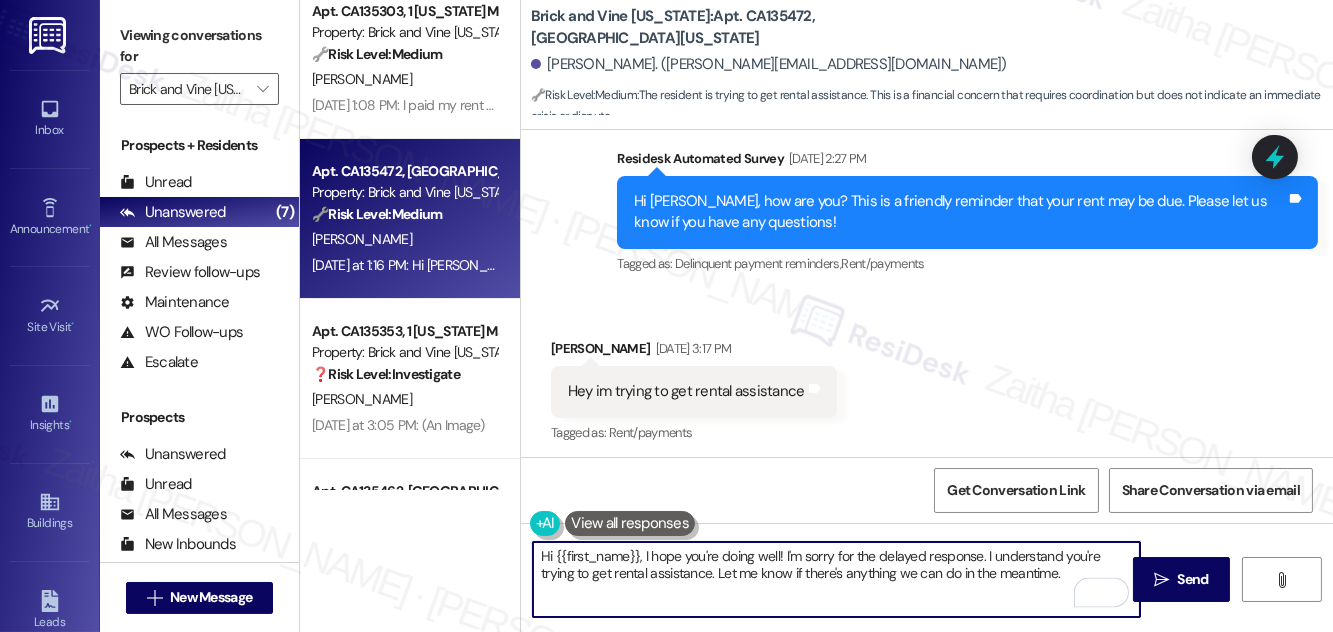 scroll, scrollTop: 9633, scrollLeft: 0, axis: vertical 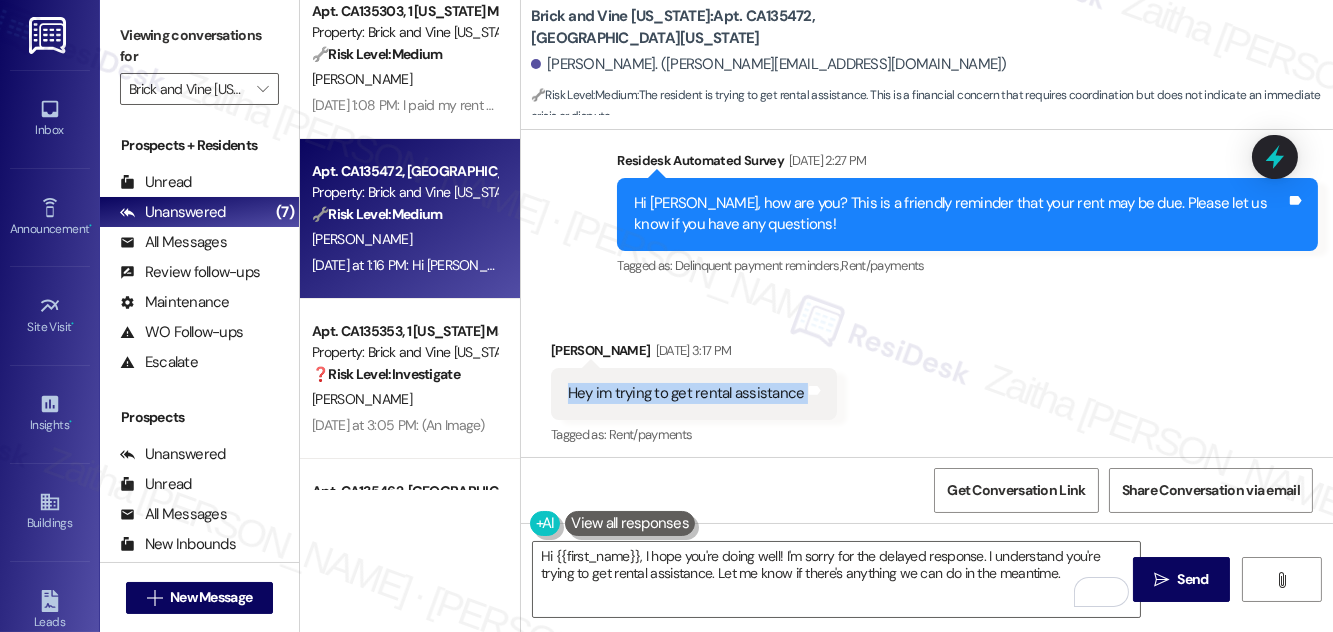 drag, startPoint x: 562, startPoint y: 325, endPoint x: 805, endPoint y: 343, distance: 243.66576 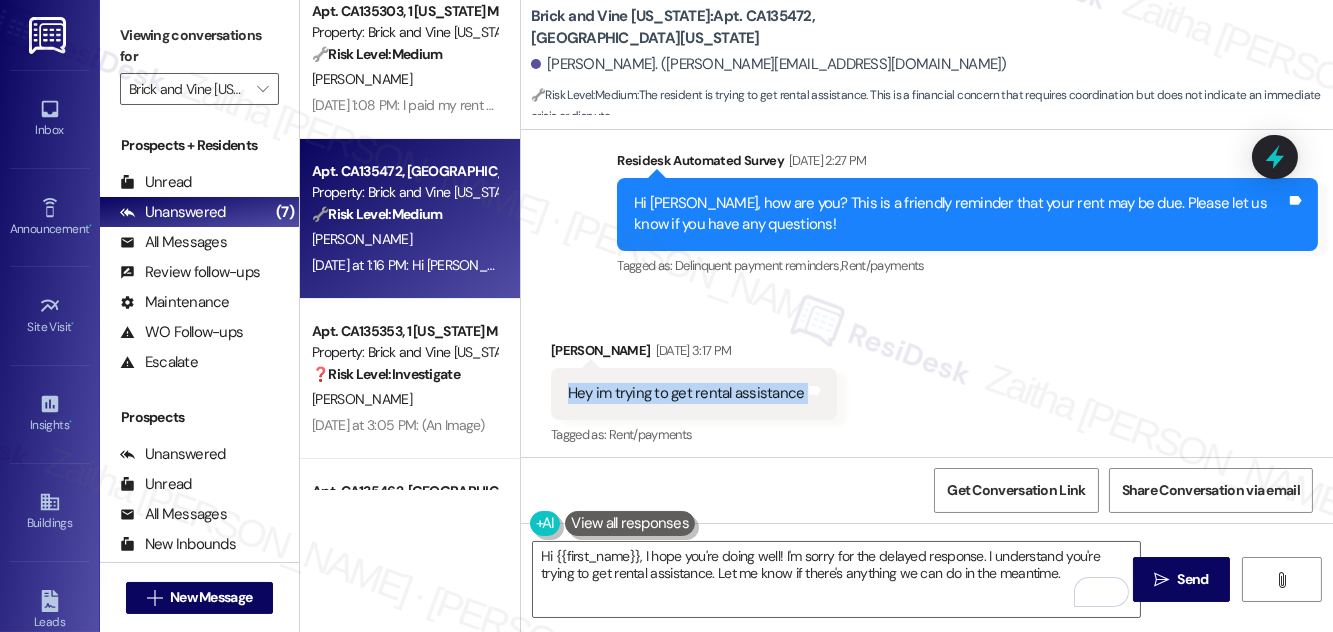 click on "Received via SMS Rebekah Crawford Jul 03, 2025 at 3:17 PM Hey im trying to get rental assistance  Tags and notes Tagged as:   Rent/payments Click to highlight conversations about Rent/payments" at bounding box center (927, 379) 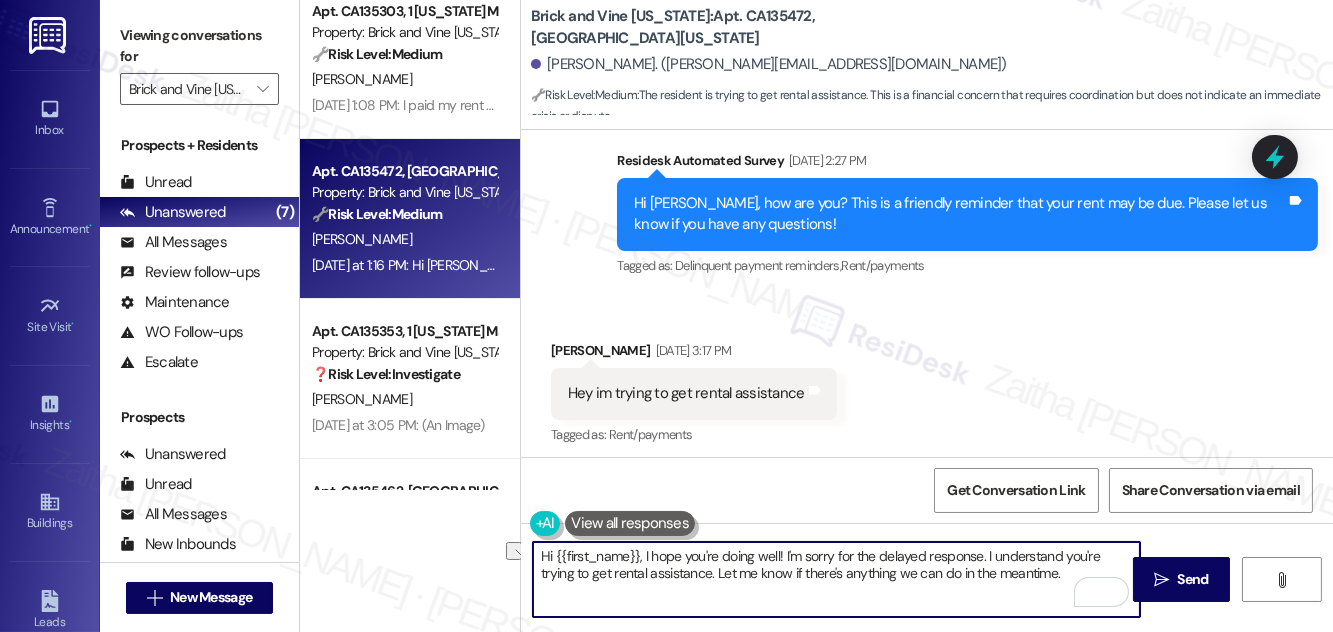 drag, startPoint x: 717, startPoint y: 570, endPoint x: 1068, endPoint y: 572, distance: 351.0057 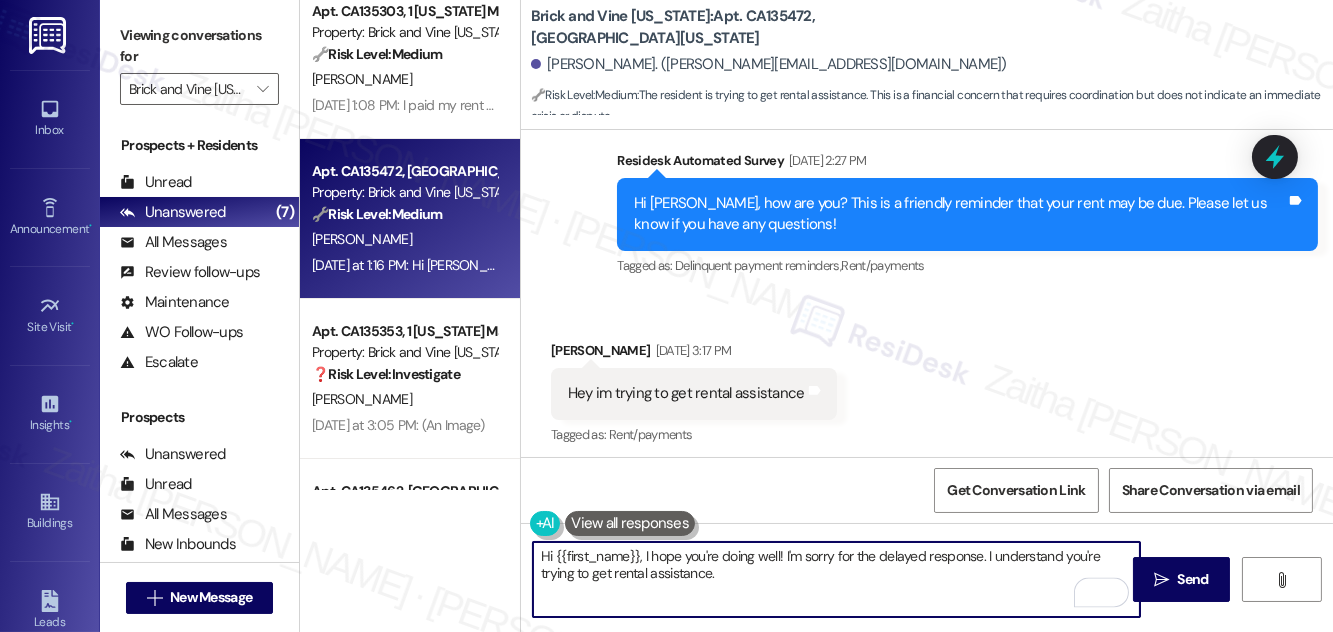 paste on "please let us know once it's submitted or if there’s any documentation you'd like us to have on file. We’re here to help however we can.
Ask ChatGPT" 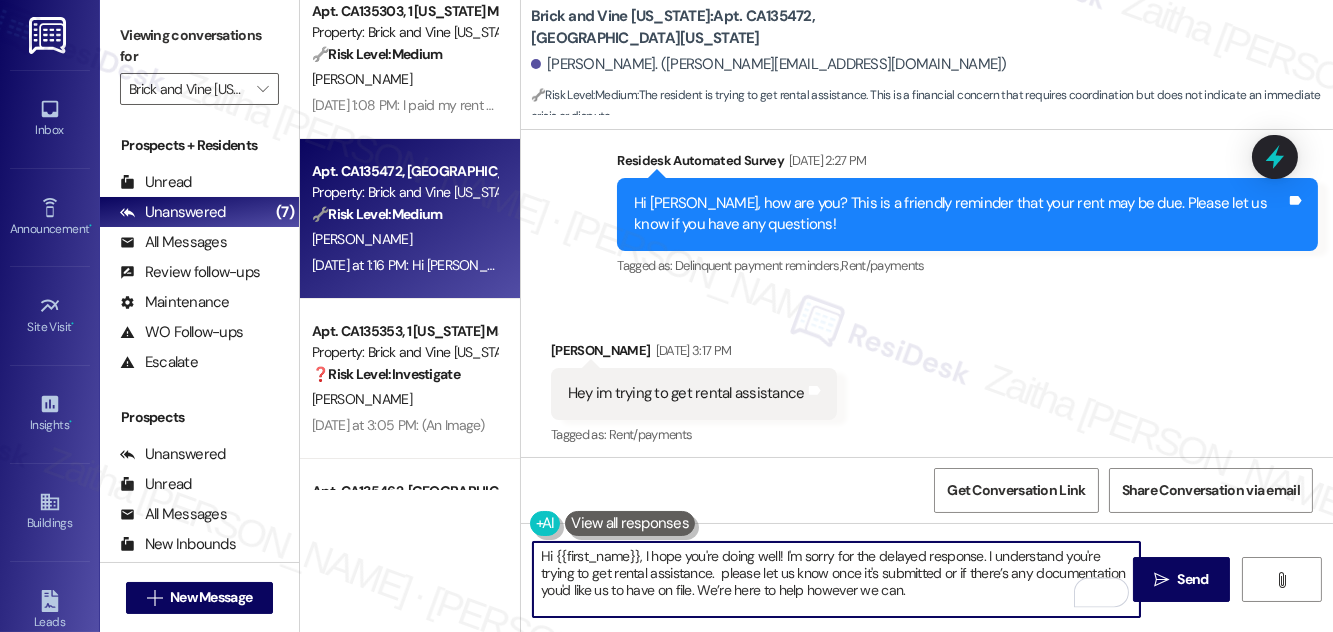 scroll, scrollTop: 170, scrollLeft: 0, axis: vertical 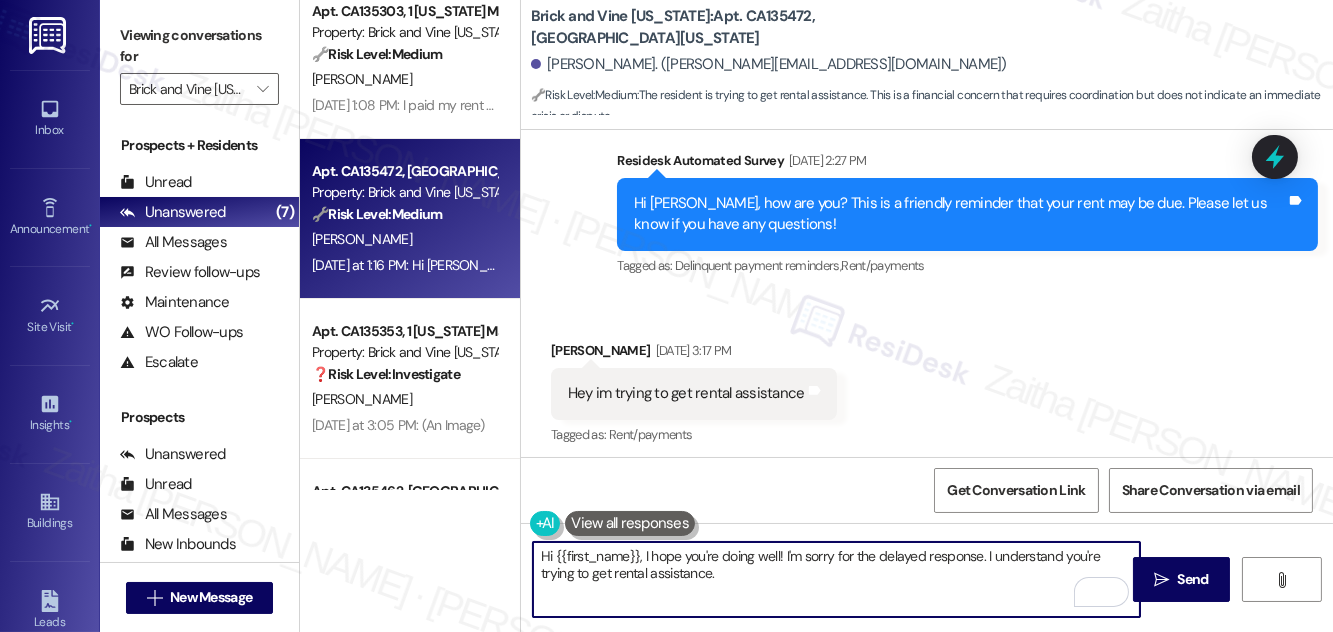 paste on "Please let me know once it's submitted or if there’s any documentation you'd like us to have on file. We’re here to help however we can." 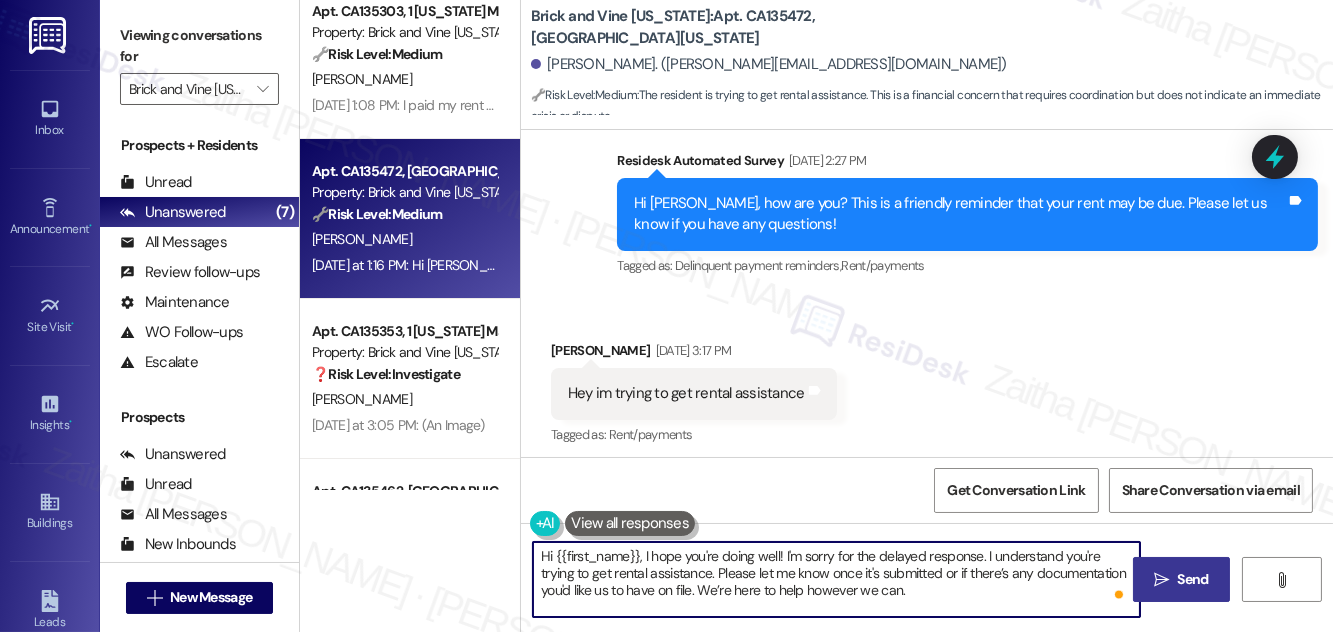 type on "Hi {{first_name}}, I hope you're doing well! I'm sorry for the delayed response. I understand you're trying to get rental assistance. Please let me know once it's submitted or if there’s any documentation you'd like us to have on file. We’re here to help however we can." 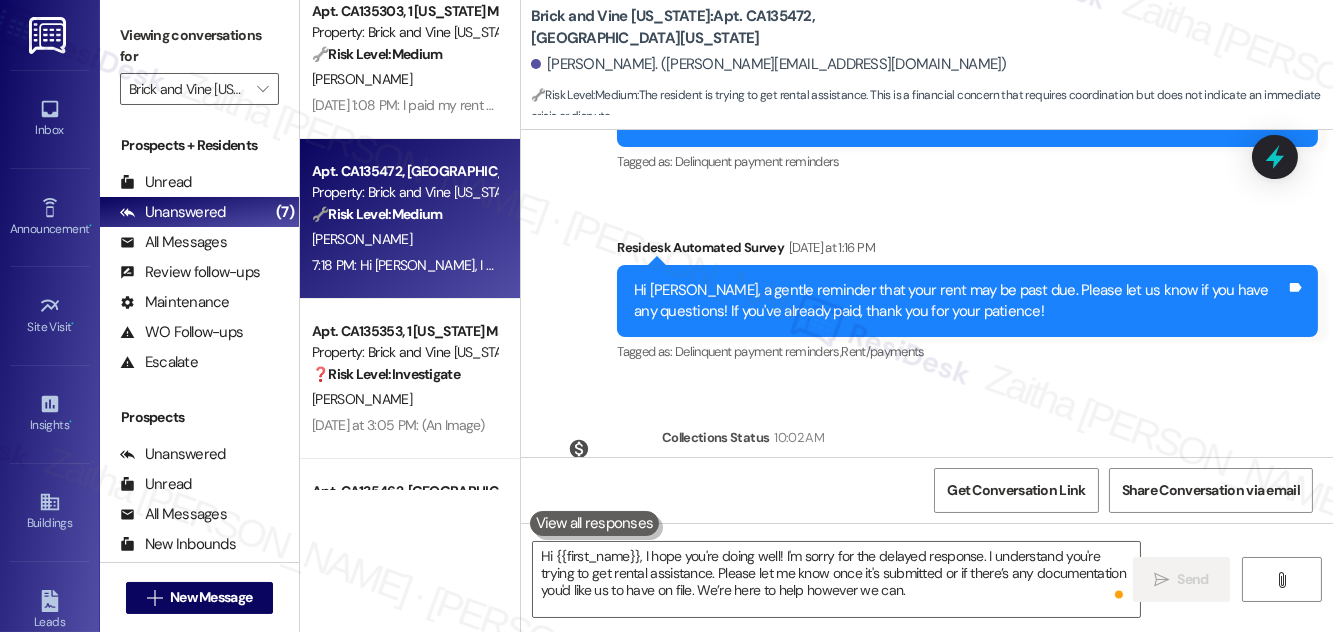 scroll, scrollTop: 10361, scrollLeft: 0, axis: vertical 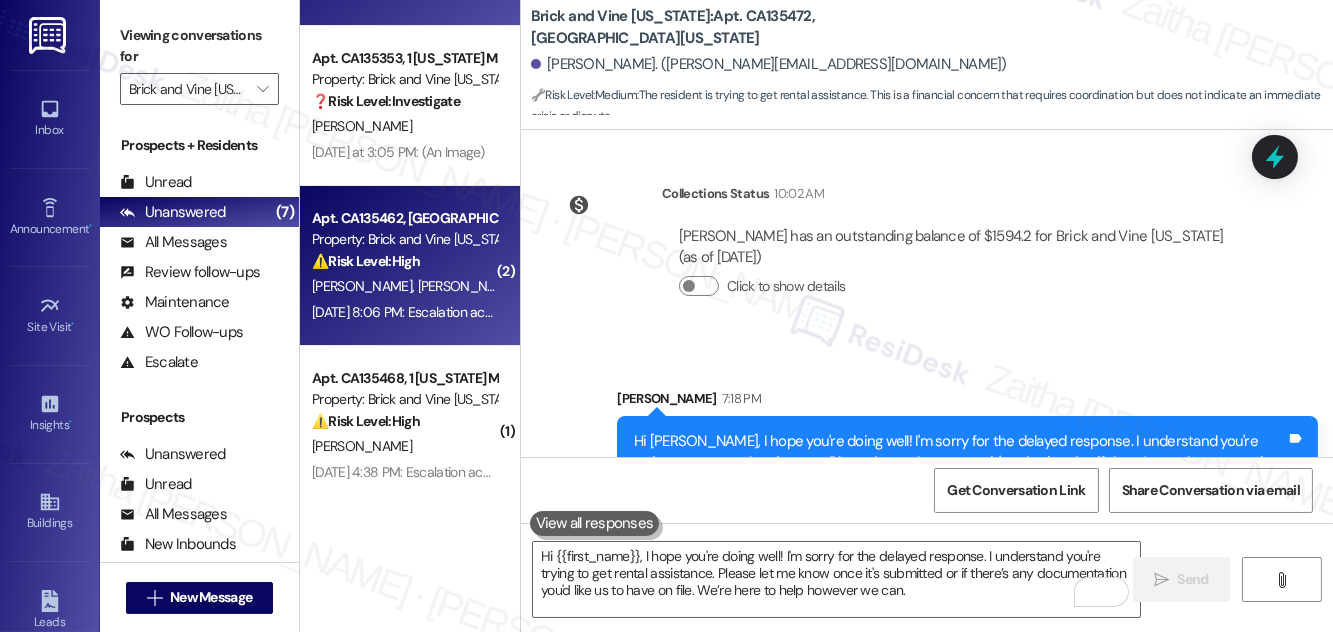 click on "⚠️  Risk Level:  High The resident reports a broken water heater, which is an urgent maintenance issue that affects habitability. The resident also indicates they have already submitted a repair request, implying the issue is ongoing and unresolved." at bounding box center (404, 261) 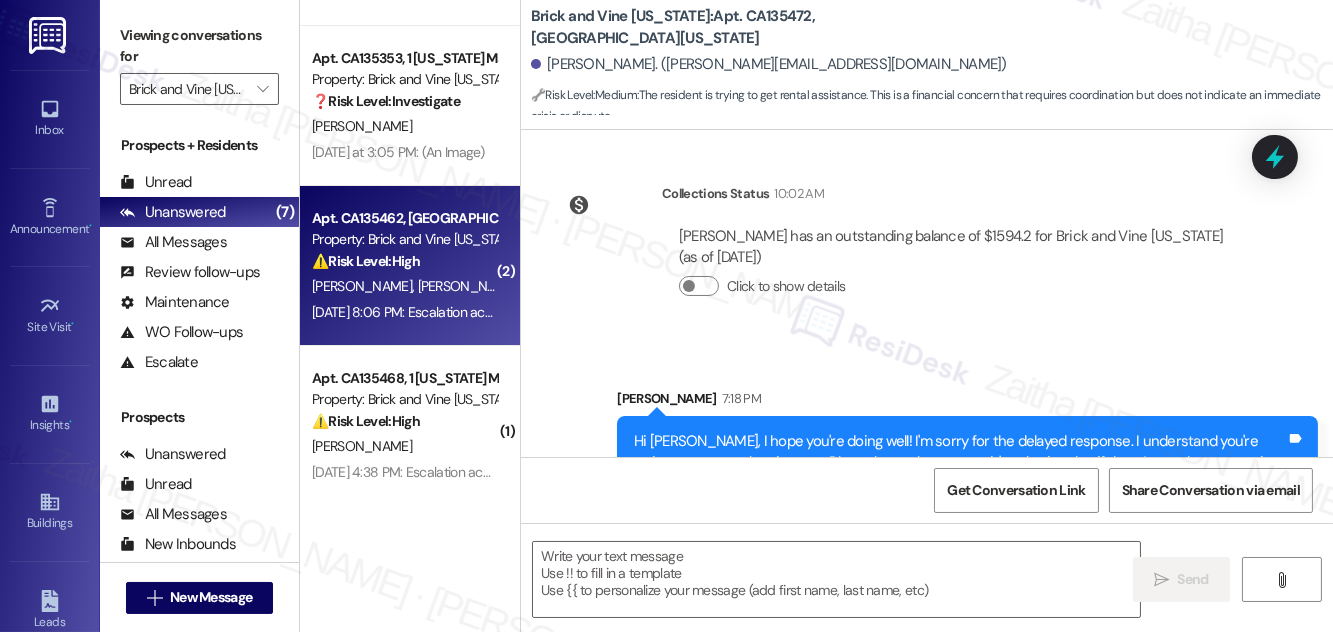 type on "Fetching suggested responses. Please feel free to read through the conversation in the meantime." 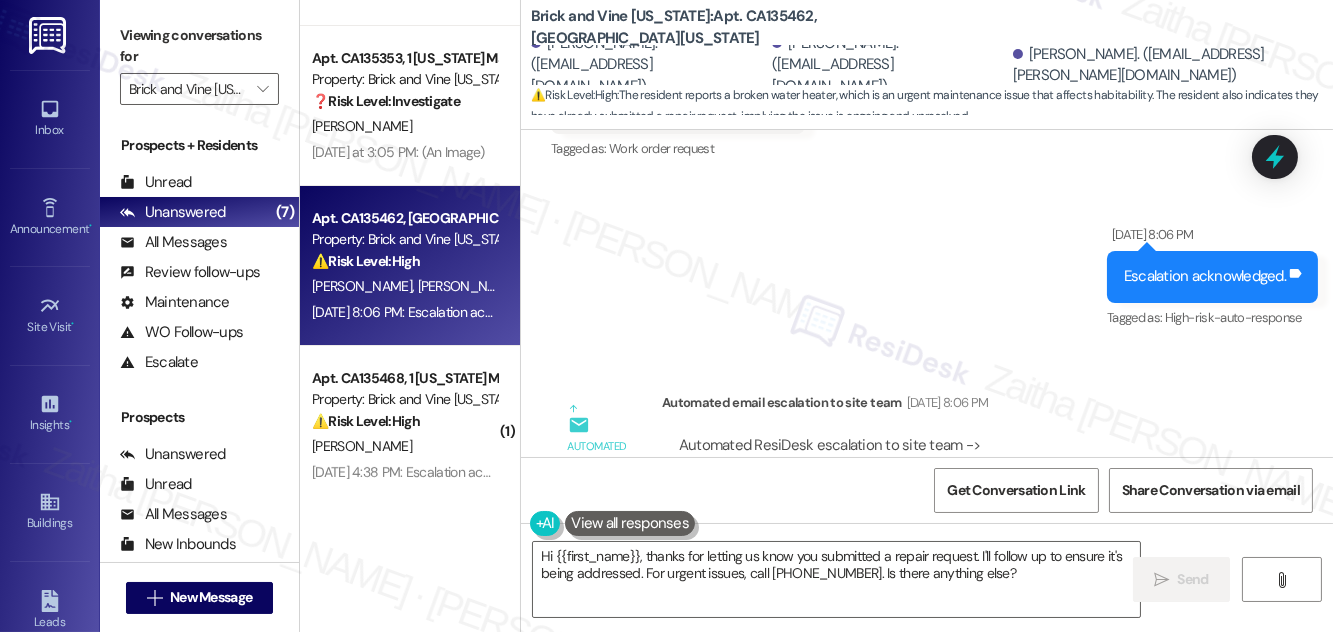 scroll, scrollTop: 20162, scrollLeft: 0, axis: vertical 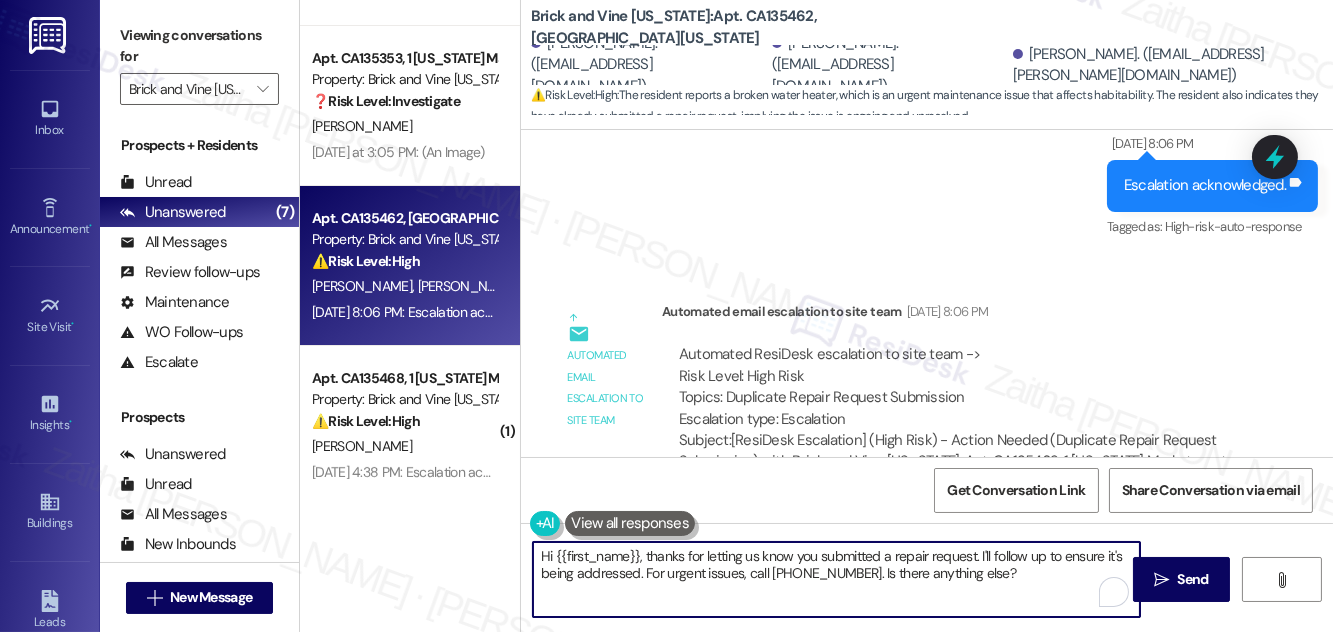 click on "Hi {{first_name}}, thanks for letting us know you submitted a repair request. I'll follow up to ensure it's being addressed. For urgent issues, call 239-946-5172. Is there anything else?" at bounding box center [836, 579] 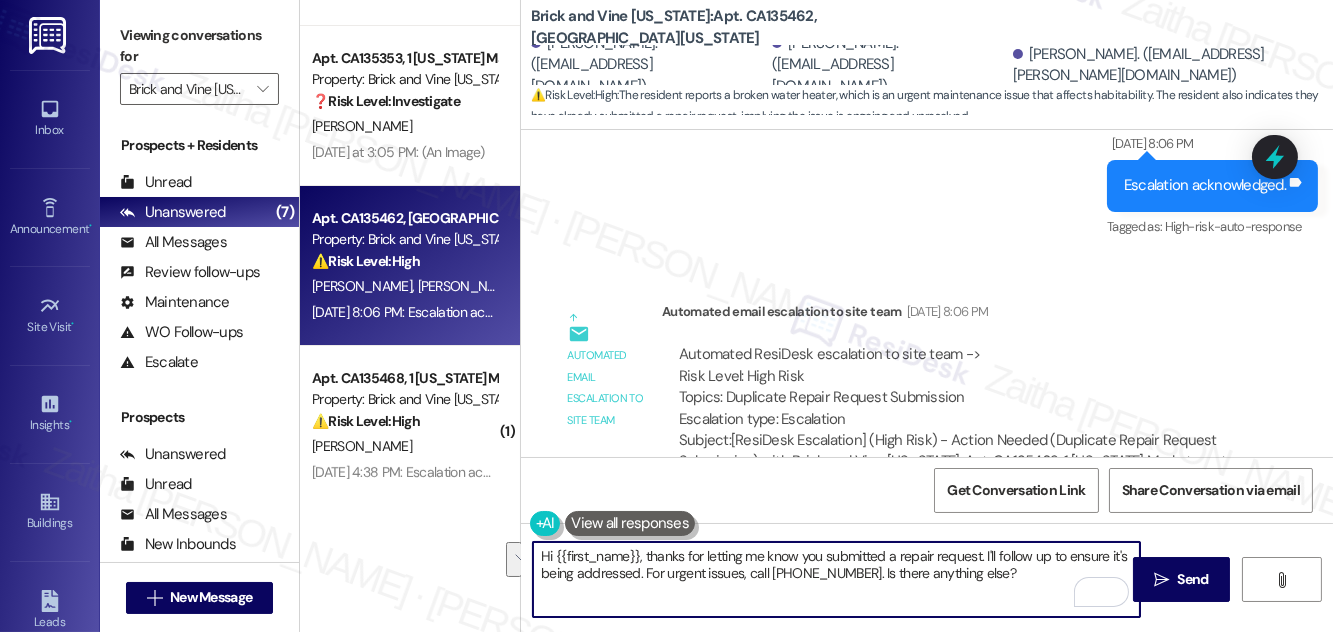 drag, startPoint x: 985, startPoint y: 553, endPoint x: 999, endPoint y: 570, distance: 22.022715 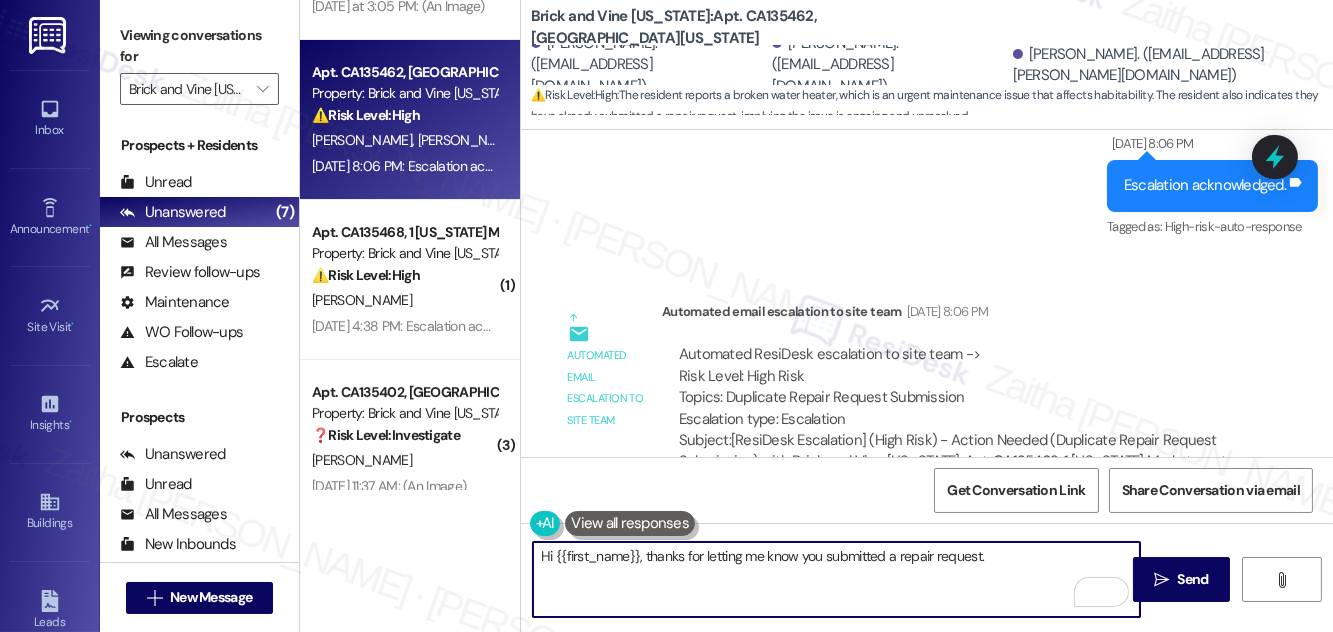 scroll, scrollTop: 629, scrollLeft: 0, axis: vertical 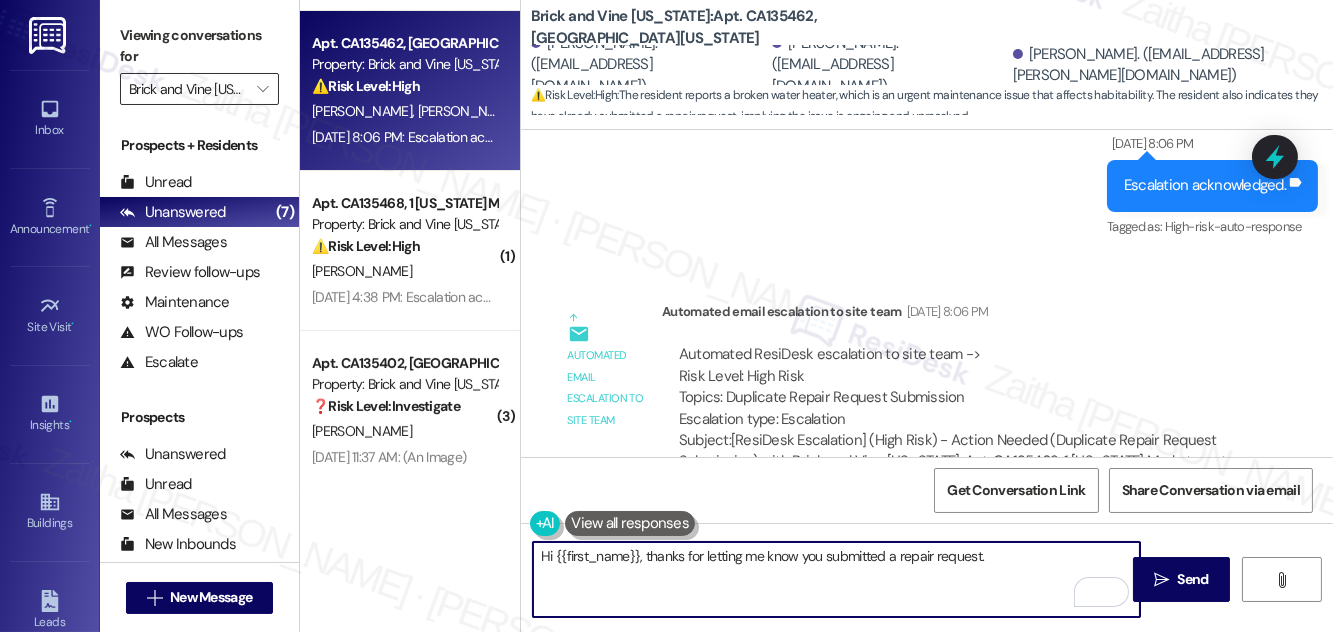 type on "Hi {{first_name}}, thanks for letting me know you submitted a repair request." 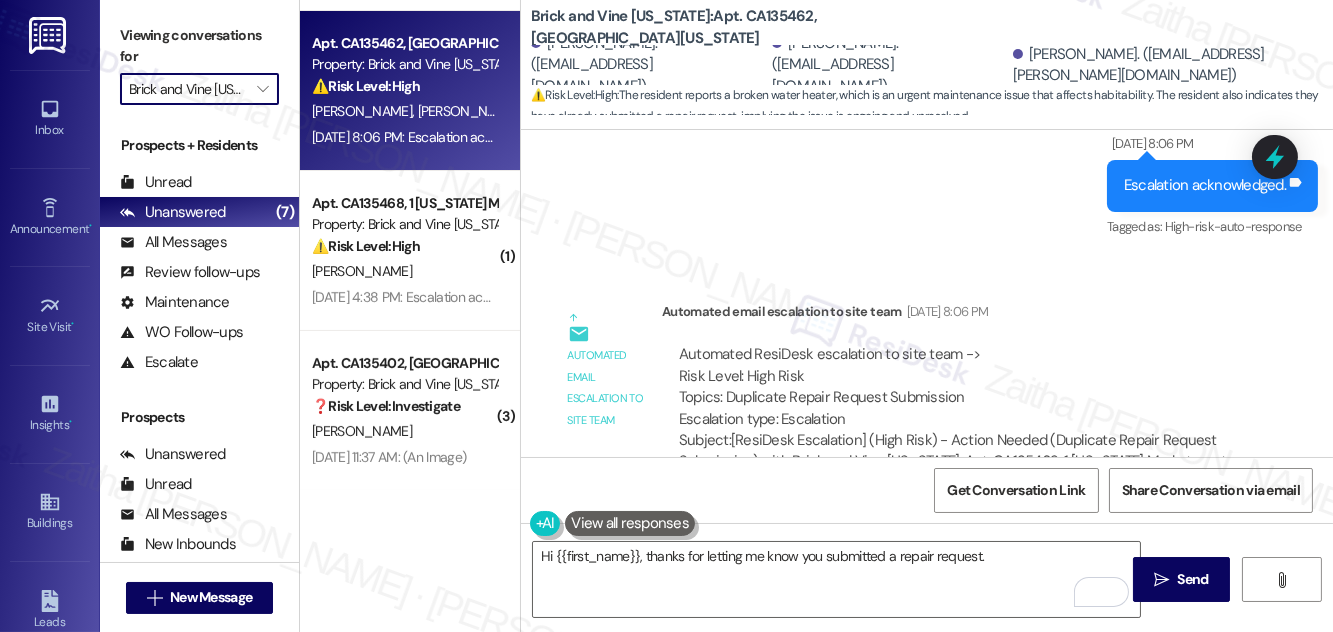 click on "Brick and Vine [US_STATE]" at bounding box center (188, 89) 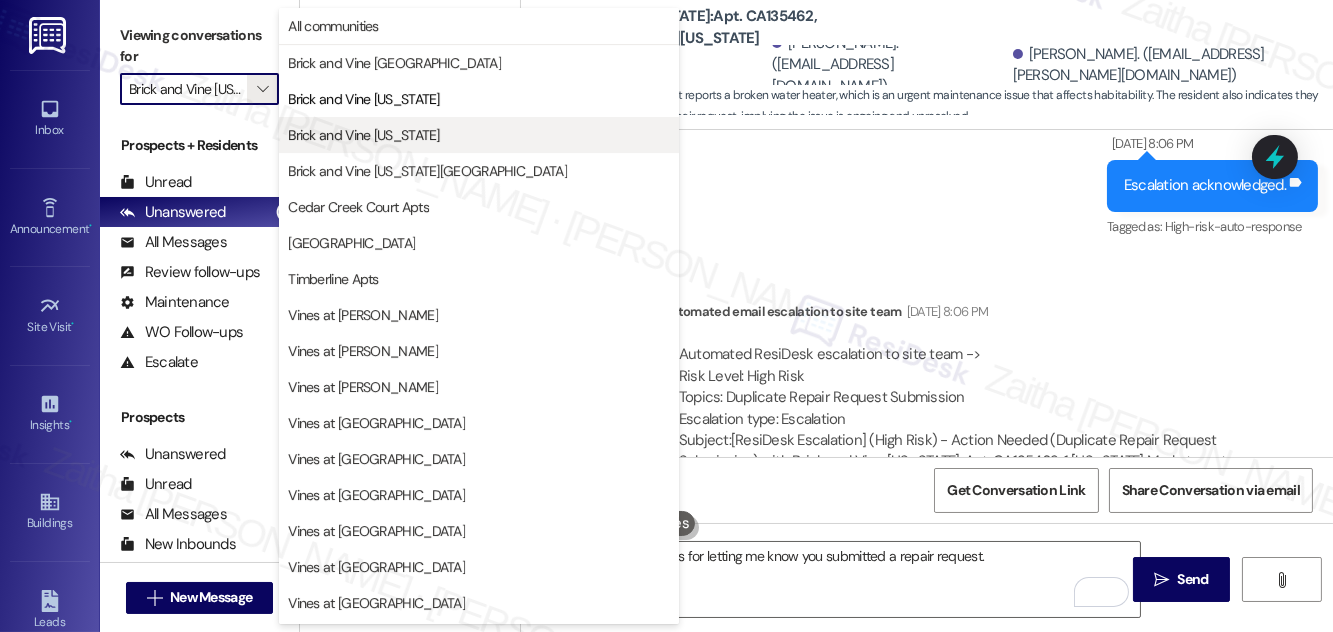 click on "Brick and Vine [US_STATE]" at bounding box center (364, 135) 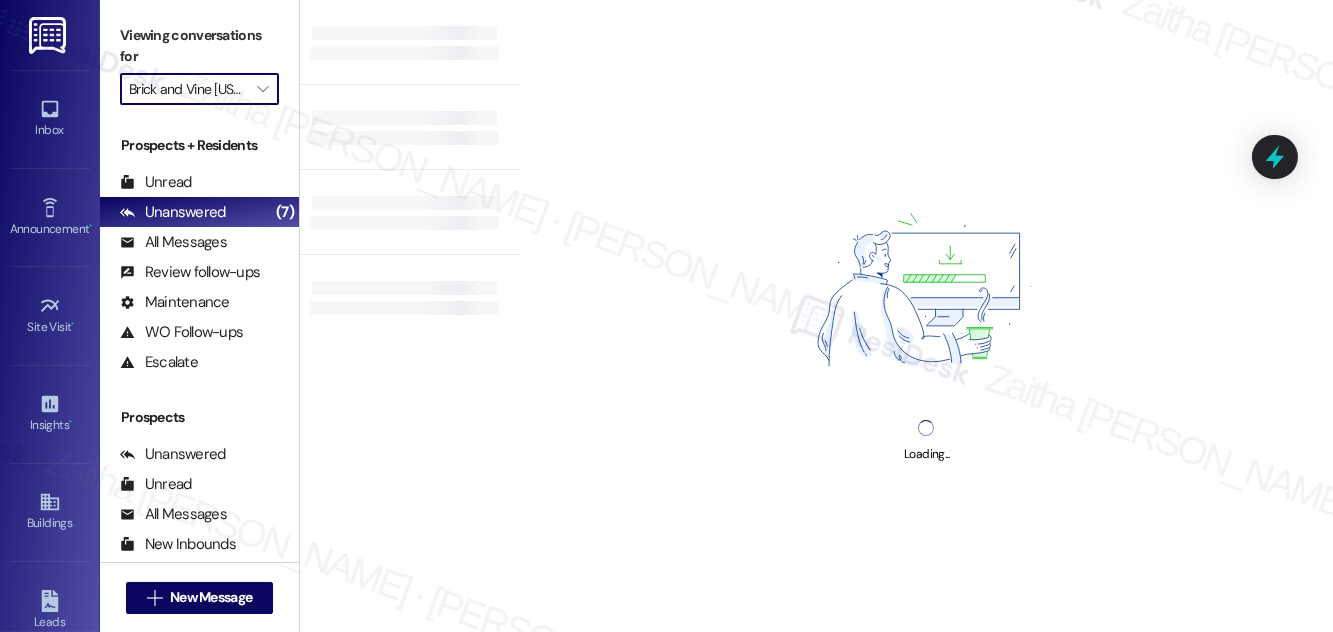 type on "Brick and Vine [US_STATE]" 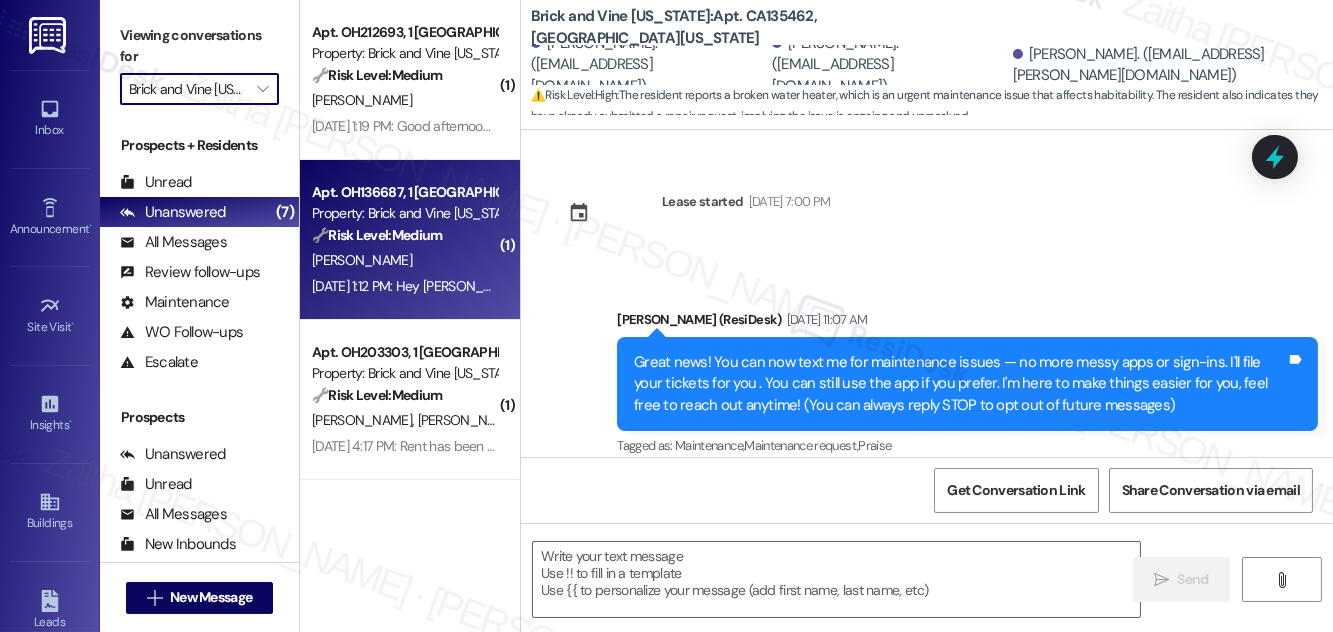 type on "Fetching suggested responses. Please feel free to read through the conversation in the meantime." 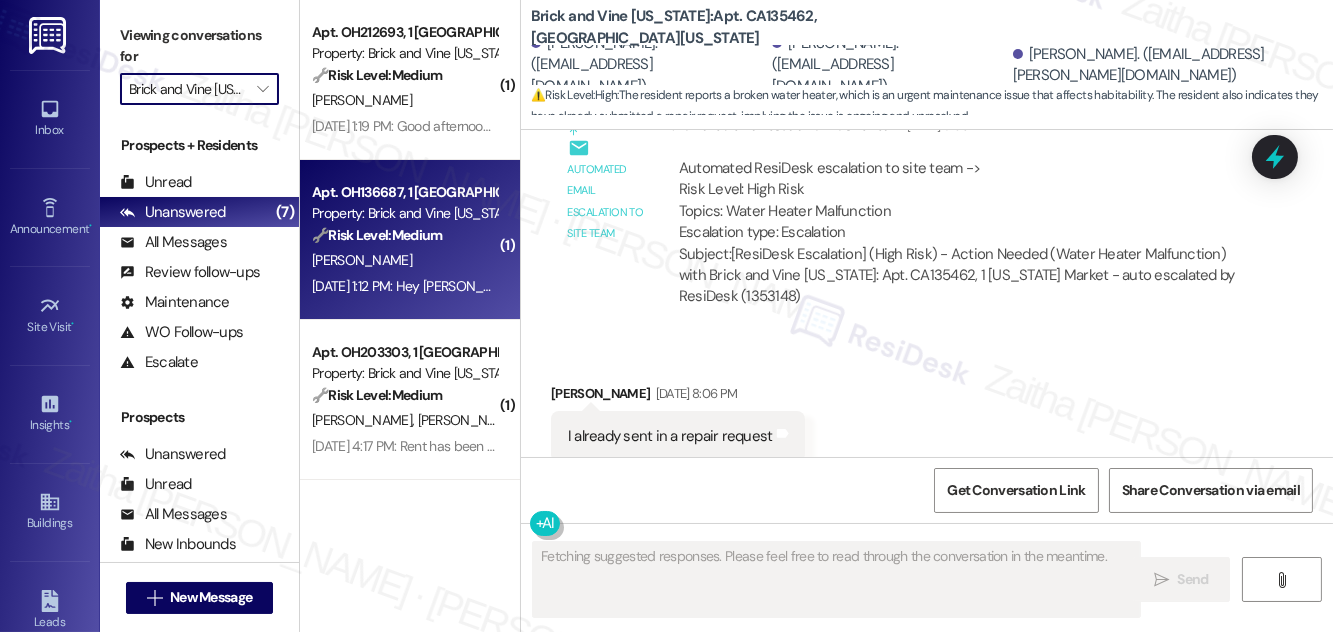 scroll, scrollTop: 19725, scrollLeft: 0, axis: vertical 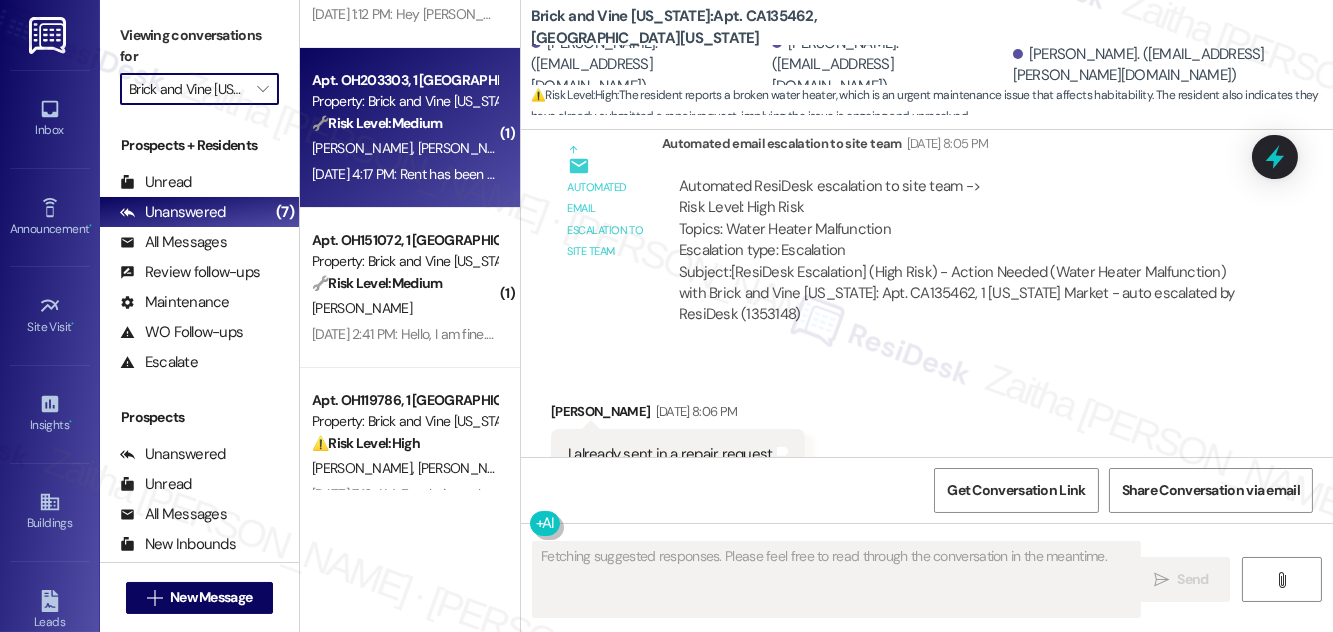 click on "J. Jones M. Jones" at bounding box center (404, 148) 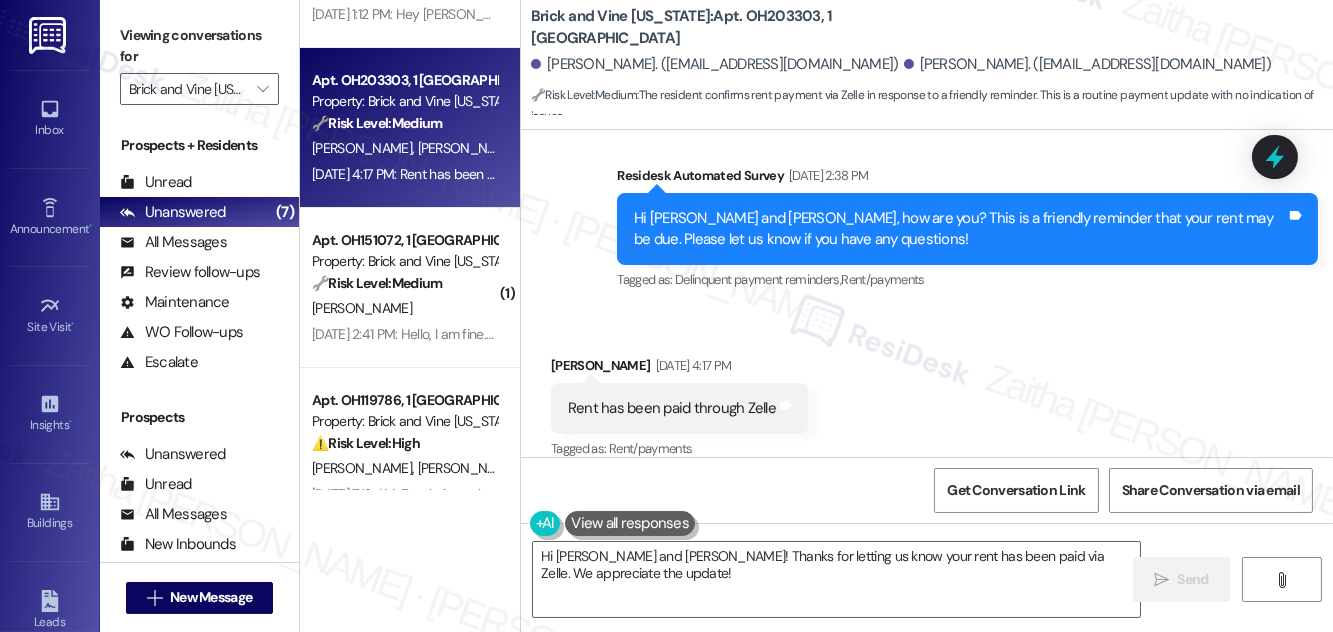 scroll, scrollTop: 2745, scrollLeft: 0, axis: vertical 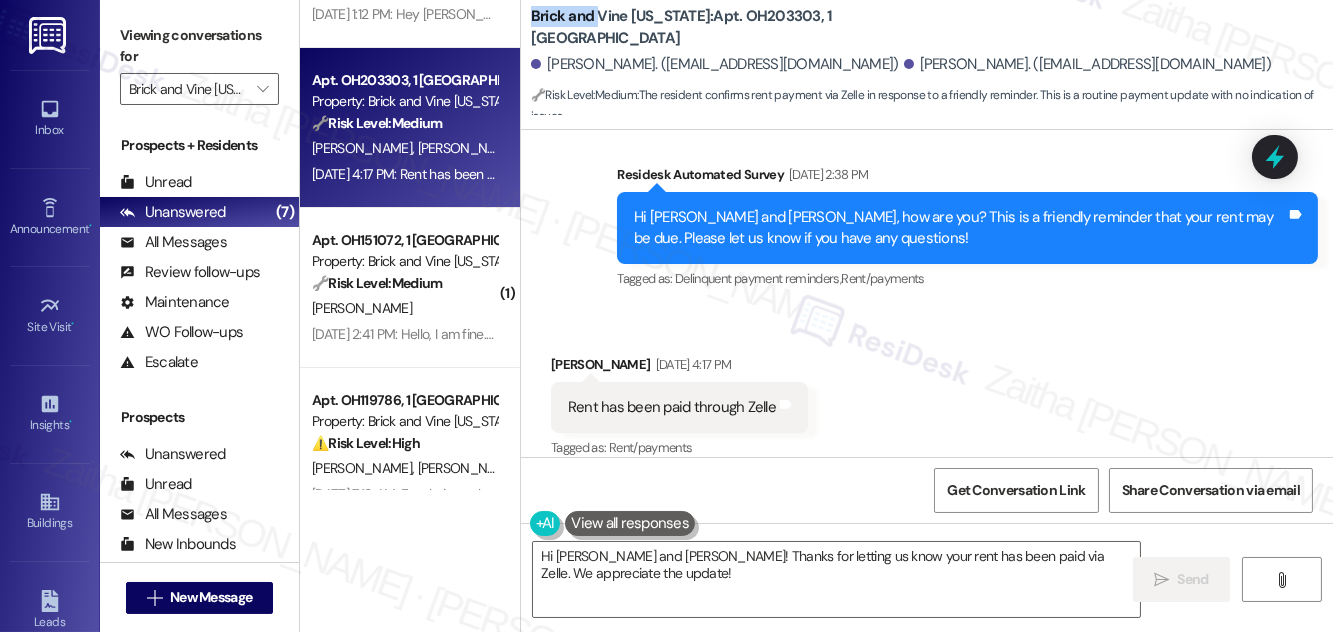drag, startPoint x: 528, startPoint y: 29, endPoint x: 595, endPoint y: 23, distance: 67.26812 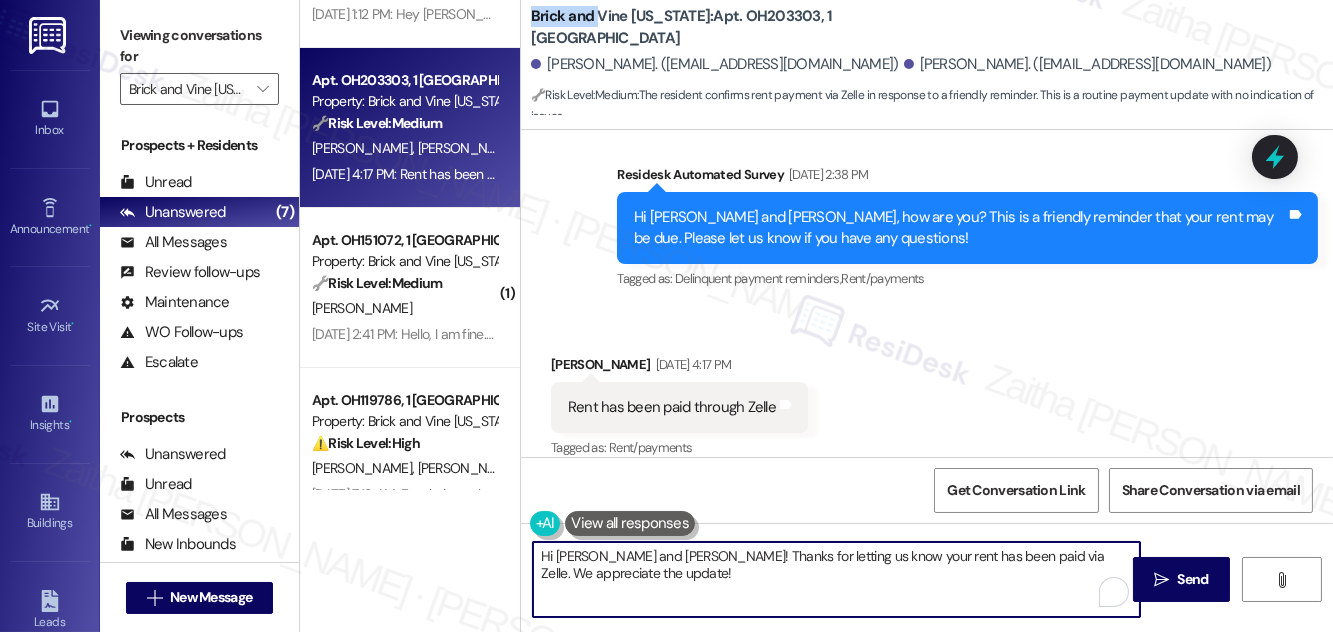 click on "Hi Matthew and Jasmine! Thanks for letting us know your rent has been paid via Zelle. We appreciate the update!" at bounding box center [836, 579] 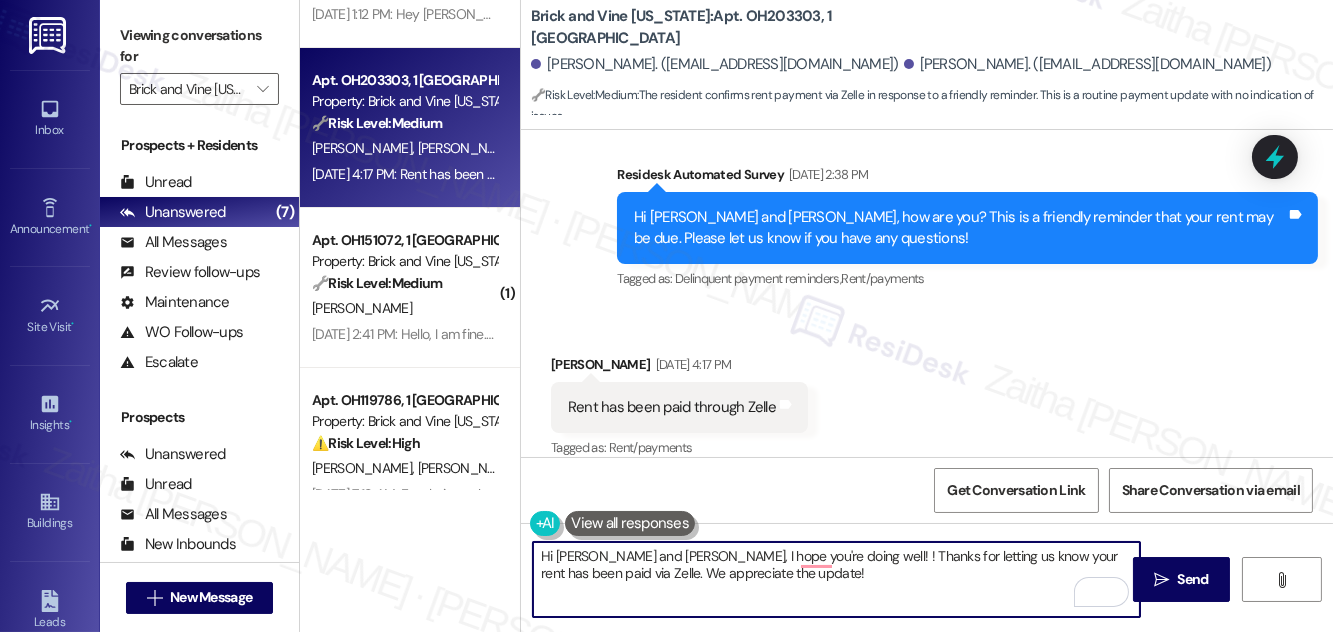 click on "Hi Matthew and Jasmine, I hope you're doing well! ! Thanks for letting us know your rent has been paid via Zelle. We appreciate the update!" at bounding box center (836, 579) 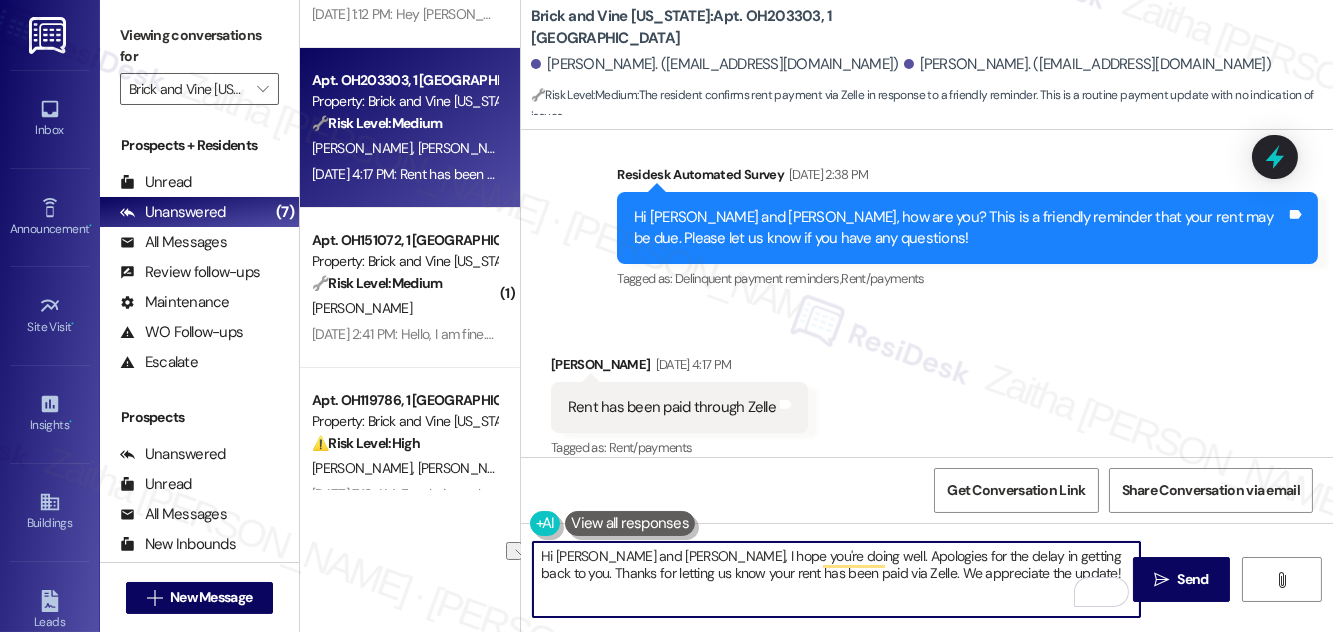 drag, startPoint x: 885, startPoint y: 570, endPoint x: 1045, endPoint y: 580, distance: 160.3122 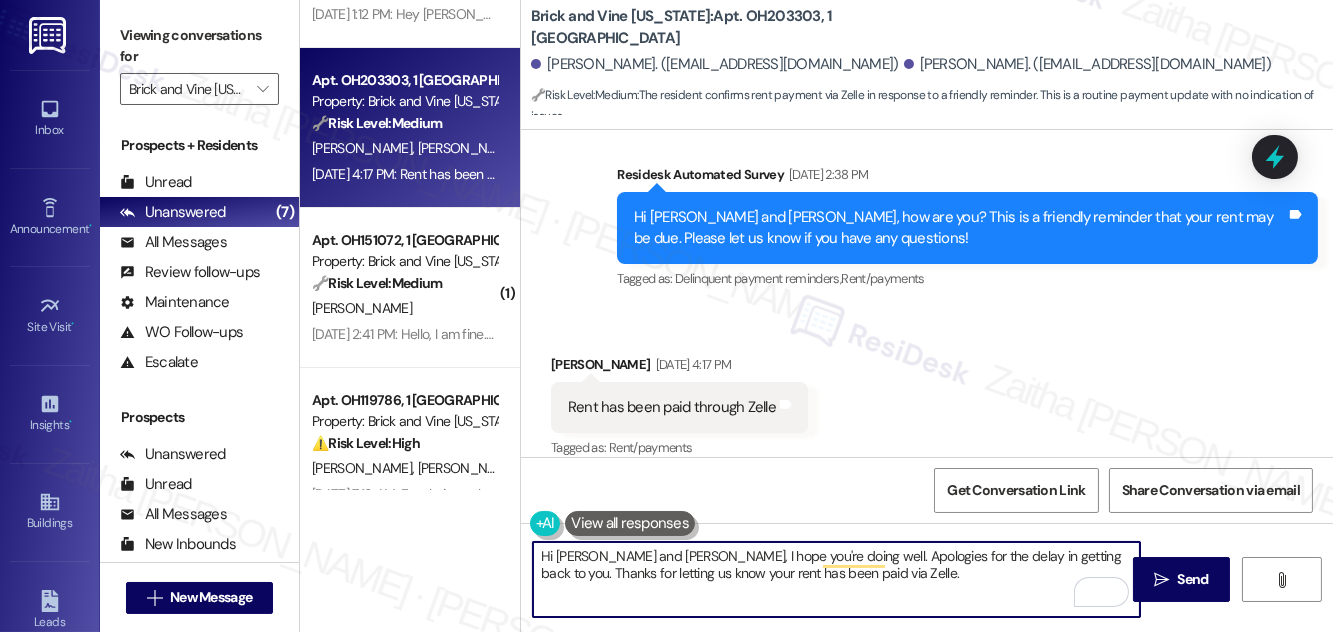 click on "Hi Matthew and Jasmine, I hope you're doing well. Apologies for the delay in getting back to you. Thanks for letting us know your rent has been paid via Zelle." at bounding box center (836, 579) 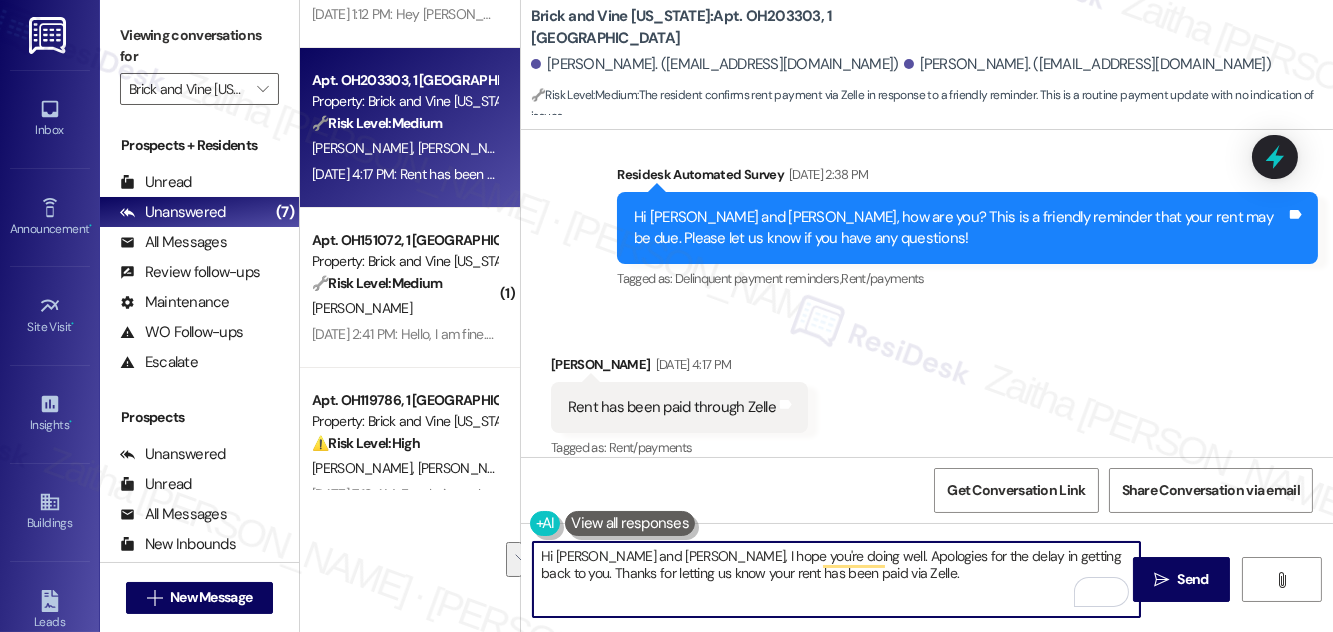 drag, startPoint x: 540, startPoint y: 554, endPoint x: 930, endPoint y: 591, distance: 391.7512 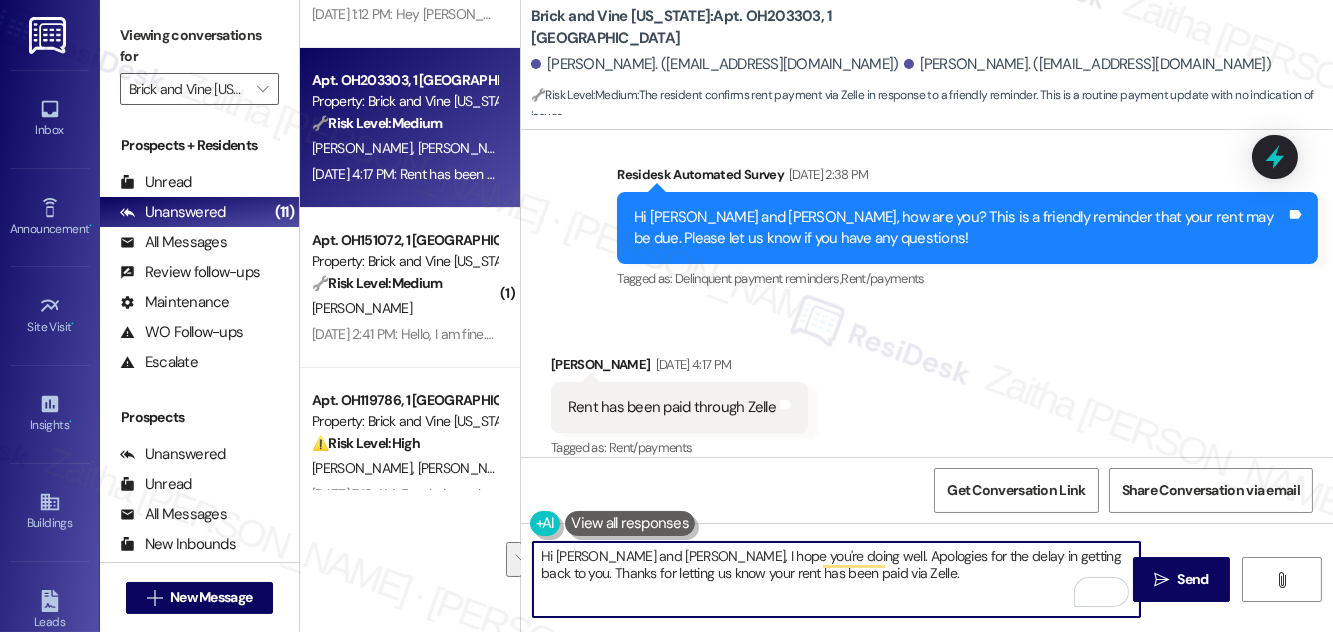 click on "Hi Matthew and Jasmine, I hope you're doing well. Apologies for the delay in getting back to you. Thanks for letting us know your rent has been paid via Zelle." at bounding box center (836, 579) 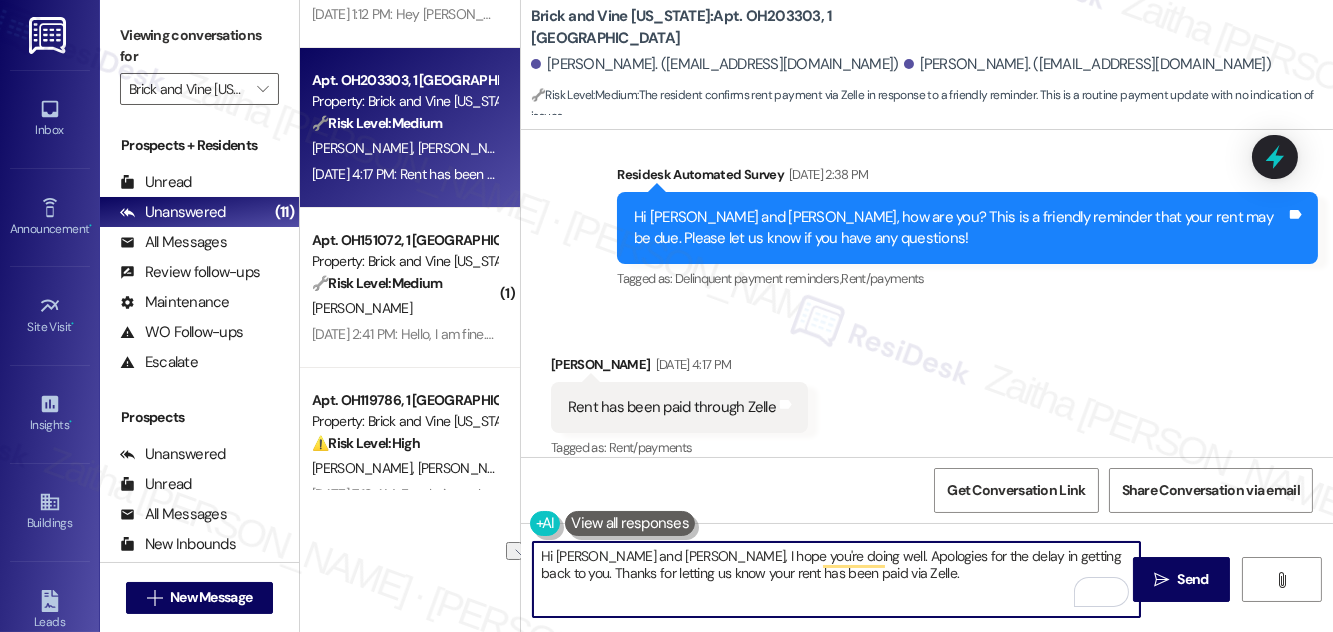 drag, startPoint x: 610, startPoint y: 554, endPoint x: 682, endPoint y: 554, distance: 72 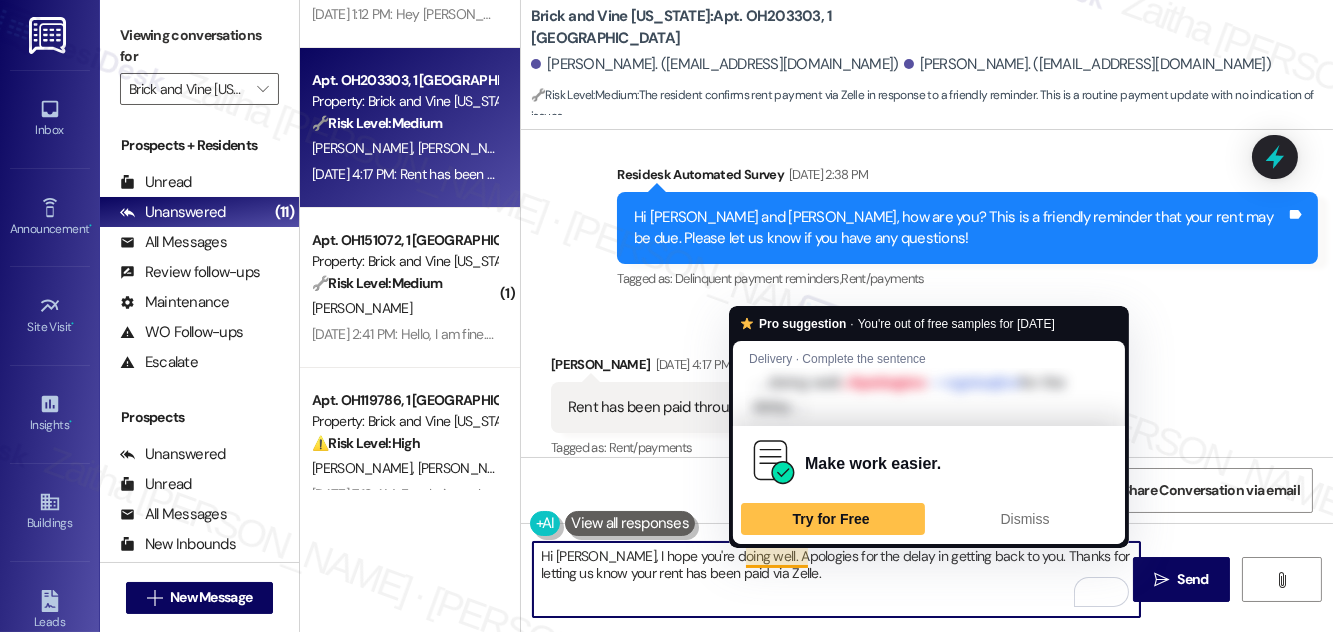 click on "Hi Matthew, I hope you're doing well. Apologies for the delay in getting back to you. Thanks for letting us know your rent has been paid via Zelle." at bounding box center (836, 579) 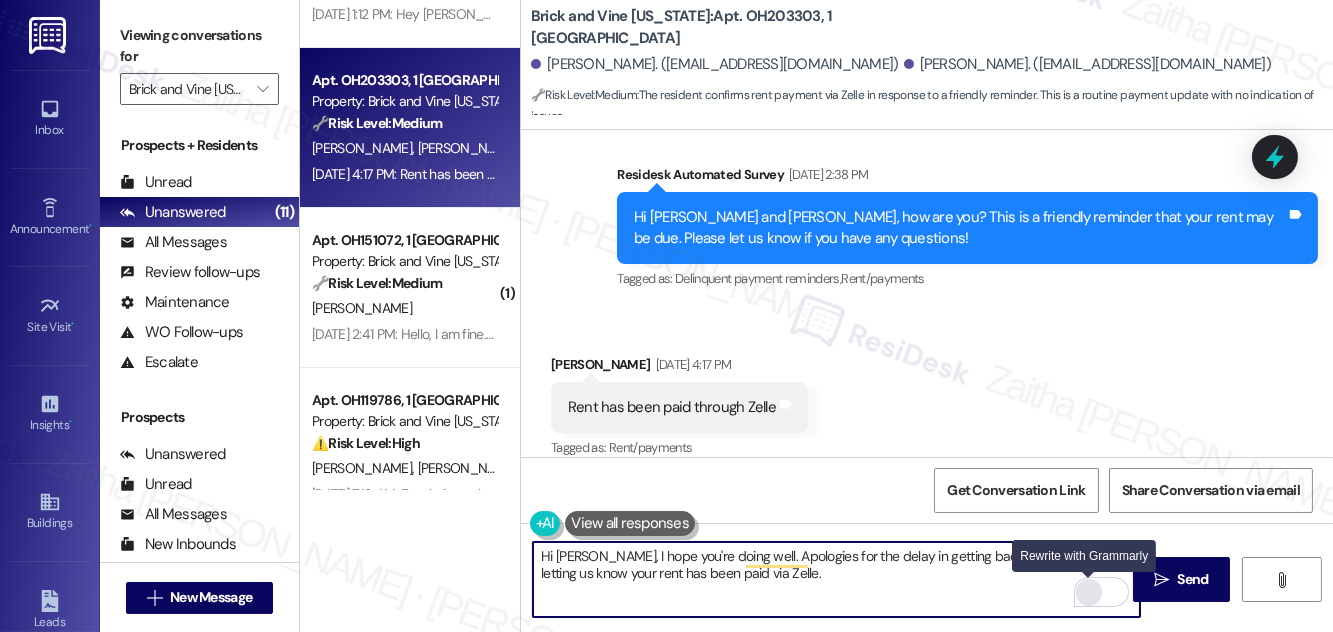 type on "Hi Matthew, I hope you're doing well. Apologies for the delay in getting back to you. Thanks for letting us know your rent has been paid via Zelle." 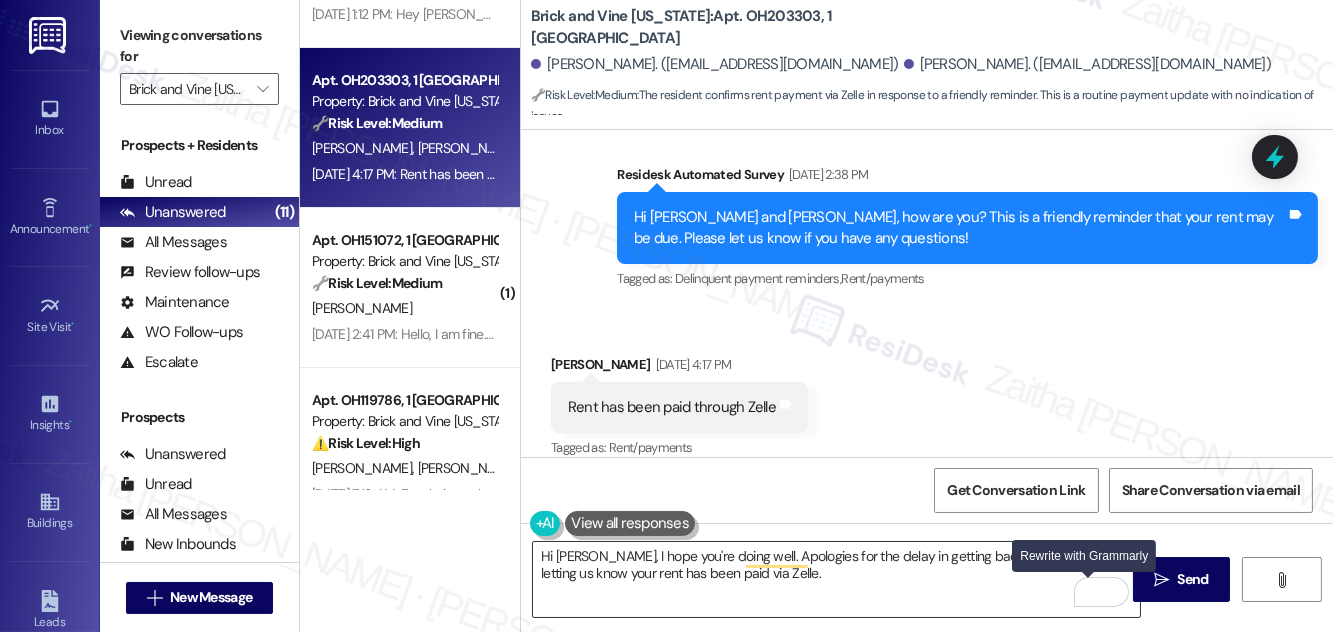 click at bounding box center (1089, 592) 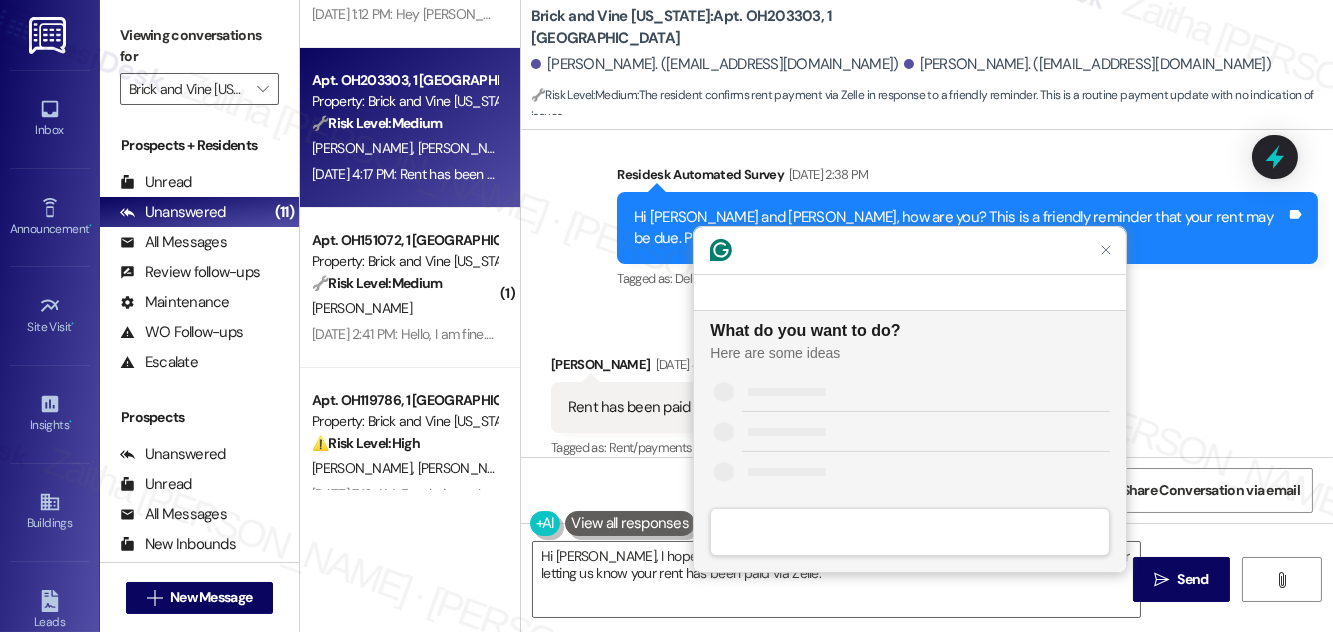 scroll, scrollTop: 0, scrollLeft: 0, axis: both 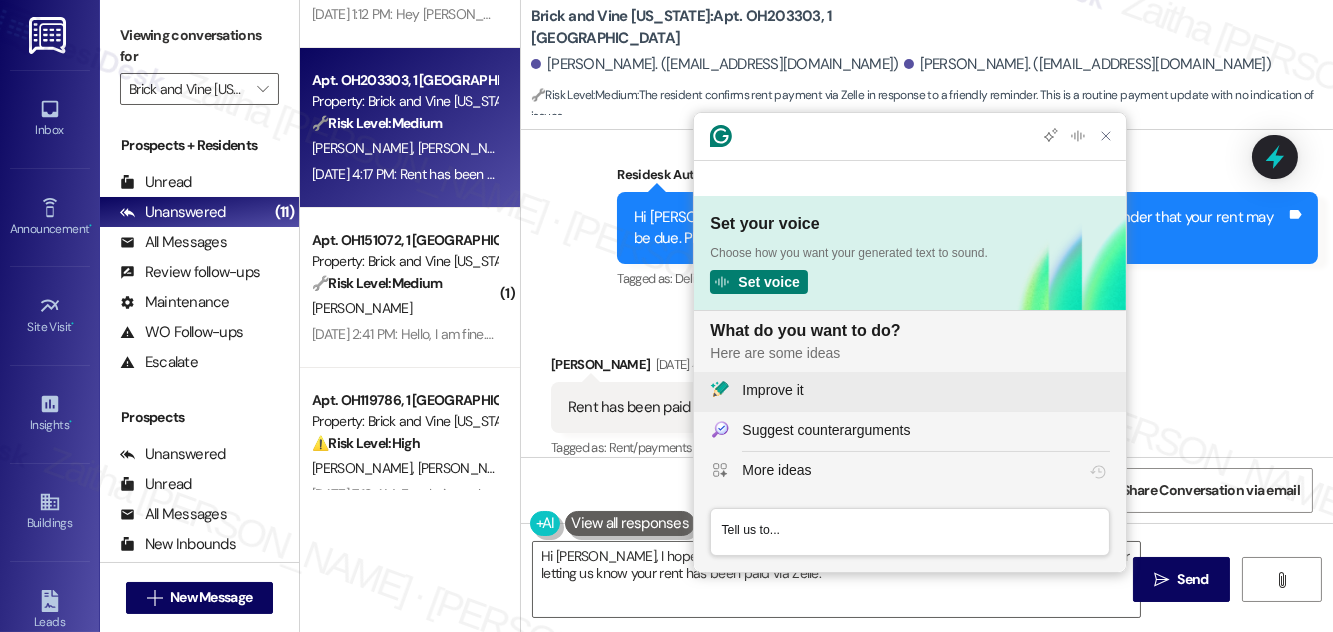 click on "Improve it" 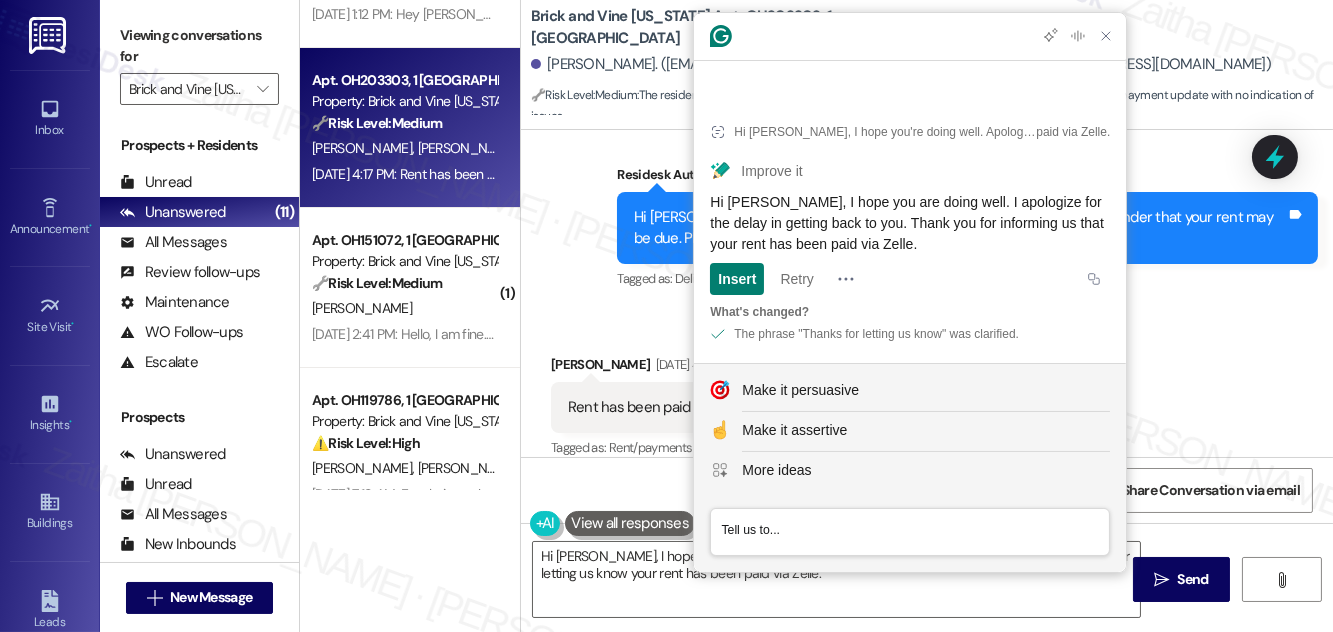 drag, startPoint x: 709, startPoint y: 203, endPoint x: 994, endPoint y: 256, distance: 289.88617 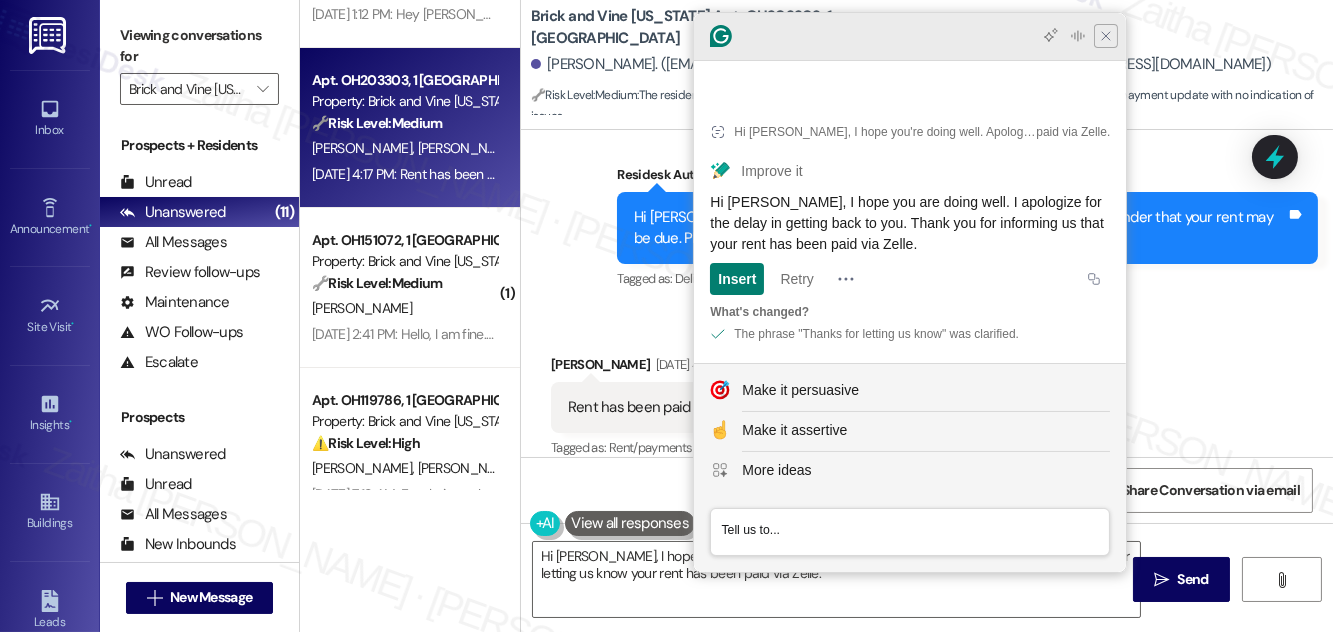 click 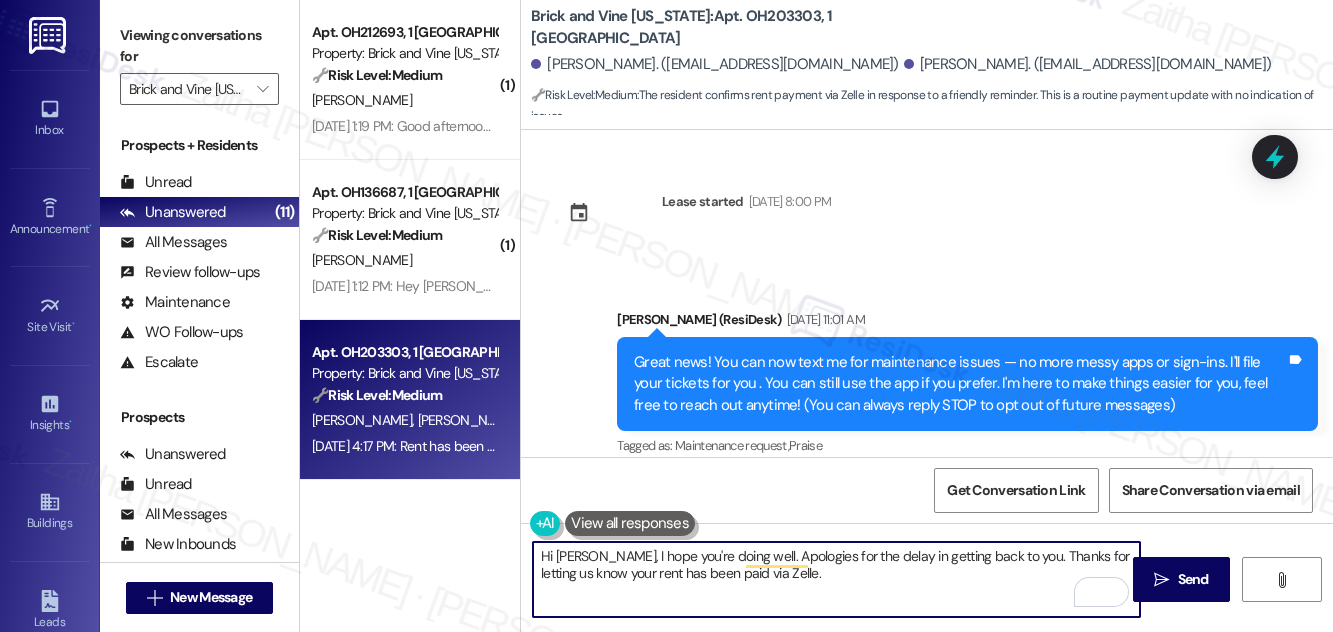 scroll, scrollTop: 0, scrollLeft: 0, axis: both 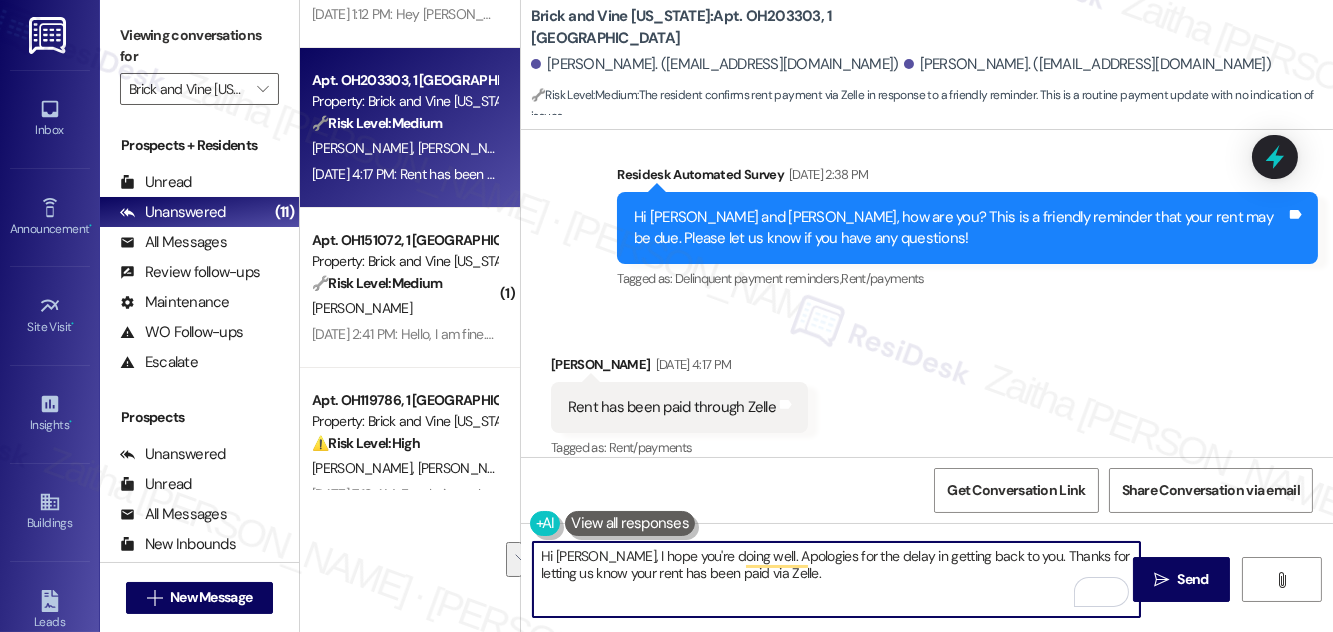 drag, startPoint x: 538, startPoint y: 560, endPoint x: 871, endPoint y: 573, distance: 333.25366 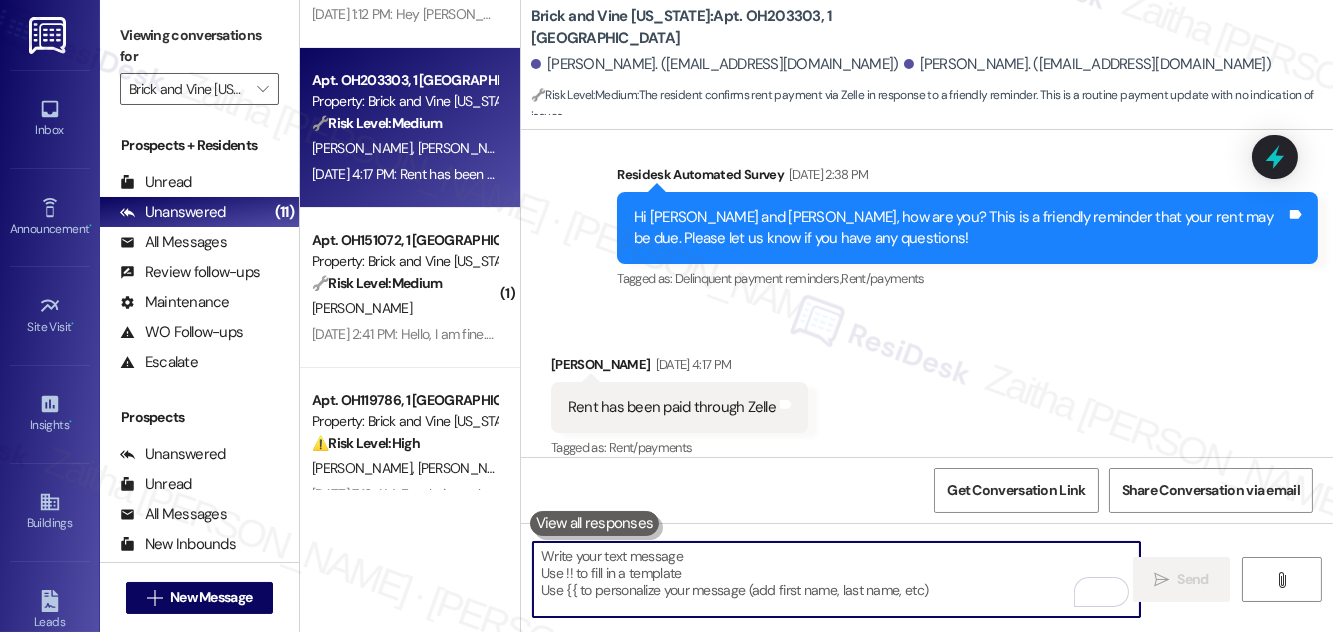 paste on "Hi Matthew, I hope you are doing well. I apologize for the delay in getting back to you. Thank you for informing us that your rent has been paid via Zelle." 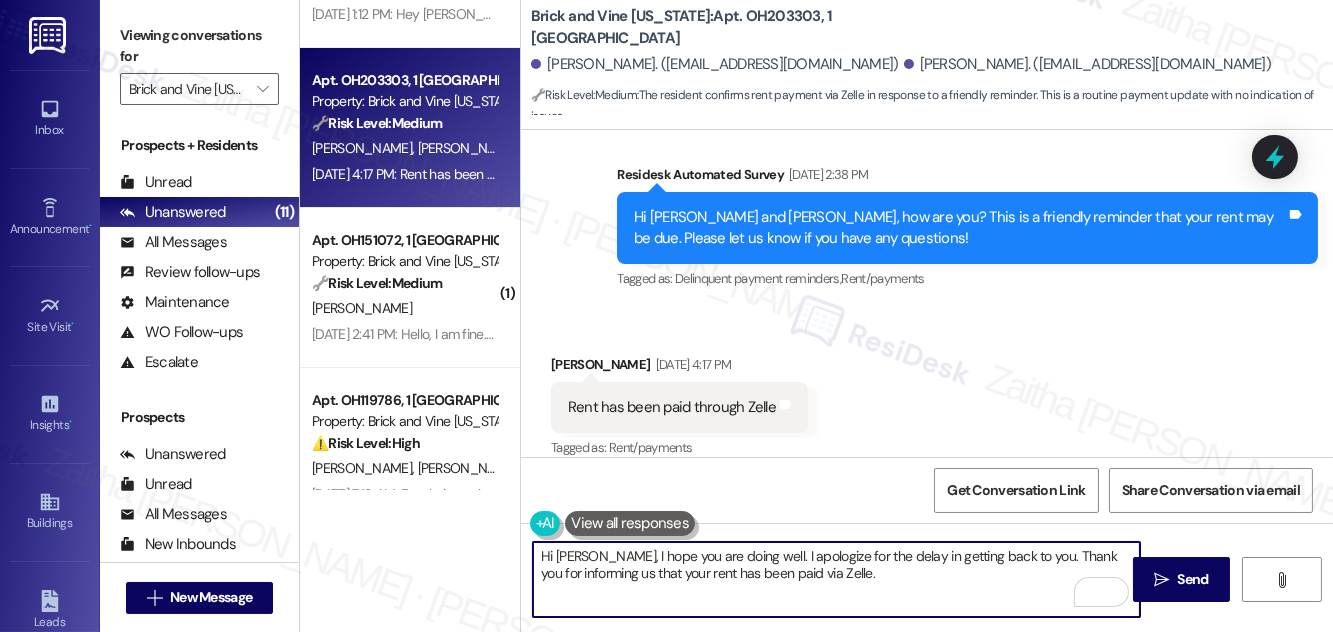 paste on "Please feel free to reach out if you have other concerns or home-related issues." 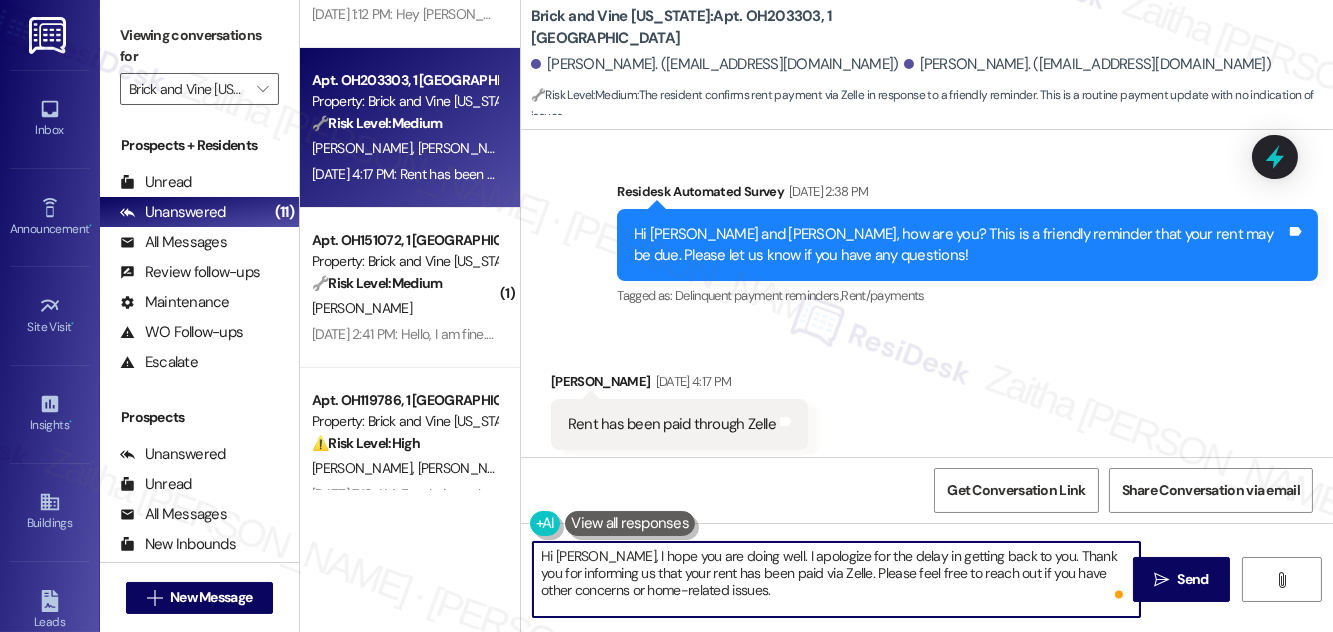scroll, scrollTop: 2745, scrollLeft: 0, axis: vertical 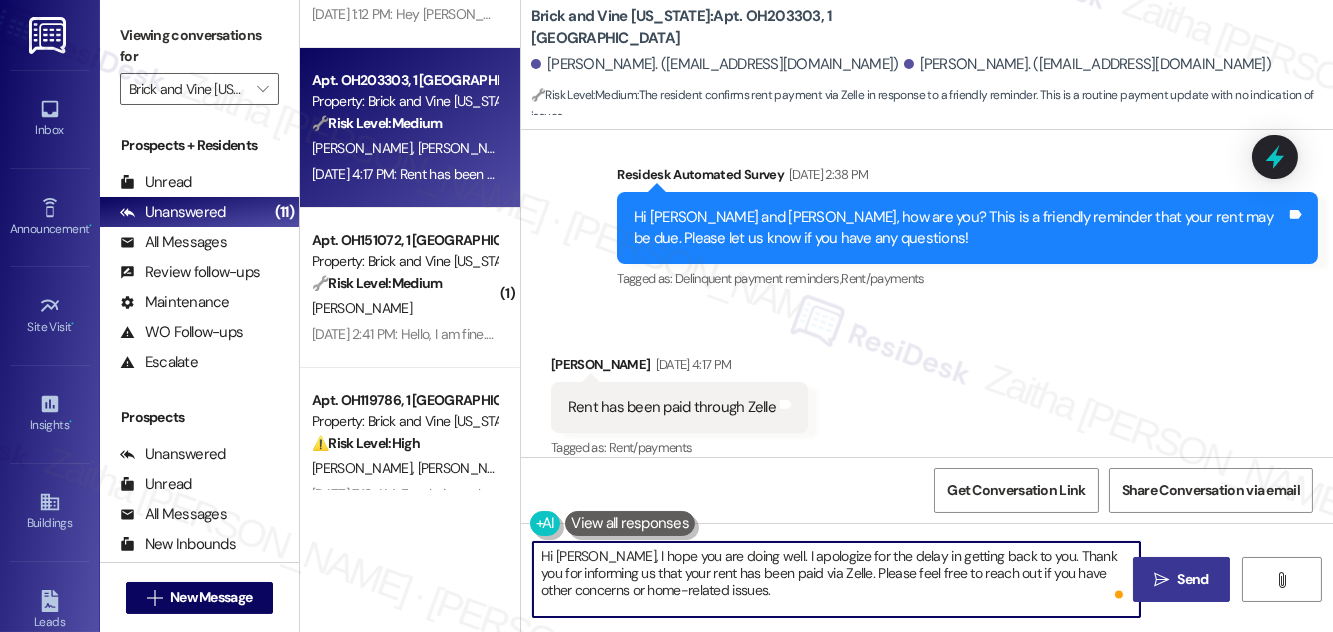 type on "Hi Matthew, I hope you are doing well. I apologize for the delay in getting back to you. Thank you for informing us that your rent has been paid via Zelle. Please feel free to reach out if you have other concerns or home-related issues." 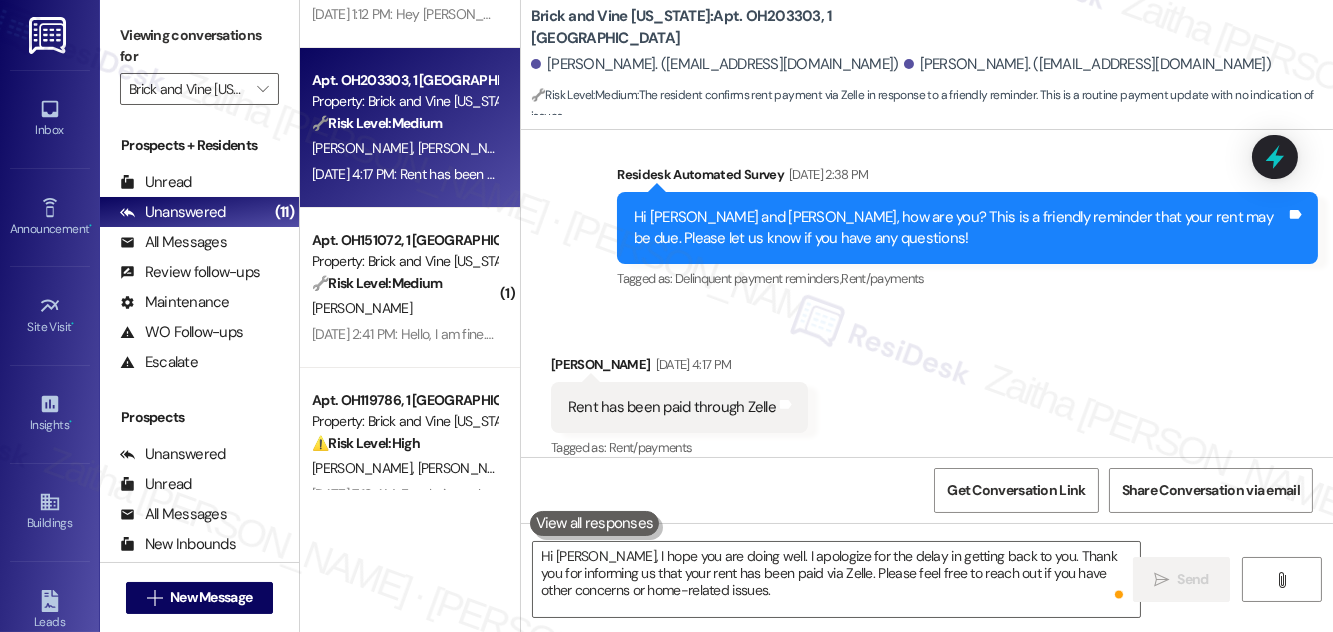 scroll, scrollTop: 2744, scrollLeft: 0, axis: vertical 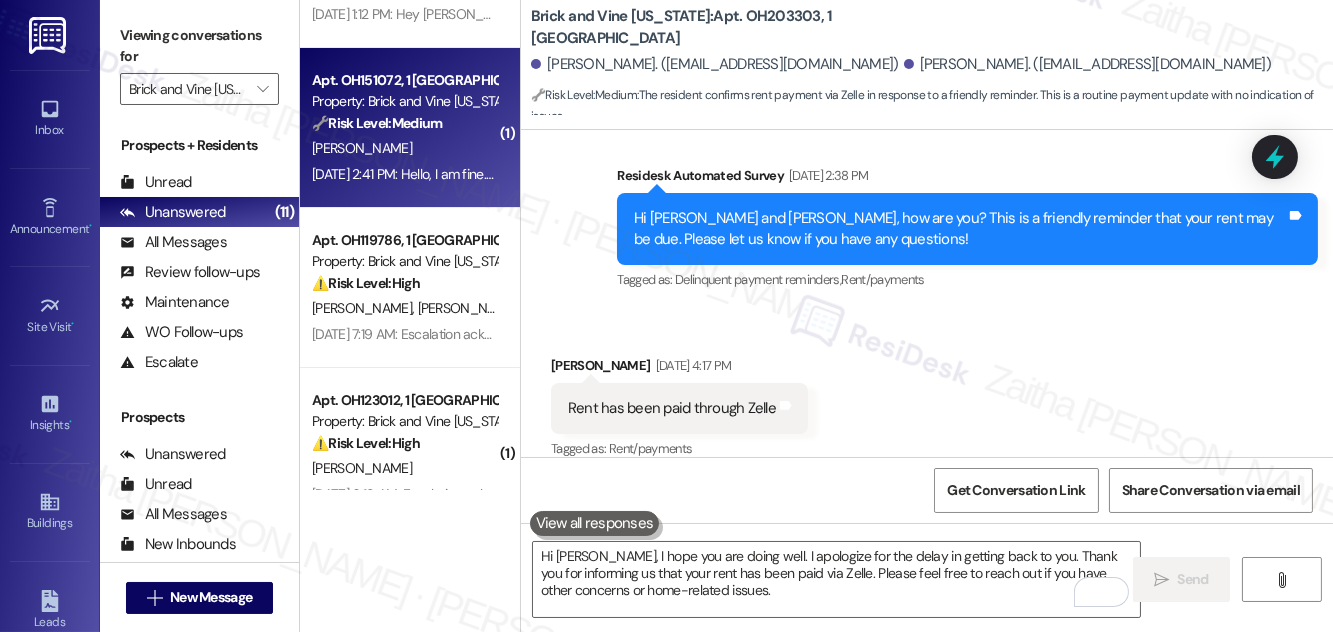 click on "T. Harris" at bounding box center (404, 148) 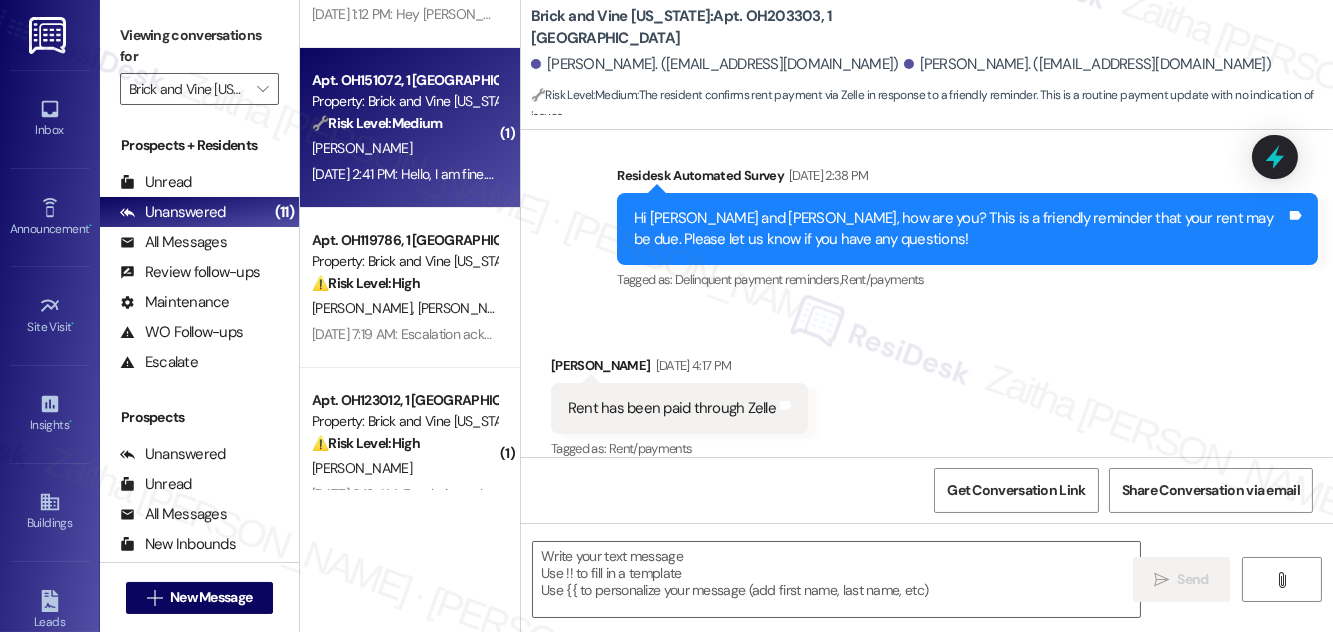 type on "Fetching suggested responses. Please feel free to read through the conversation in the meantime." 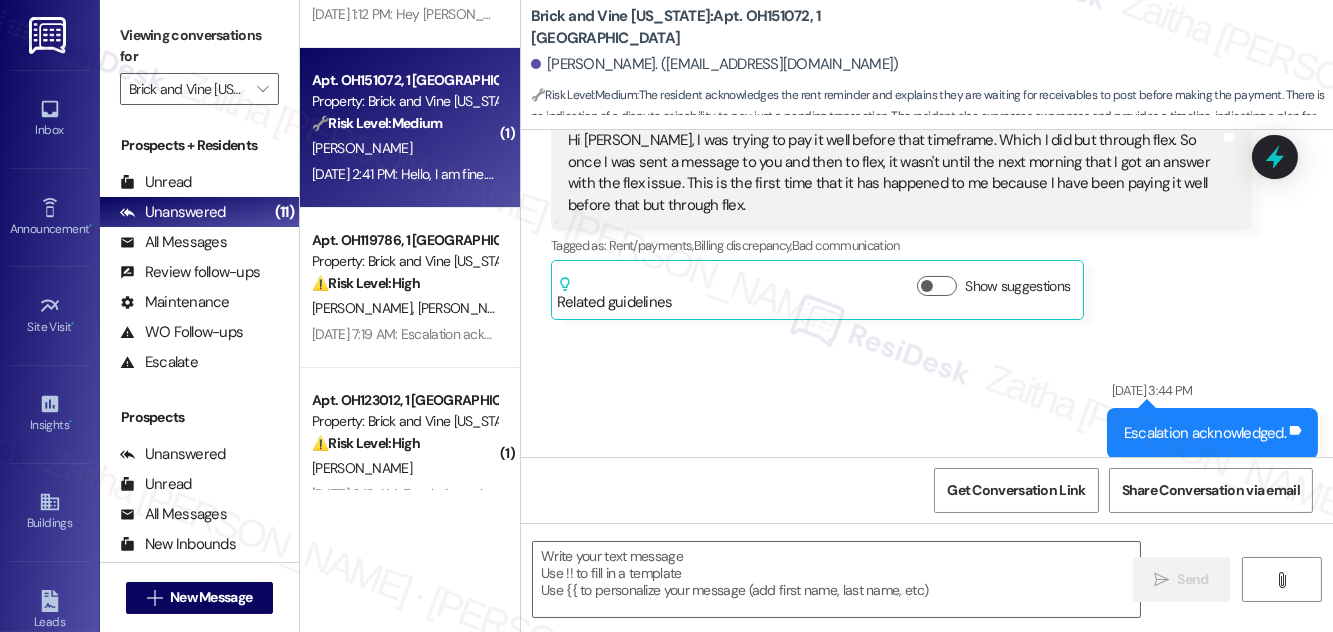 scroll, scrollTop: 7888, scrollLeft: 0, axis: vertical 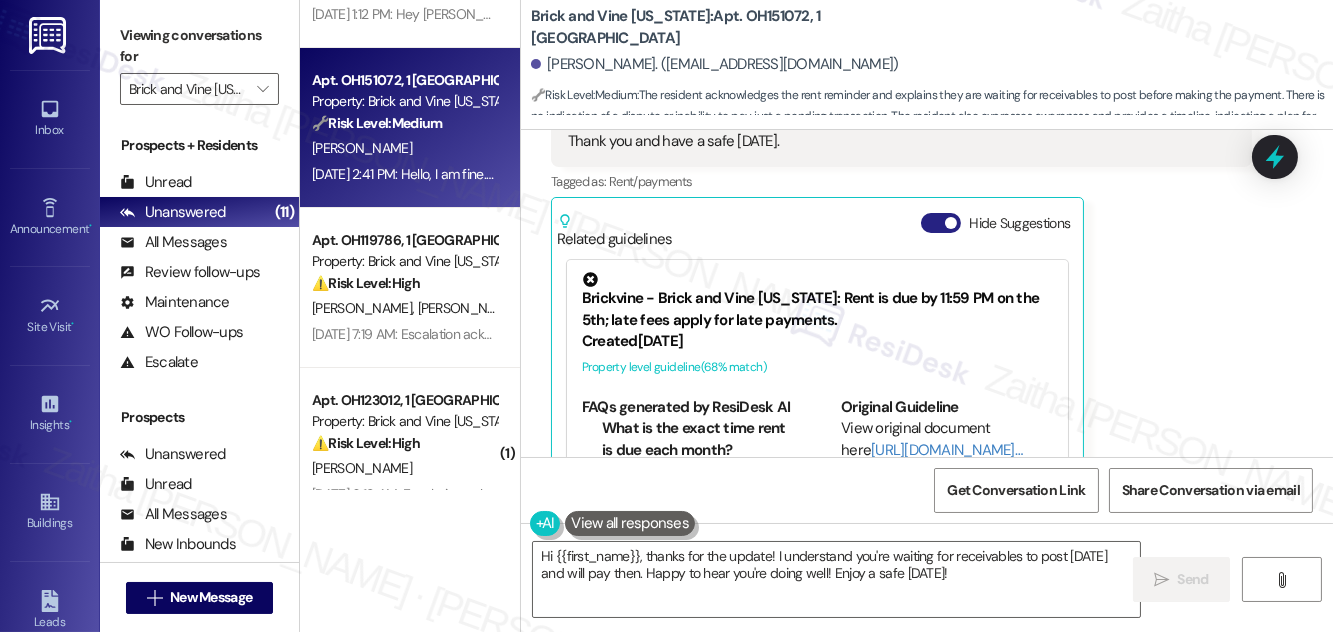 click on "Hide Suggestions" at bounding box center (941, 223) 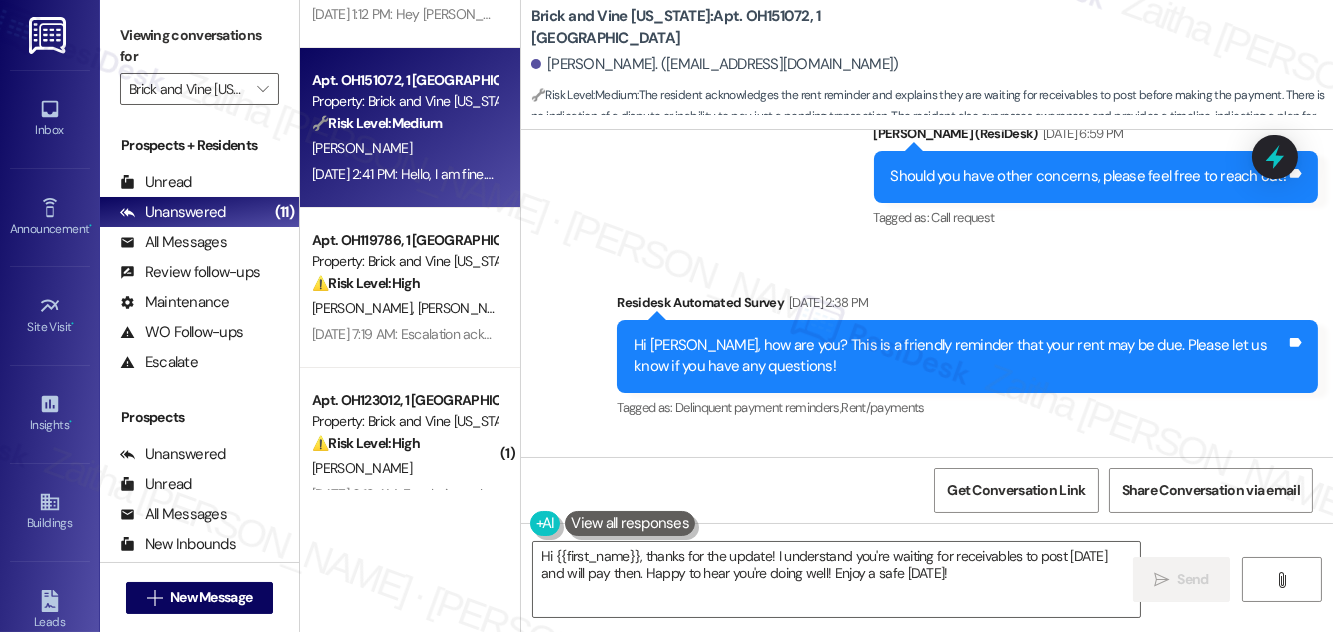 scroll, scrollTop: 7569, scrollLeft: 0, axis: vertical 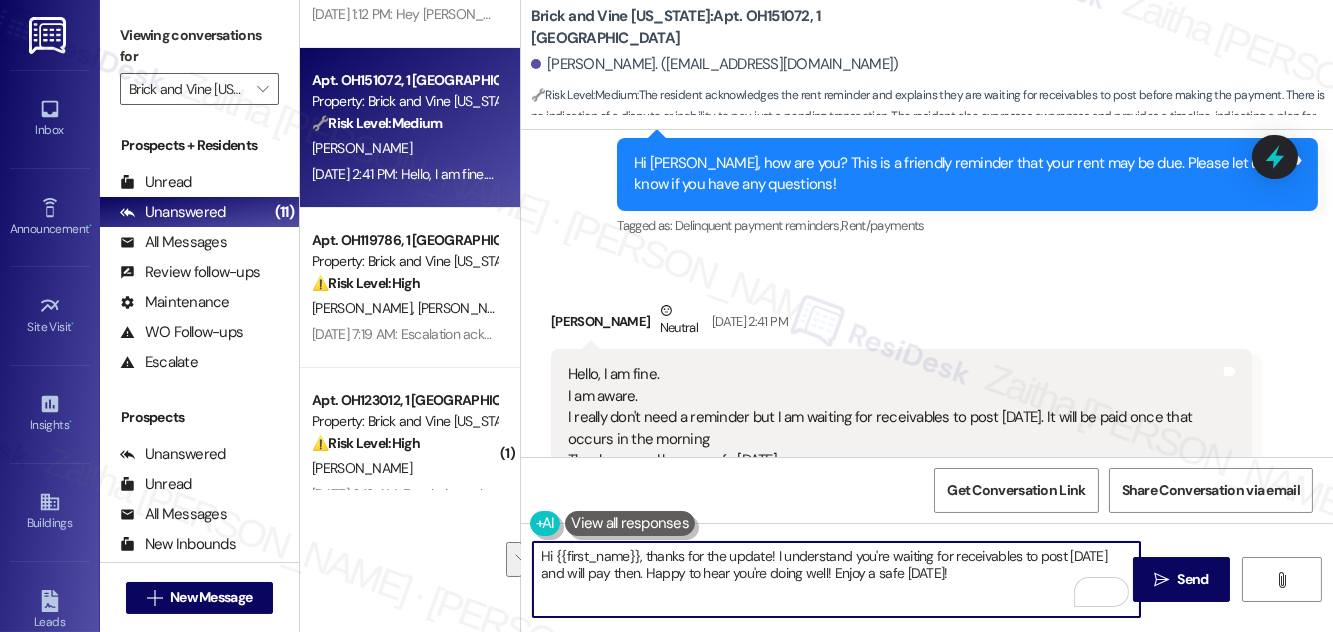 drag, startPoint x: 641, startPoint y: 553, endPoint x: 970, endPoint y: 572, distance: 329.5482 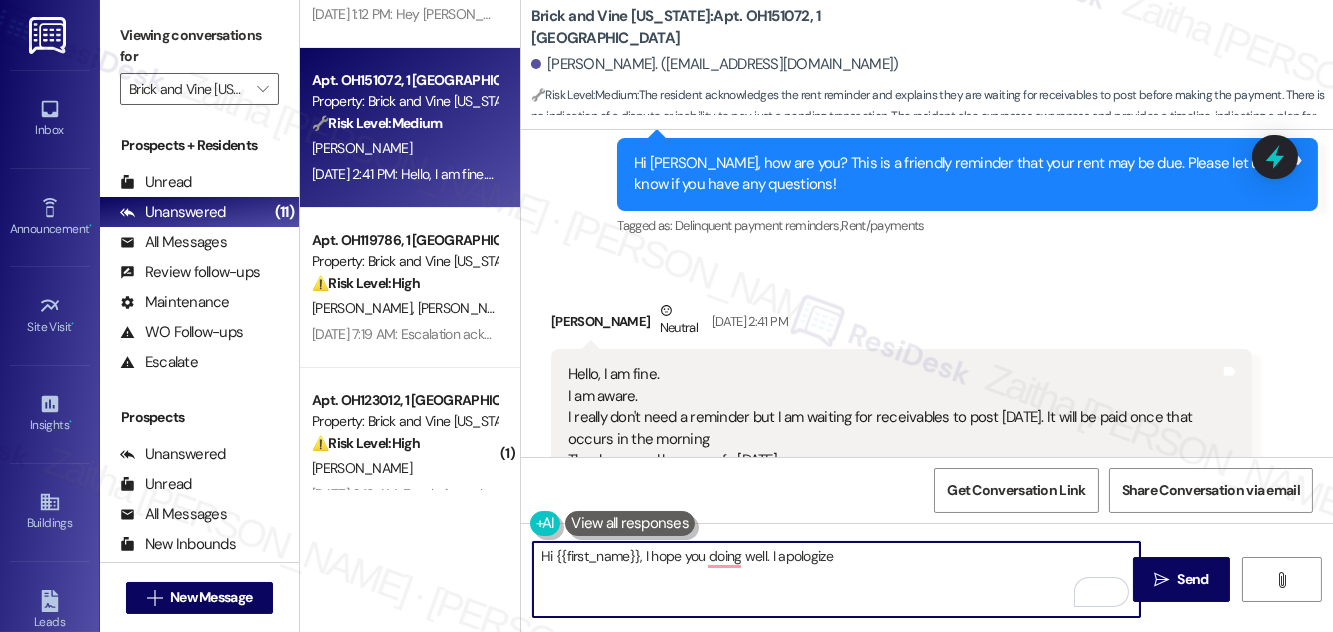 click on "Hi {{first_name}}, I hope you doing well. I apologize" at bounding box center (836, 579) 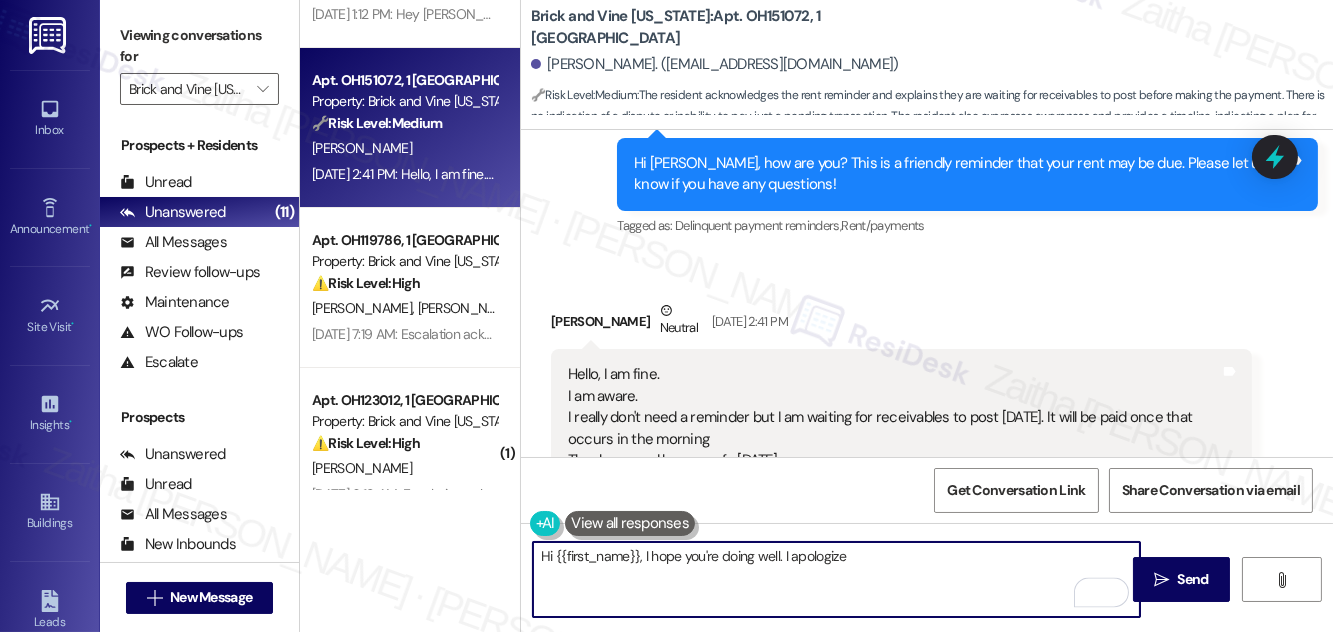 click on "Hi {{first_name}}, I hope you're doing well. I apologize" at bounding box center [836, 579] 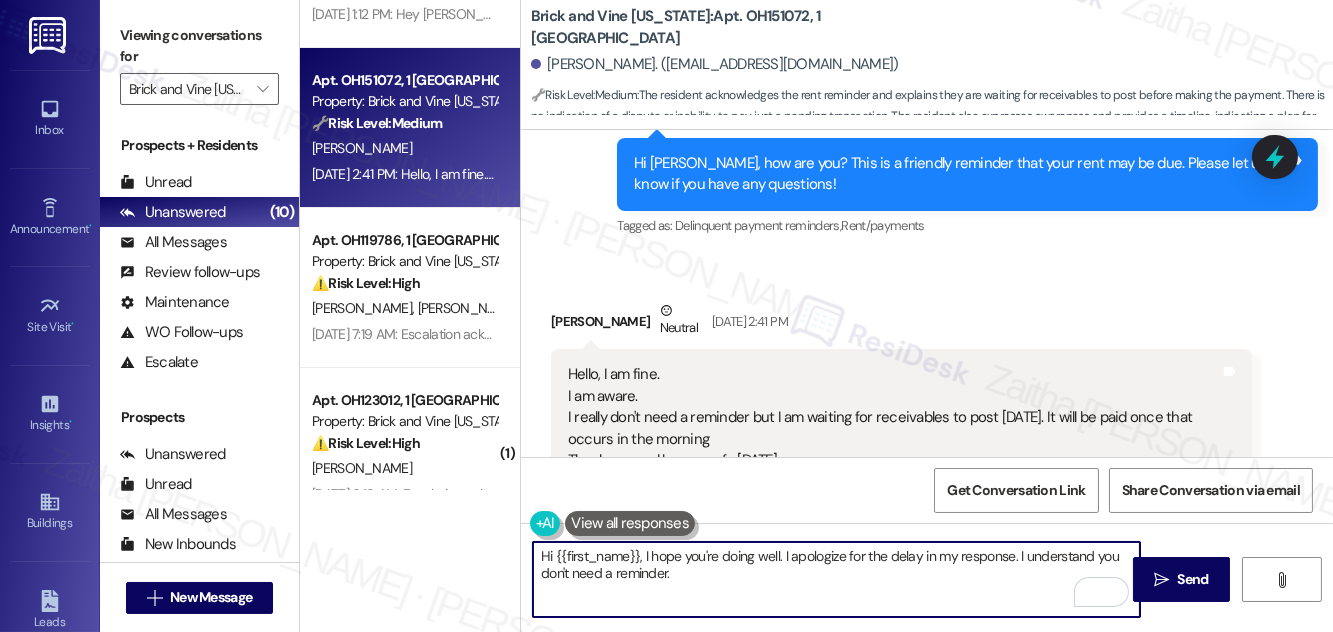 paste on "Please know that the automated message is sent to all residents as a friendly reminder to help avoid late fees. If you’ve already paid, you can simply disregard the message." 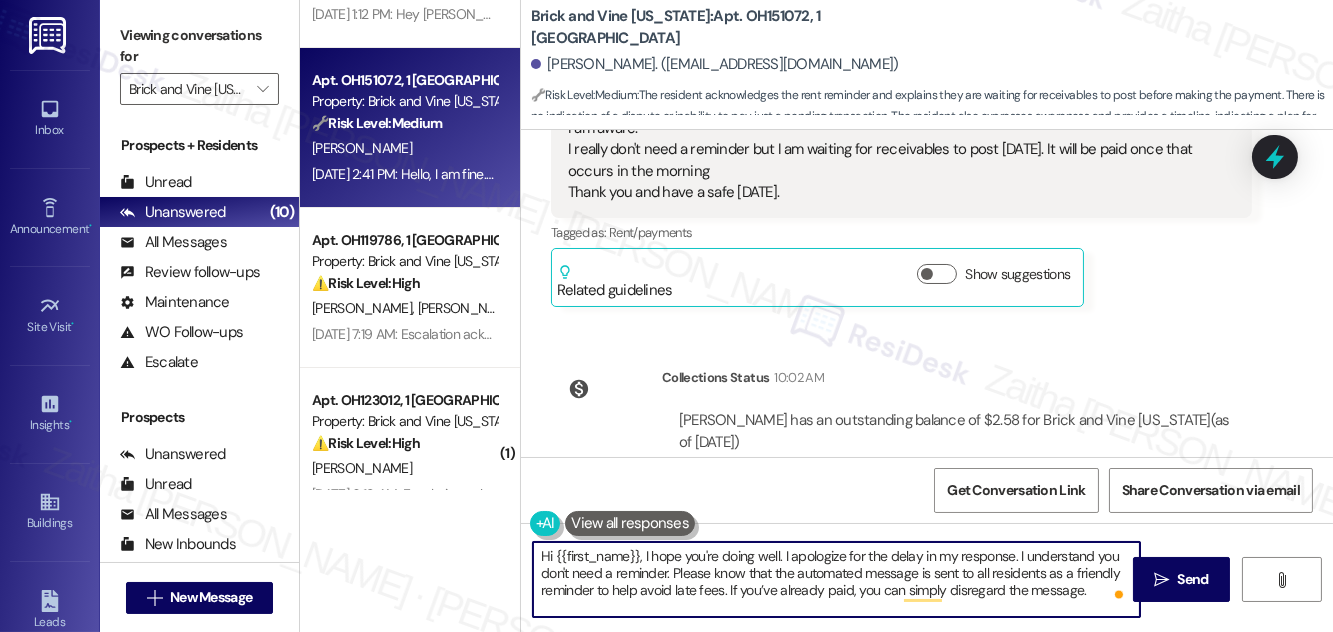 scroll, scrollTop: 7842, scrollLeft: 0, axis: vertical 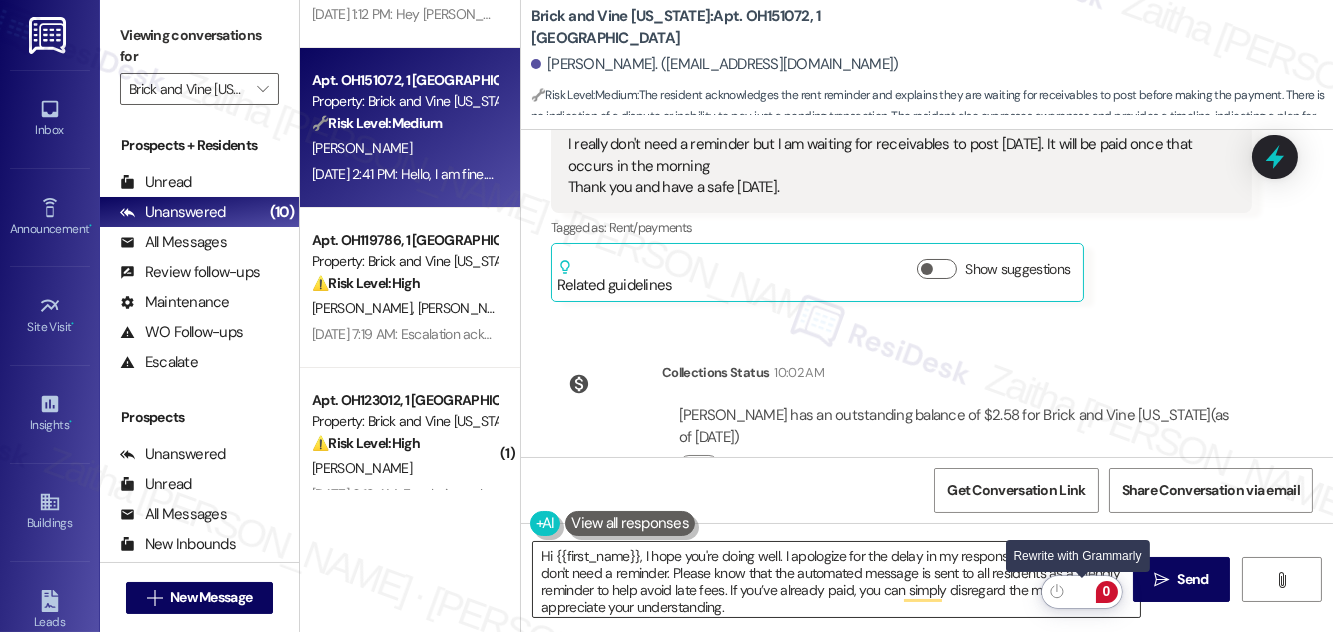 click 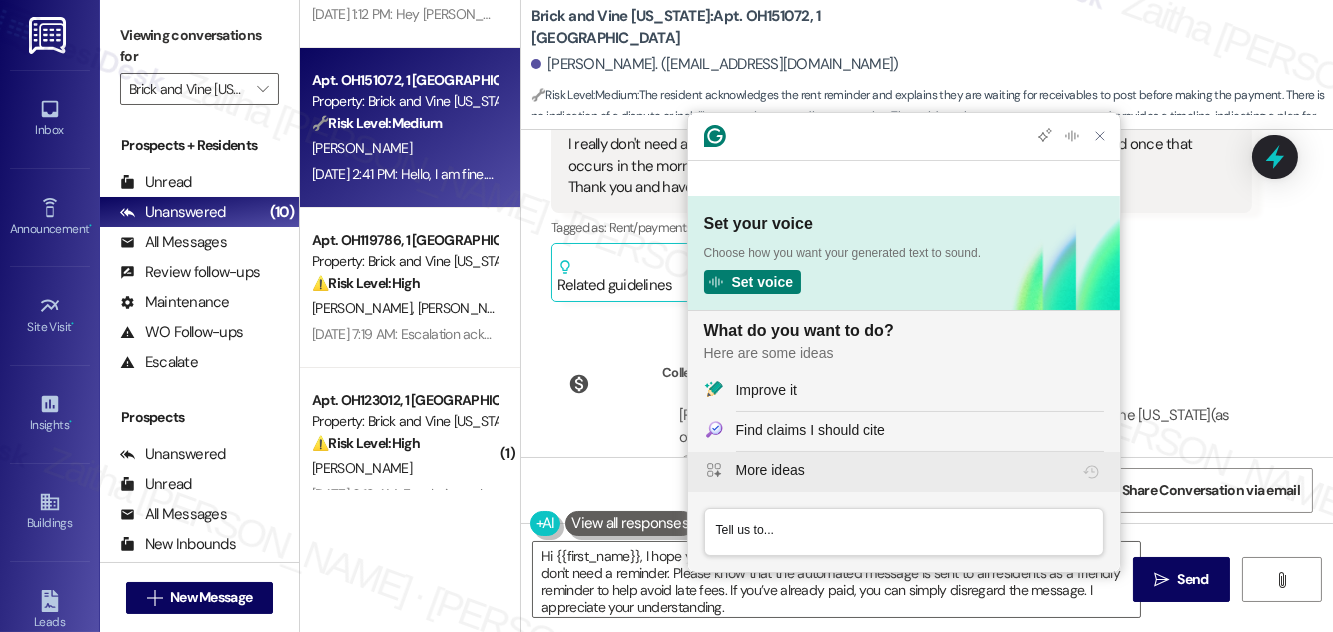 scroll, scrollTop: 0, scrollLeft: 0, axis: both 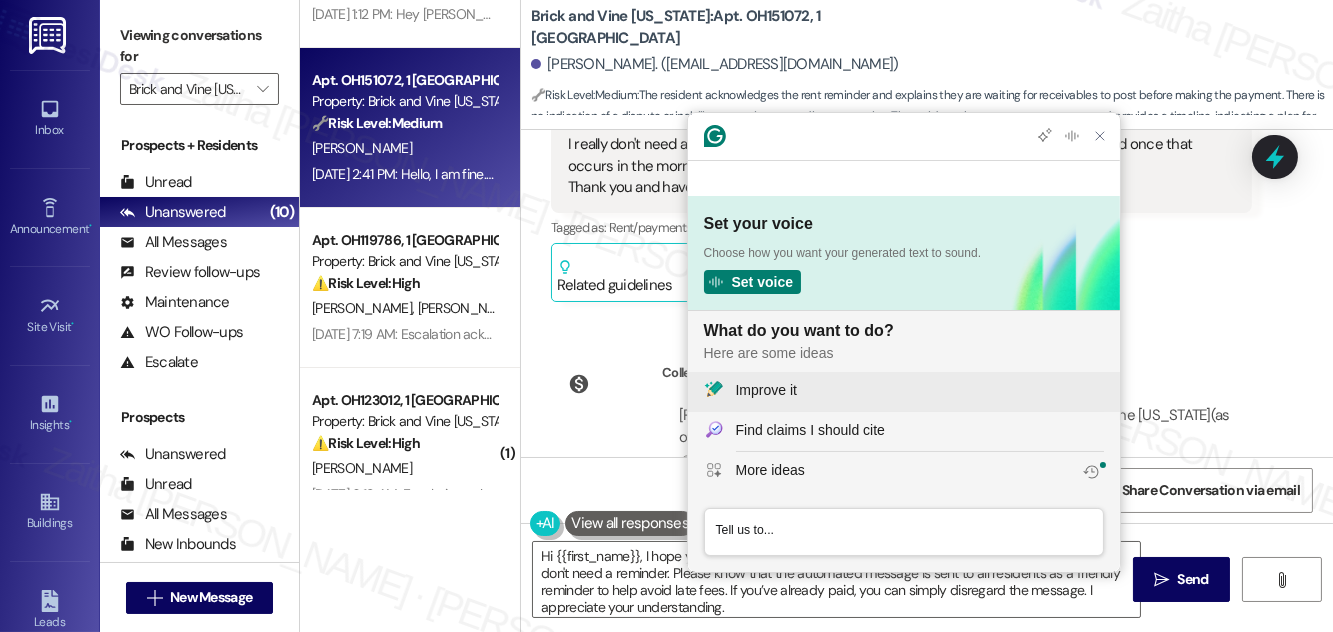 click on "Improve it" 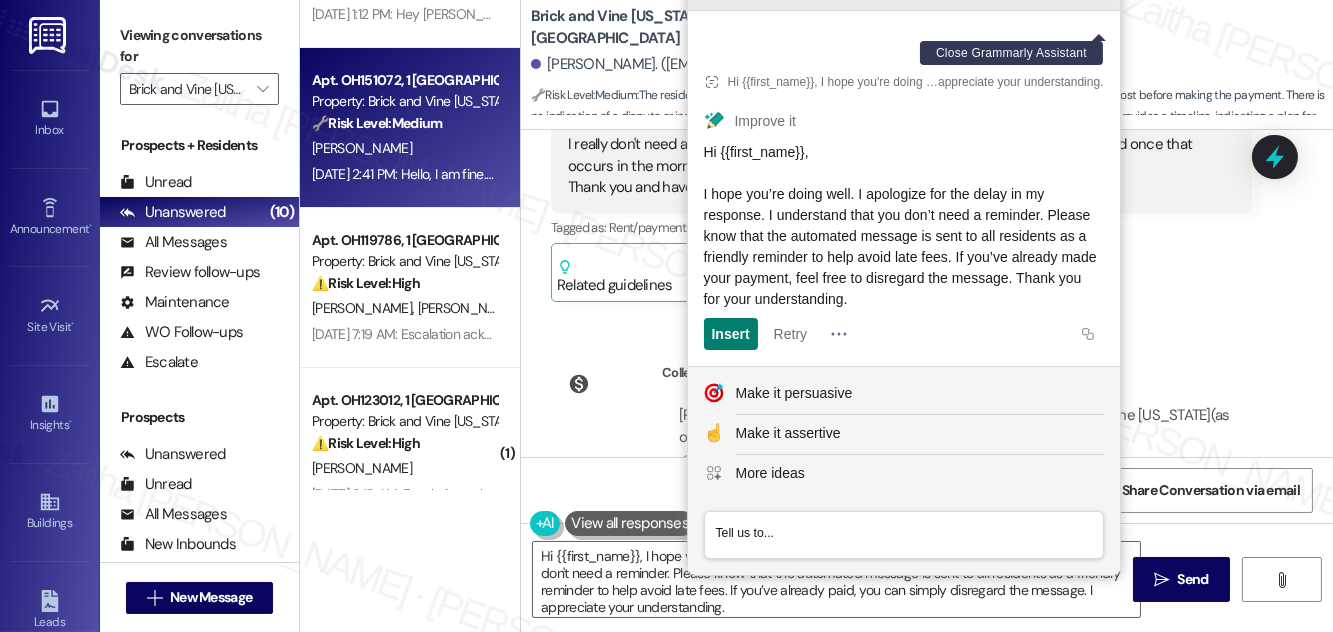 click 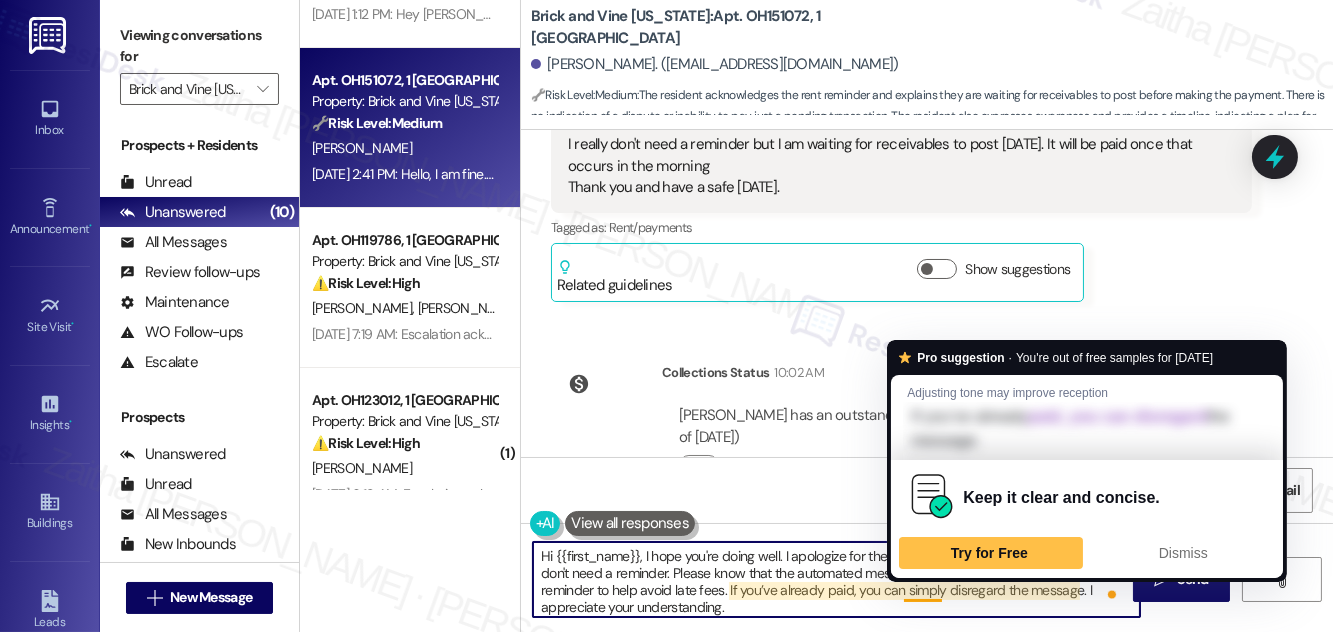 click on "Hi {{first_name}}, I hope you're doing well. I apologize for the delay in my response. I understand you don't need a reminder. Please know that the automated message is sent to all residents as a friendly reminder to help avoid late fees. If you’ve already paid, you can simply disregard the message. I appreciate your understanding." at bounding box center (836, 579) 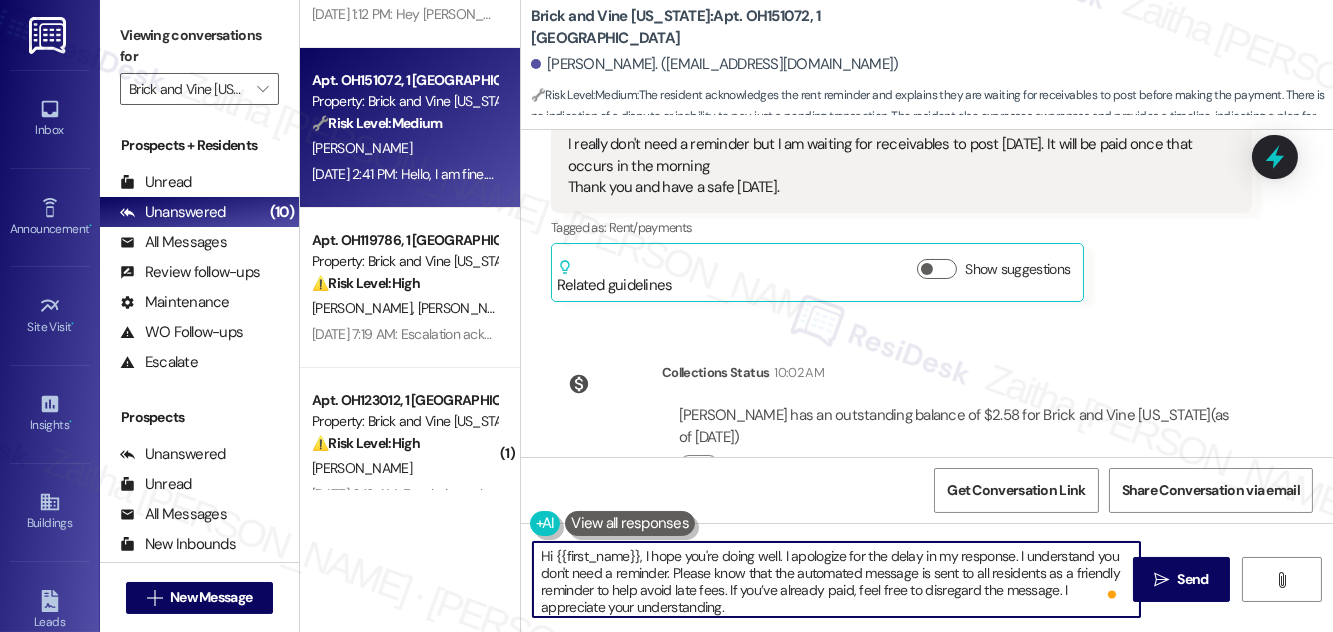 scroll, scrollTop: 4, scrollLeft: 0, axis: vertical 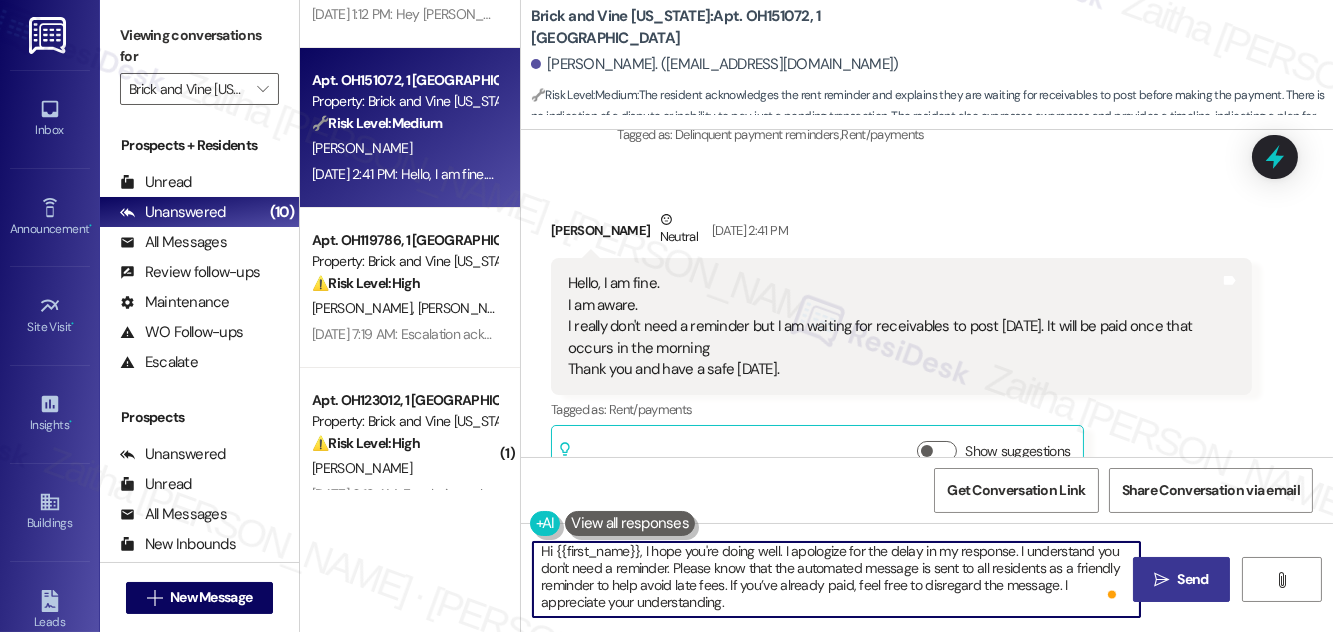 type on "Hi {{first_name}}, I hope you're doing well. I apologize for the delay in my response. I understand you don't need a reminder. Please know that the automated message is sent to all residents as a friendly reminder to help avoid late fees. If you’ve already paid, feel free to disregard the message. I appreciate your understanding." 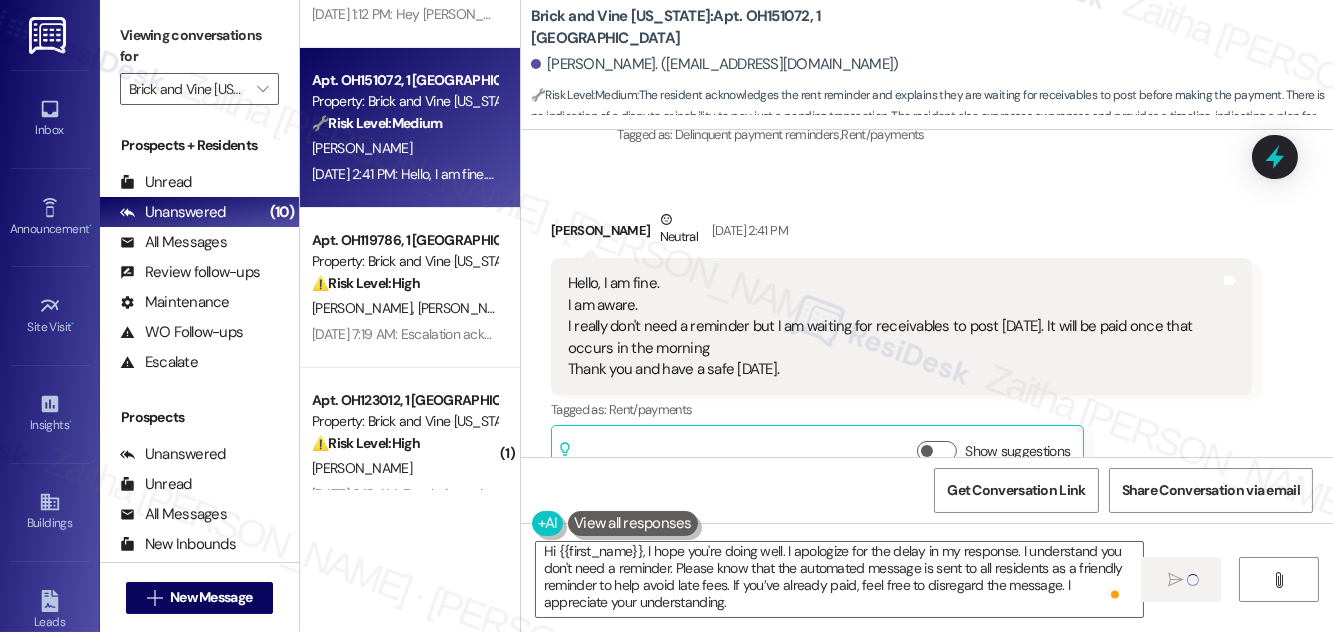 type 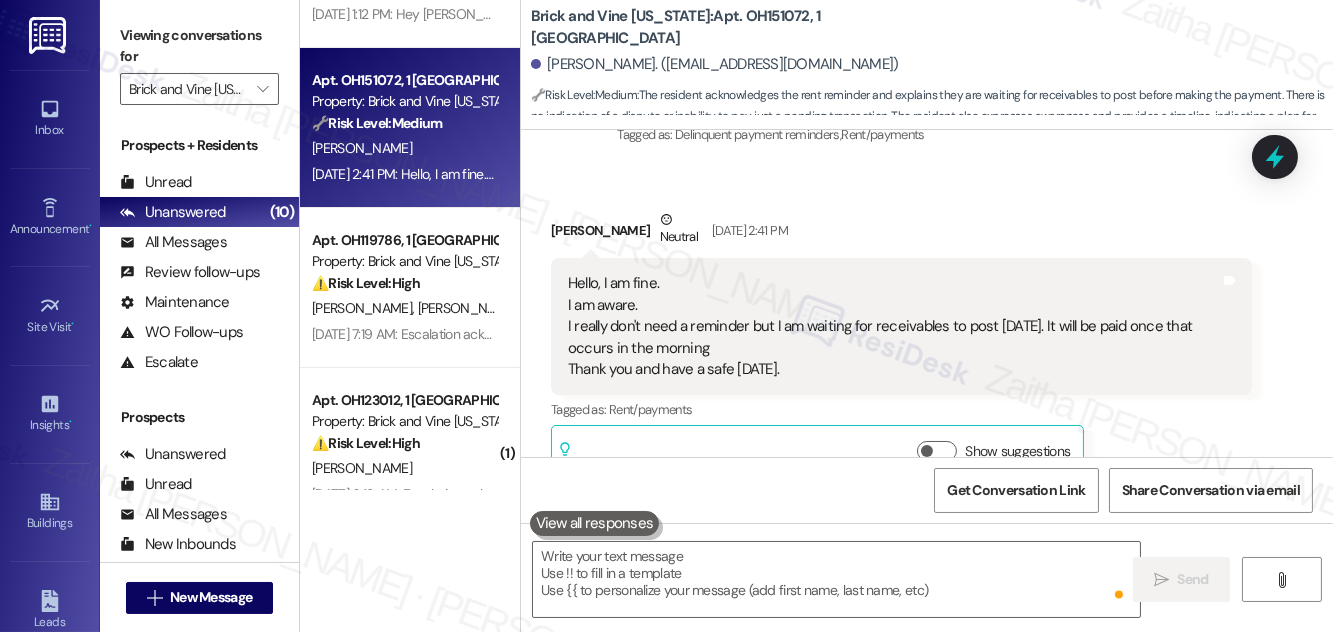 scroll, scrollTop: 0, scrollLeft: 0, axis: both 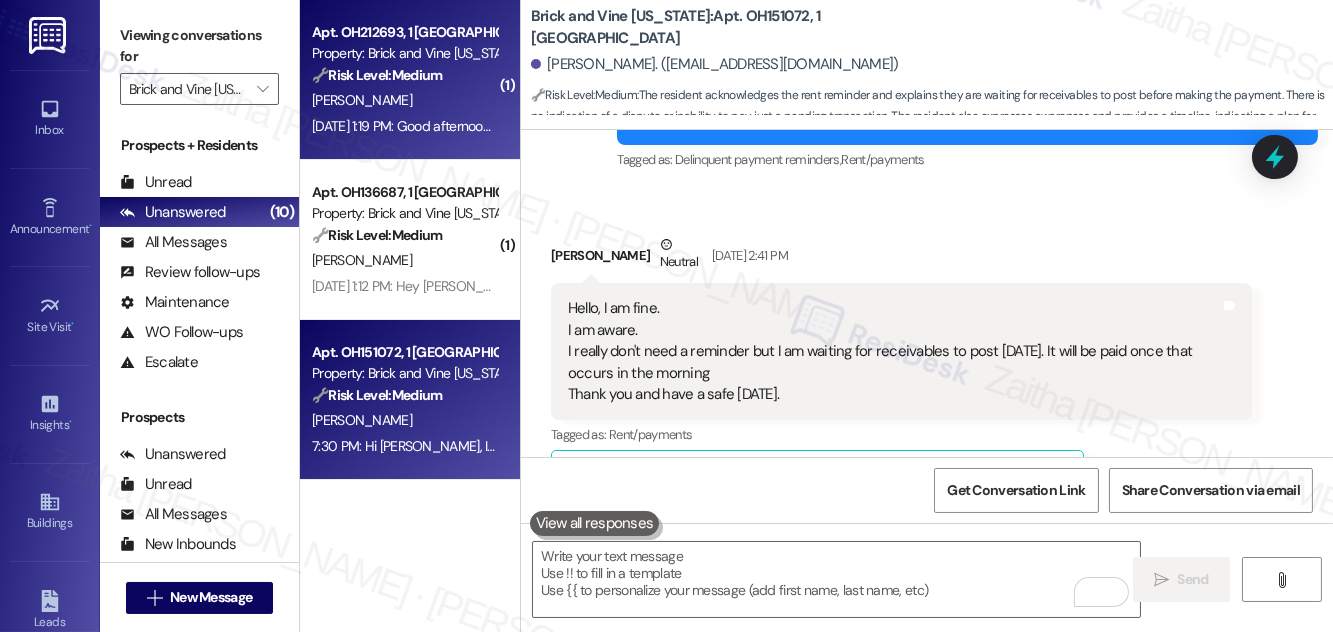 click on "J. Myles" at bounding box center [404, 100] 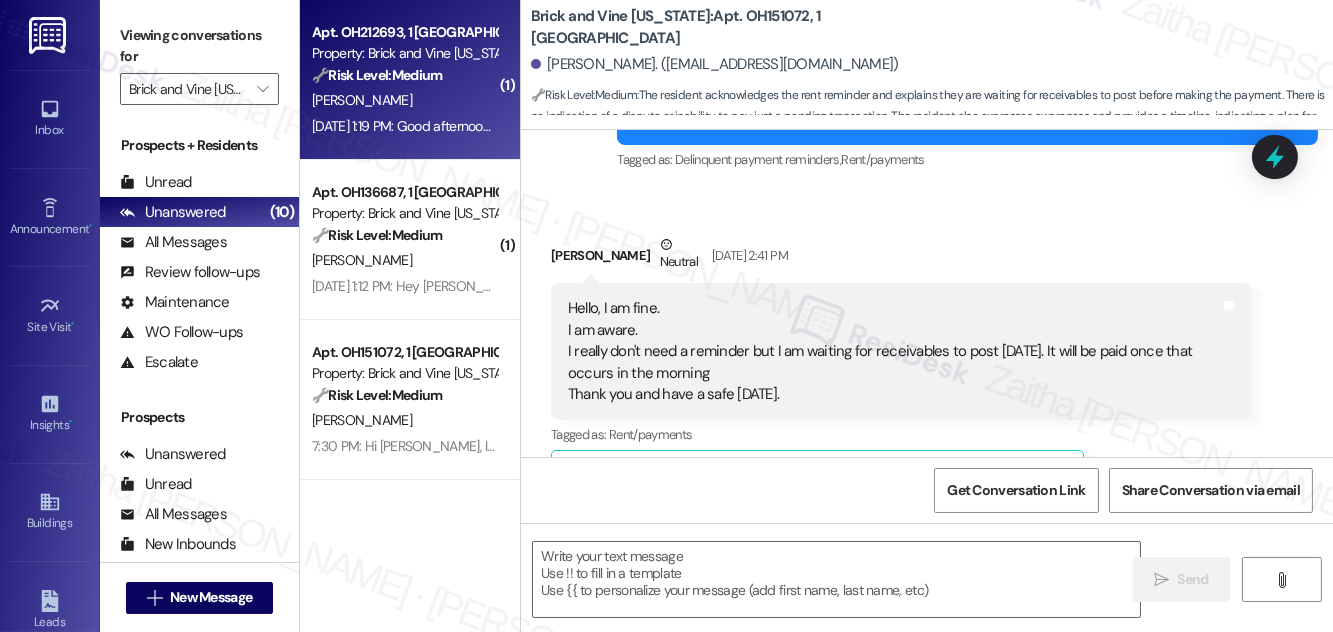 type on "Fetching suggested responses. Please feel free to read through the conversation in the meantime." 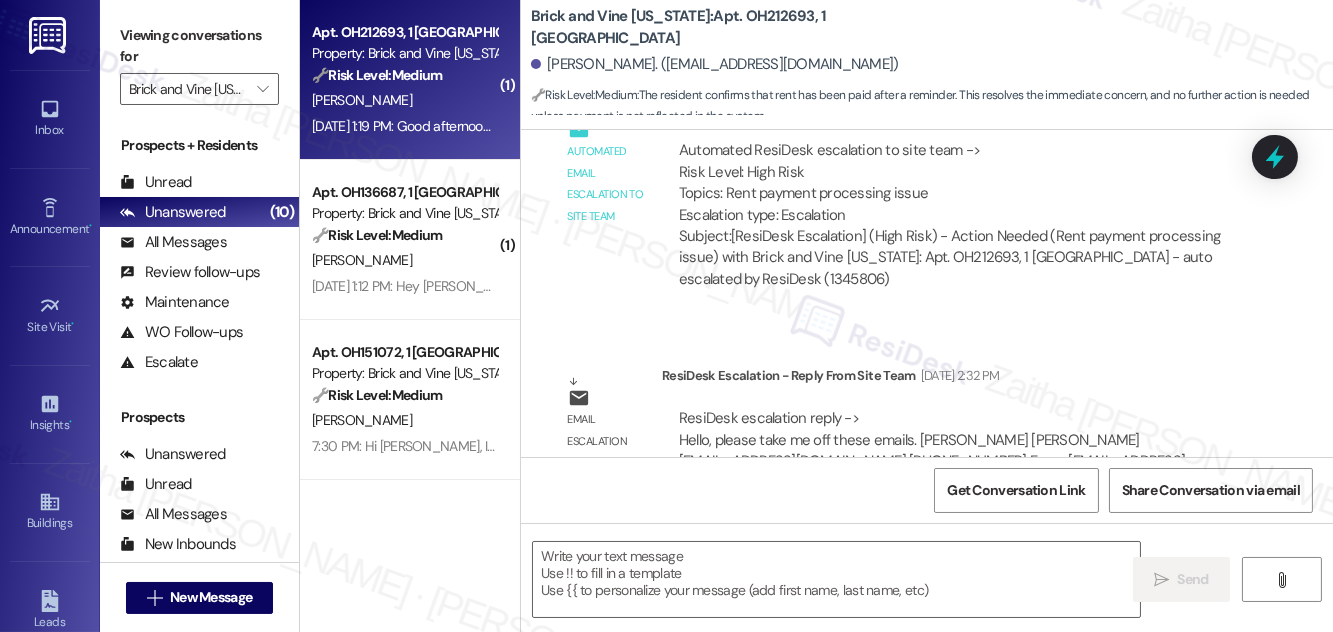 scroll, scrollTop: 11603, scrollLeft: 0, axis: vertical 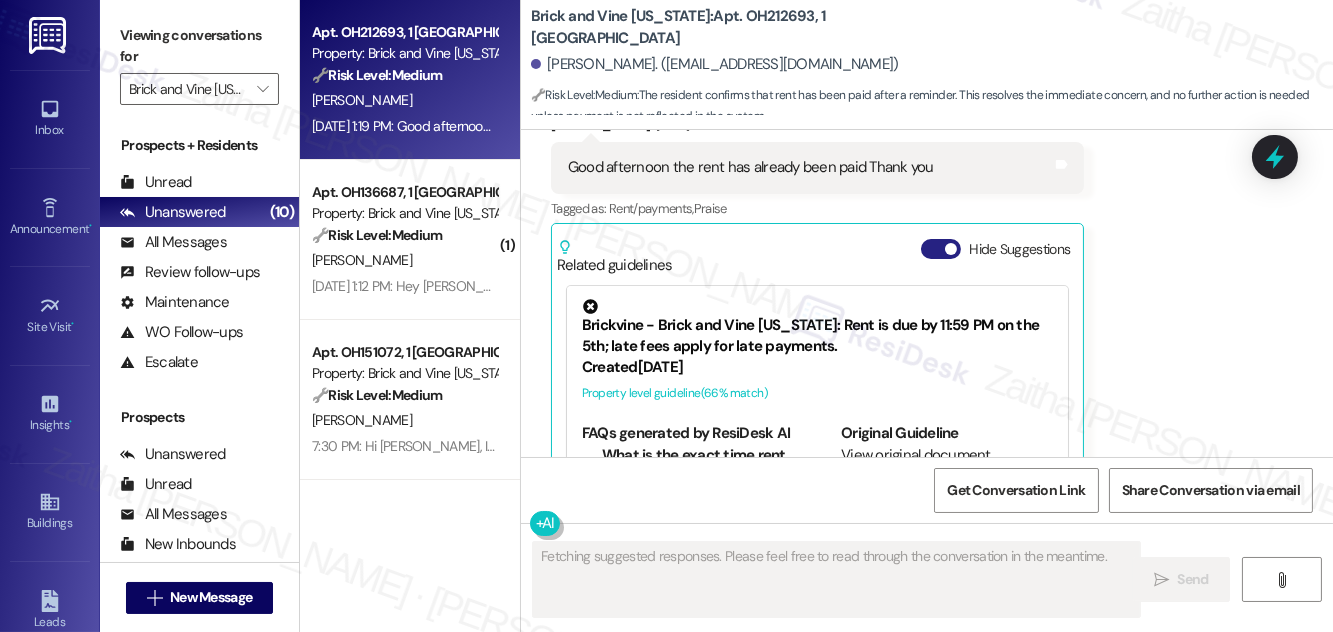 click on "Hide Suggestions" at bounding box center (941, 249) 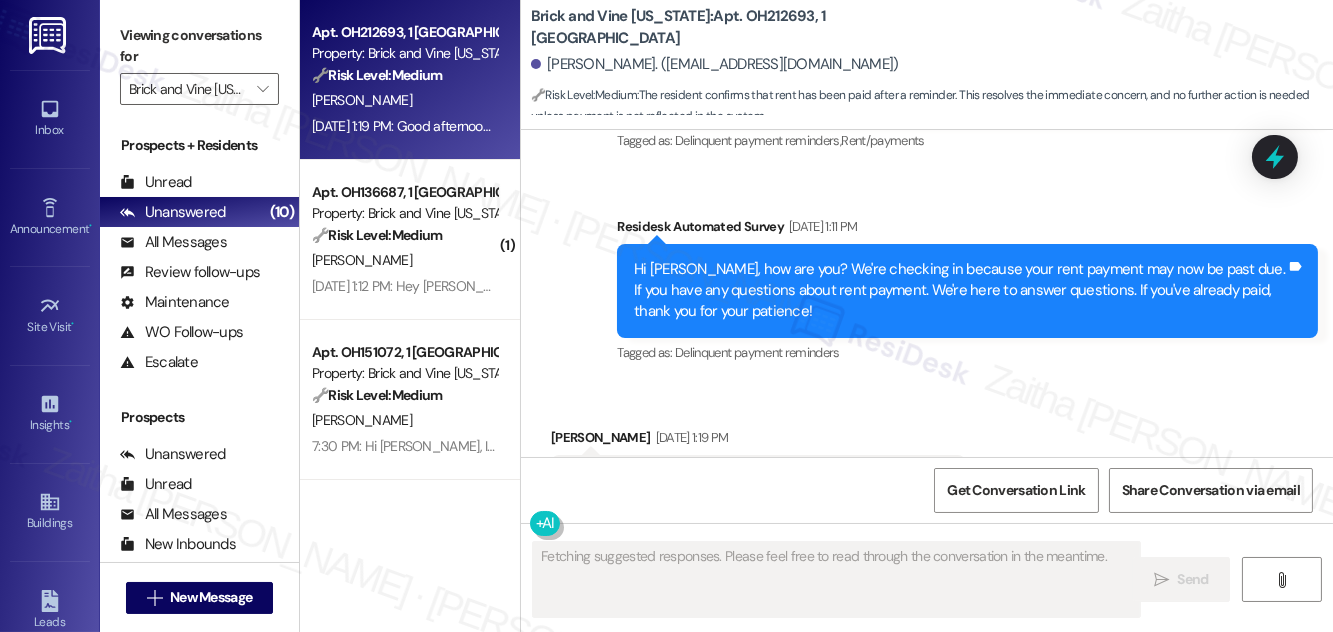 scroll, scrollTop: 11284, scrollLeft: 0, axis: vertical 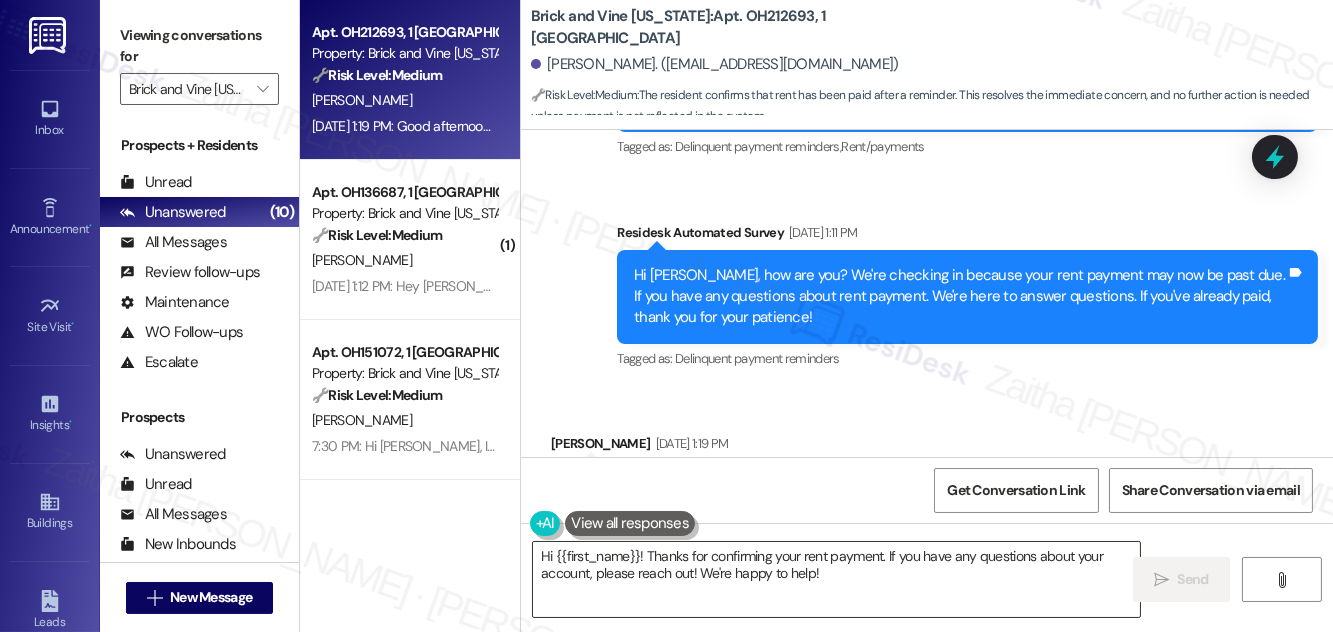 click on "Hi {{first_name}}! Thanks for confirming your rent payment. If you have any questions about your account, please reach out! We're happy to help!" at bounding box center (836, 579) 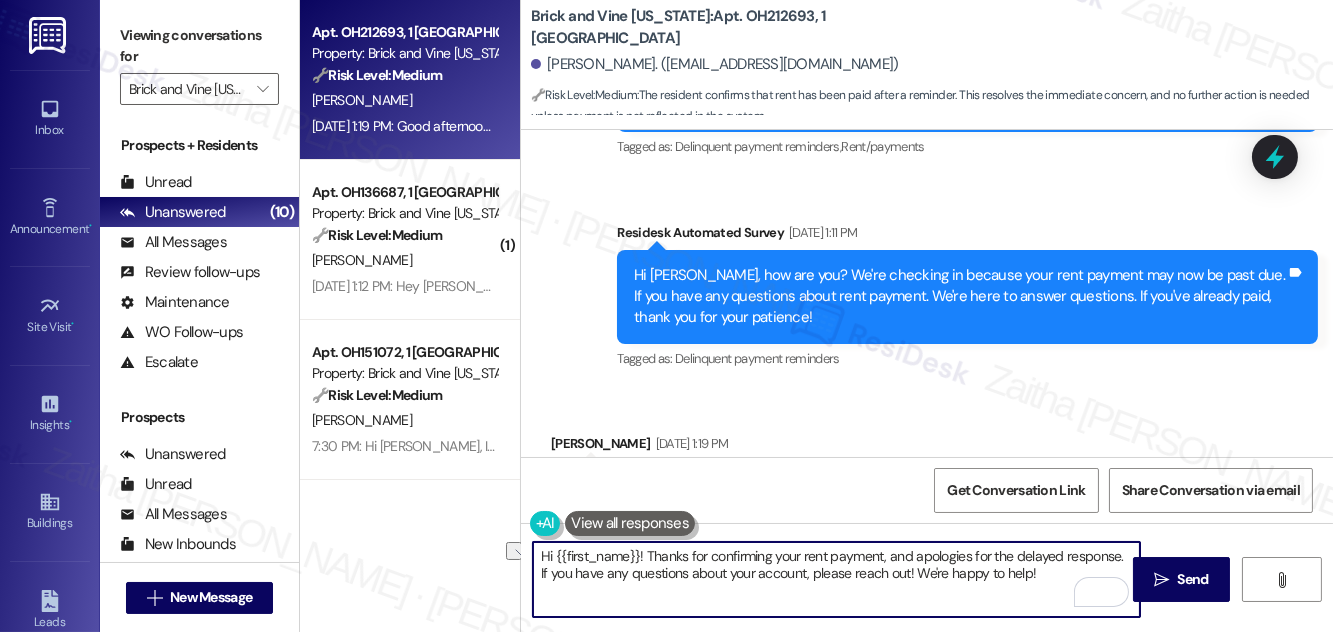 drag, startPoint x: 904, startPoint y: 569, endPoint x: 1042, endPoint y: 572, distance: 138.03261 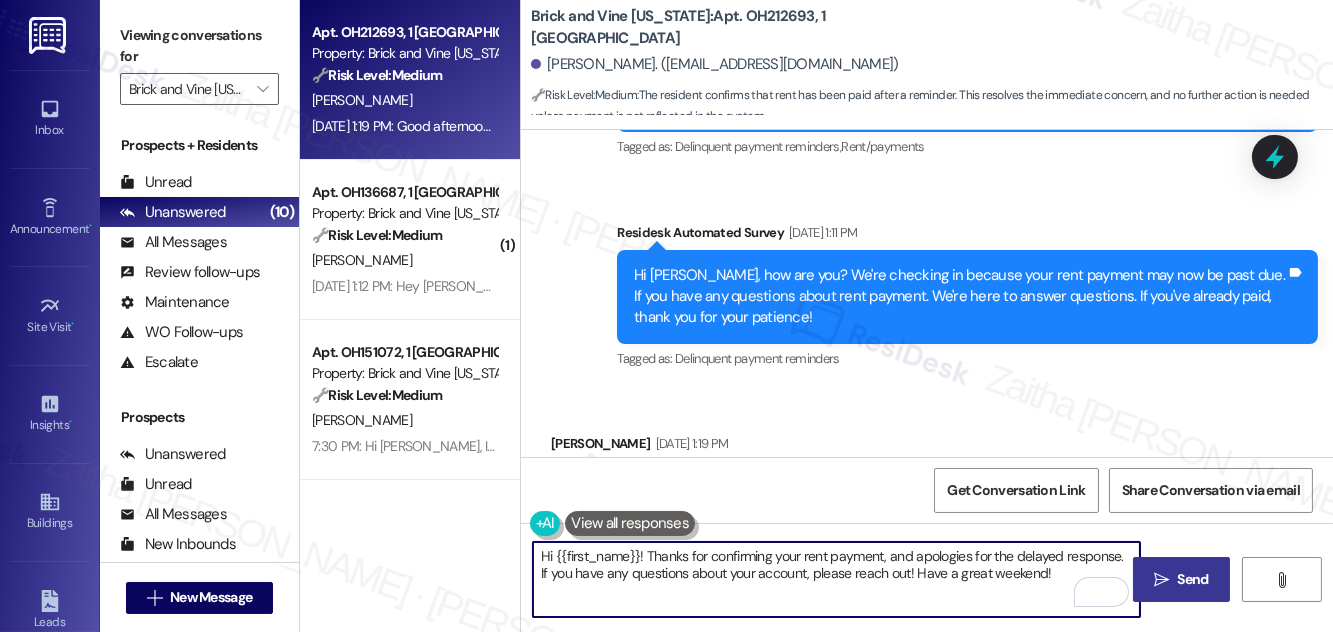type on "Hi {{first_name}}! Thanks for confirming your rent payment, and apologies for the delayed response. If you have any questions about your account, please reach out! Have a great weekend!" 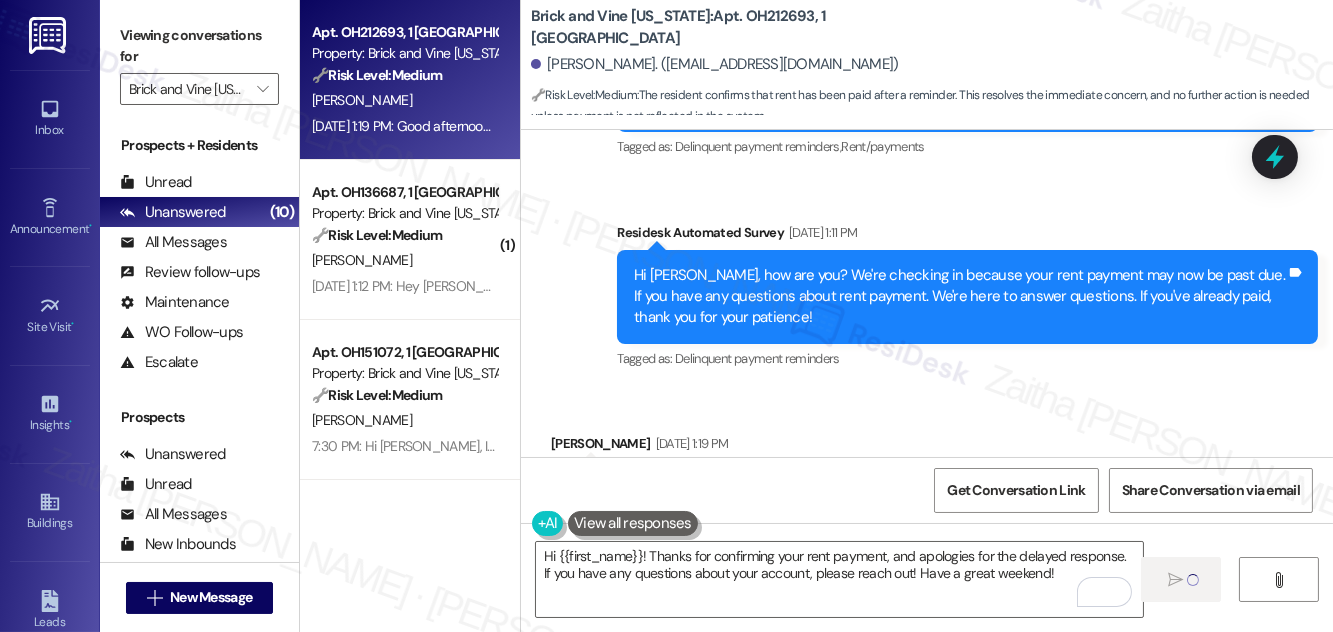 type 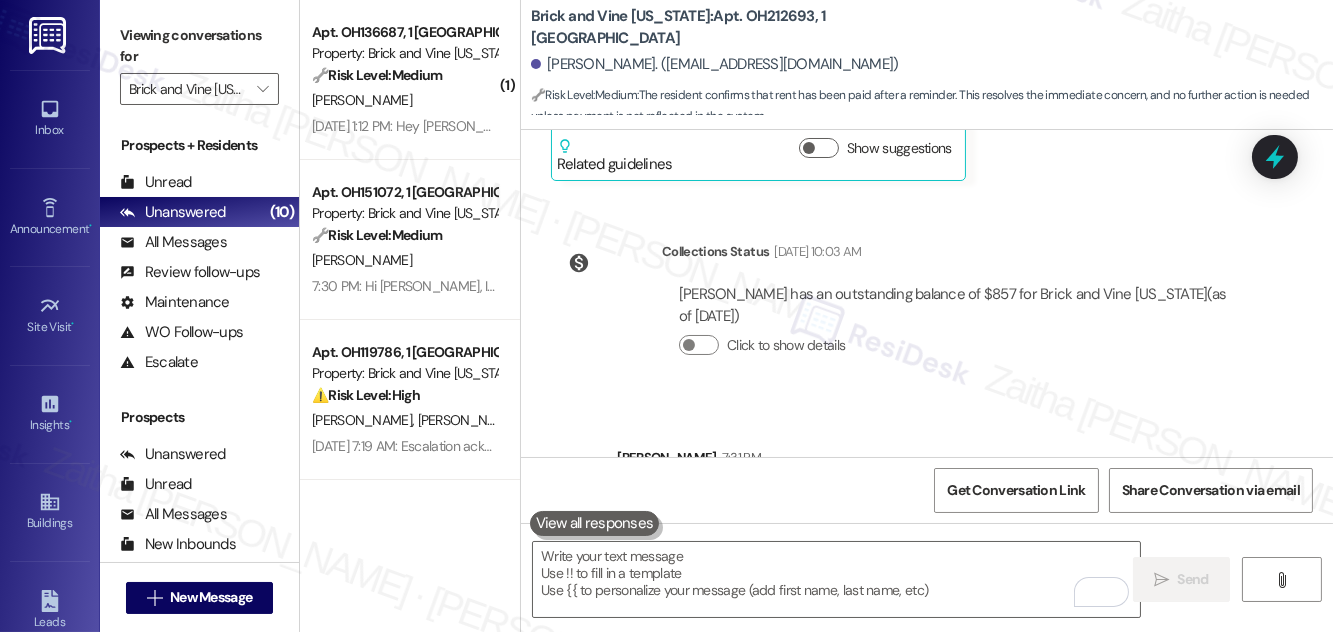 scroll, scrollTop: 11717, scrollLeft: 0, axis: vertical 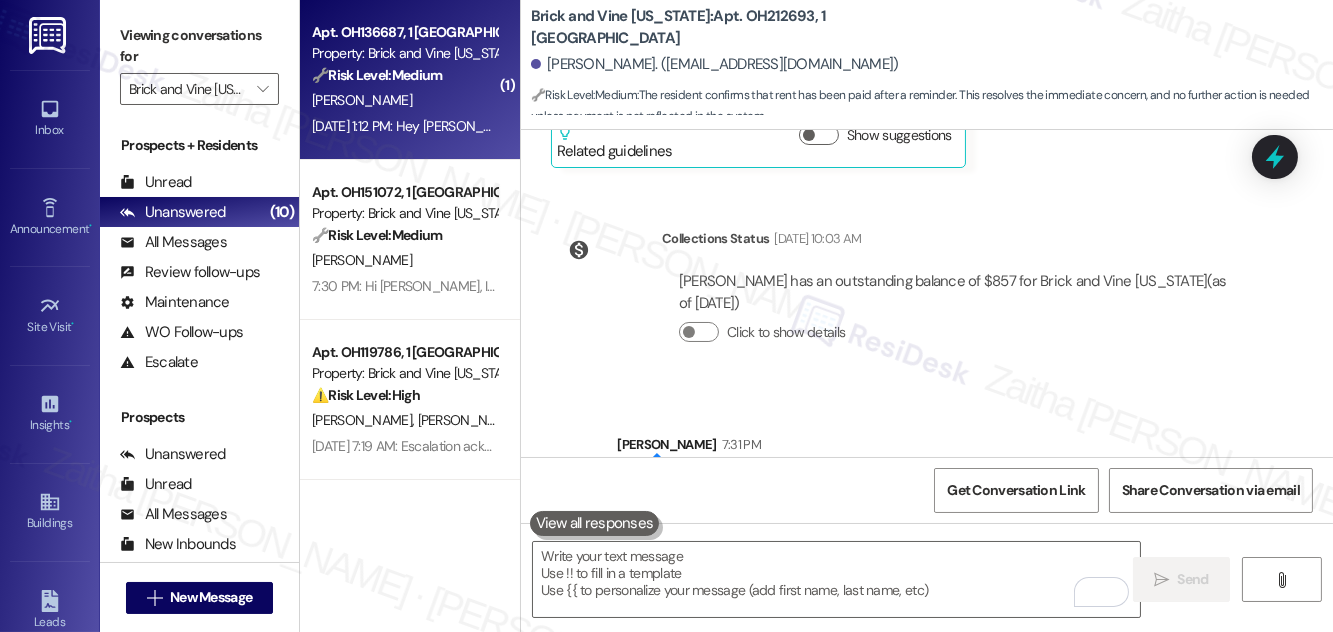 click on "Apt. OH136687, 1 Columbus Market Property: Brick and Vine Ohio 🔧  Risk Level:  Medium Resident indicates they submitted their rent payment. This appears to be a routine payment update, and there is no indication of a dispute or policy concern." at bounding box center [404, 54] 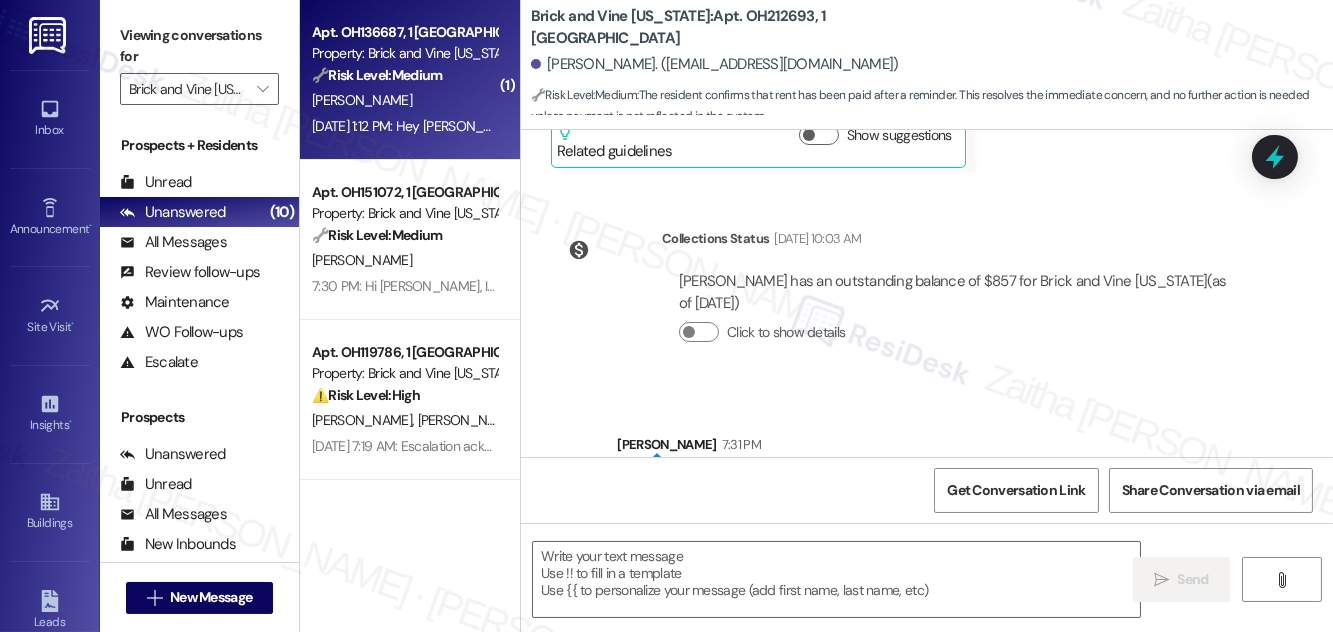 type on "Fetching suggested responses. Please feel free to read through the conversation in the meantime." 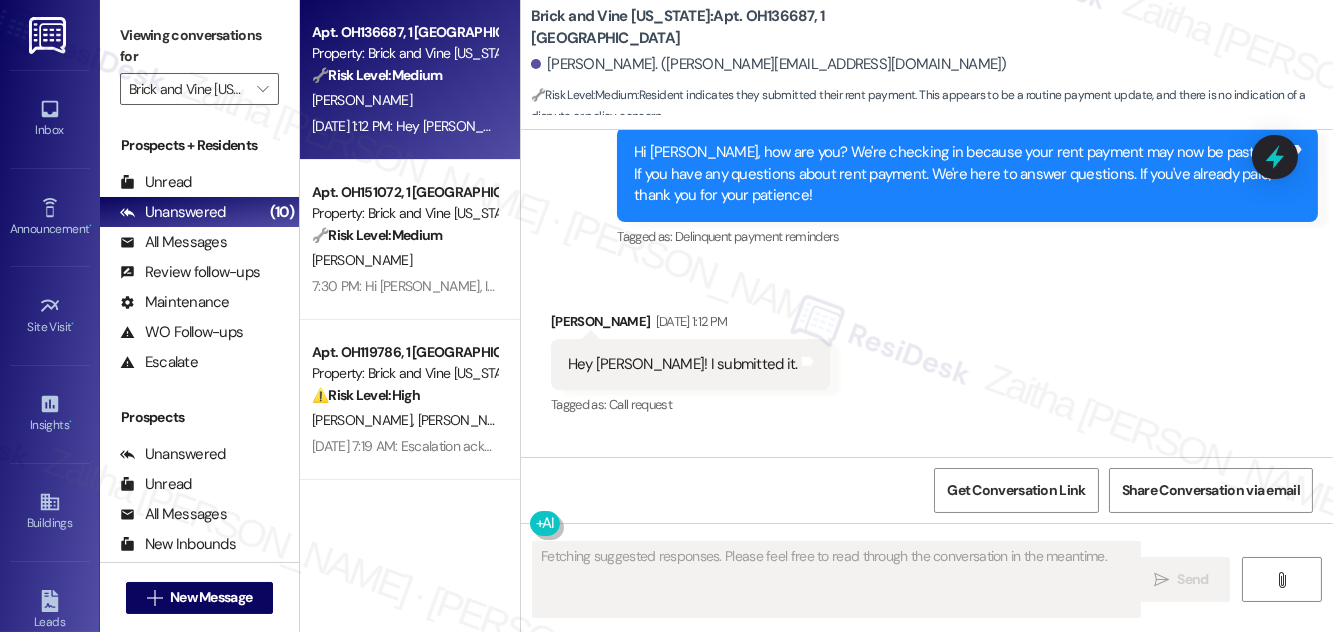 scroll, scrollTop: 15497, scrollLeft: 0, axis: vertical 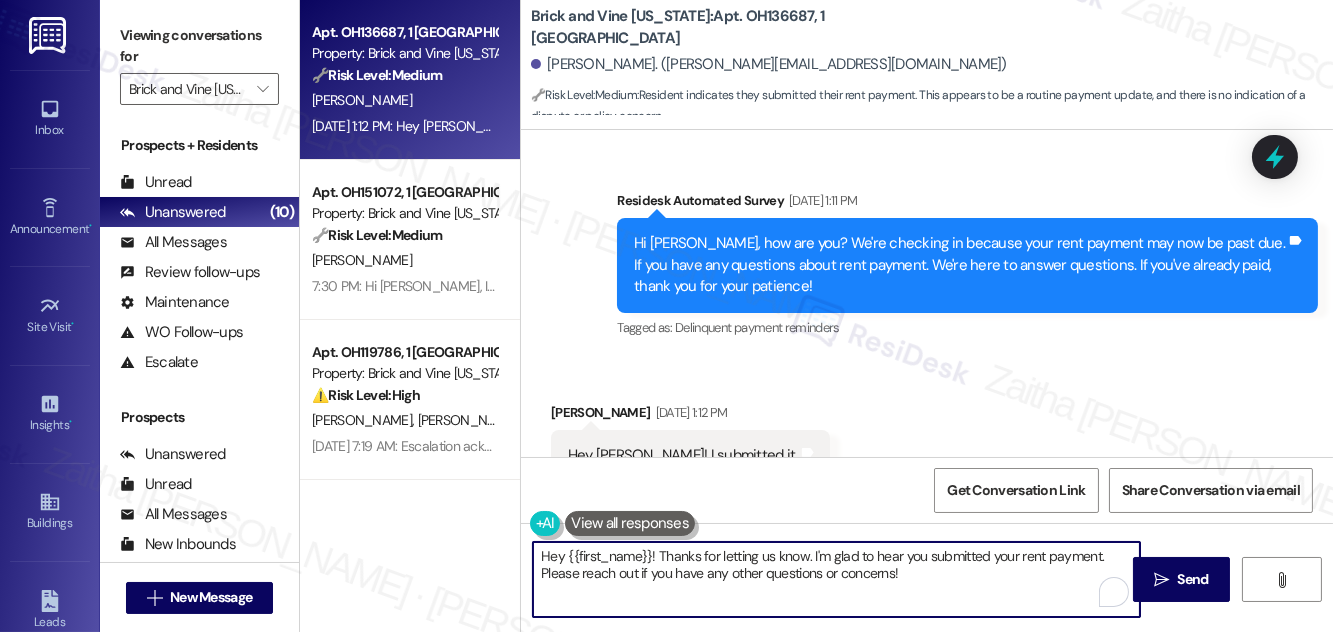 click on "Hey {{first_name}}! Thanks for letting us know. I'm glad to hear you submitted your rent payment. Please reach out if you have any other questions or concerns!" at bounding box center (836, 579) 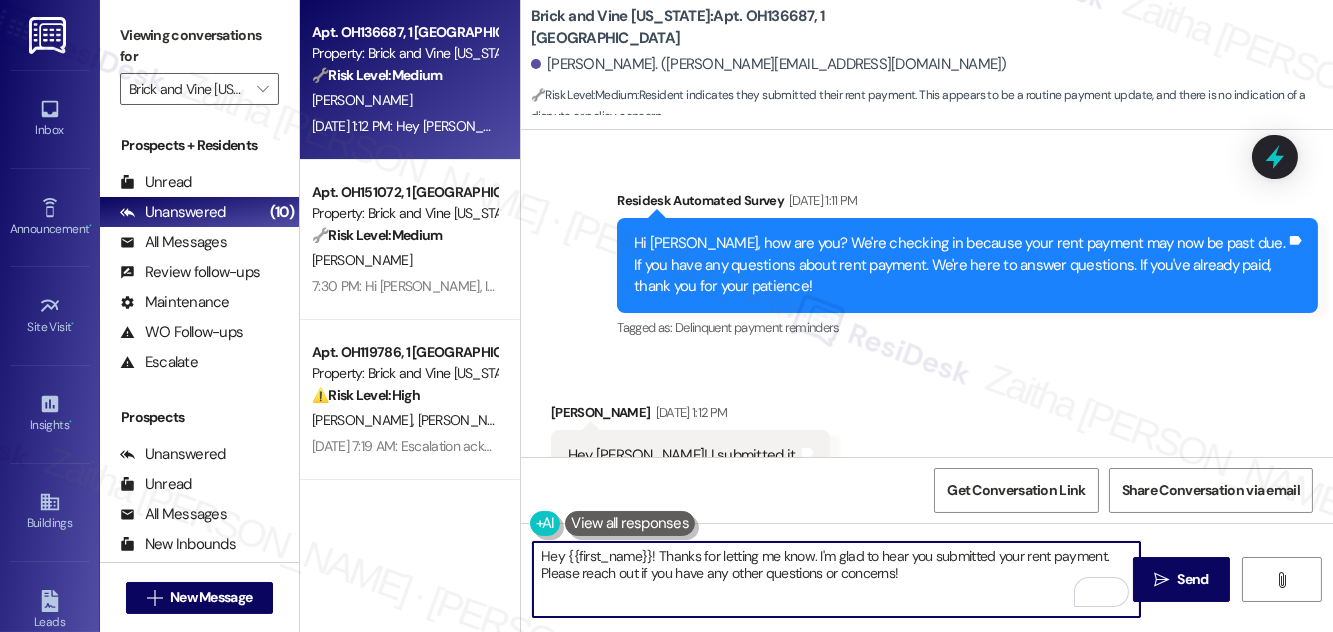 click on "Hey {{first_name}}! Thanks for letting me know. I'm glad to hear you submitted your rent payment. Please reach out if you have any other questions or concerns!" at bounding box center [836, 579] 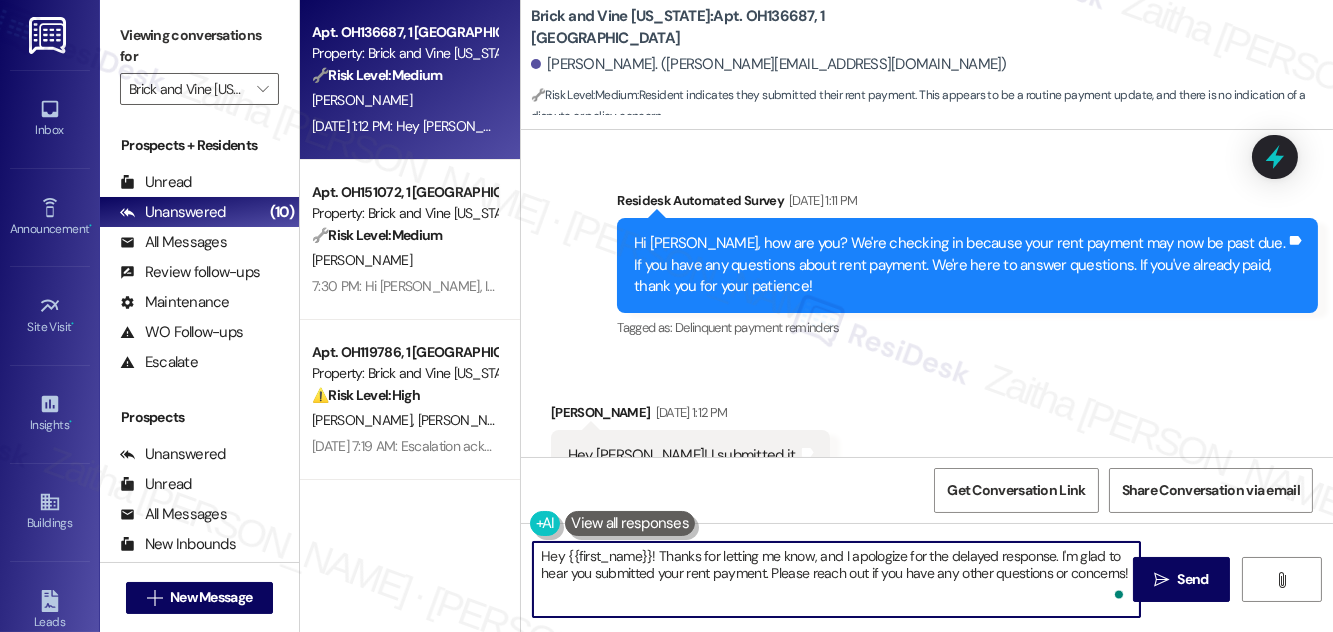 click on "Hey {{first_name}}! Thanks for letting me know, and I apologize for the delayed response. I'm glad to hear you submitted your rent payment. Please reach out if you have any other questions or concerns!" at bounding box center (836, 579) 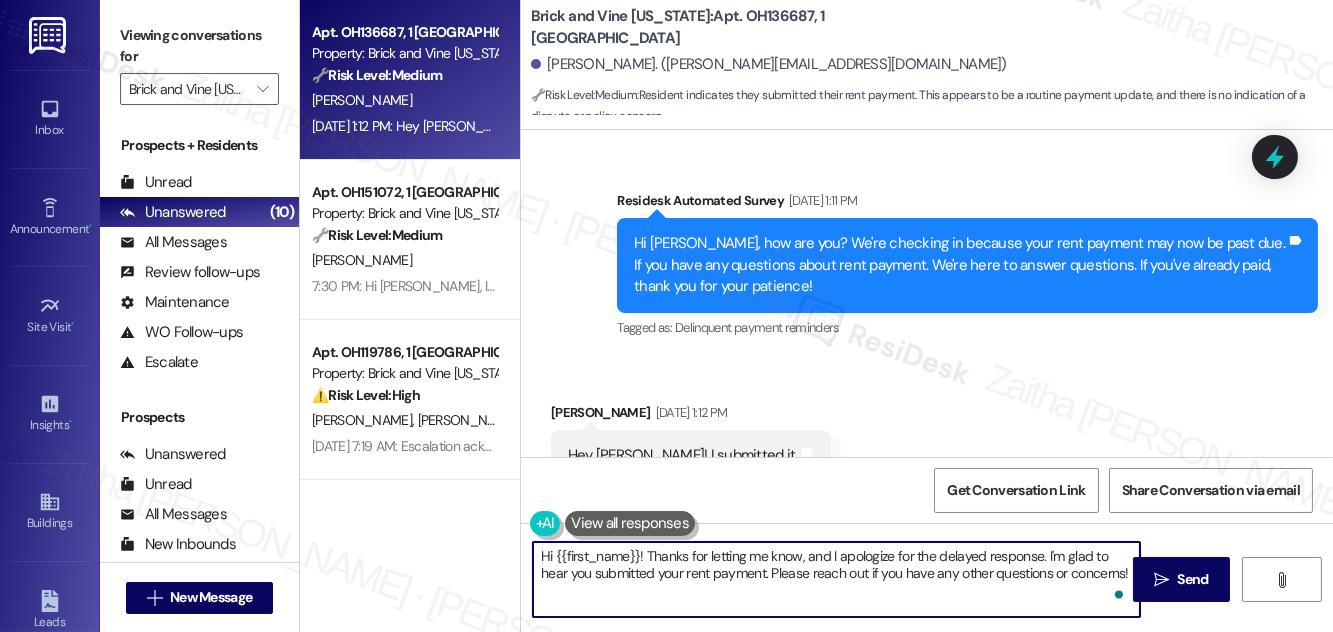 click on "Hi {{first_name}}! Thanks for letting me know, and I apologize for the delayed response. I'm glad to hear you submitted your rent payment. Please reach out if you have any other questions or concerns!" at bounding box center [836, 579] 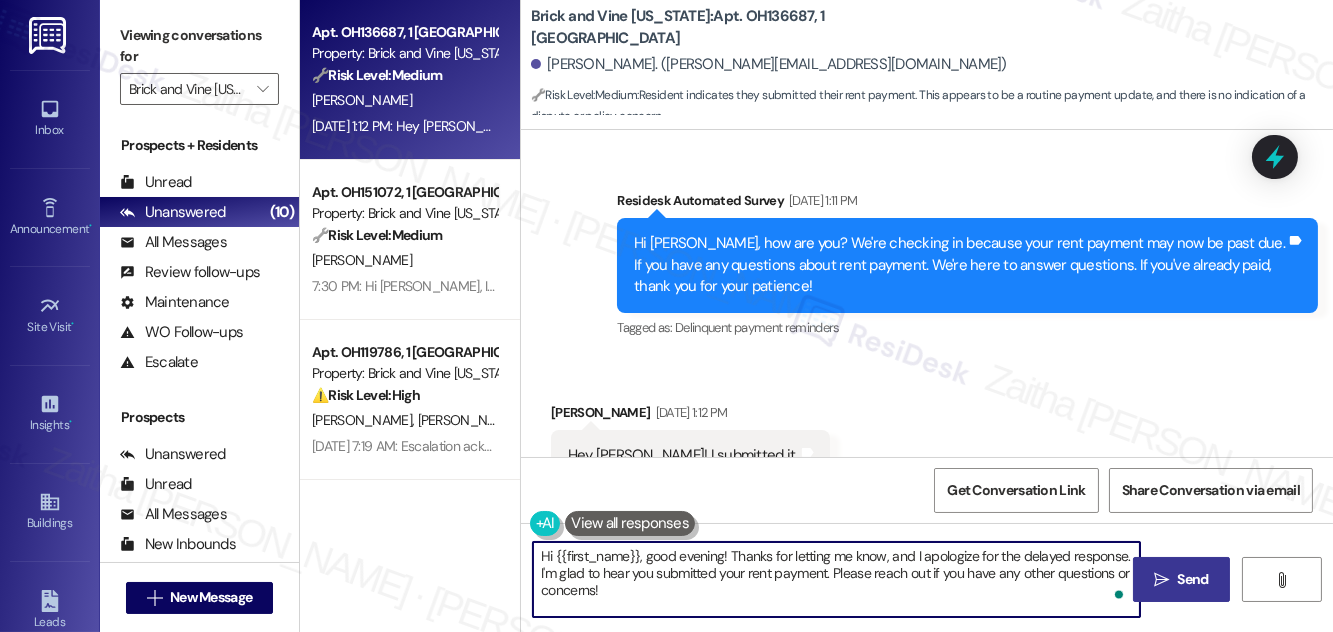type on "Hi {{first_name}}, good evening! Thanks for letting me know, and I apologize for the delayed response. I'm glad to hear you submitted your rent payment. Please reach out if you have any other questions or concerns!" 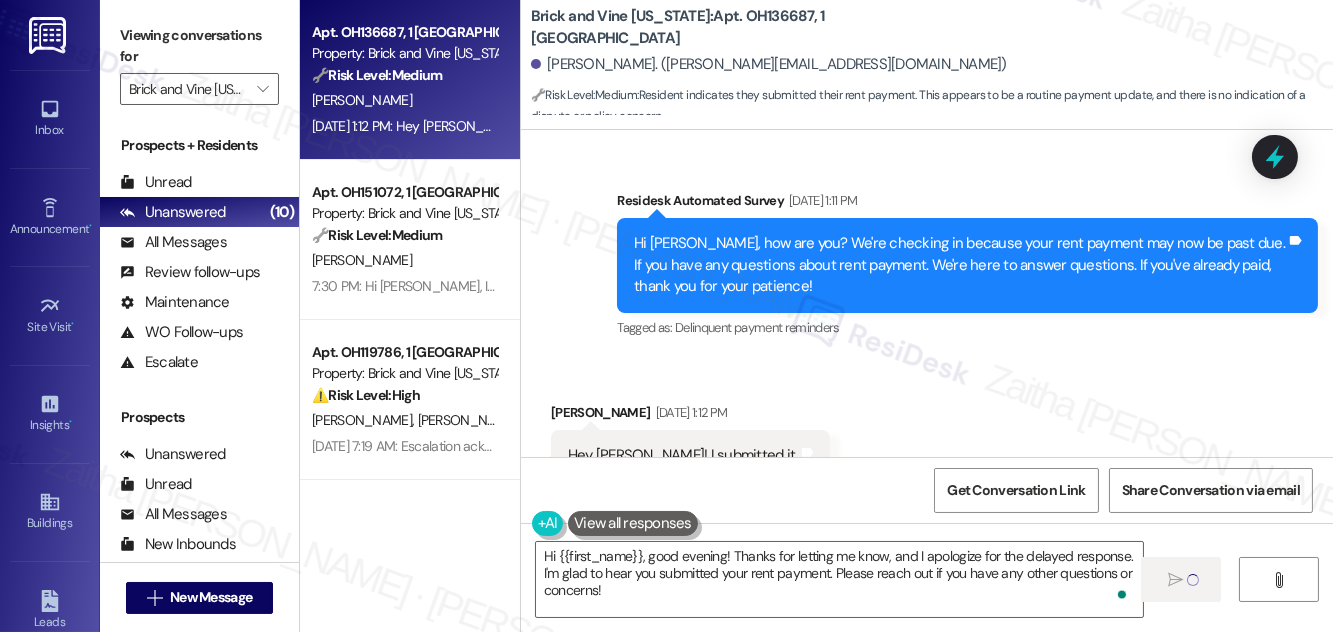 type 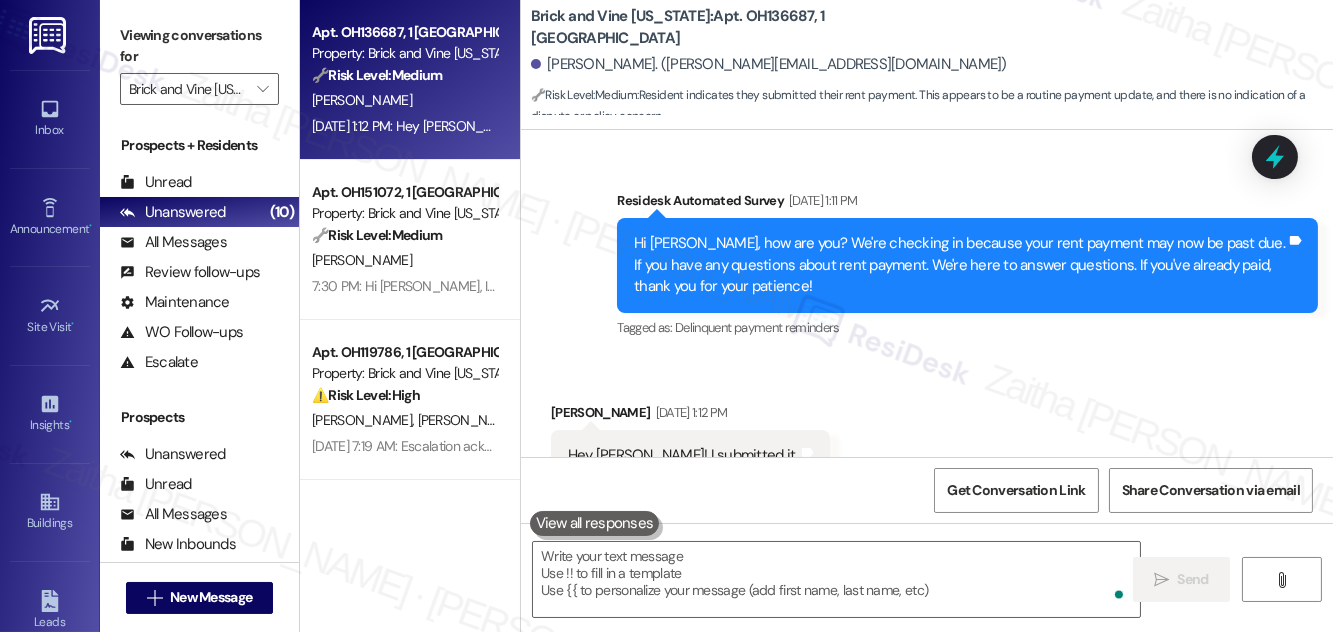 scroll, scrollTop: 15473, scrollLeft: 0, axis: vertical 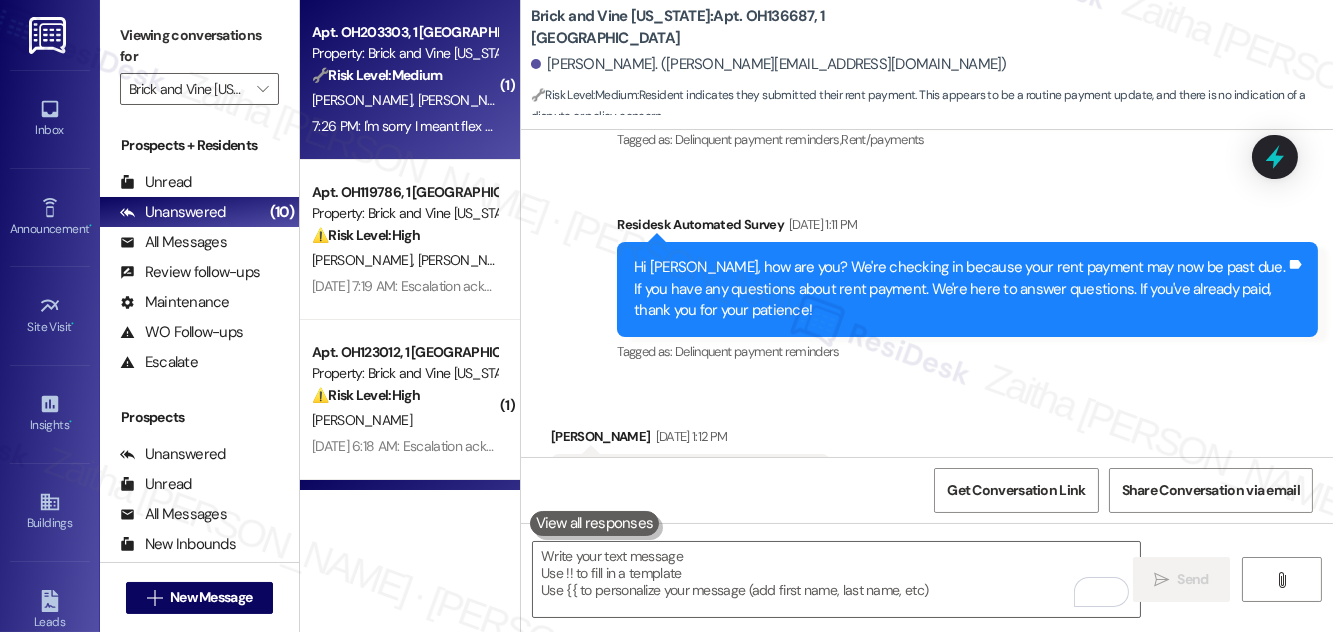click on "J. Jones M. Jones" at bounding box center (404, 100) 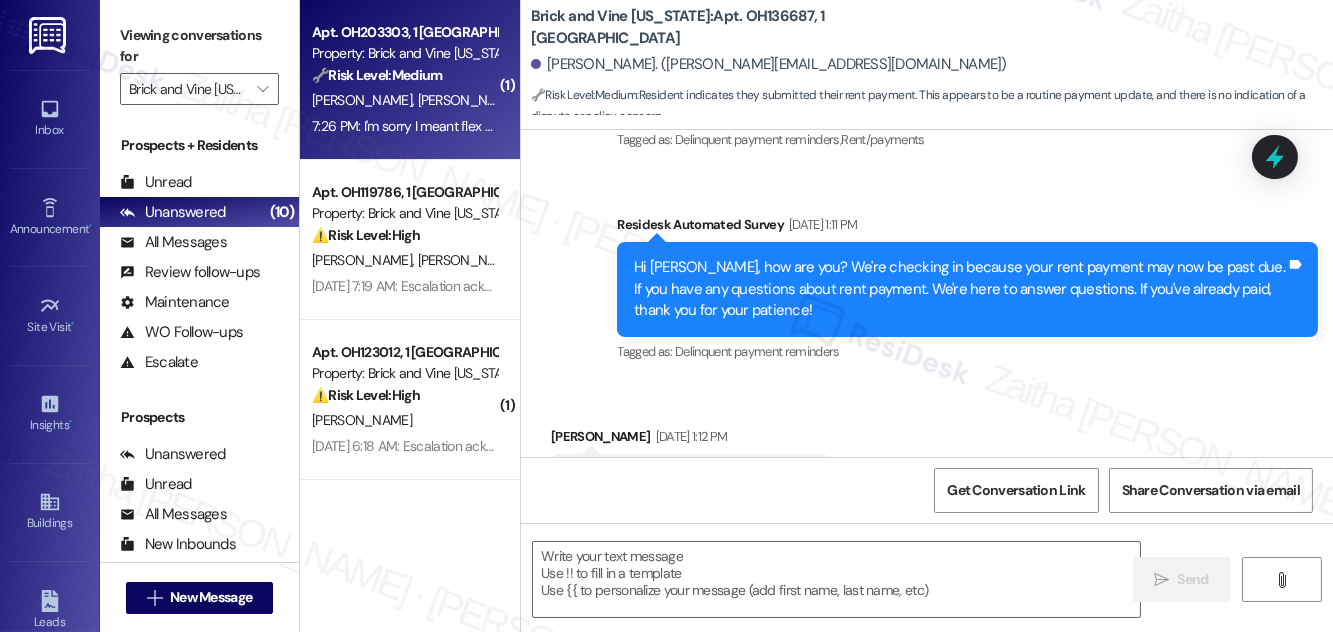 type on "Fetching suggested responses. Please feel free to read through the conversation in the meantime." 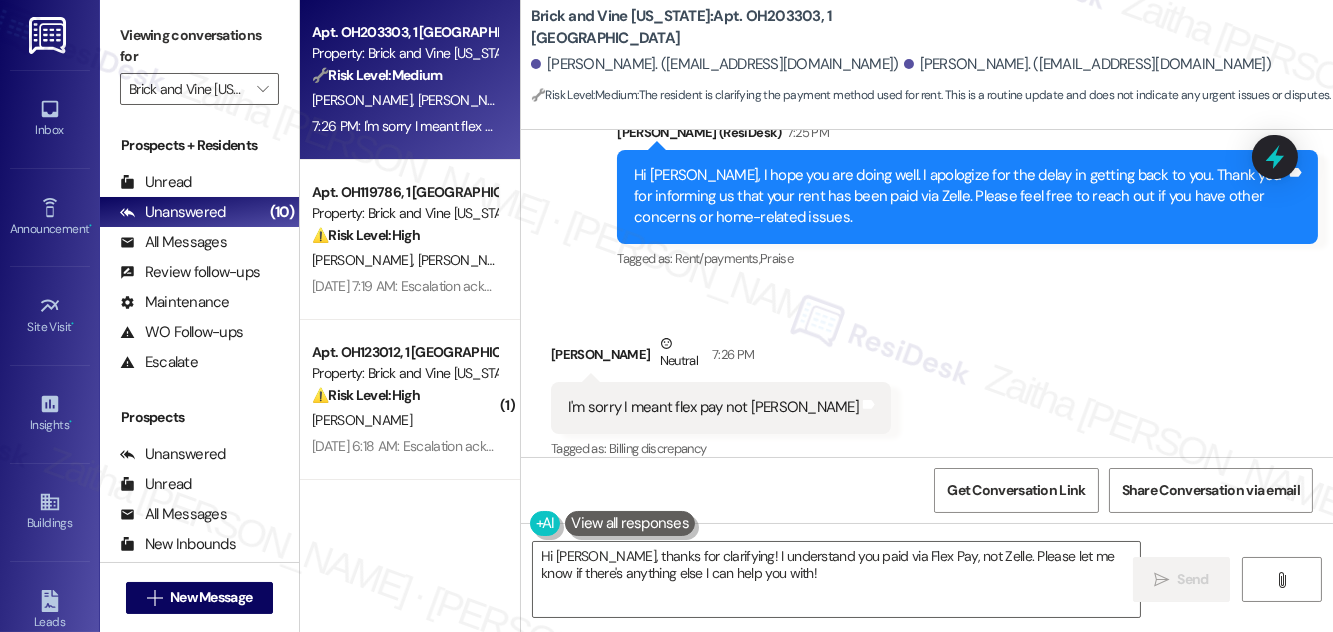 scroll, scrollTop: 3146, scrollLeft: 0, axis: vertical 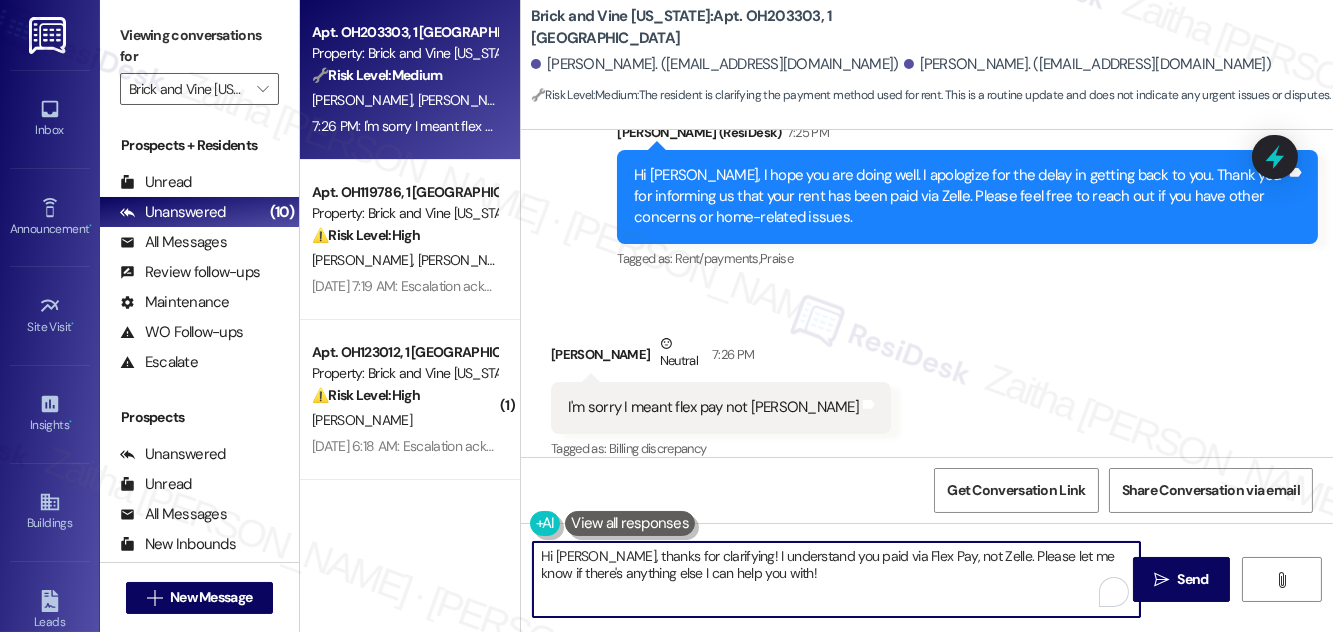 click on "Hi Matthew, thanks for clarifying! I understand you paid via Flex Pay, not Zelle. Please let me know if there's anything else I can help you with!" at bounding box center (836, 579) 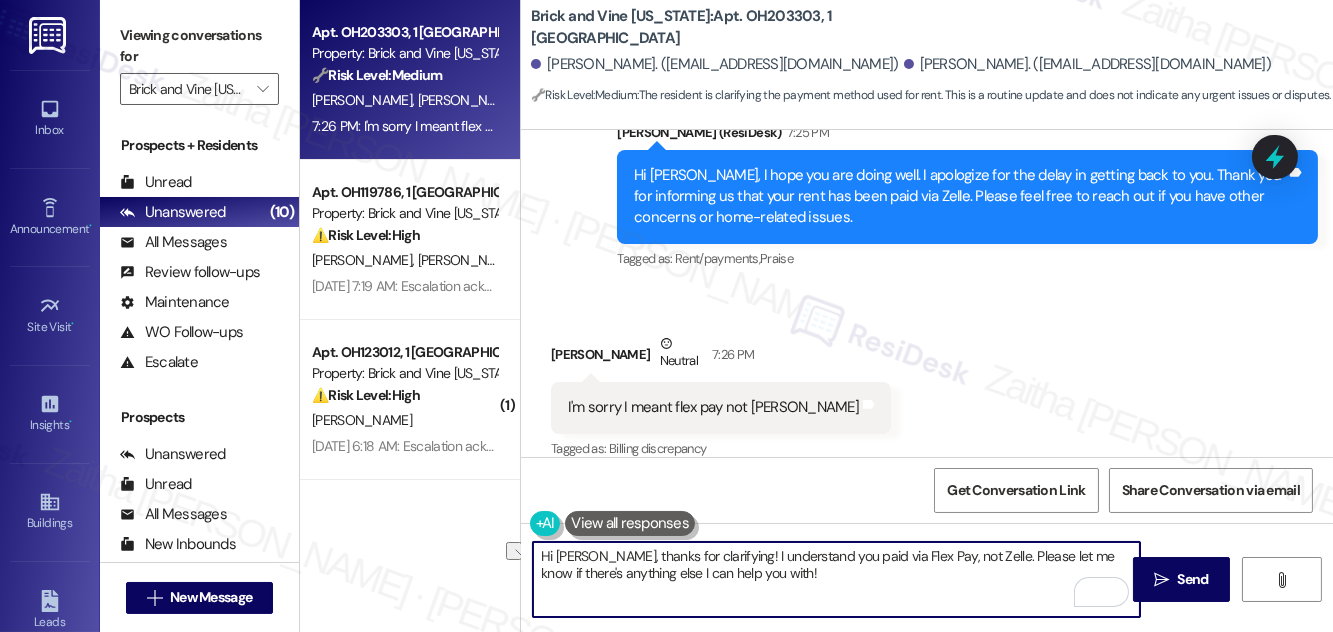 drag, startPoint x: 616, startPoint y: 551, endPoint x: 530, endPoint y: 554, distance: 86.05231 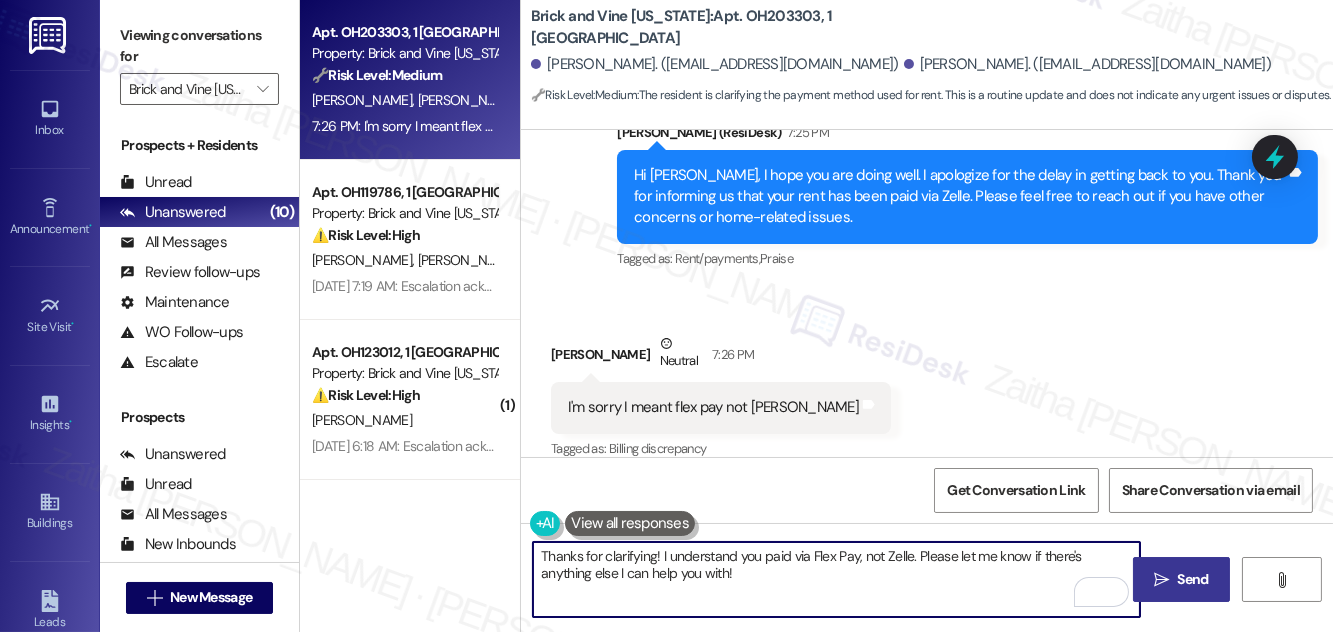 type on "Thanks for clarifying! I understand you paid via Flex Pay, not Zelle. Please let me know if there's anything else I can help you with!" 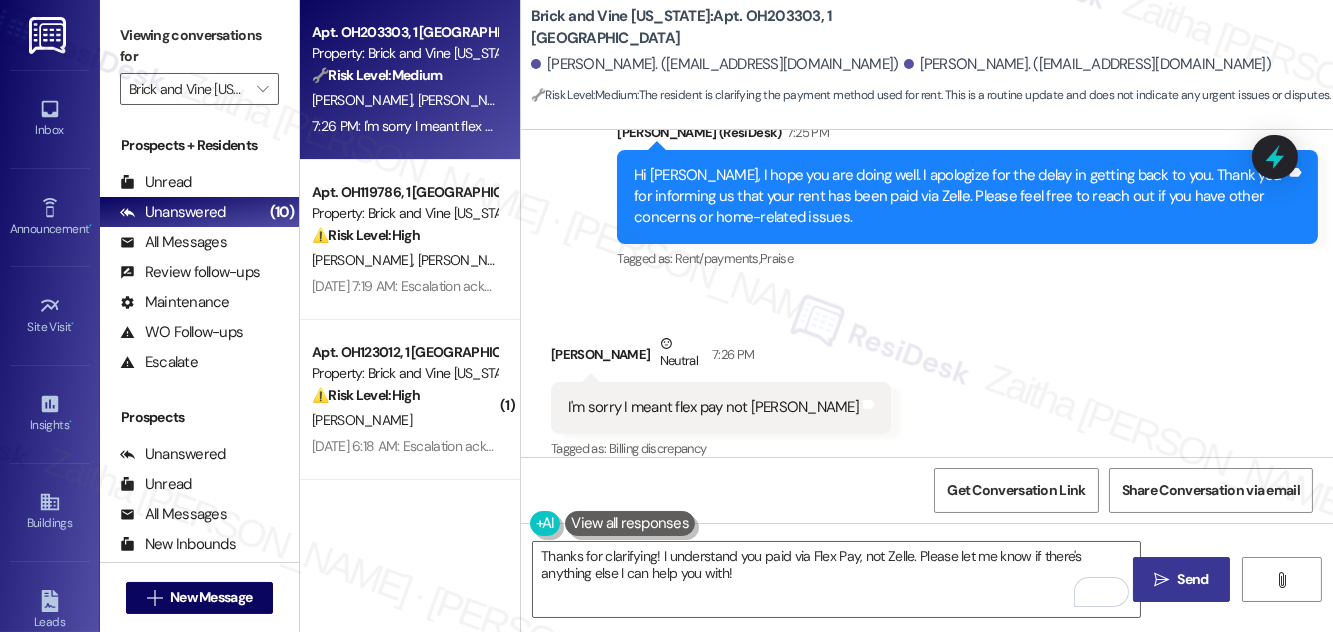 click on "Send" at bounding box center (1193, 579) 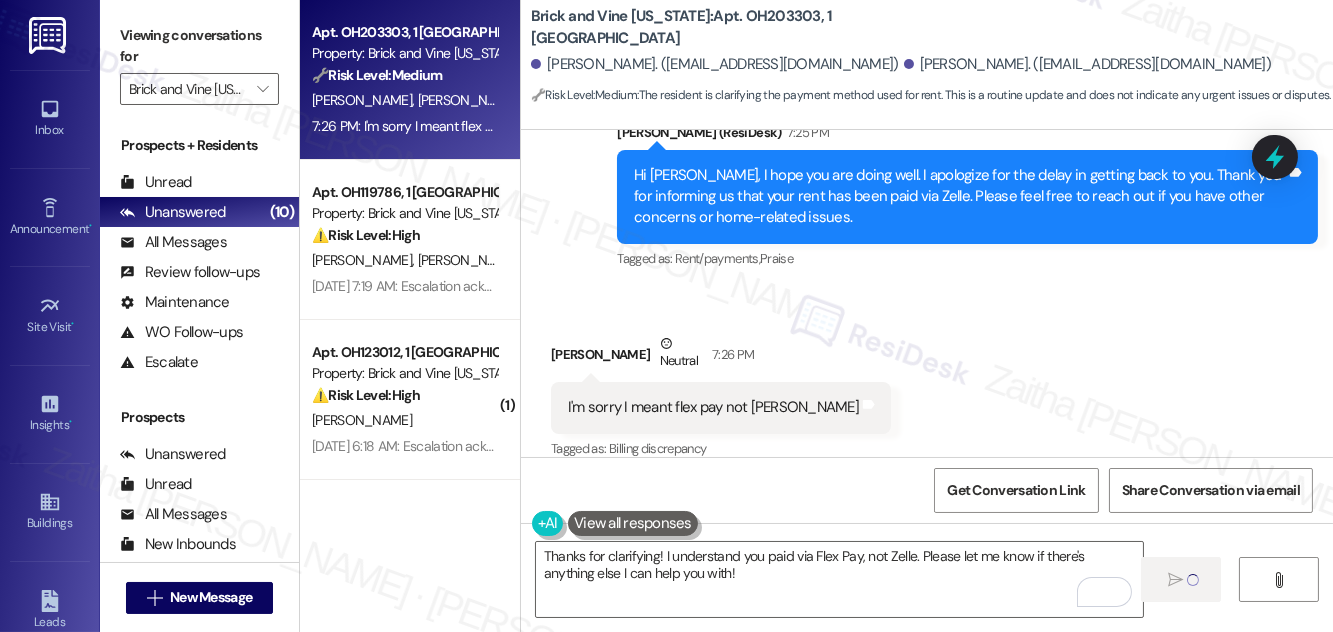 type 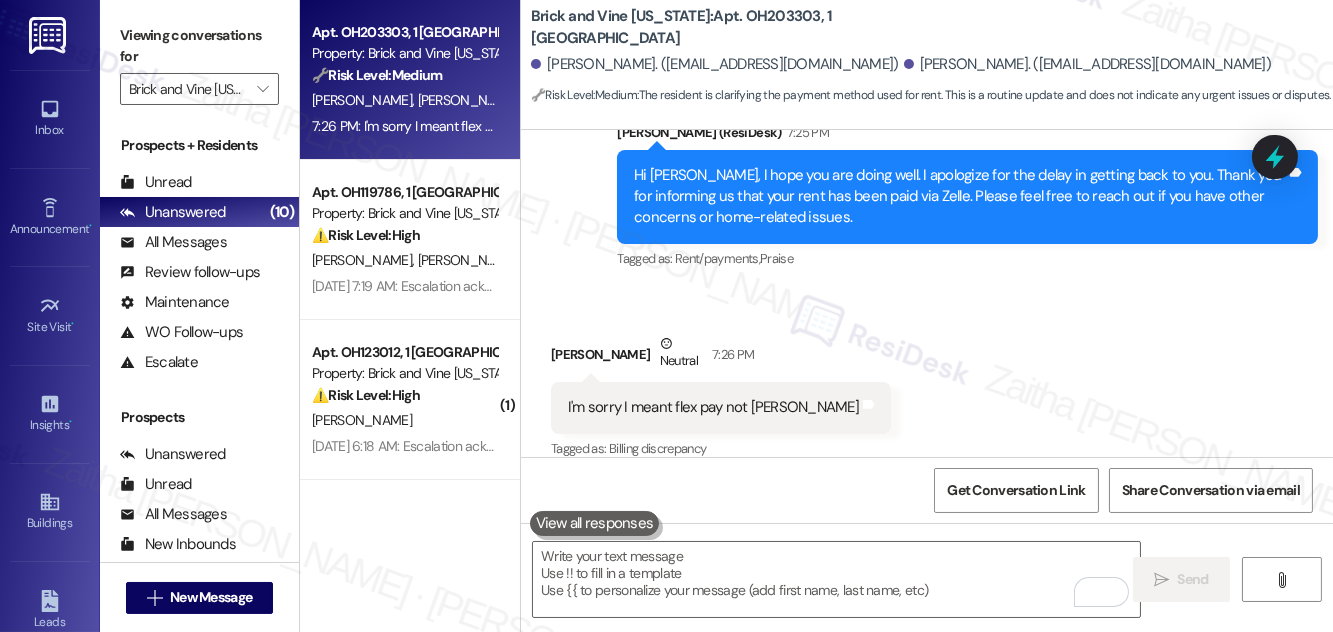 scroll, scrollTop: 3307, scrollLeft: 0, axis: vertical 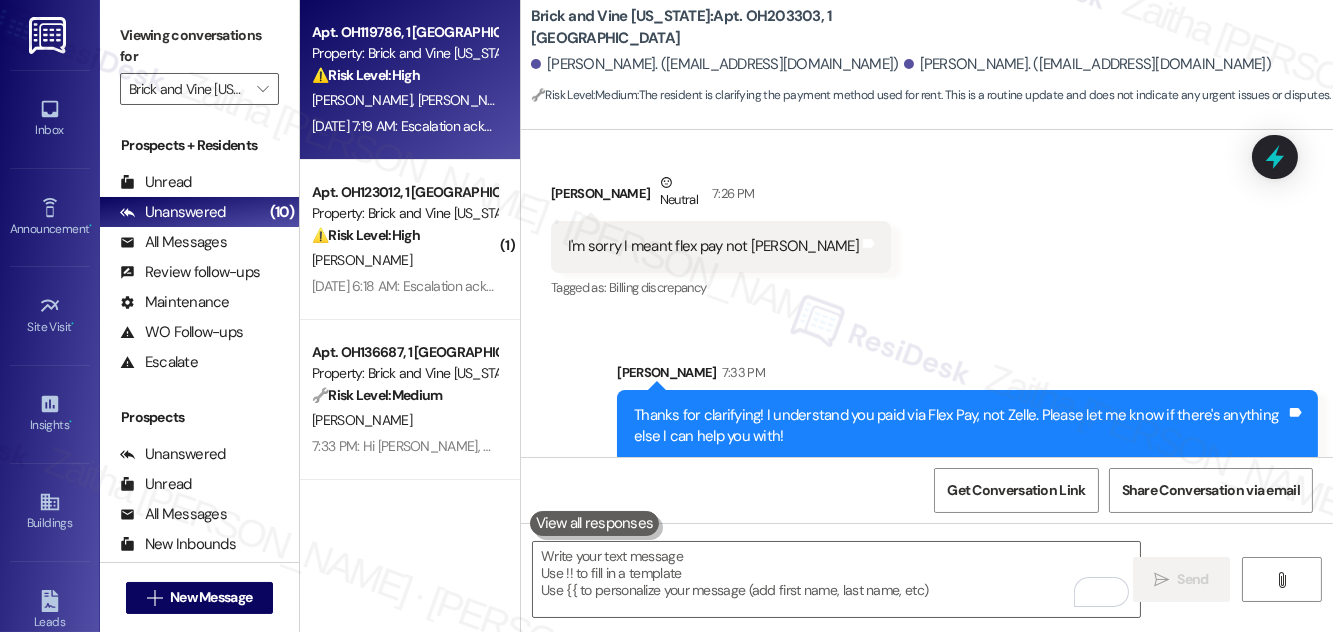 click on "P. Moore" at bounding box center (679, 100) 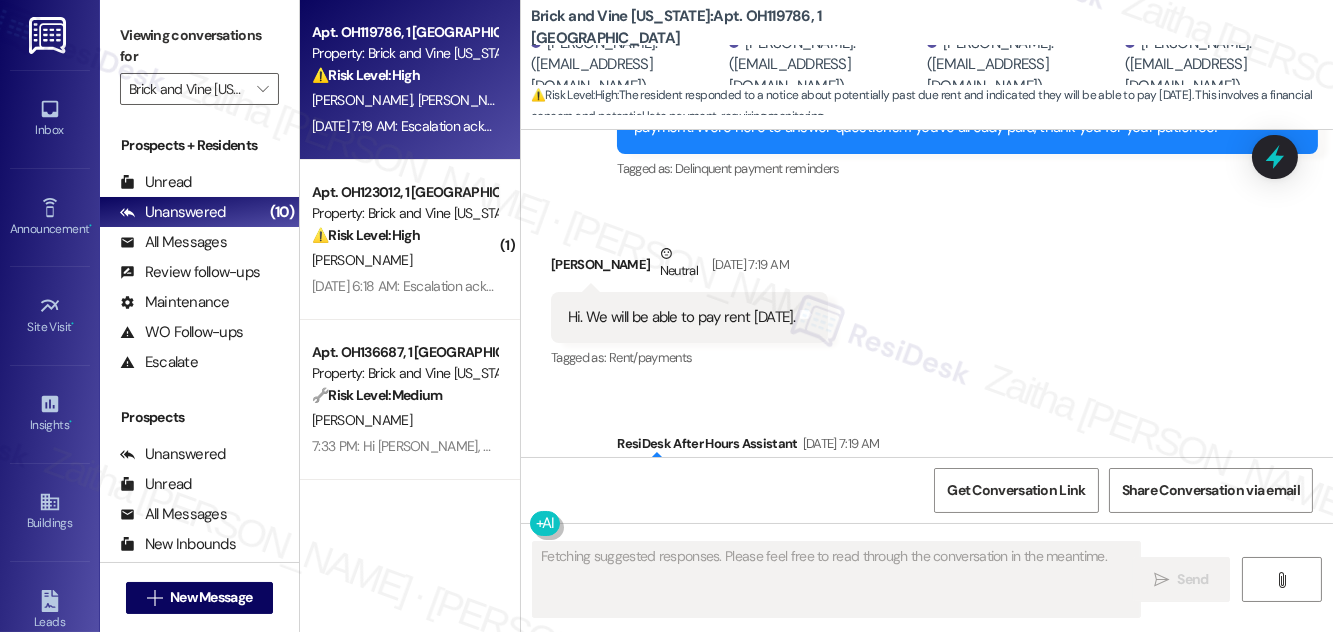 scroll, scrollTop: 580, scrollLeft: 0, axis: vertical 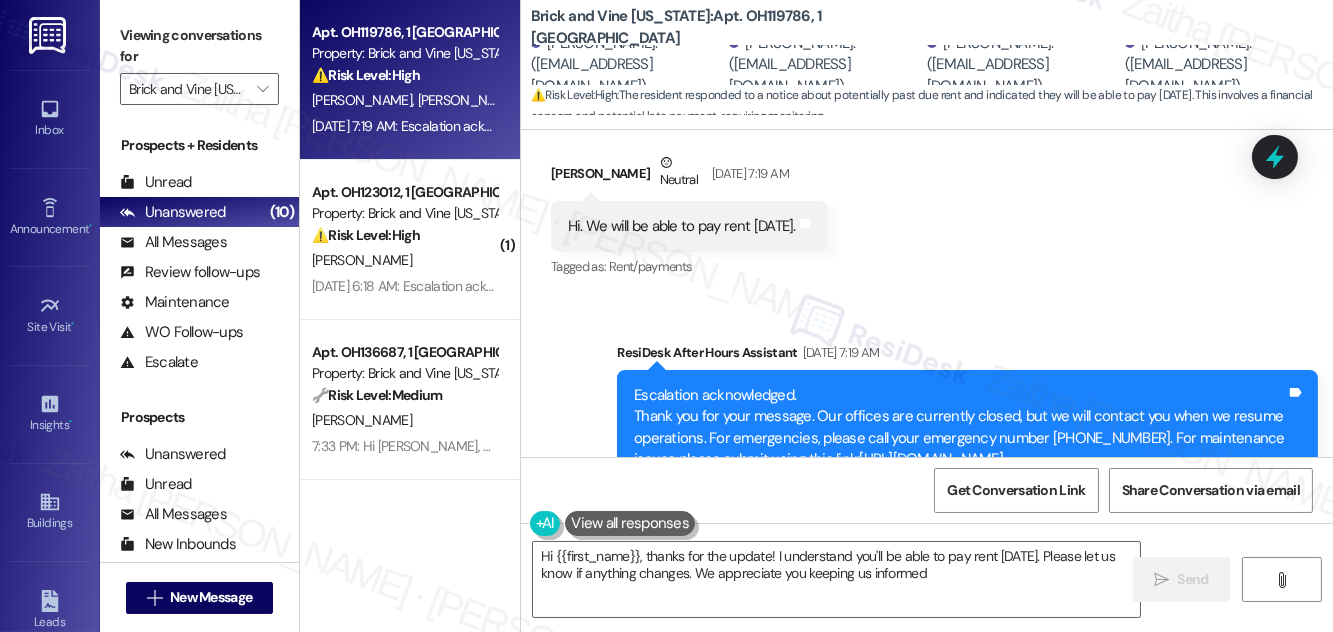 type on "Hi {{first_name}}, thanks for the update! I understand you'll be able to pay rent on Monday. Please let us know if anything changes. We appreciate you keeping us informed!" 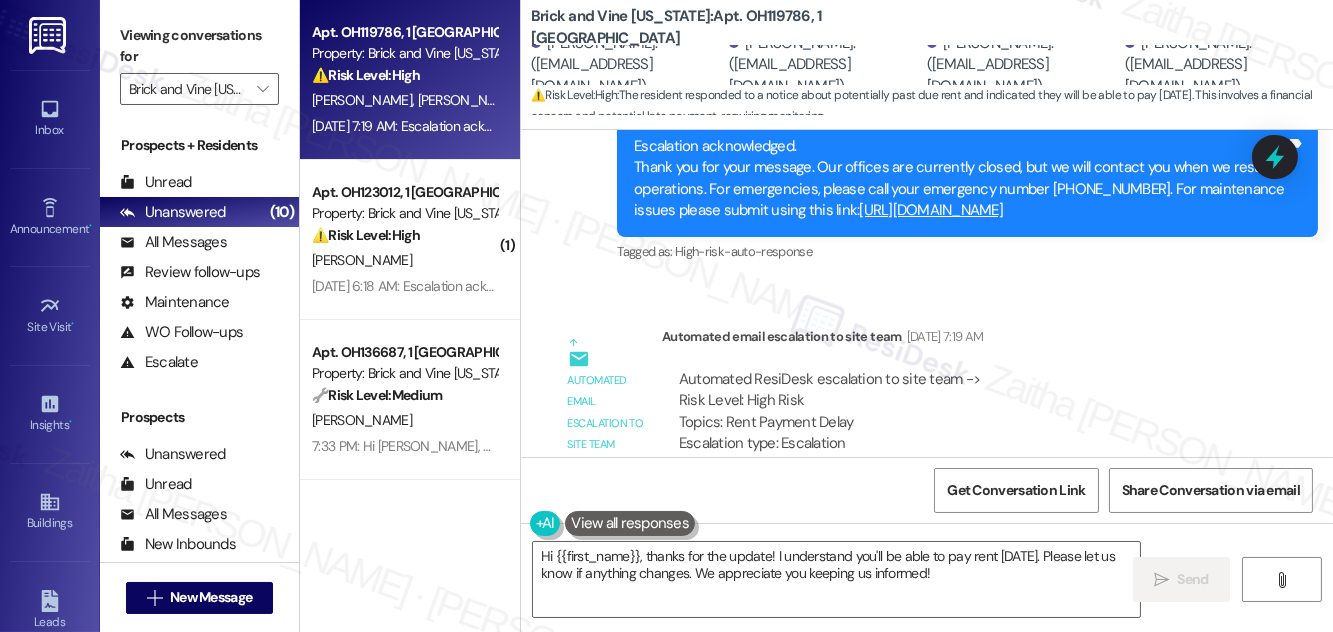 scroll, scrollTop: 900, scrollLeft: 0, axis: vertical 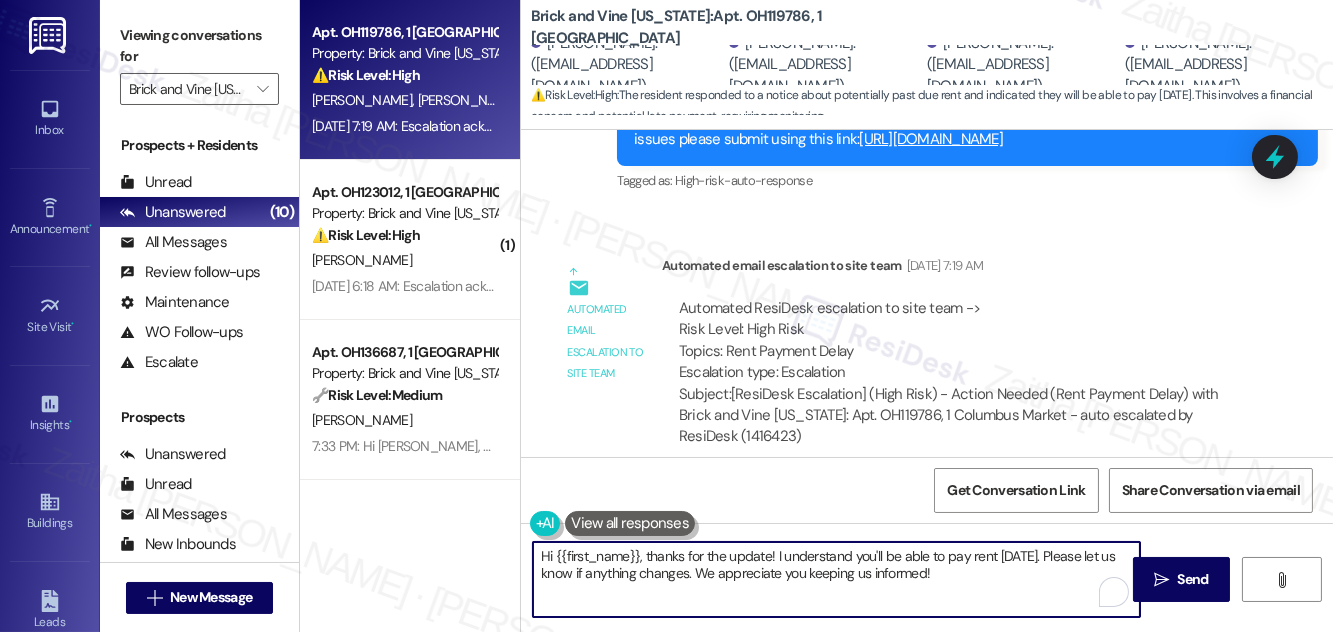 click on "Hi {{first_name}}, thanks for the update! I understand you'll be able to pay rent on Monday. Please let us know if anything changes. We appreciate you keeping us informed!" at bounding box center (836, 579) 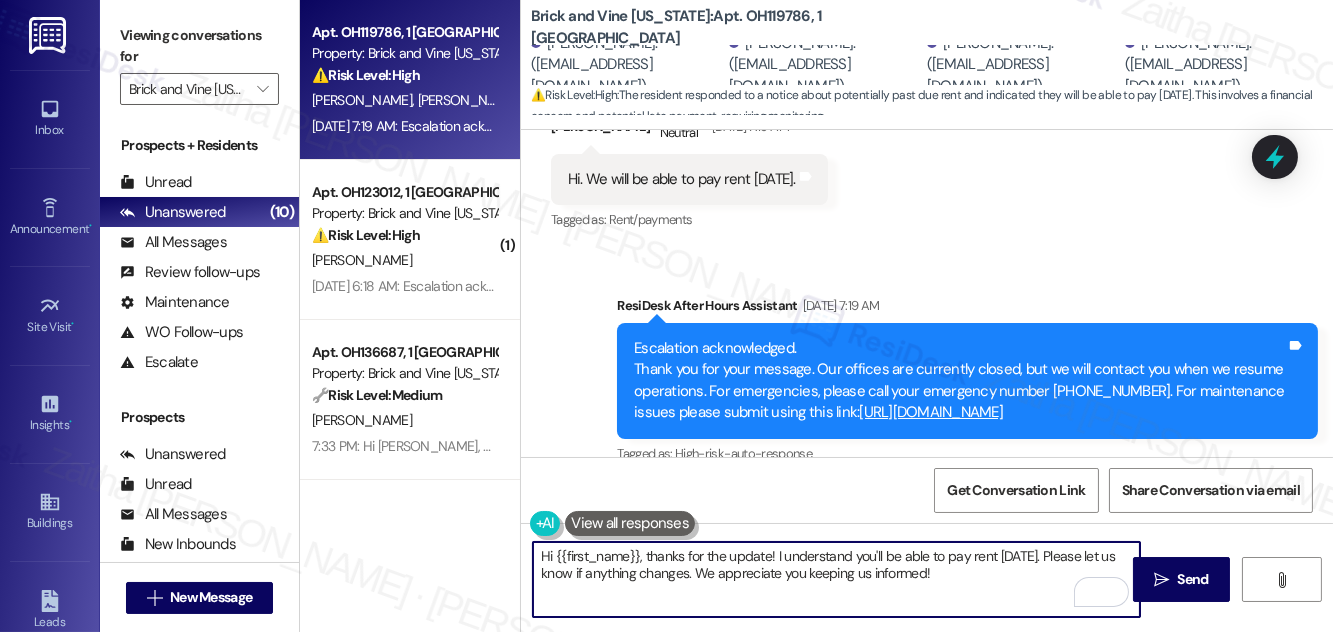 scroll, scrollTop: 536, scrollLeft: 0, axis: vertical 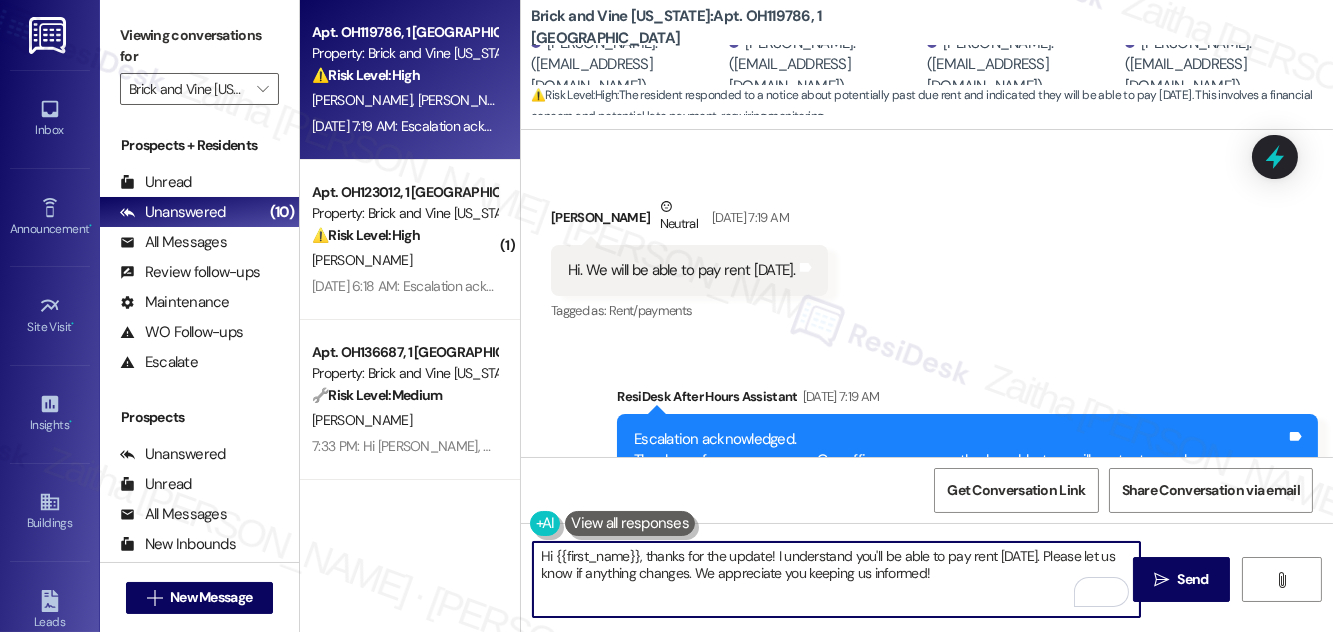 click on "Jessica Moore   Neutral Jul 08, 2025 at 7:19 AM" at bounding box center [689, 220] 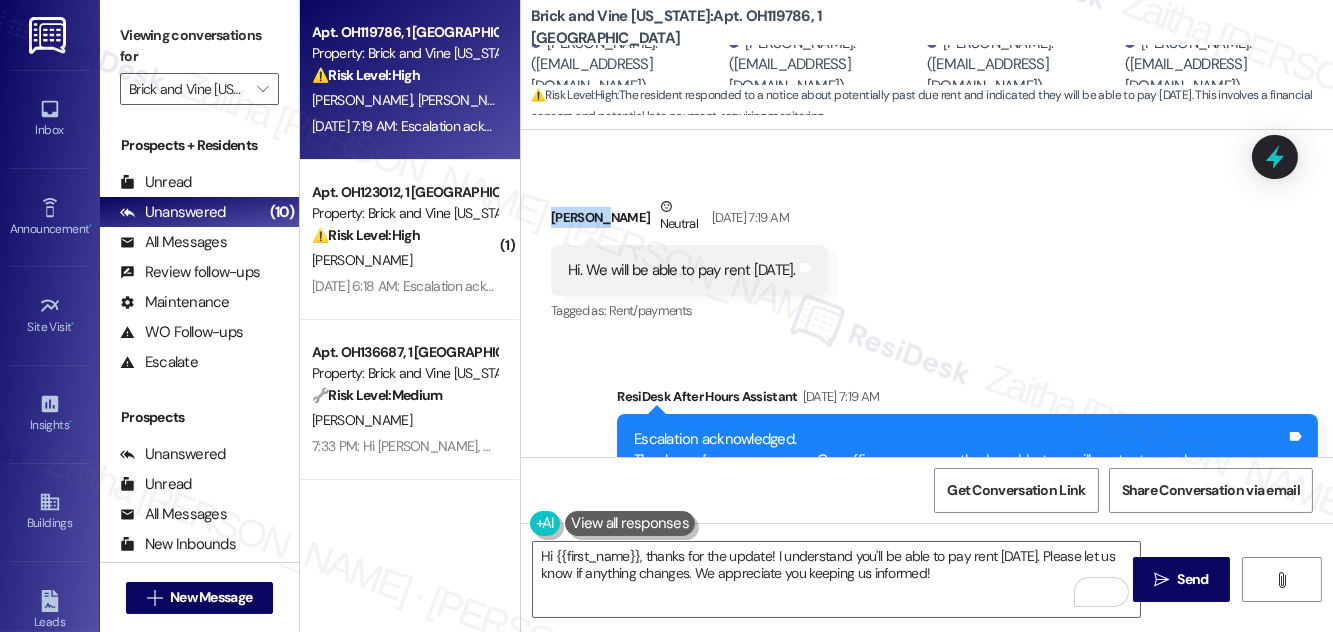 click on "Jessica Moore   Neutral Jul 08, 2025 at 7:19 AM" at bounding box center (689, 220) 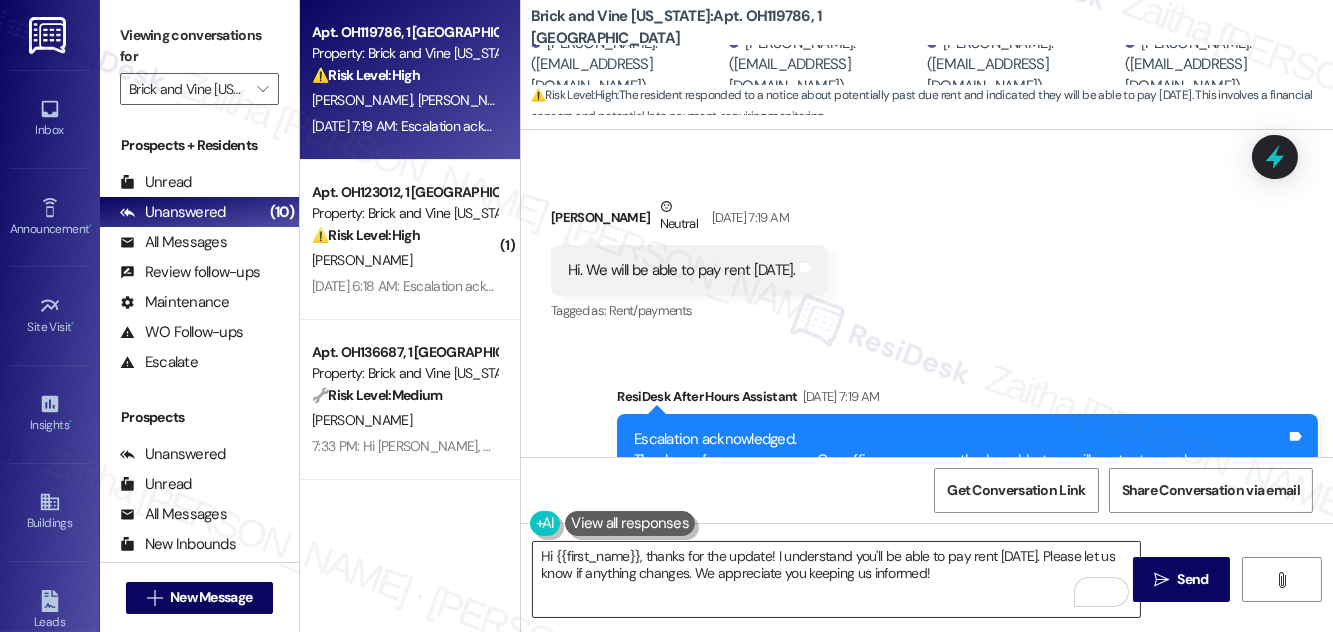click on "Hi {{first_name}}, thanks for the update! I understand you'll be able to pay rent on Monday. Please let us know if anything changes. We appreciate you keeping us informed!" at bounding box center (836, 579) 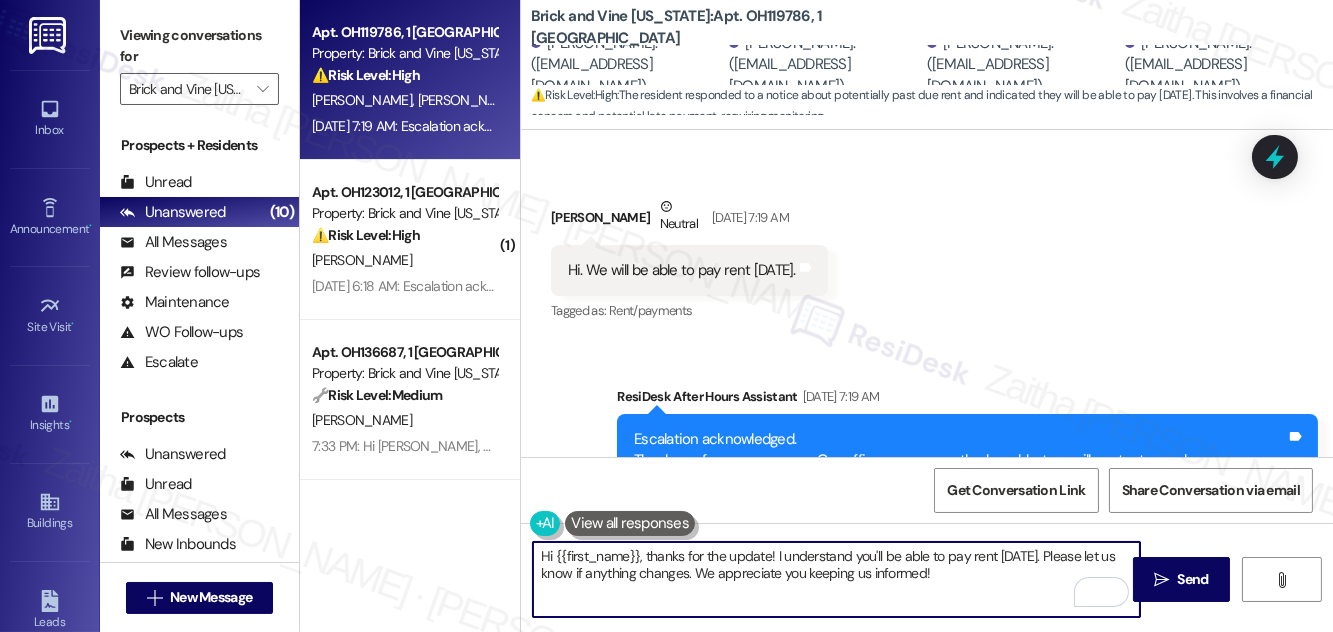 click on "Hi {{first_name}}, thanks for the update! I understand you'll be able to pay rent on Monday. Please let us know if anything changes. We appreciate you keeping us informed!" at bounding box center (836, 579) 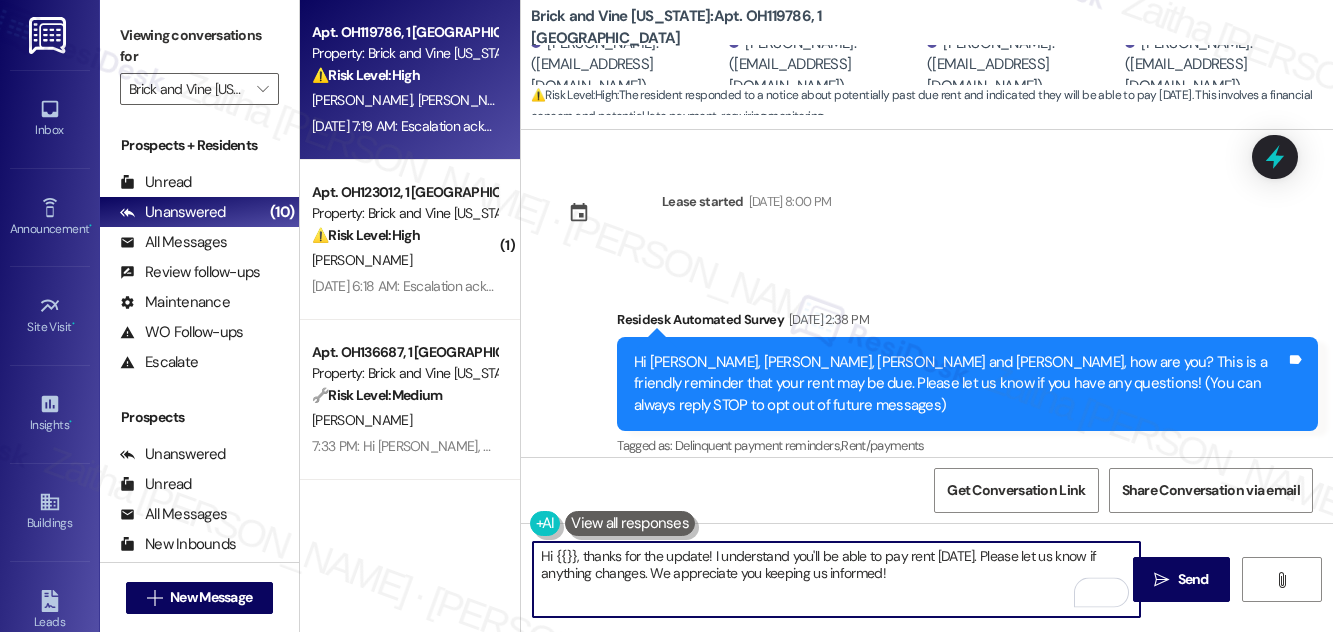 scroll, scrollTop: 0, scrollLeft: 0, axis: both 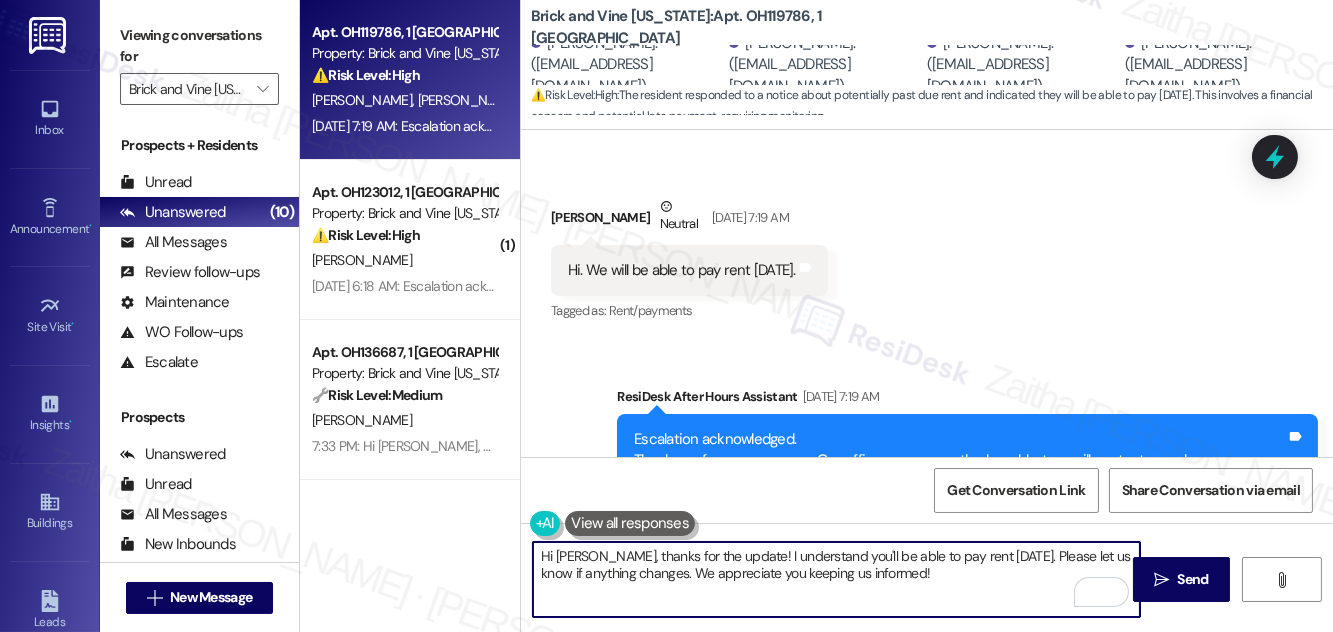 click on "Hi Jessica, thanks for the update! I understand you'll be able to pay rent on Monday. Please let us know if anything changes. We appreciate you keeping us informed!" at bounding box center [836, 579] 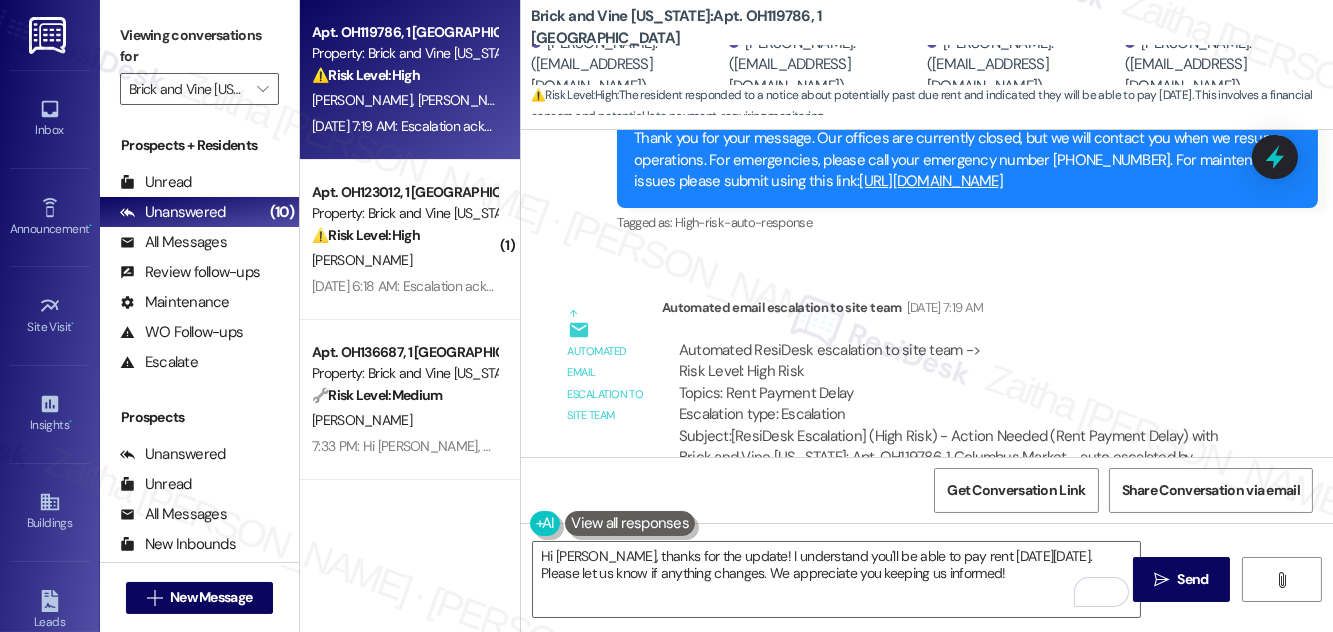 scroll, scrollTop: 900, scrollLeft: 0, axis: vertical 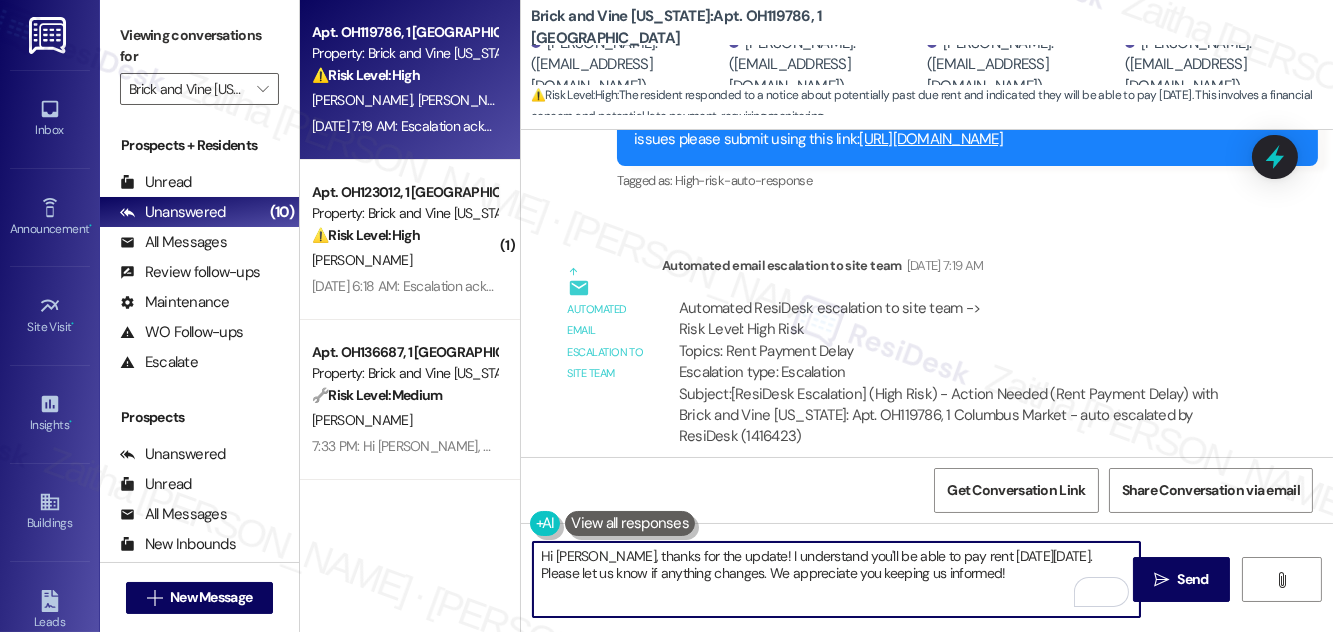 click on "Hi Jessica, thanks for the update! I understand you'll be able to pay rent on Monday, July 14th. Please let us know if anything changes. We appreciate you keeping us informed!" at bounding box center (836, 579) 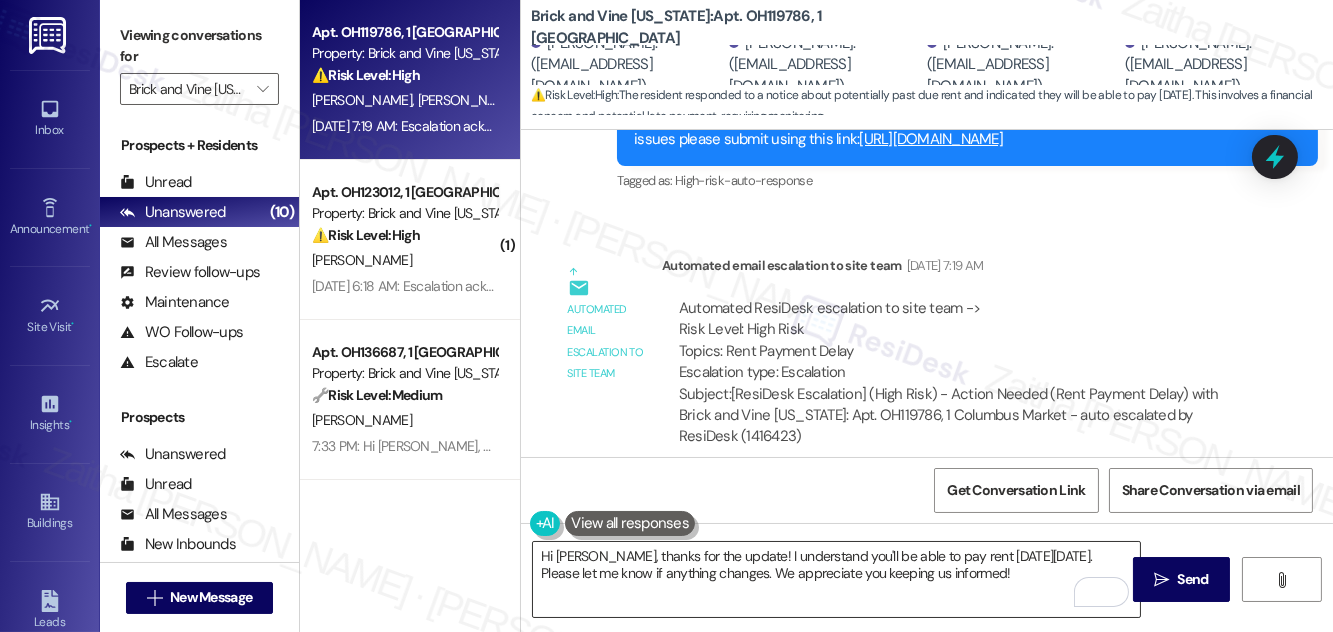 click on "Hi Jessica, thanks for the update! I understand you'll be able to pay rent on Monday, July 14th. Please let me know if anything changes. We appreciate you keeping us informed!" at bounding box center (836, 579) 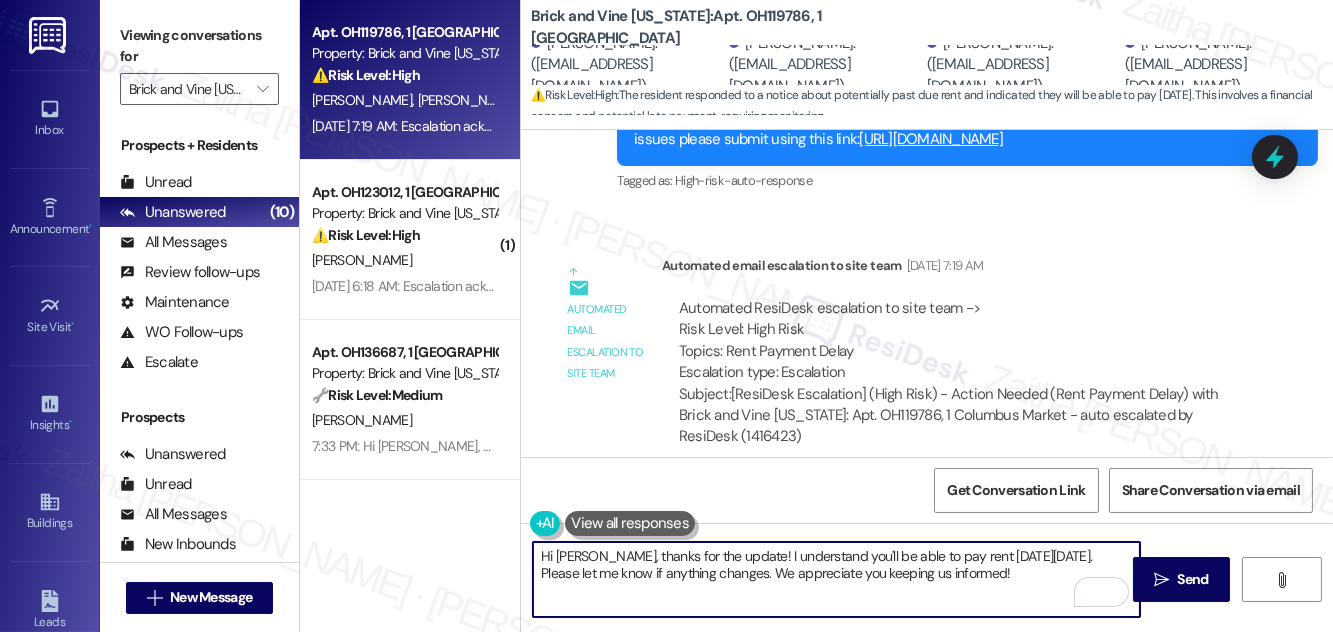 click on "Hi Jessica, thanks for the update! I understand you'll be able to pay rent on Monday, July 14th. Please let me know if anything changes. We appreciate you keeping us informed!" at bounding box center [836, 579] 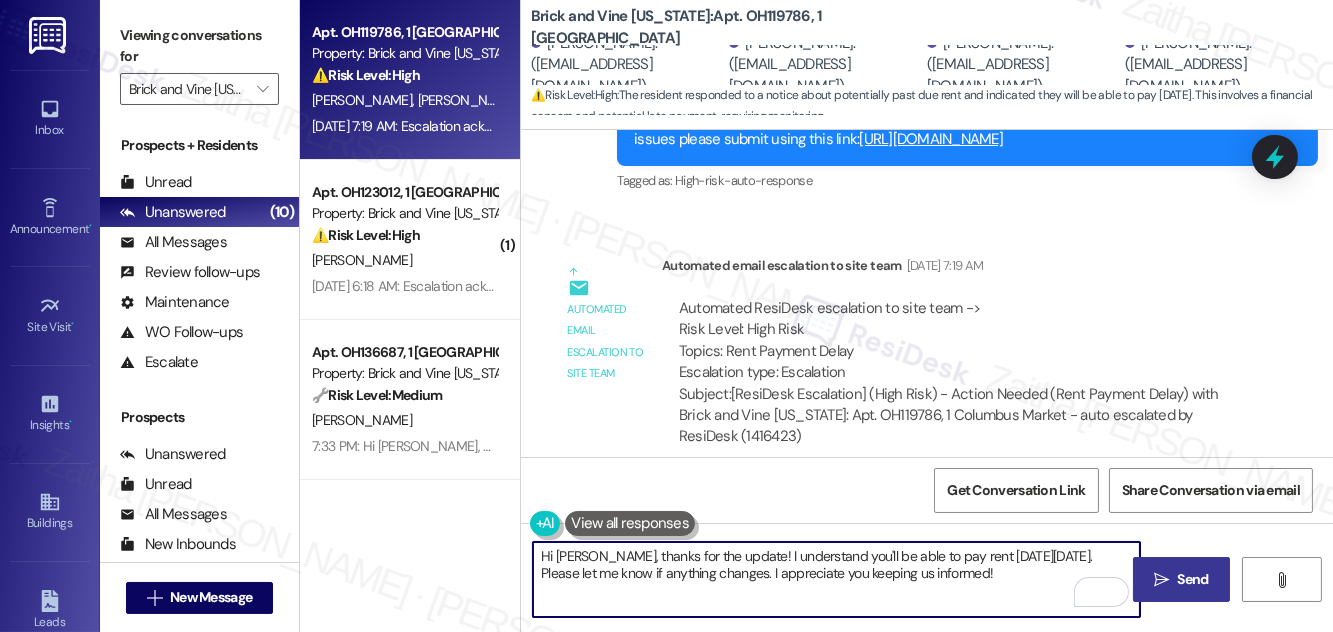 type on "Hi Jessica, thanks for the update! I understand you'll be able to pay rent on Monday, July 14th. Please let me know if anything changes. I appreciate you keeping us informed!" 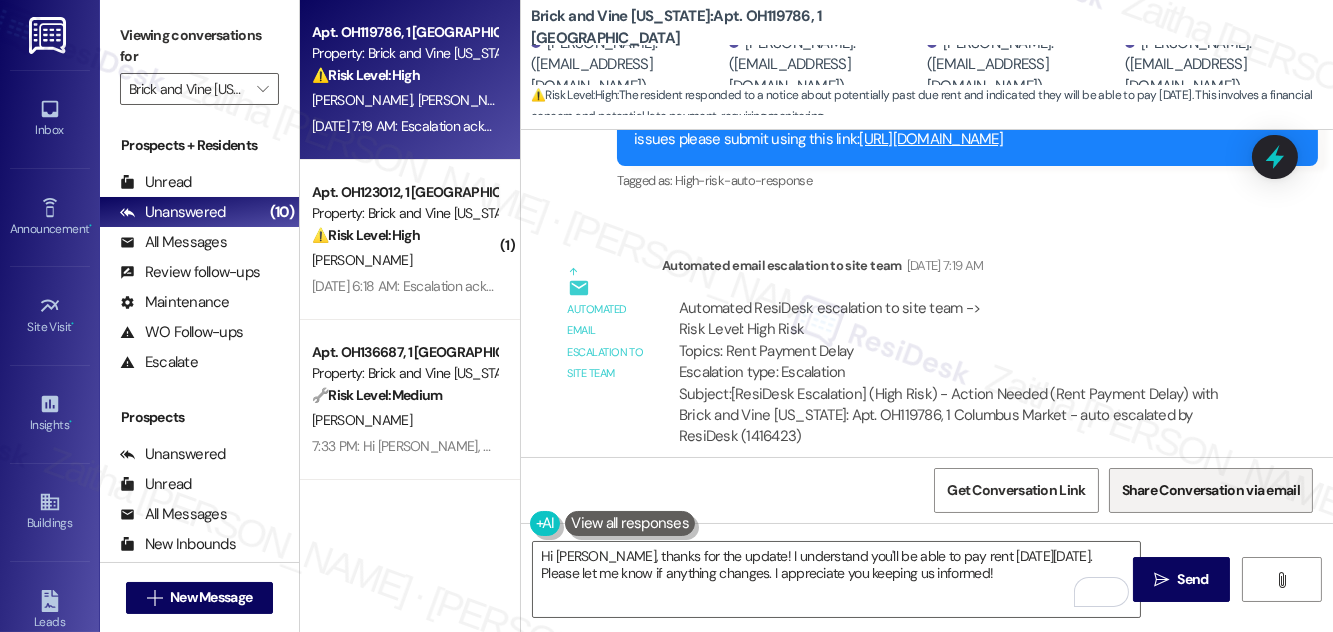 drag, startPoint x: 1184, startPoint y: 576, endPoint x: 1119, endPoint y: 496, distance: 103.077644 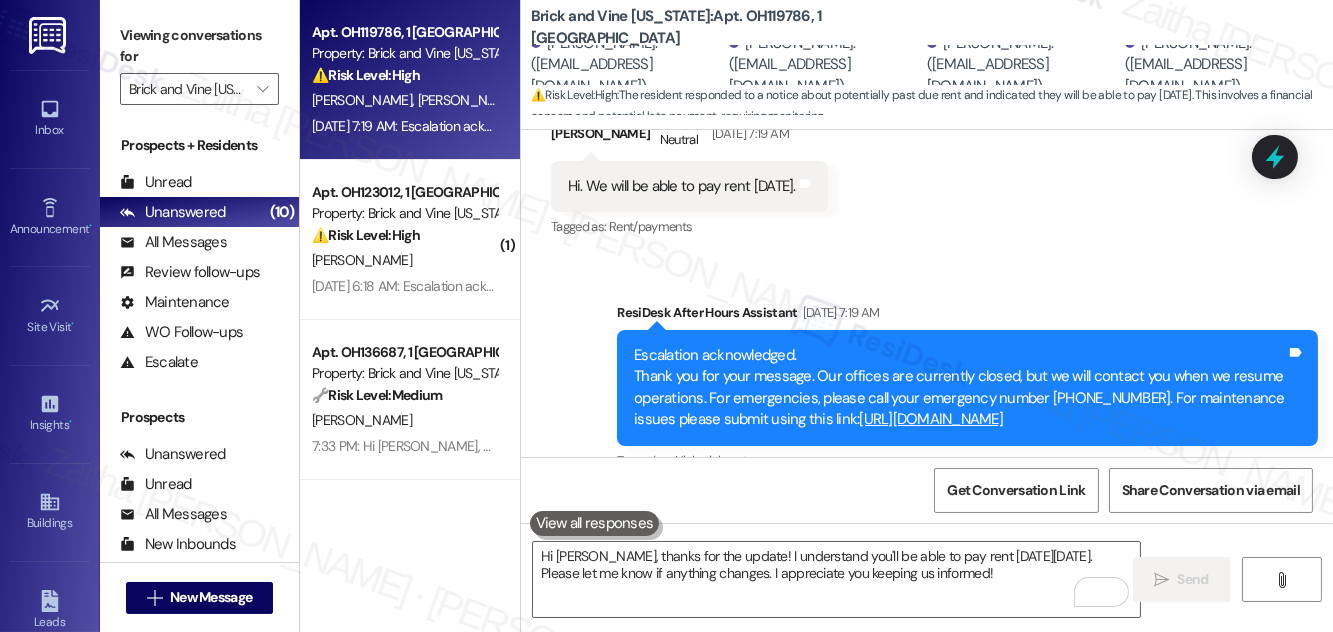 scroll, scrollTop: 398, scrollLeft: 0, axis: vertical 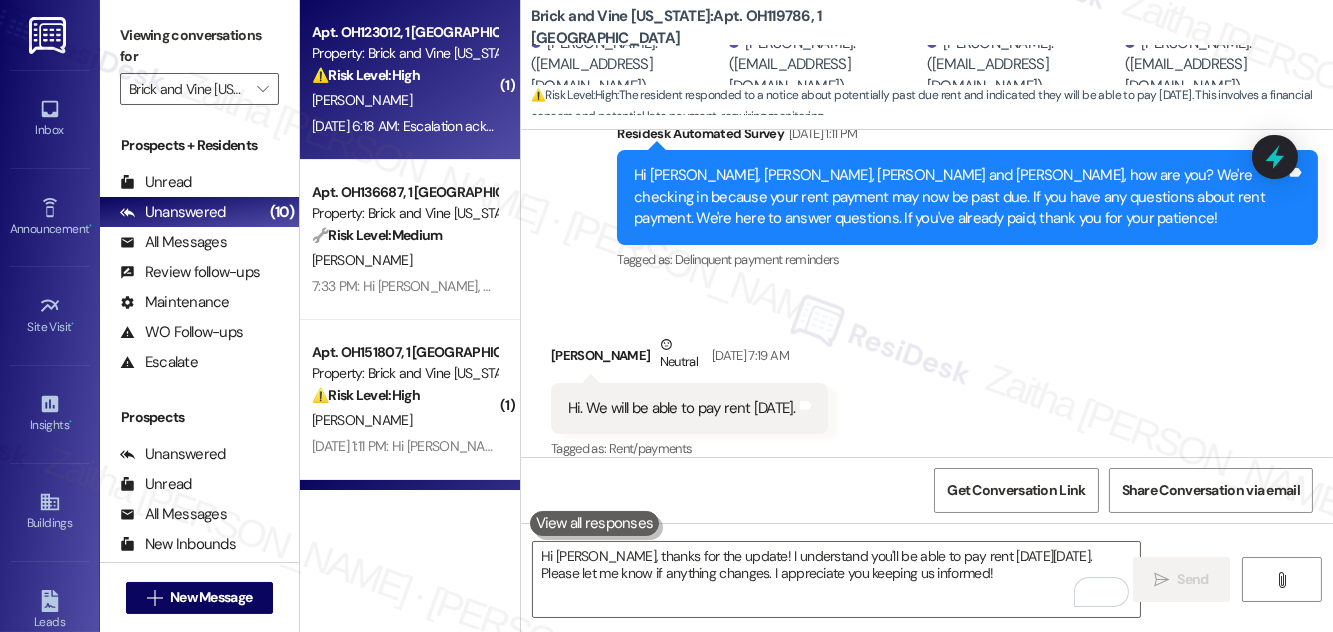 click on "L. Berry" at bounding box center (404, 100) 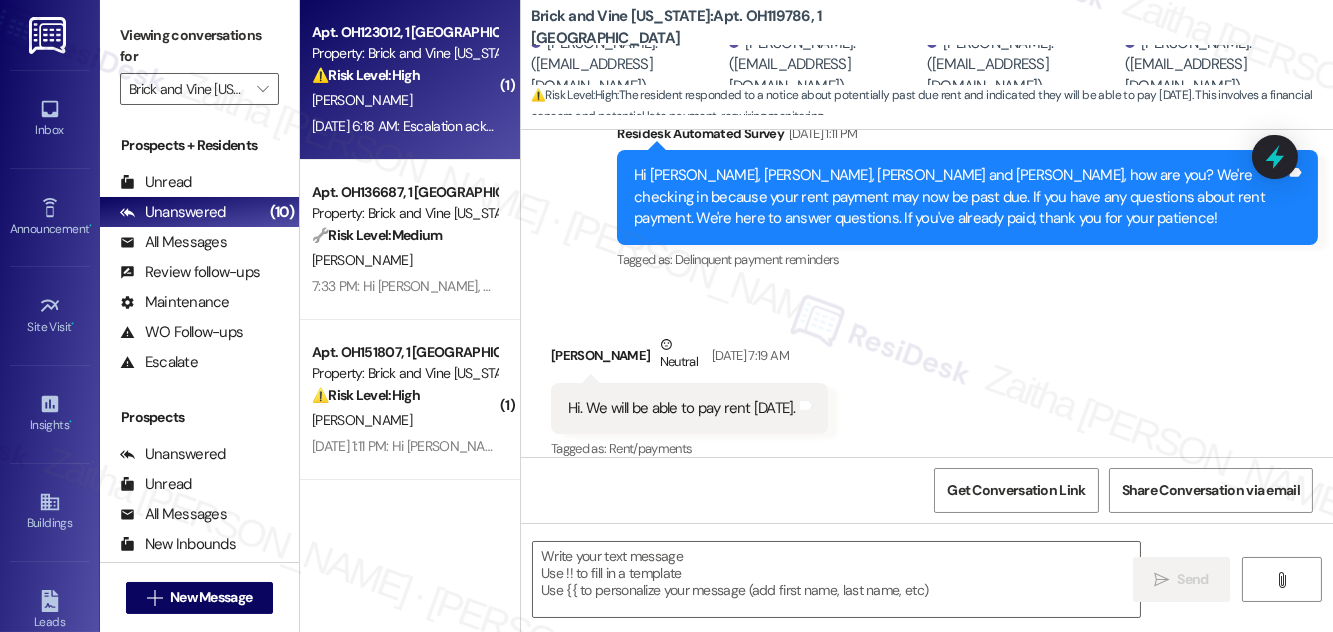 type on "Fetching suggested responses. Please feel free to read through the conversation in the meantime." 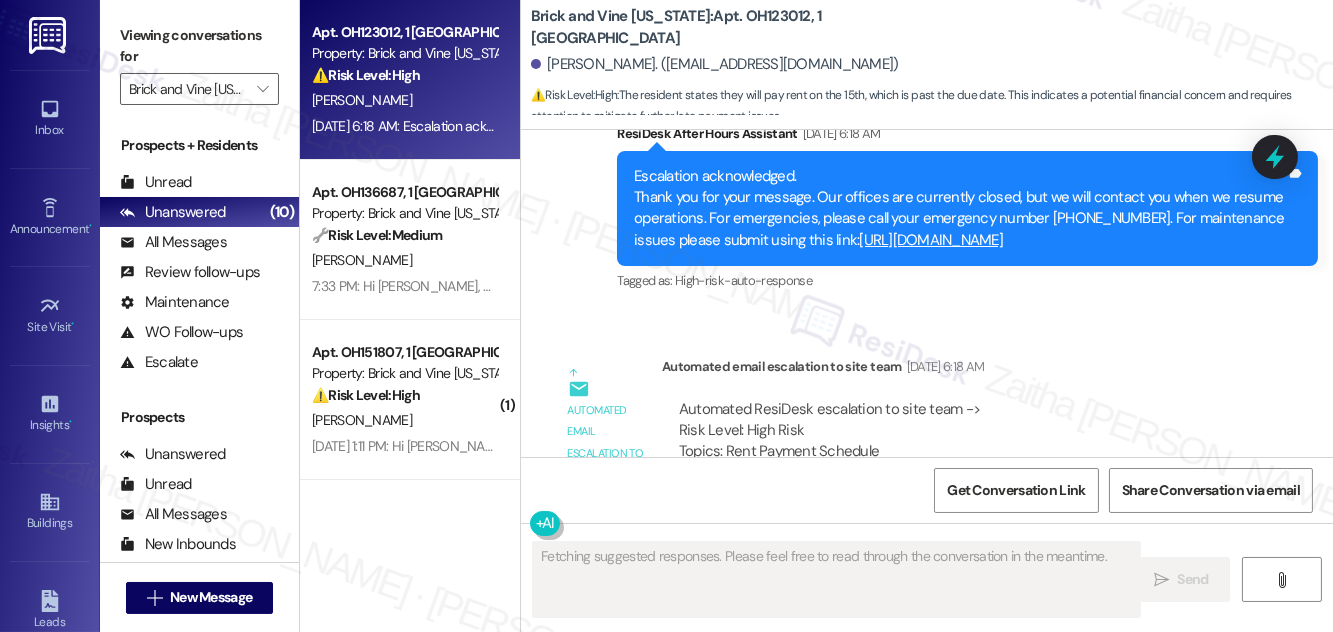 scroll, scrollTop: 12402, scrollLeft: 0, axis: vertical 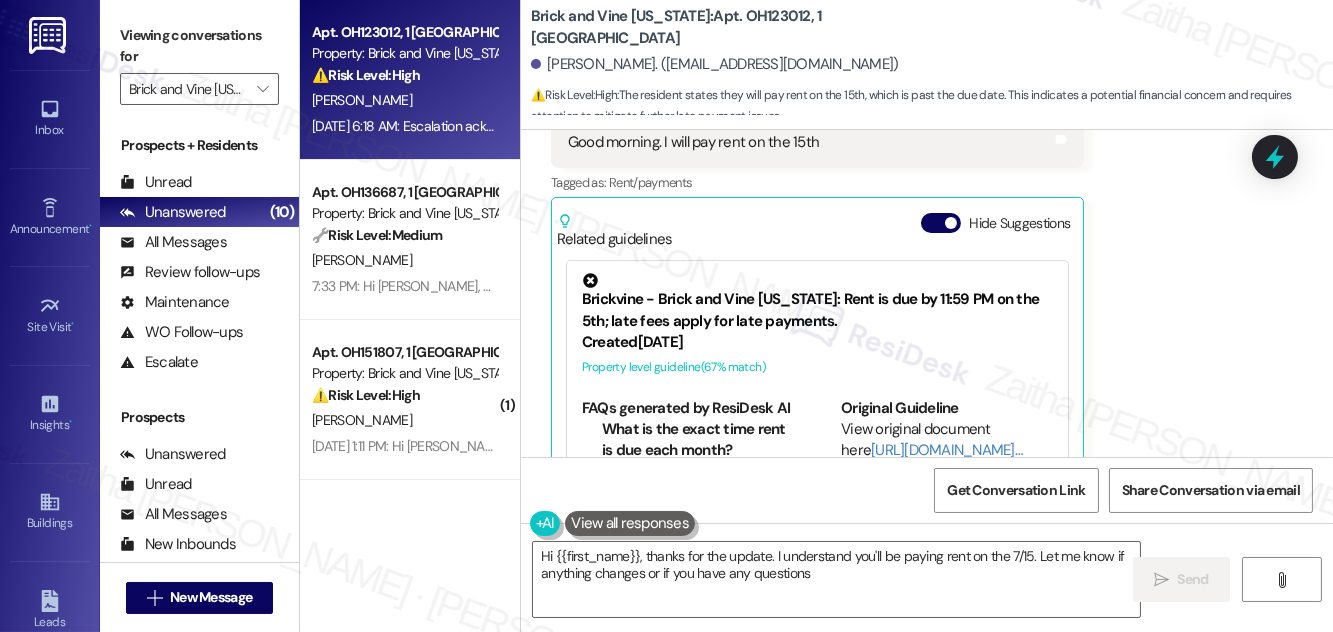type on "Hi {{first_name}}, thanks for the update. I understand you'll be paying rent on the 7/15. Let me know if anything changes or if you have any questions!" 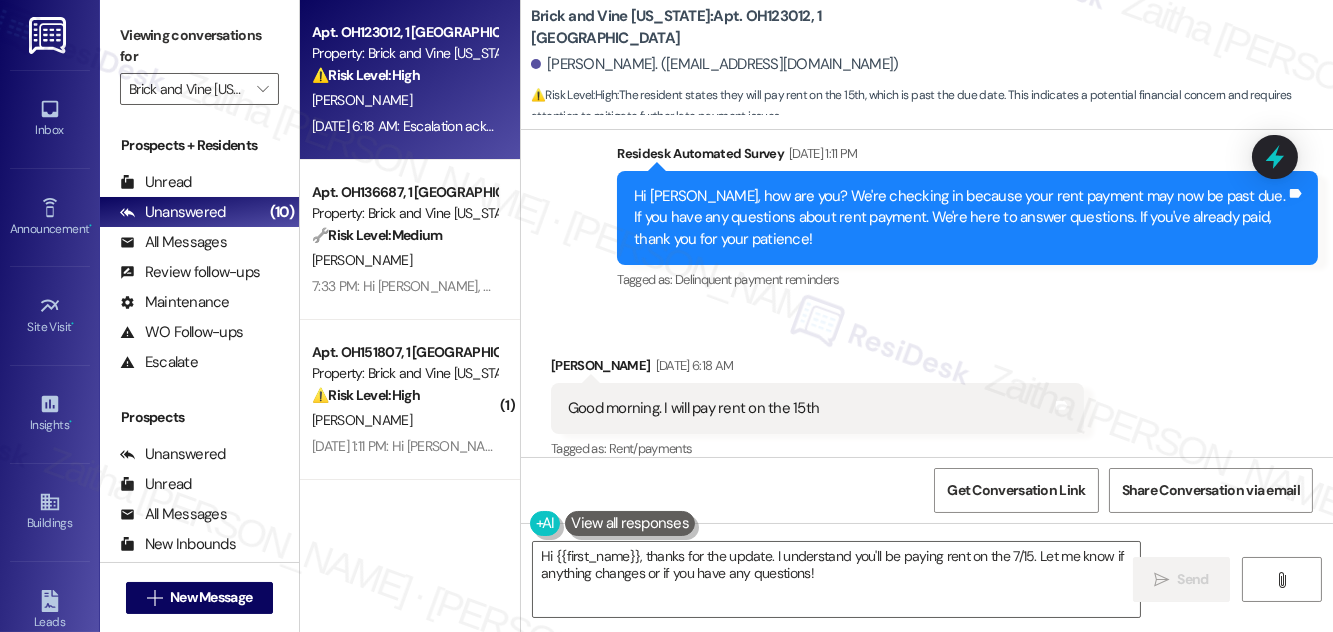 scroll, scrollTop: 11675, scrollLeft: 0, axis: vertical 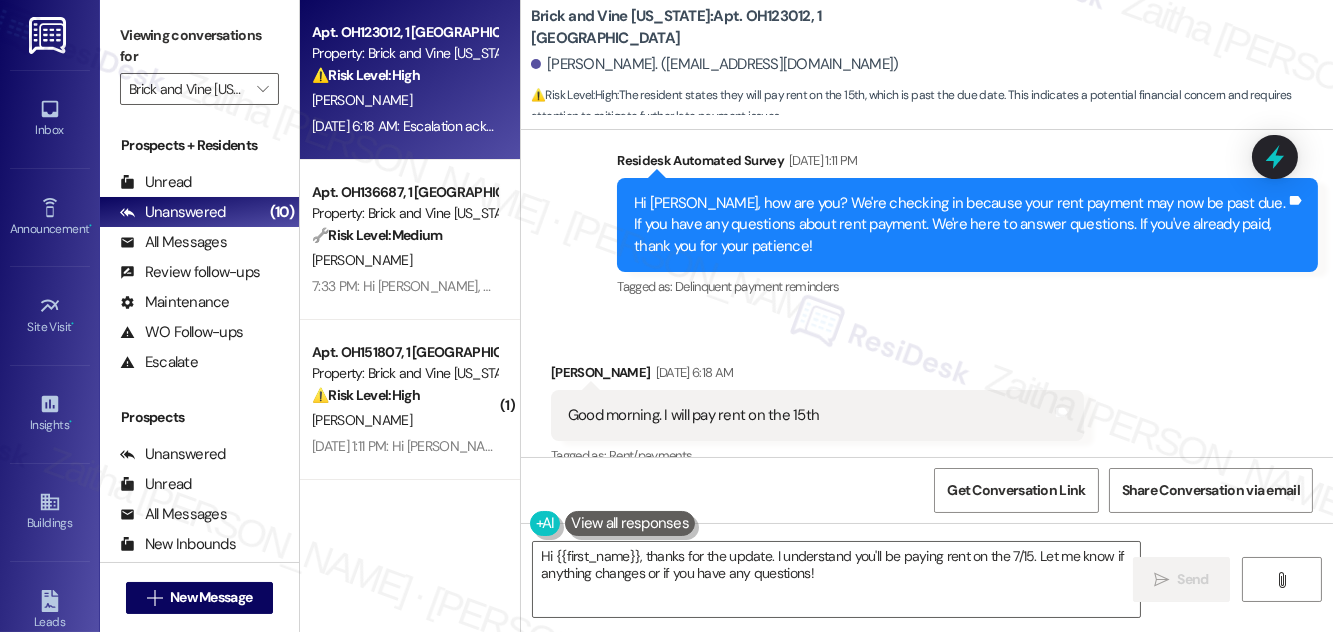 click on "Hide Suggestions" at bounding box center (941, 496) 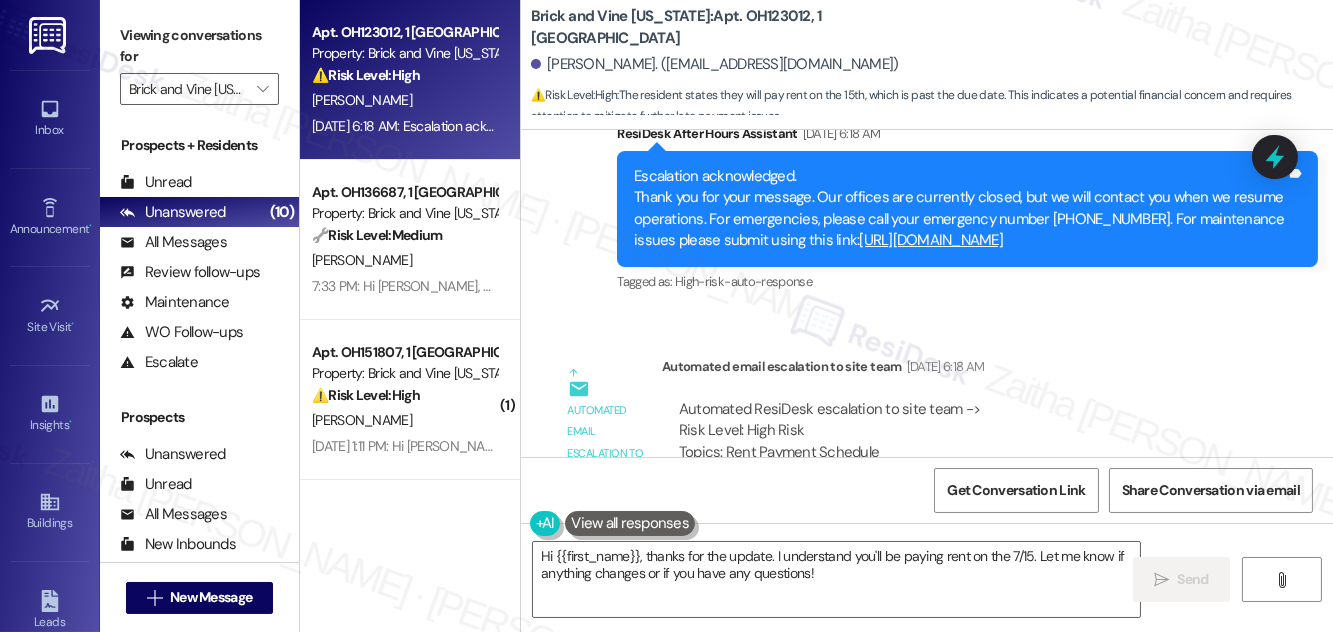 scroll, scrollTop: 12150, scrollLeft: 0, axis: vertical 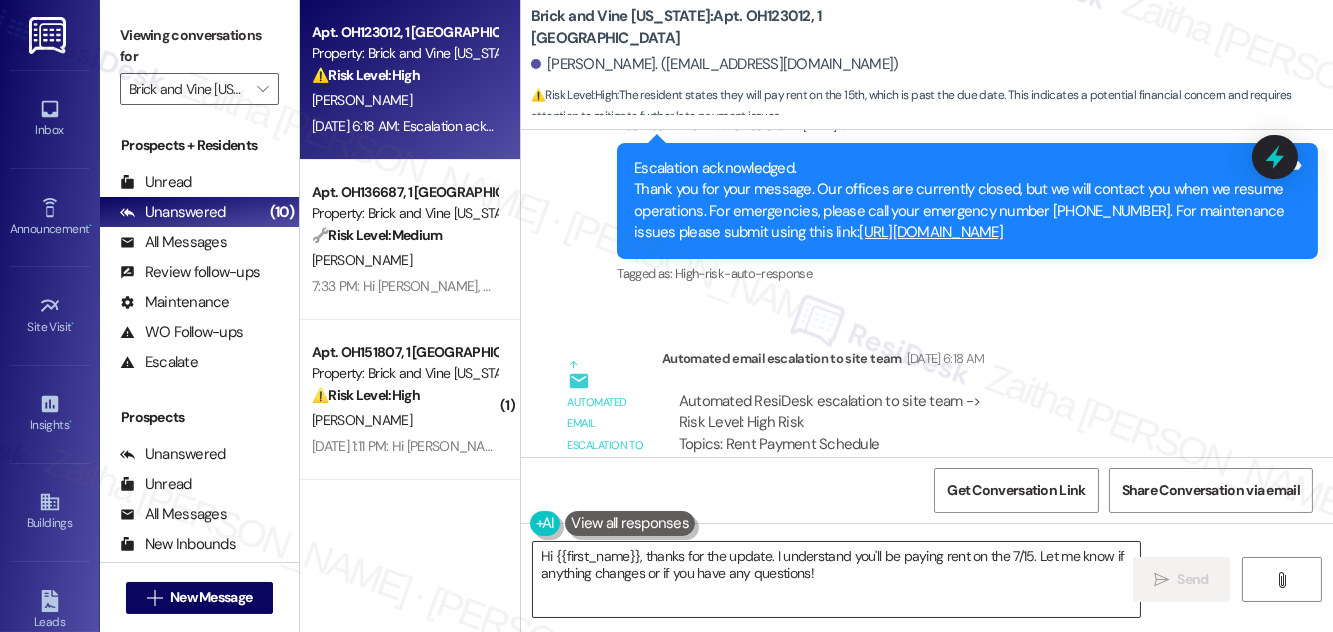 click on "Hi {{first_name}}, thanks for the update. I understand you'll be paying rent on the 7/15. Let me know if anything changes or if you have any questions!" at bounding box center (836, 579) 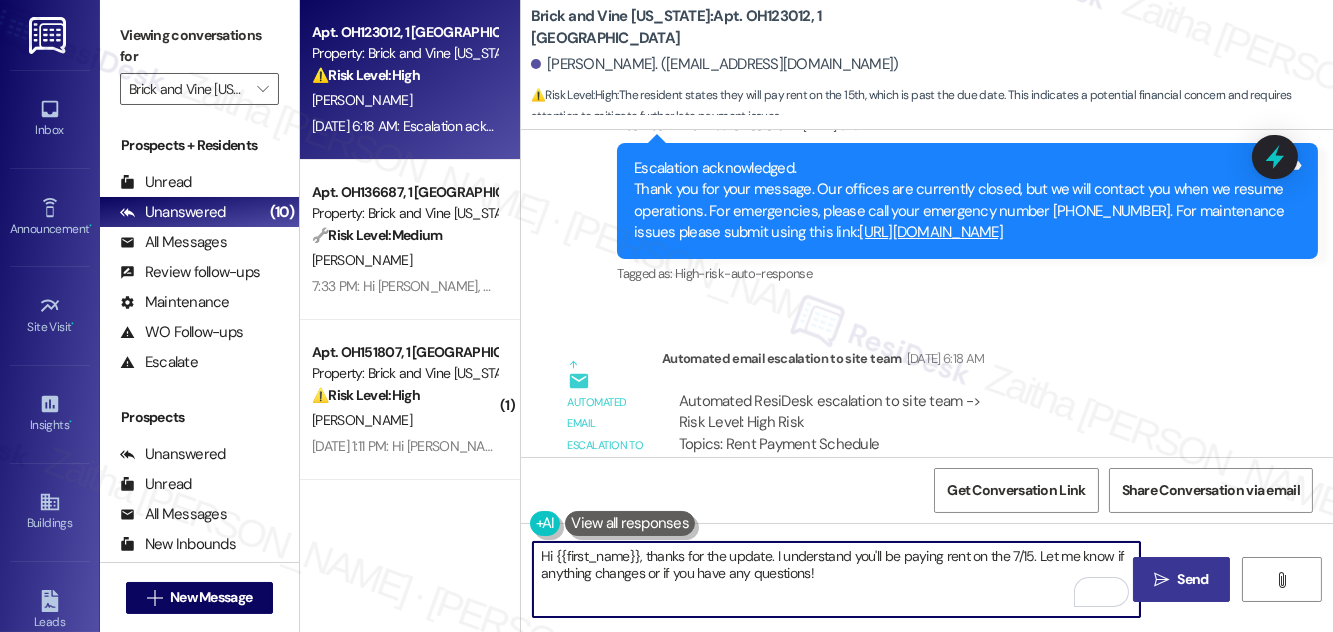 click on "Send" at bounding box center [1193, 579] 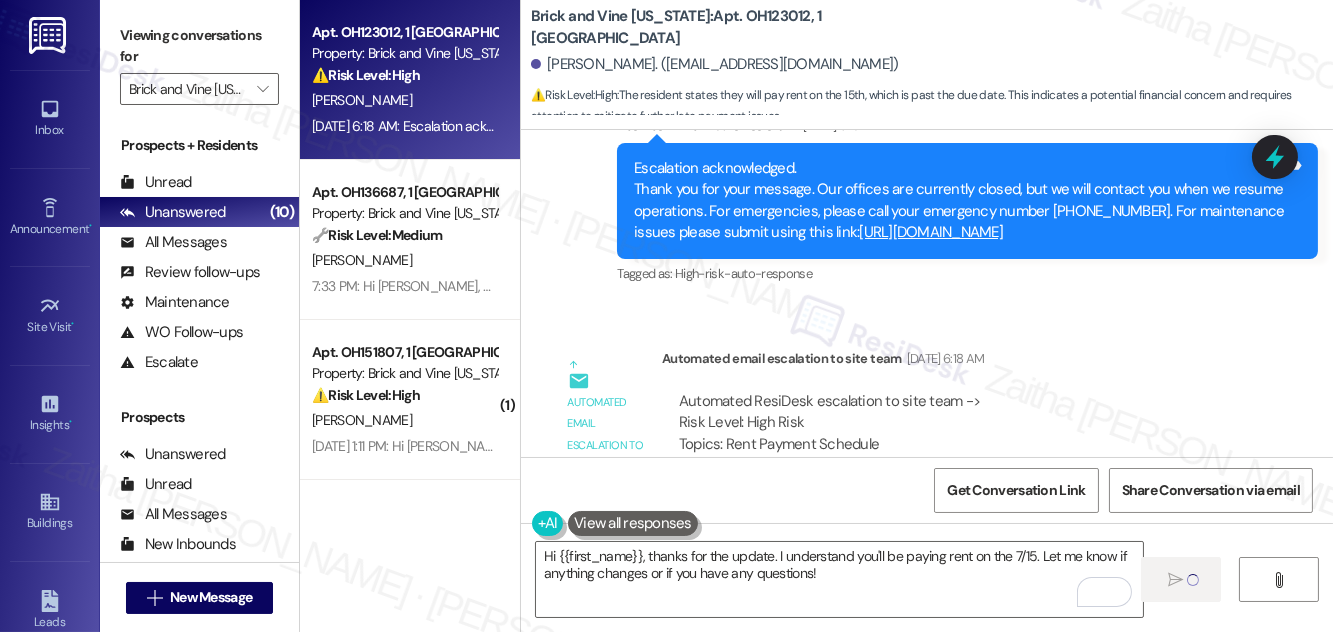 type 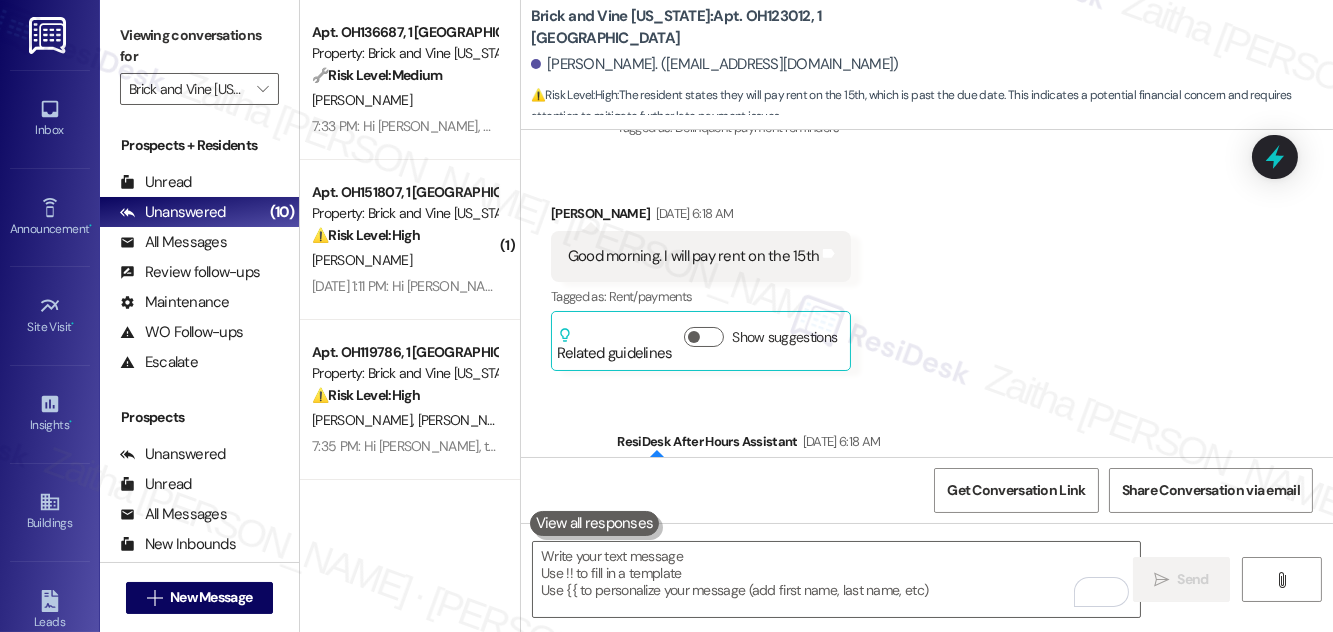 scroll, scrollTop: 12194, scrollLeft: 0, axis: vertical 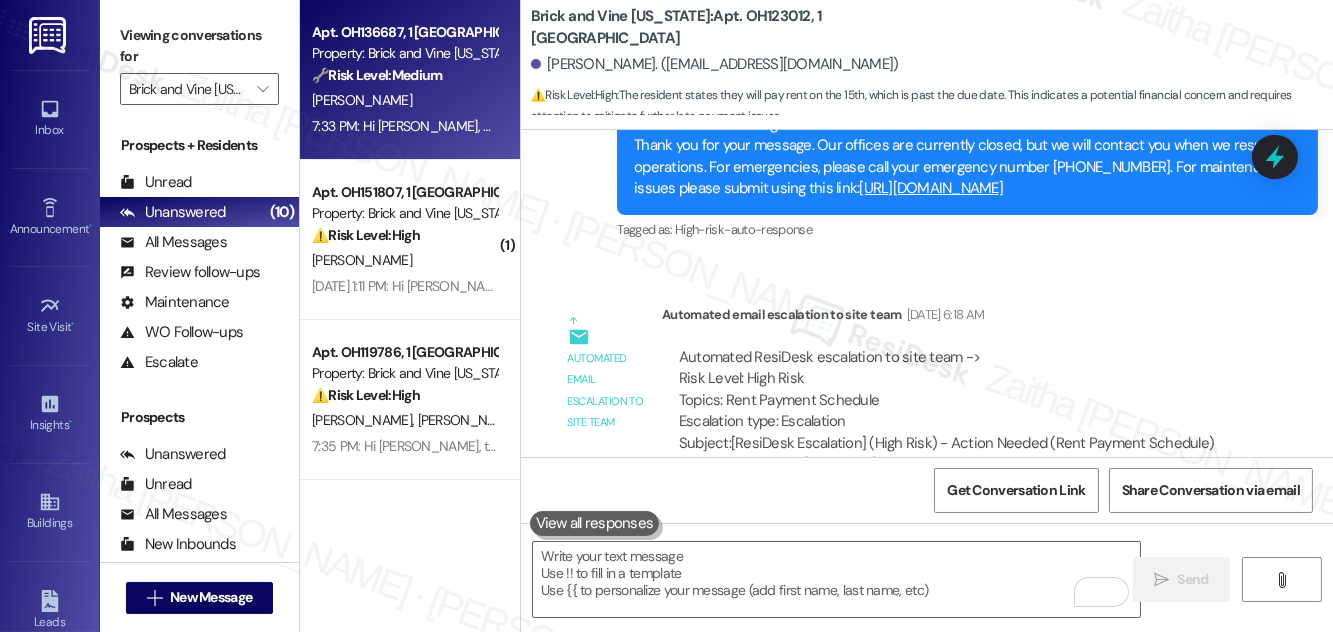 click on "A. Bivens" at bounding box center (404, 100) 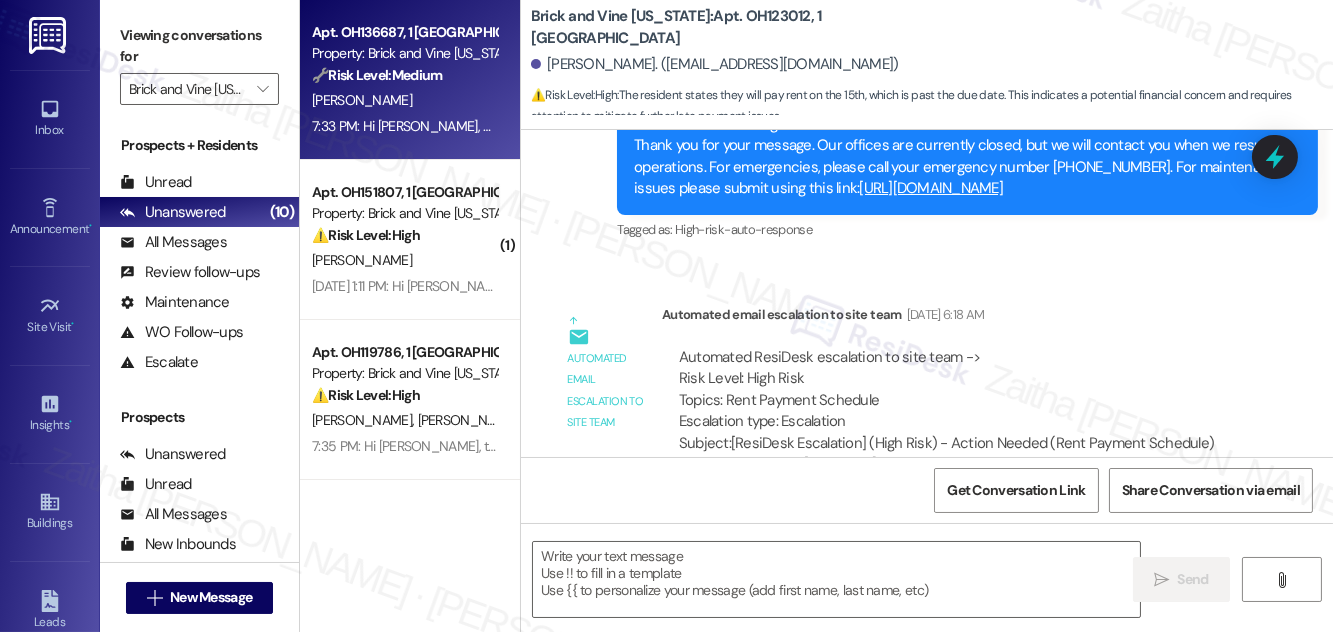 type on "Fetching suggested responses. Please feel free to read through the conversation in the meantime." 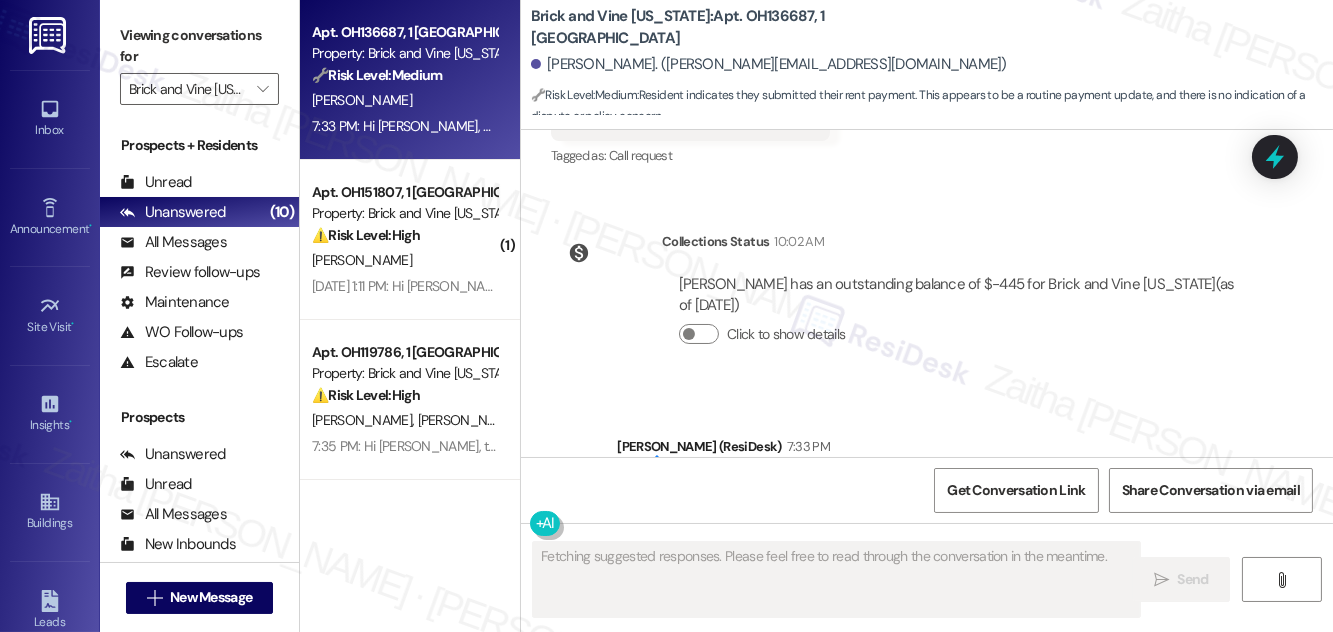 scroll, scrollTop: 15869, scrollLeft: 0, axis: vertical 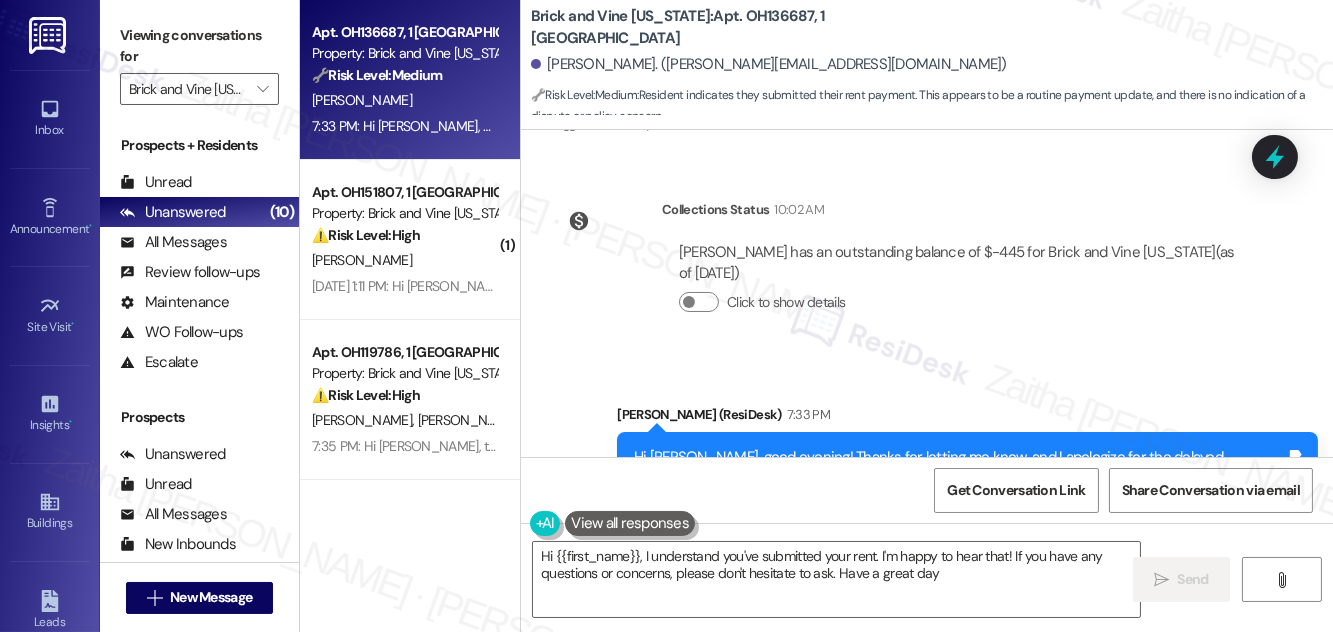 type on "Hi {{first_name}}, I understand you've submitted your rent. I'm happy to hear that! If you have any questions or concerns, please don't hesitate to ask. Have a great day!" 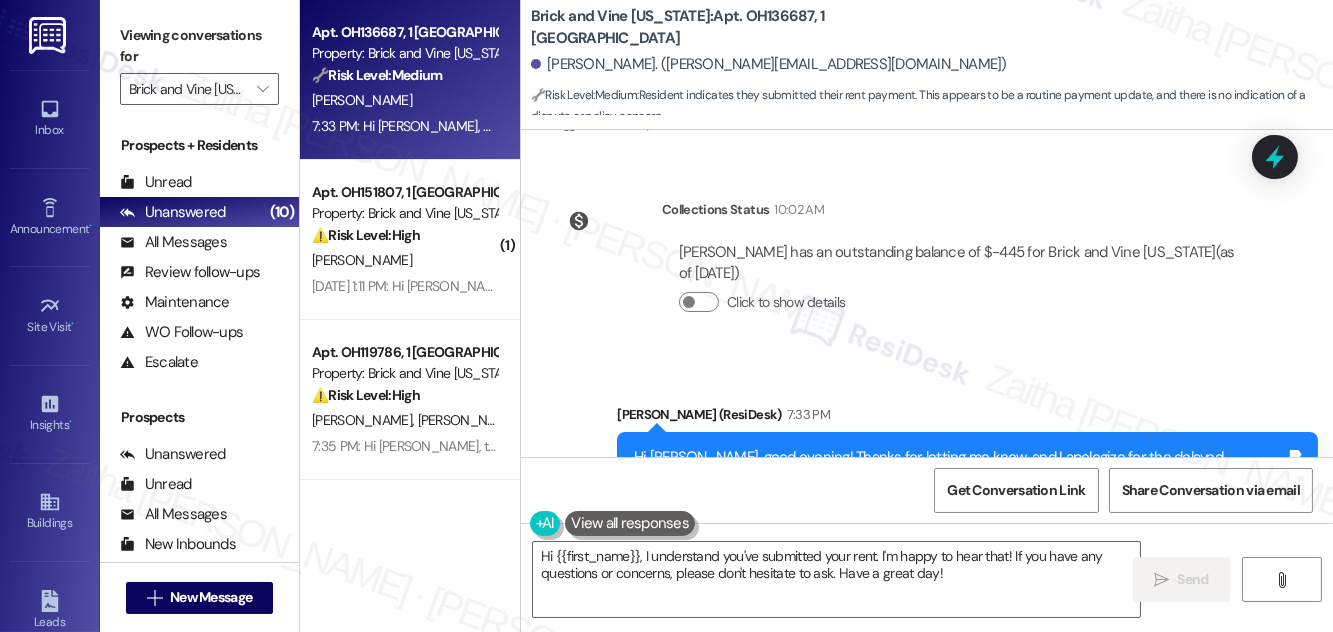 scroll, scrollTop: 15778, scrollLeft: 0, axis: vertical 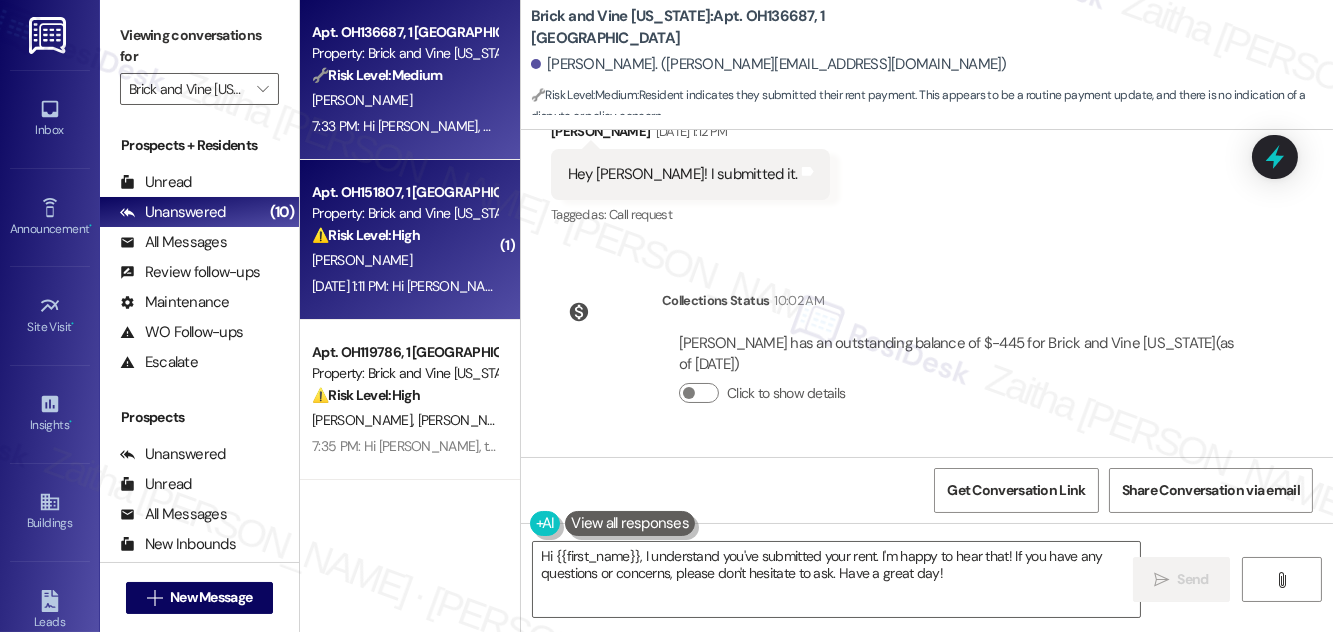 click on "⚠️  Risk Level:  High The resident is having trouble paying rent due to issues with payment plan availability and the rent not posting in the system. This involves financial concerns and requires urgent attention to resolve the payment issue." at bounding box center [404, 235] 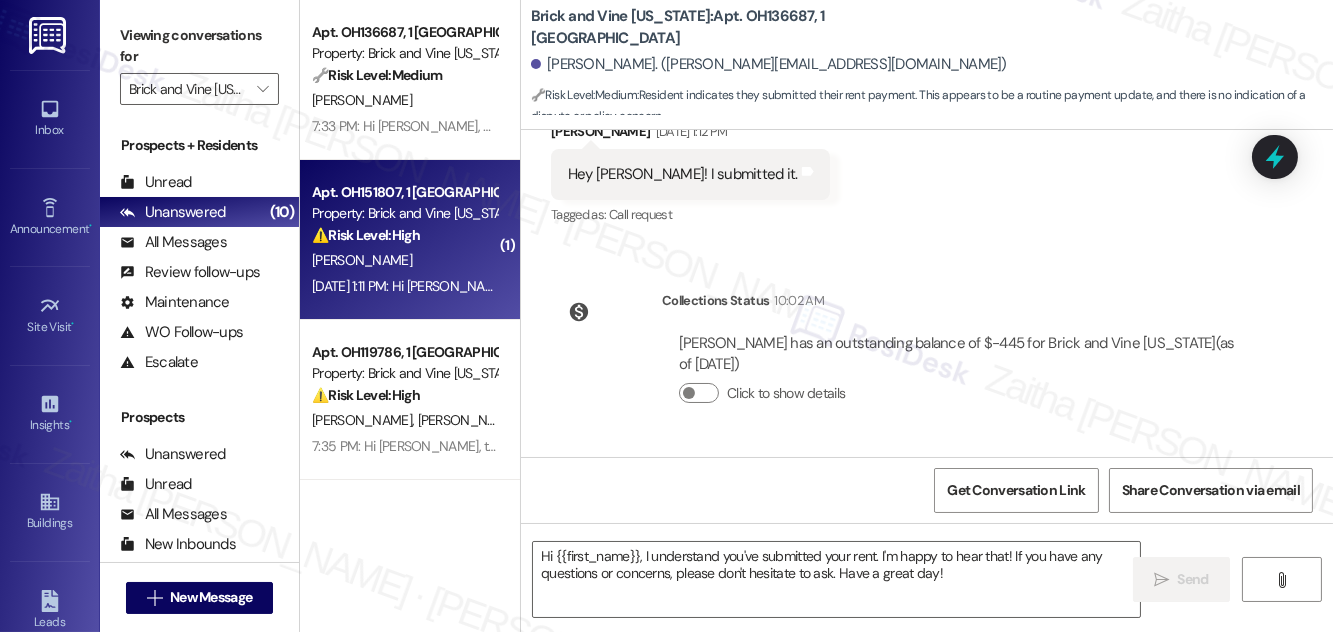type on "Fetching suggested responses. Please feel free to read through the conversation in the meantime." 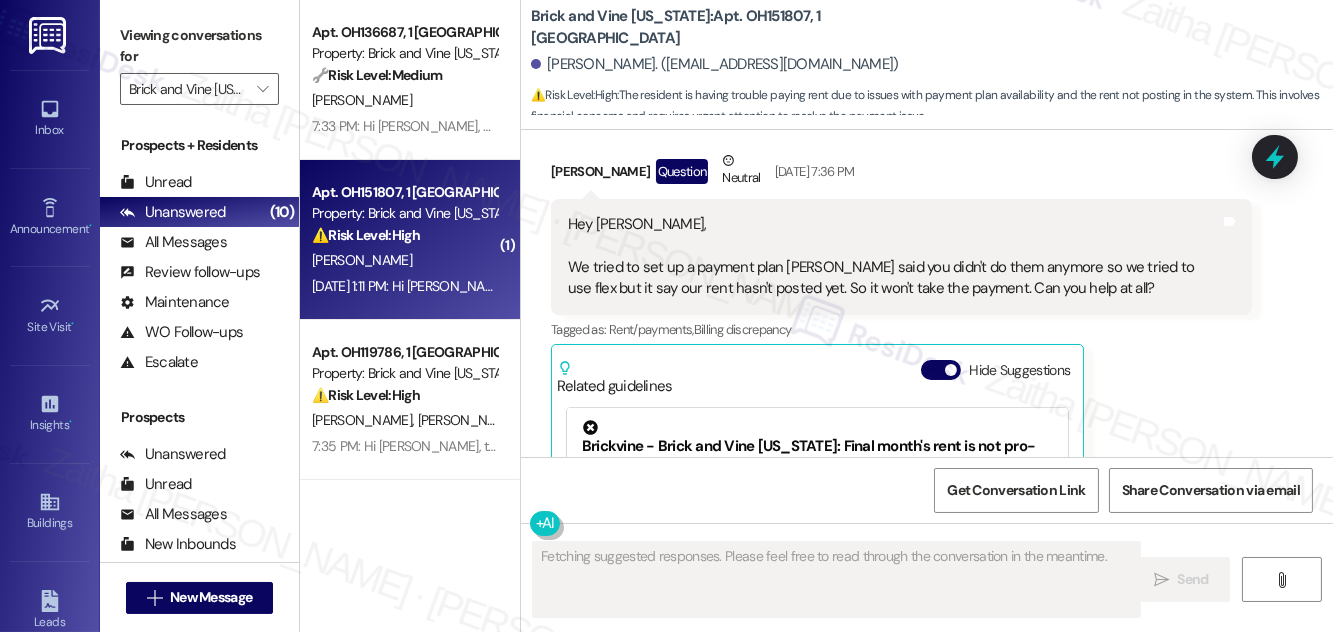 scroll, scrollTop: 2639, scrollLeft: 0, axis: vertical 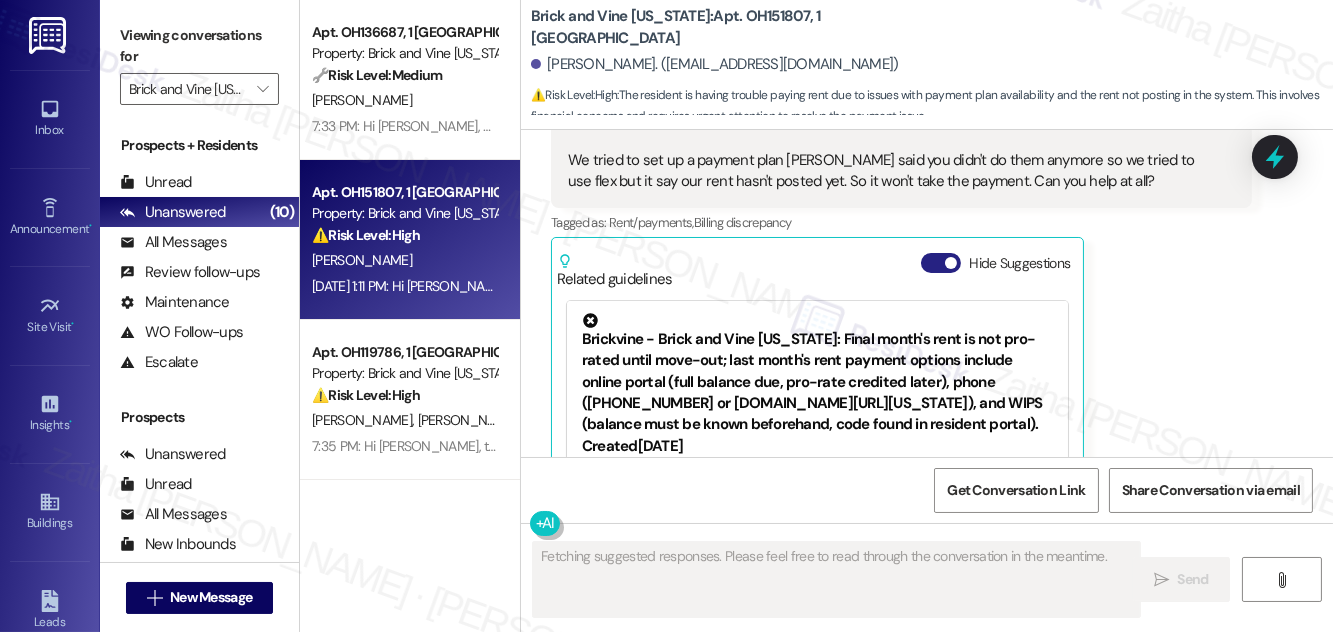 click on "Hide Suggestions" at bounding box center (941, 263) 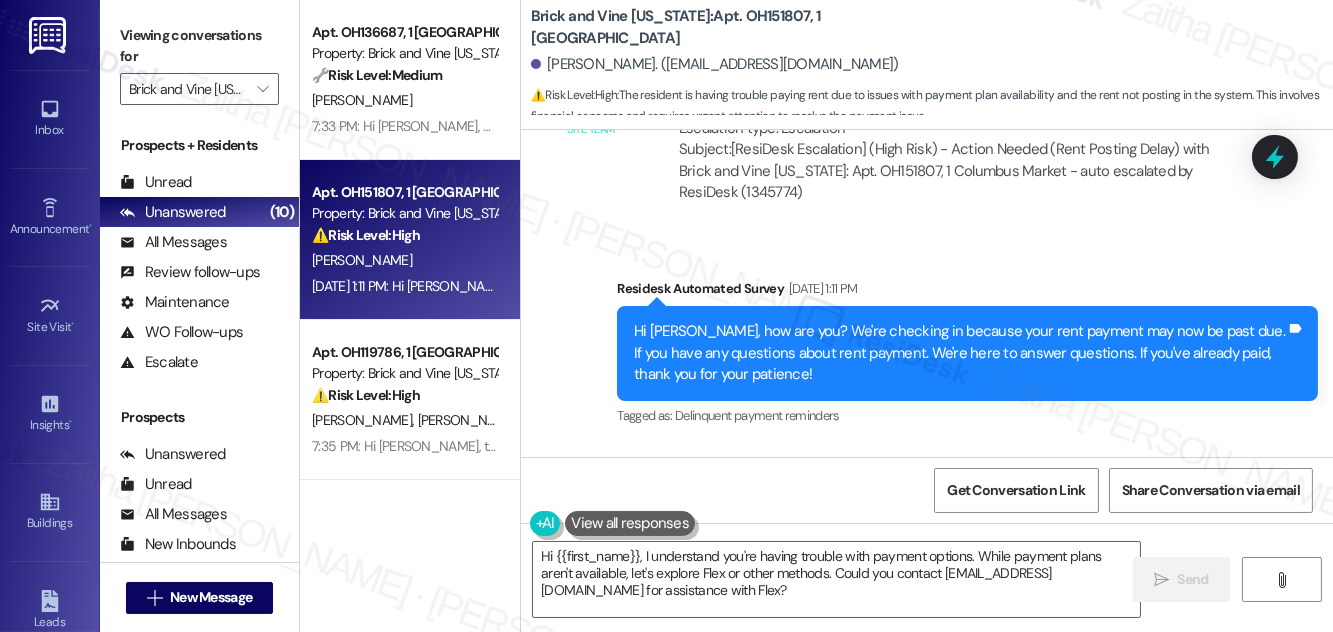 scroll, scrollTop: 3305, scrollLeft: 0, axis: vertical 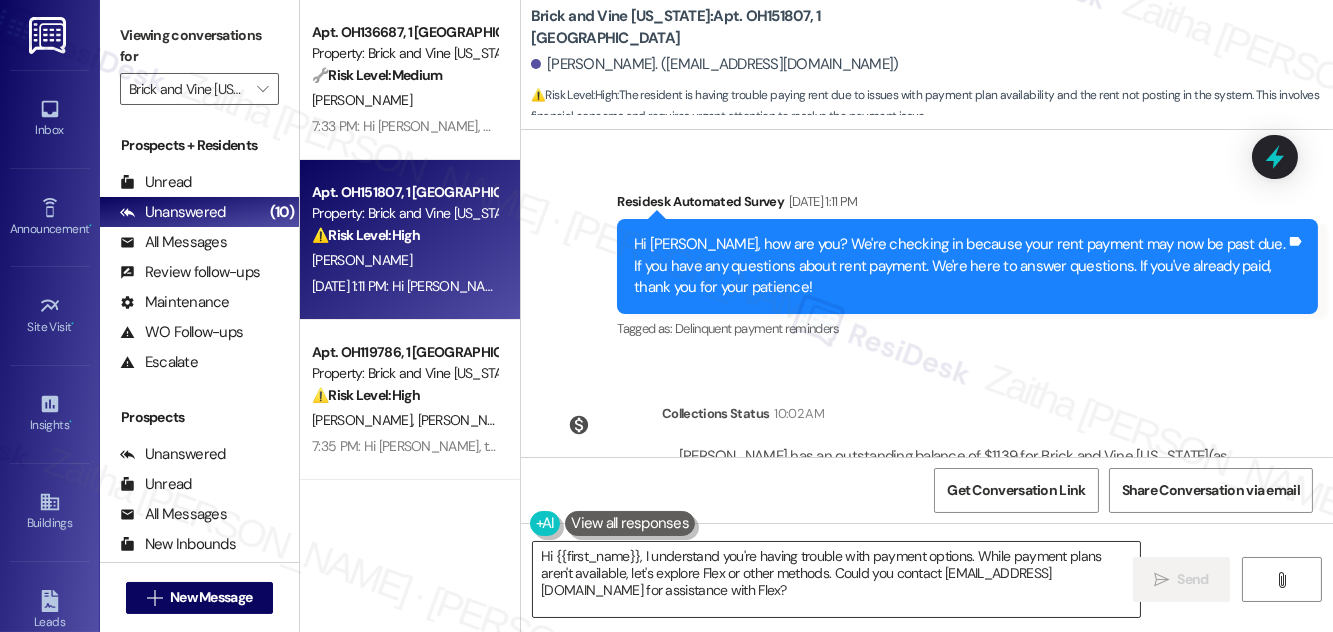 click on "Hi {{first_name}}, I understand you're having trouble with payment options. While payment plans aren't available, let's explore Flex or other methods. Could you contact support@brickvine.com for assistance with Flex?" at bounding box center (836, 579) 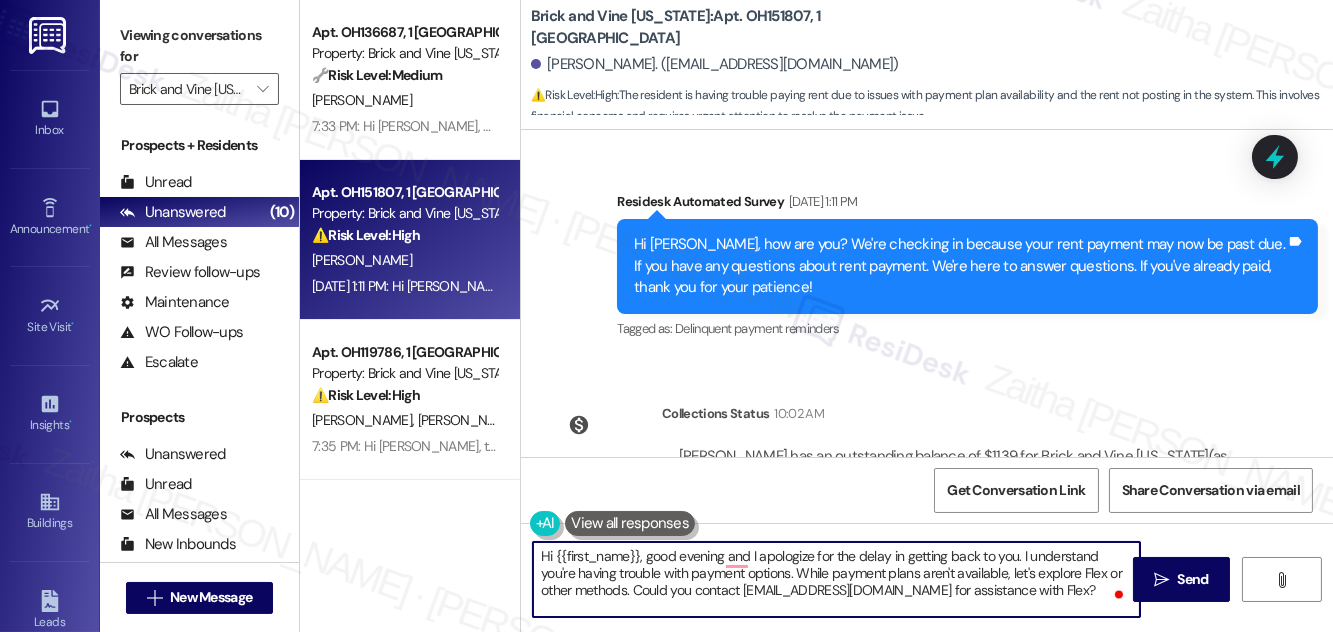 click on "Hi {{first_name}}, good evening and I apologize for the delay in getting back to you. I understand you're having trouble with payment options. While payment plans aren't available, let's explore Flex or other methods. Could you contact support@brickvine.com for assistance with Flex?" at bounding box center (836, 579) 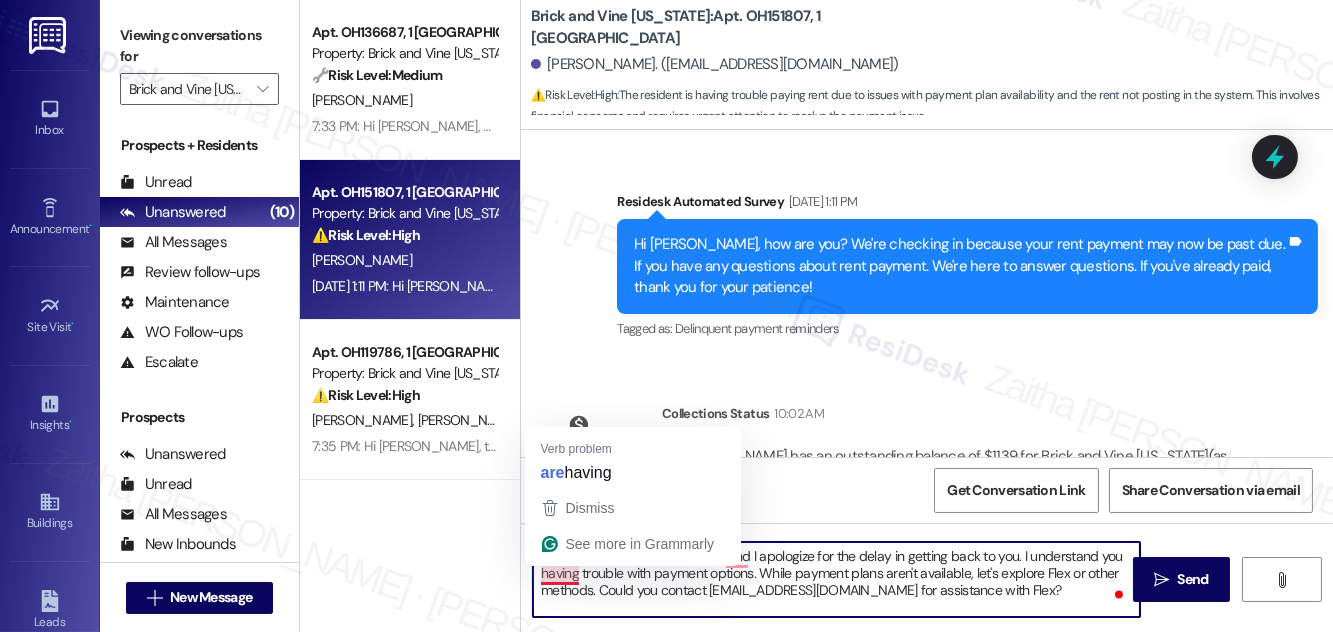 click on "Hi {{first_name}}, good evening and I apologize for the delay in getting back to you. I understand you having trouble with payment options. While payment plans aren't available, let's explore Flex or other methods. Could you contact support@brickvine.com for assistance with Flex?" at bounding box center (836, 579) 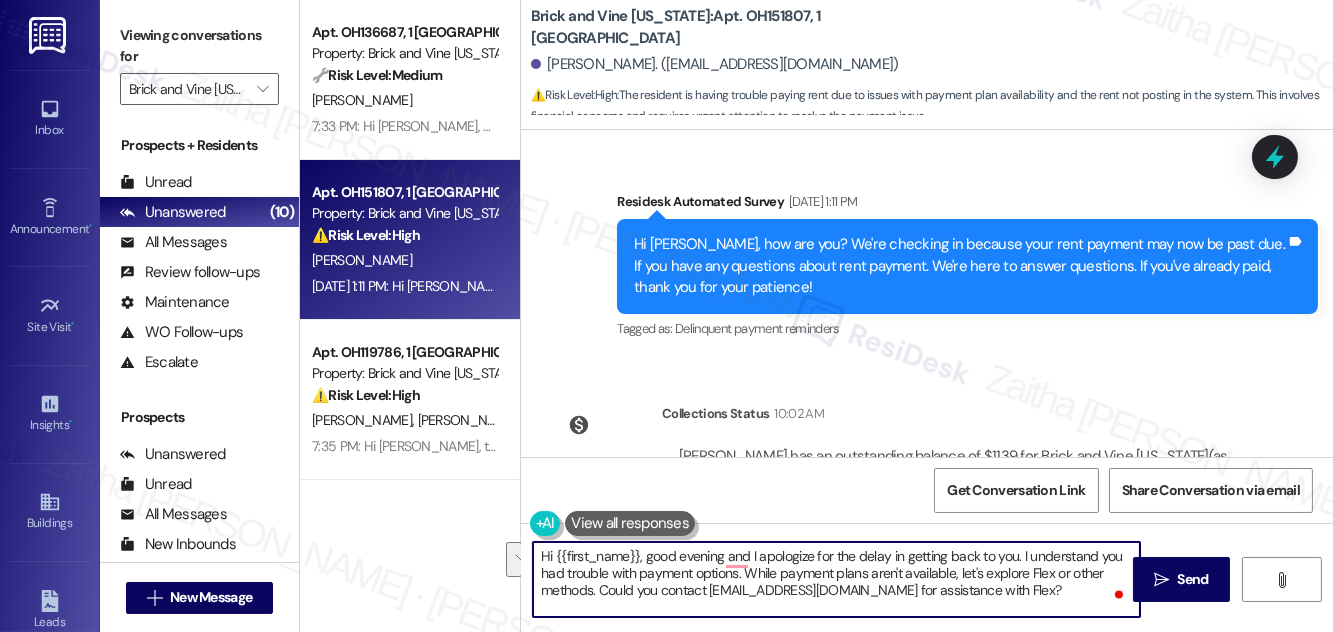 drag, startPoint x: 741, startPoint y: 570, endPoint x: 1002, endPoint y: 588, distance: 261.61996 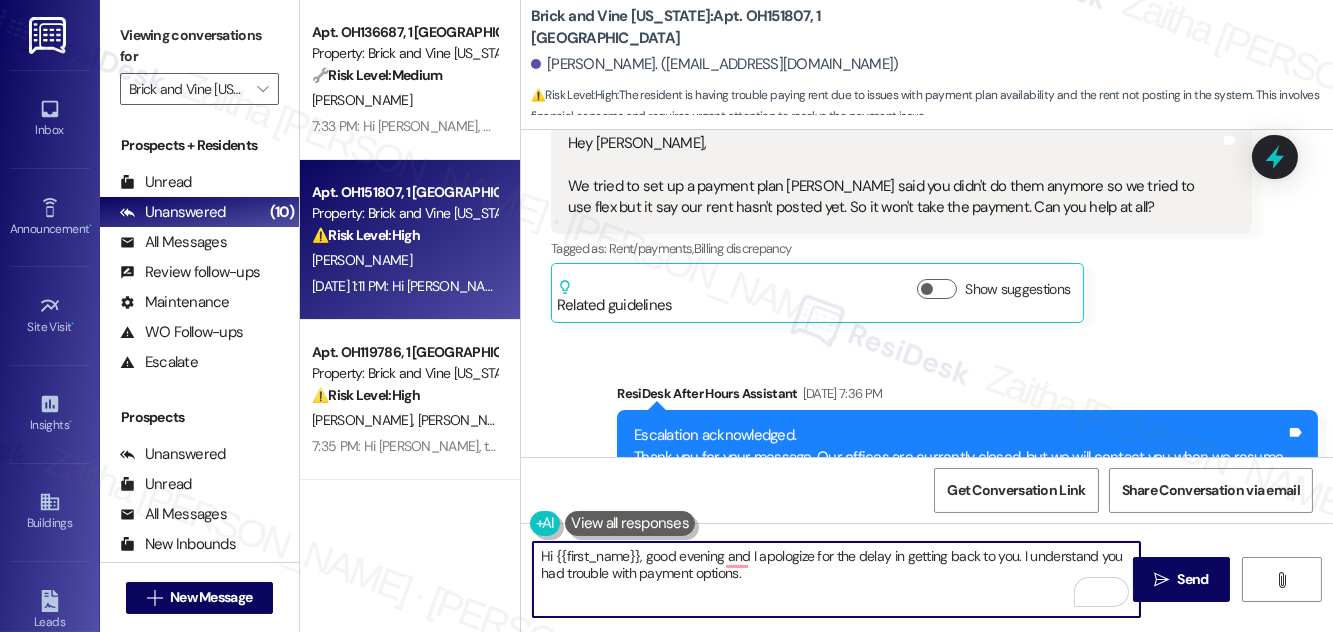 scroll, scrollTop: 2396, scrollLeft: 0, axis: vertical 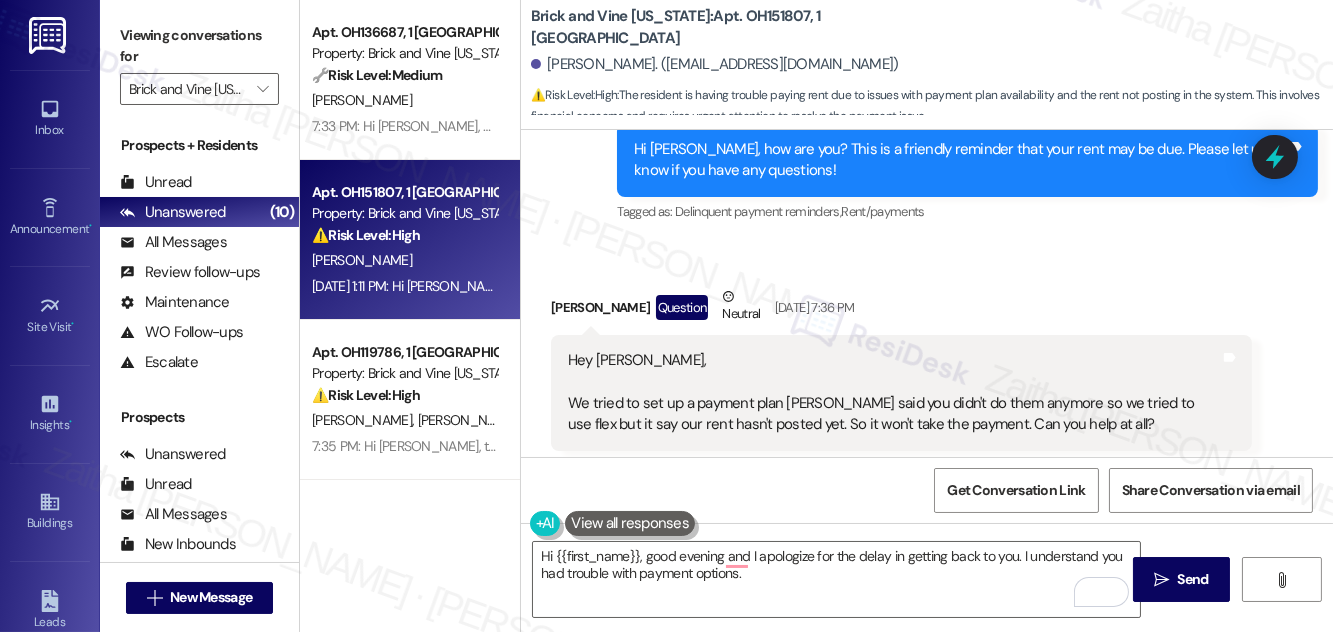 click on "Show suggestions" at bounding box center (937, 506) 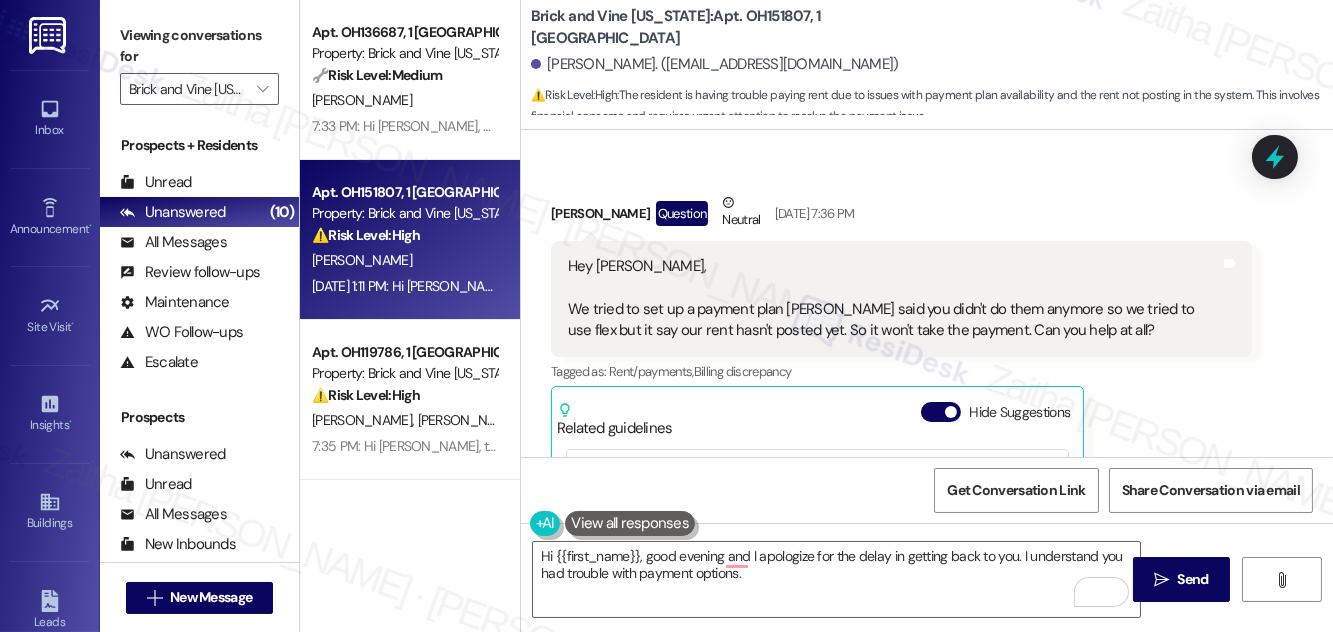 scroll, scrollTop: 2578, scrollLeft: 0, axis: vertical 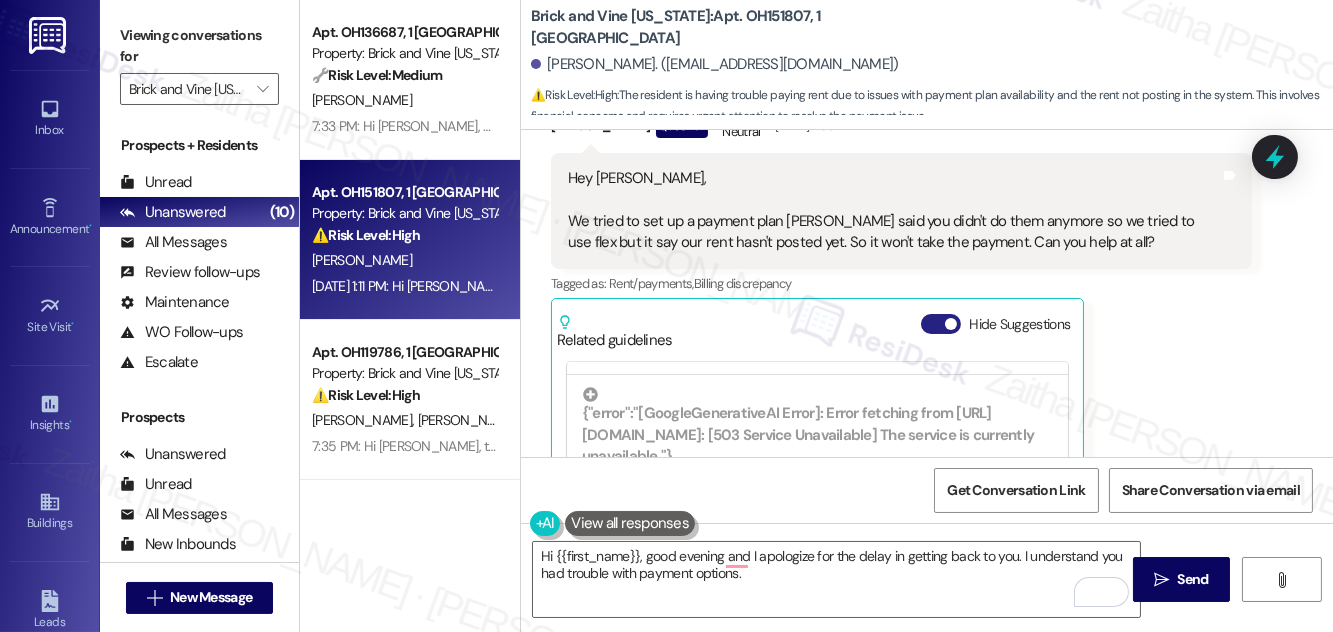 click on "Hide Suggestions" at bounding box center [941, 324] 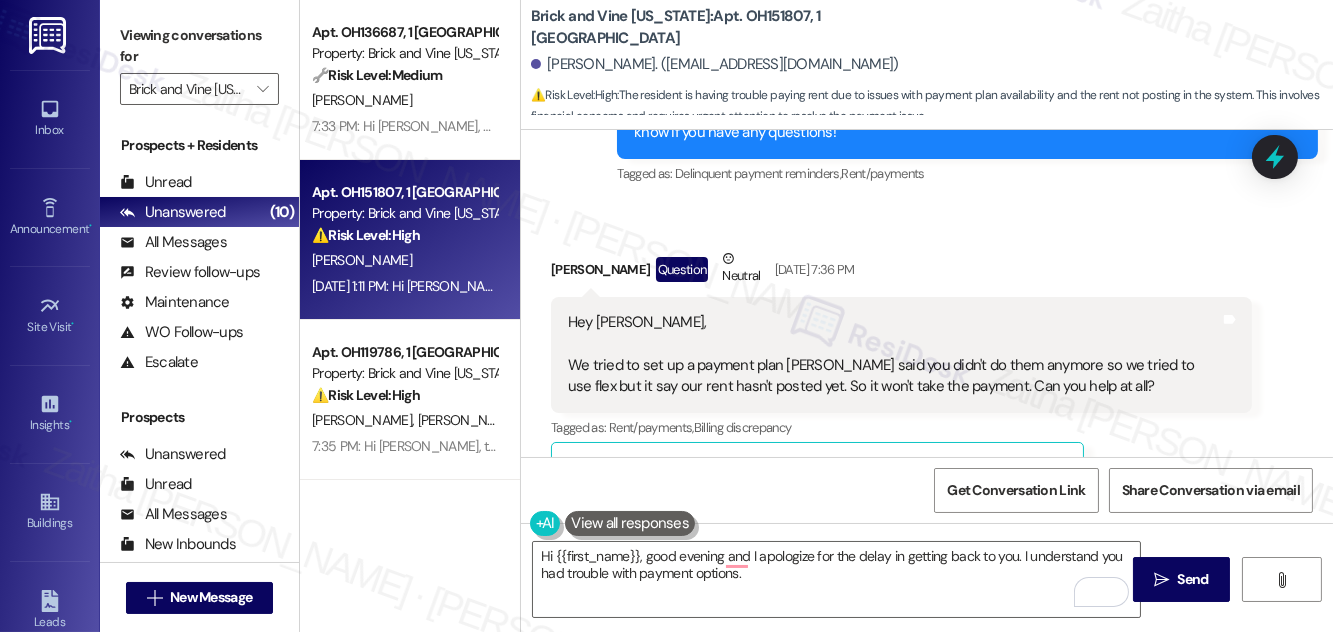 scroll, scrollTop: 2396, scrollLeft: 0, axis: vertical 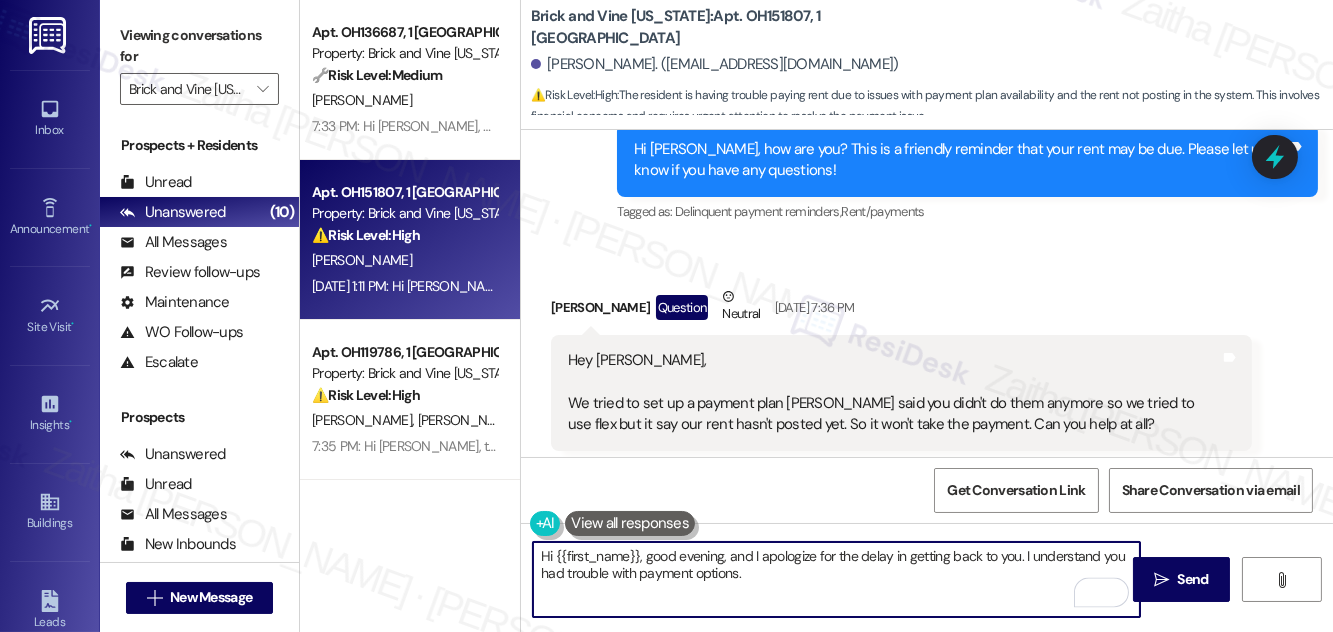 click on "Hi {{first_name}}, good evening, and I apologize for the delay in getting back to you. I understand you had trouble with payment options." at bounding box center [836, 579] 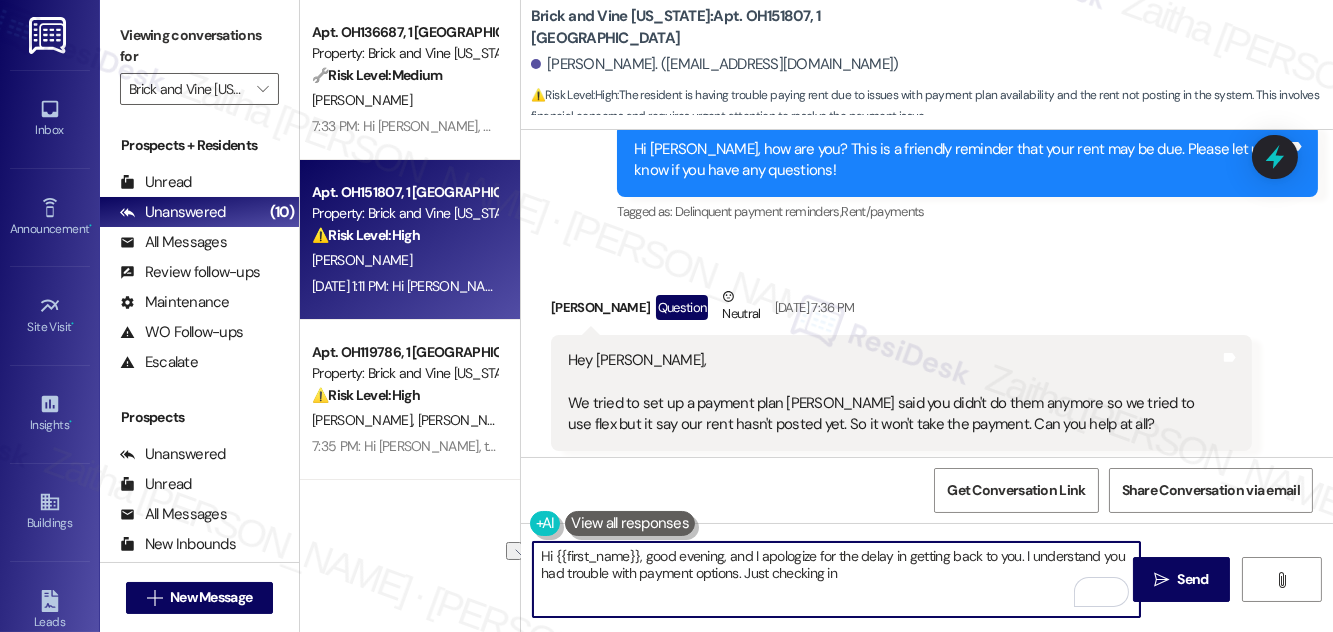 drag, startPoint x: 768, startPoint y: 572, endPoint x: 845, endPoint y: 567, distance: 77.16217 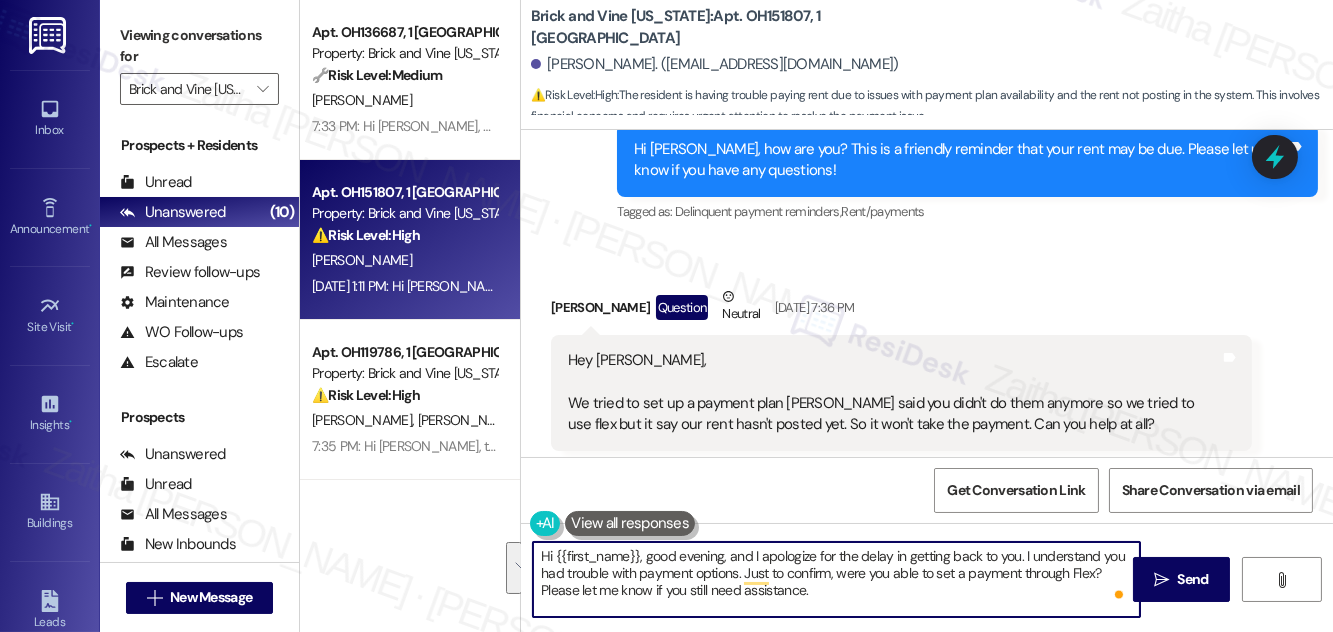 drag, startPoint x: 538, startPoint y: 560, endPoint x: 874, endPoint y: 592, distance: 337.52036 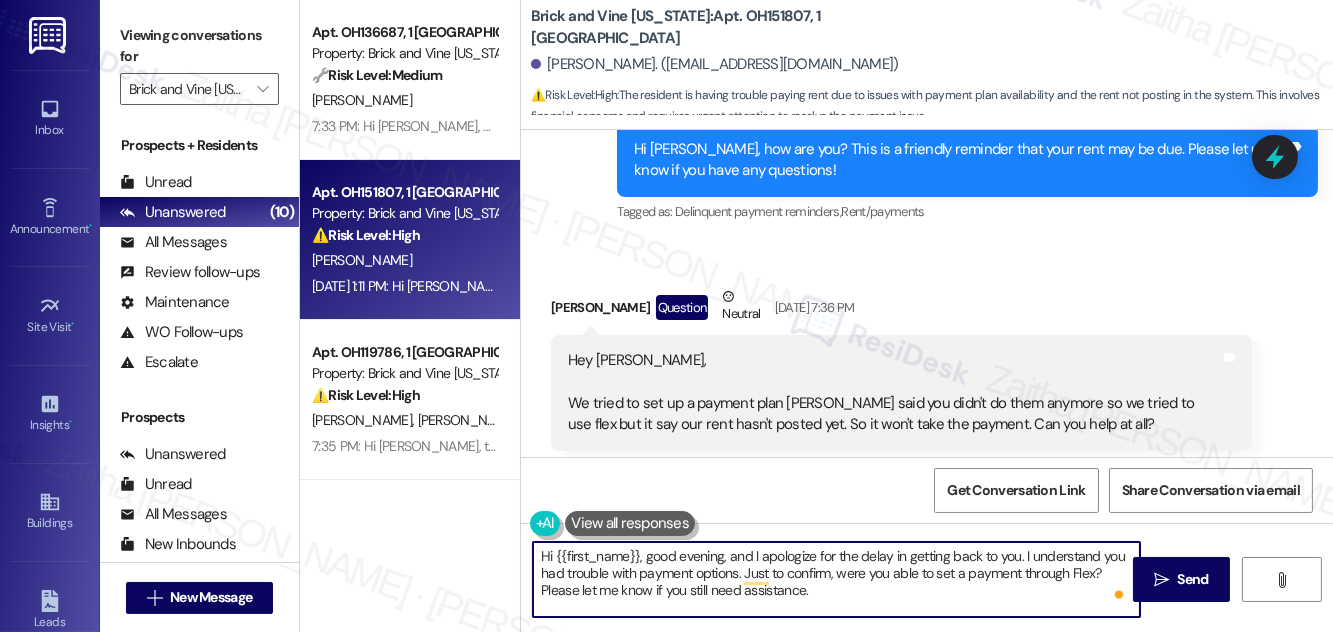 click on "Hi {{first_name}}, good evening, and I apologize for the delay in getting back to you. I understand you had trouble with payment options. Just to confirm, were you able to set a payment through Flex? Please let me know if you still need assistance." at bounding box center (836, 579) 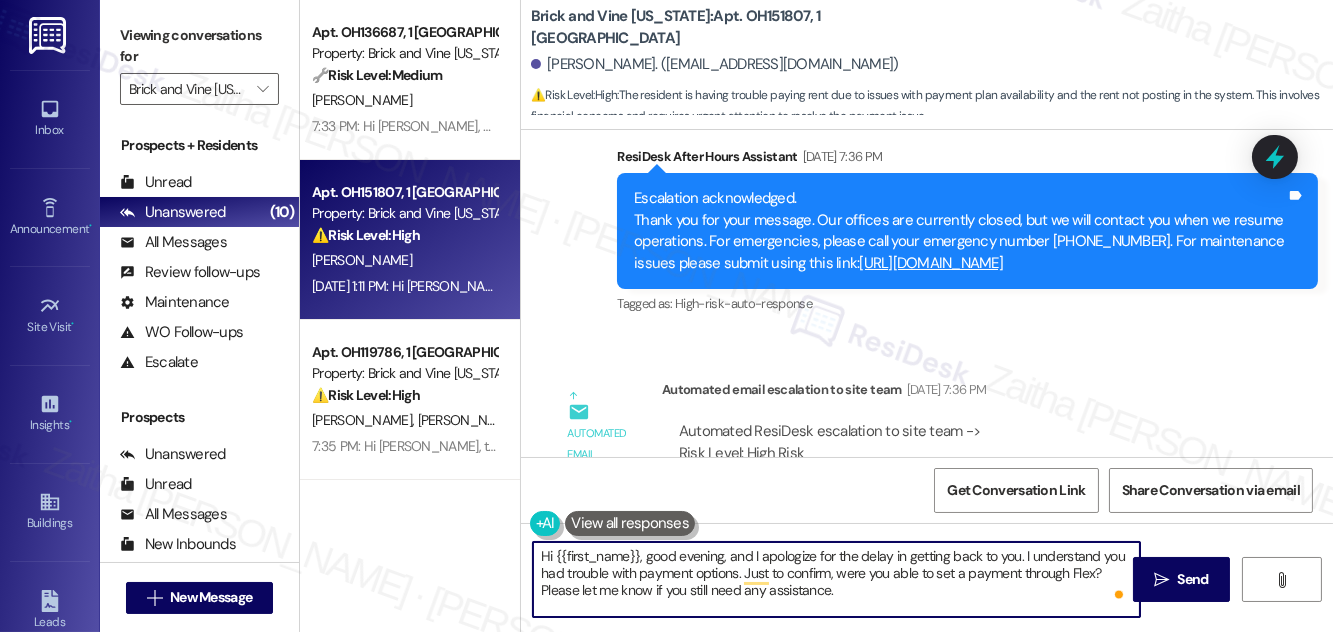 scroll, scrollTop: 3305, scrollLeft: 0, axis: vertical 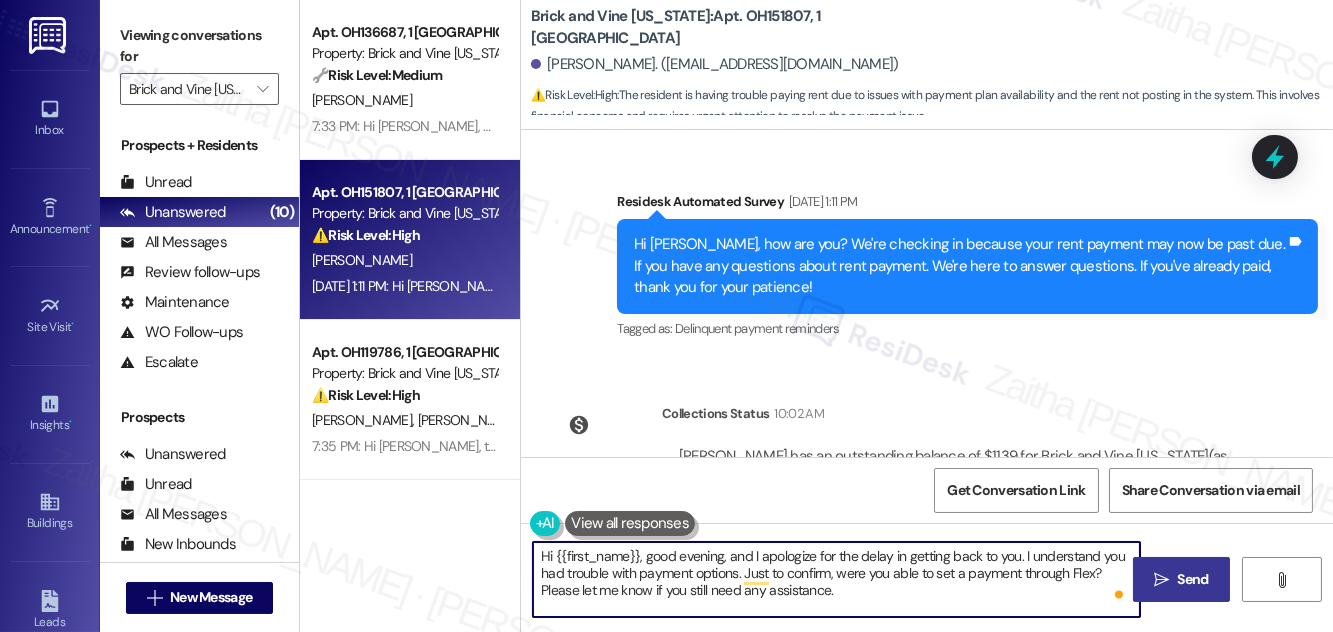 type on "Hi {{first_name}}, good evening, and I apologize for the delay in getting back to you. I understand you had trouble with payment options. Just to confirm, were you able to set a payment through Flex? Please let me know if you still need any assistance." 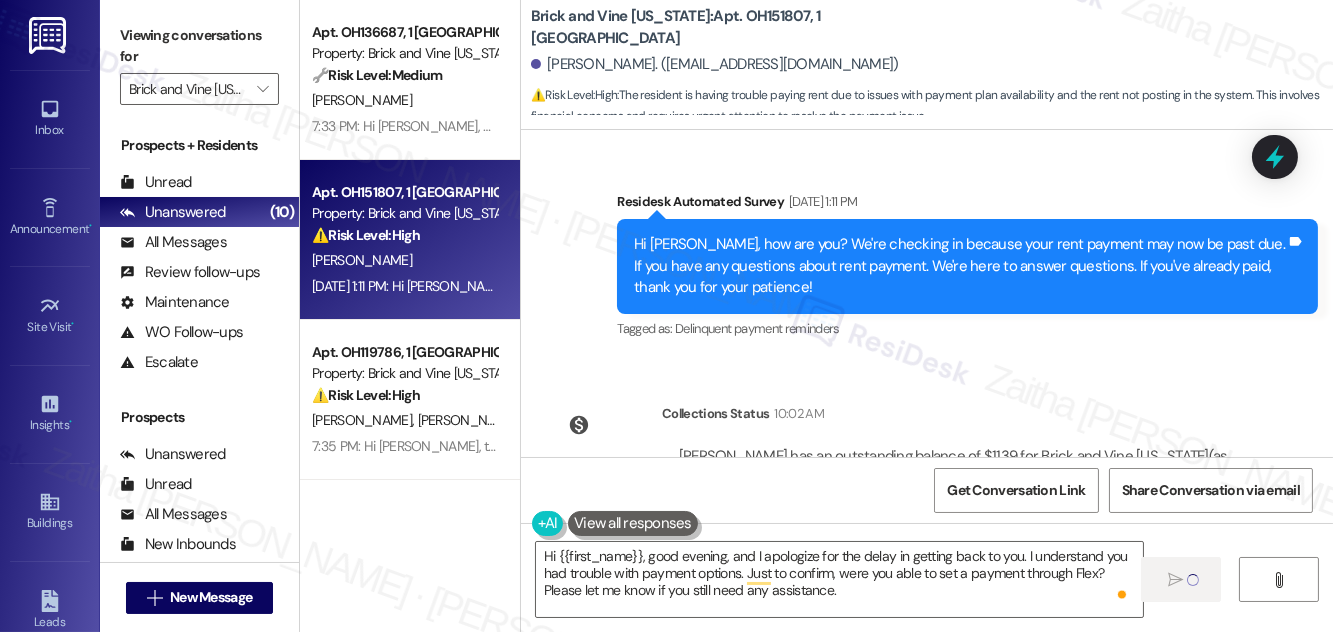 type 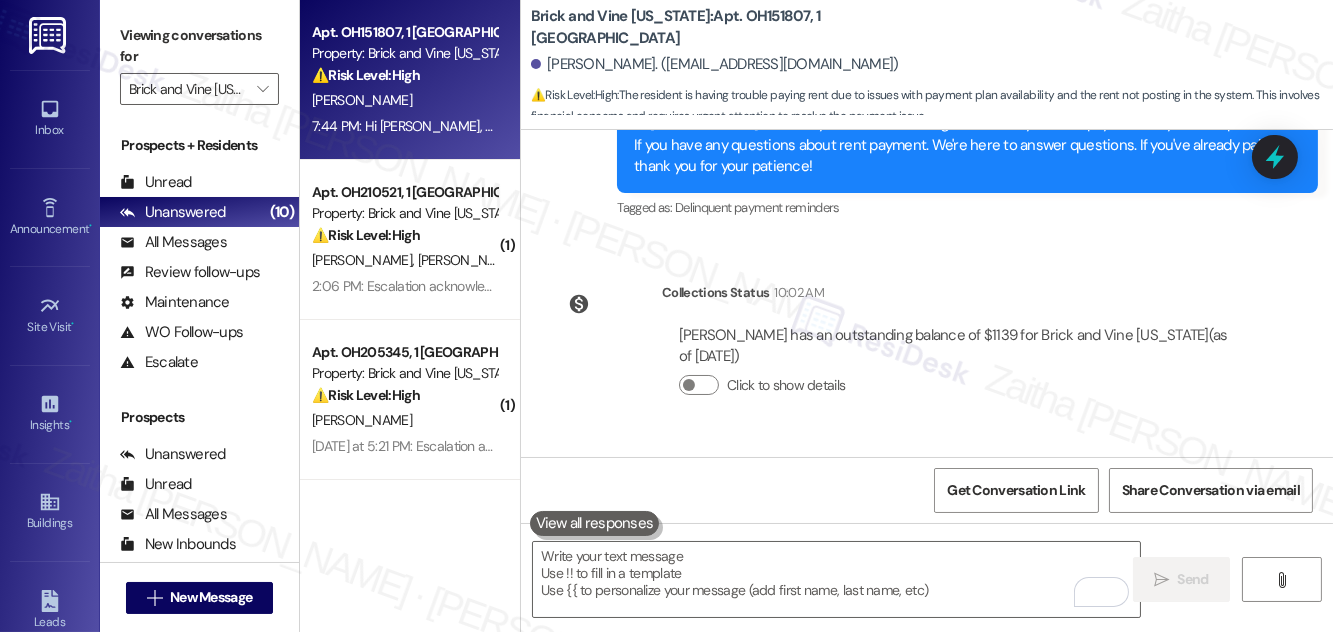 scroll, scrollTop: 3487, scrollLeft: 0, axis: vertical 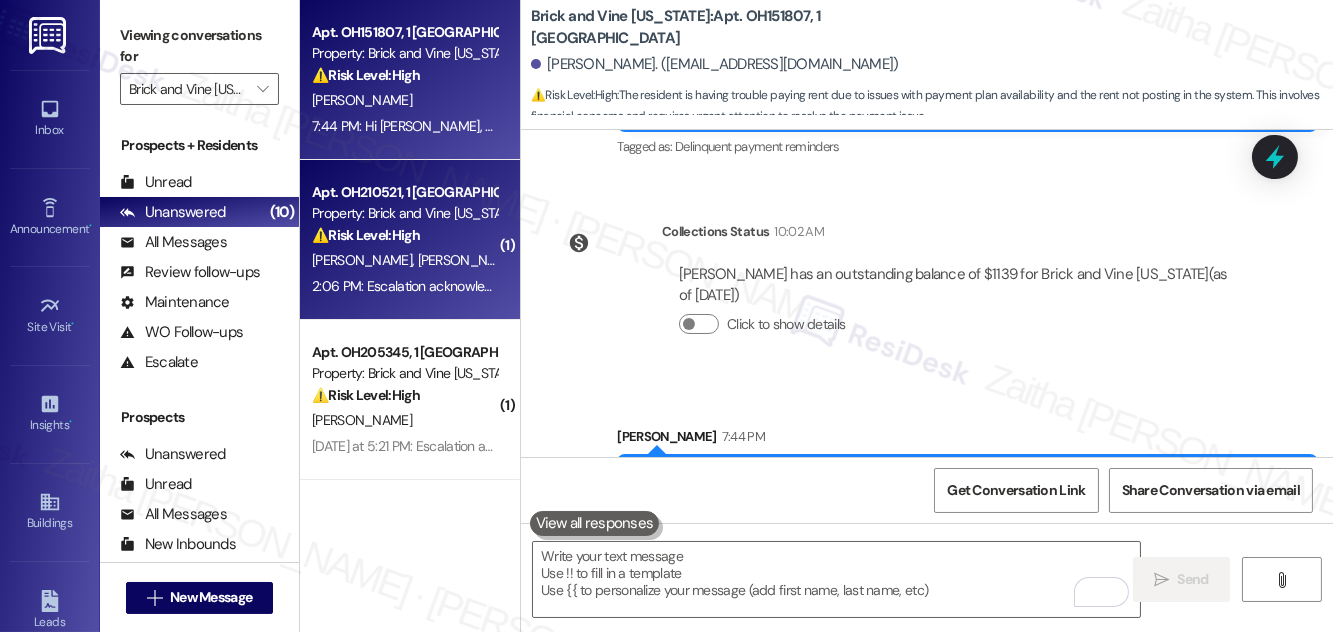 click on "⚠️  Risk Level:  High The resident reports being stung by a wasp inside their home, indicating a potential health and safety issue that requires urgent attention. The presence of wasps inside the home also suggests a potential entry point that needs to be addressed." at bounding box center [404, 235] 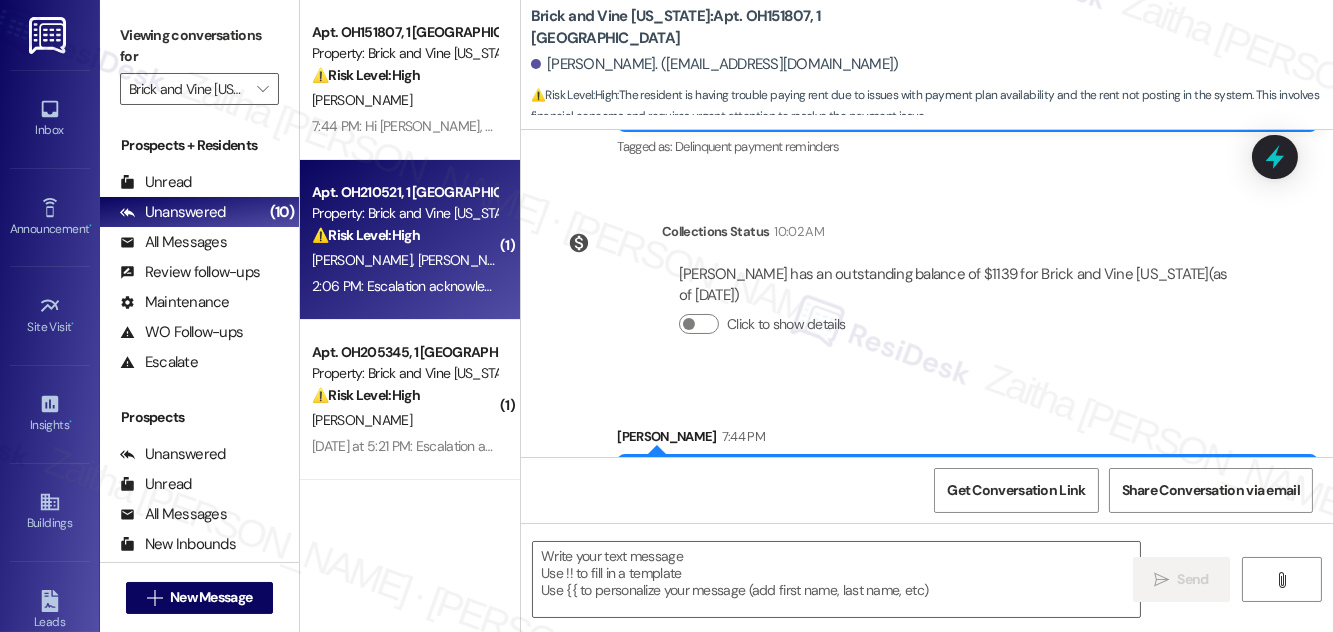 type on "Fetching suggested responses. Please feel free to read through the conversation in the meantime." 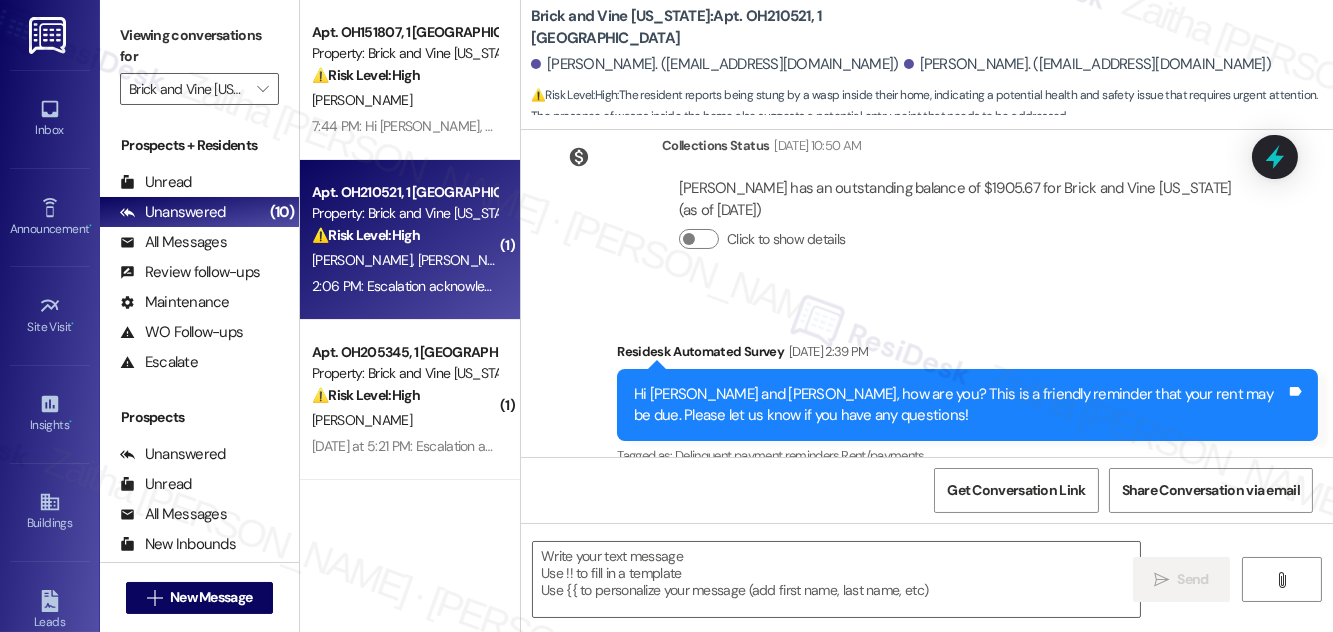 scroll, scrollTop: 5270, scrollLeft: 0, axis: vertical 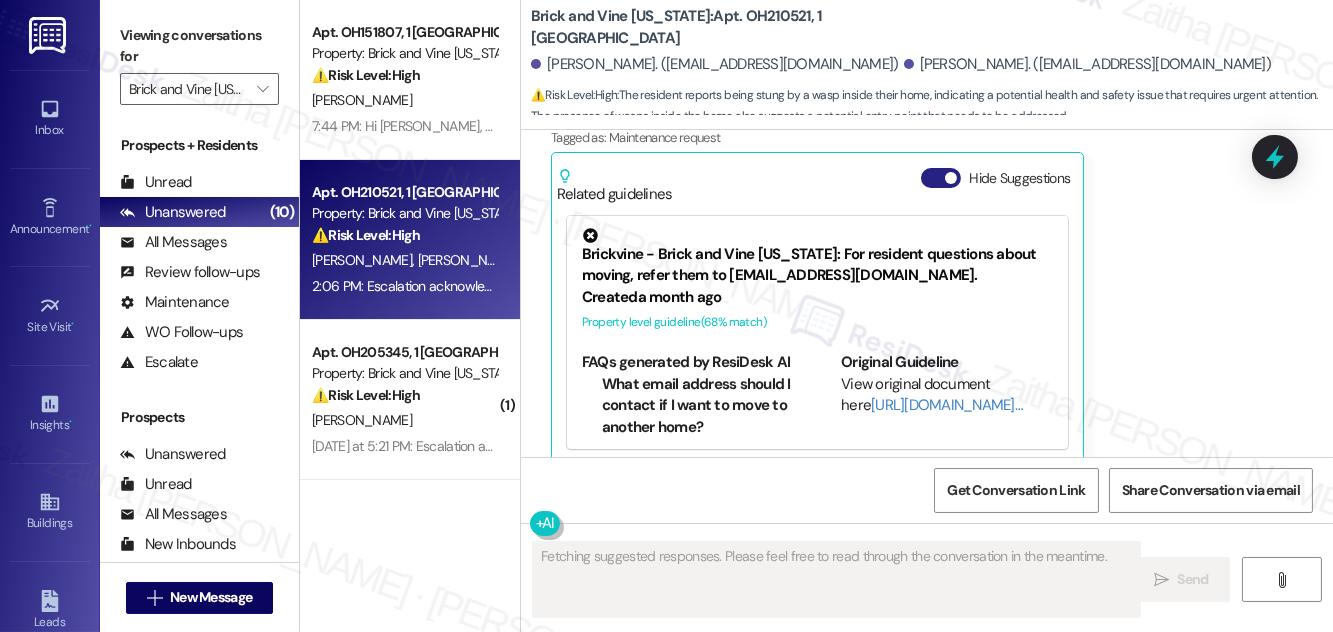 click on "Hide Suggestions" at bounding box center [941, 178] 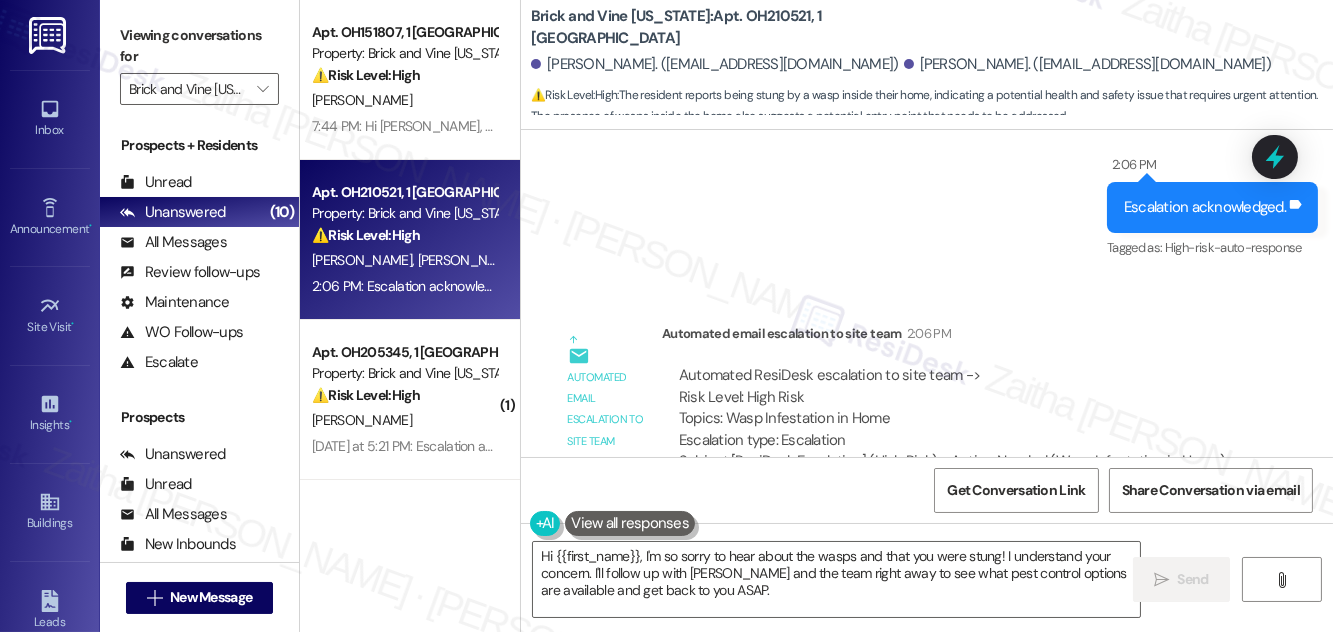 scroll, scrollTop: 5455, scrollLeft: 0, axis: vertical 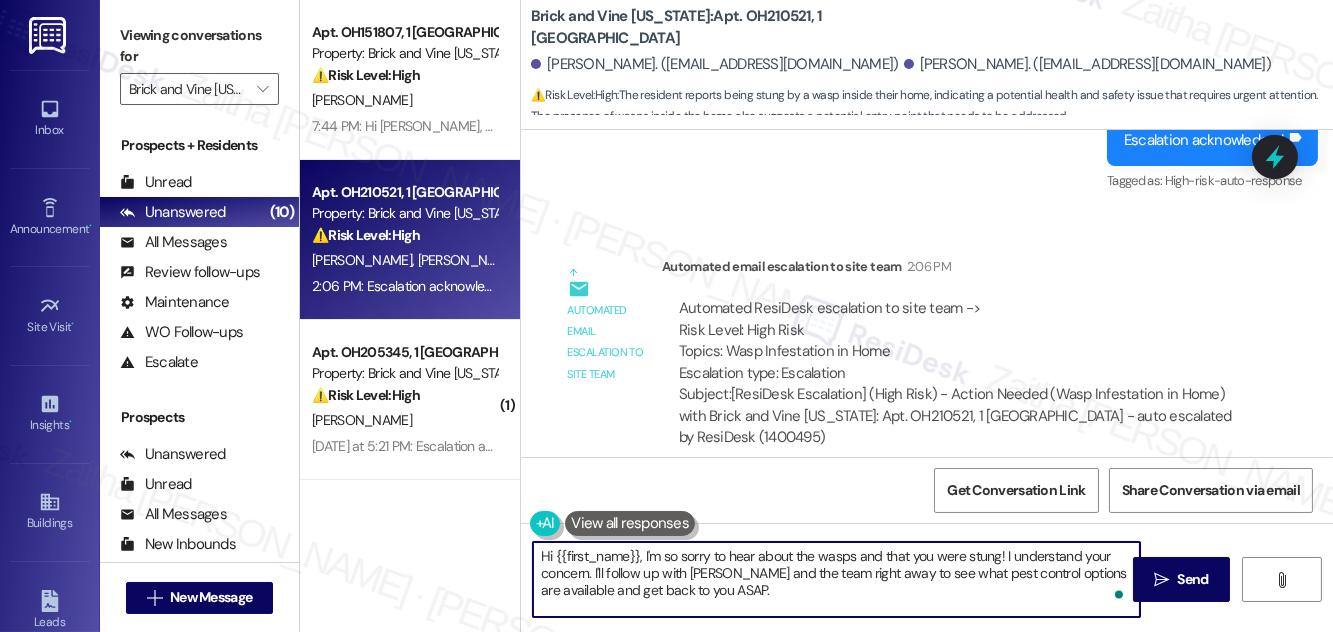 drag, startPoint x: 592, startPoint y: 572, endPoint x: 699, endPoint y: 586, distance: 107.912 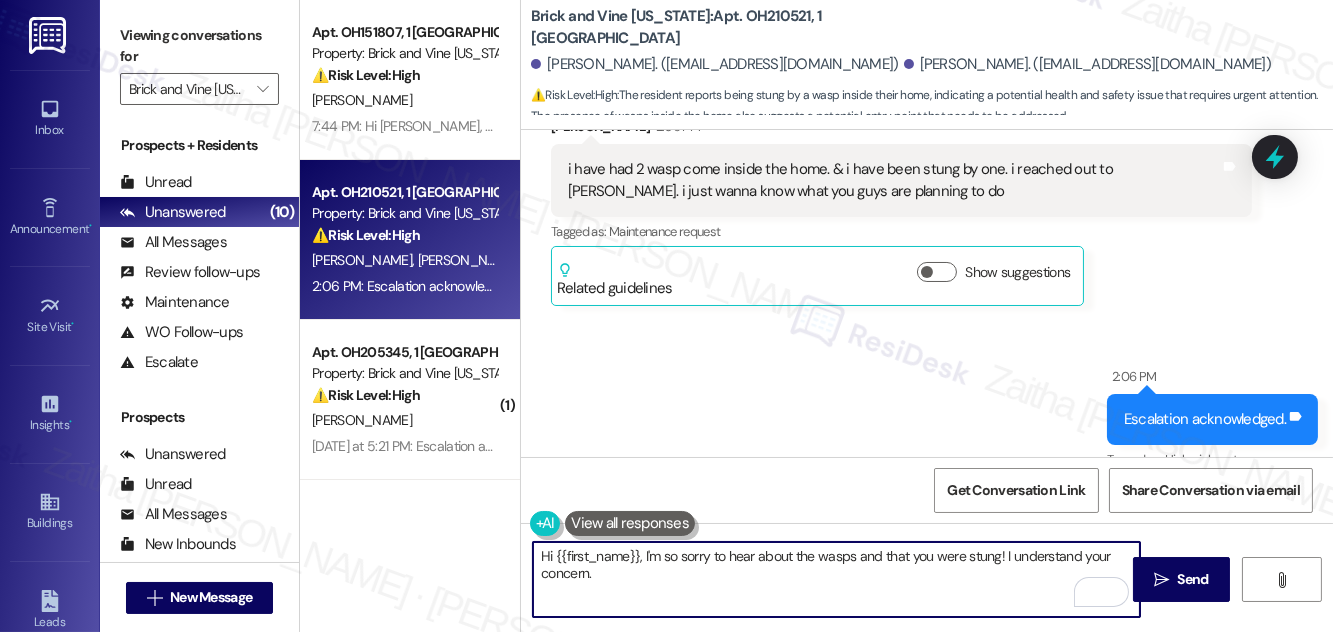 scroll, scrollTop: 5091, scrollLeft: 0, axis: vertical 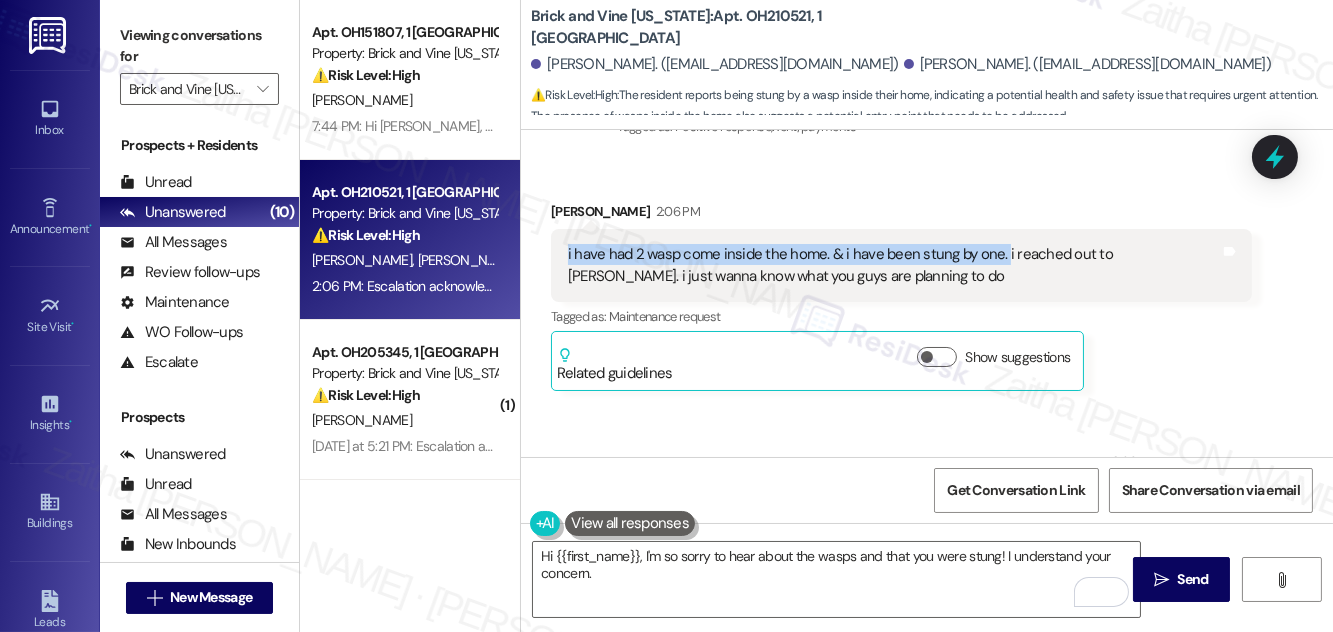 drag, startPoint x: 562, startPoint y: 229, endPoint x: 997, endPoint y: 235, distance: 435.04138 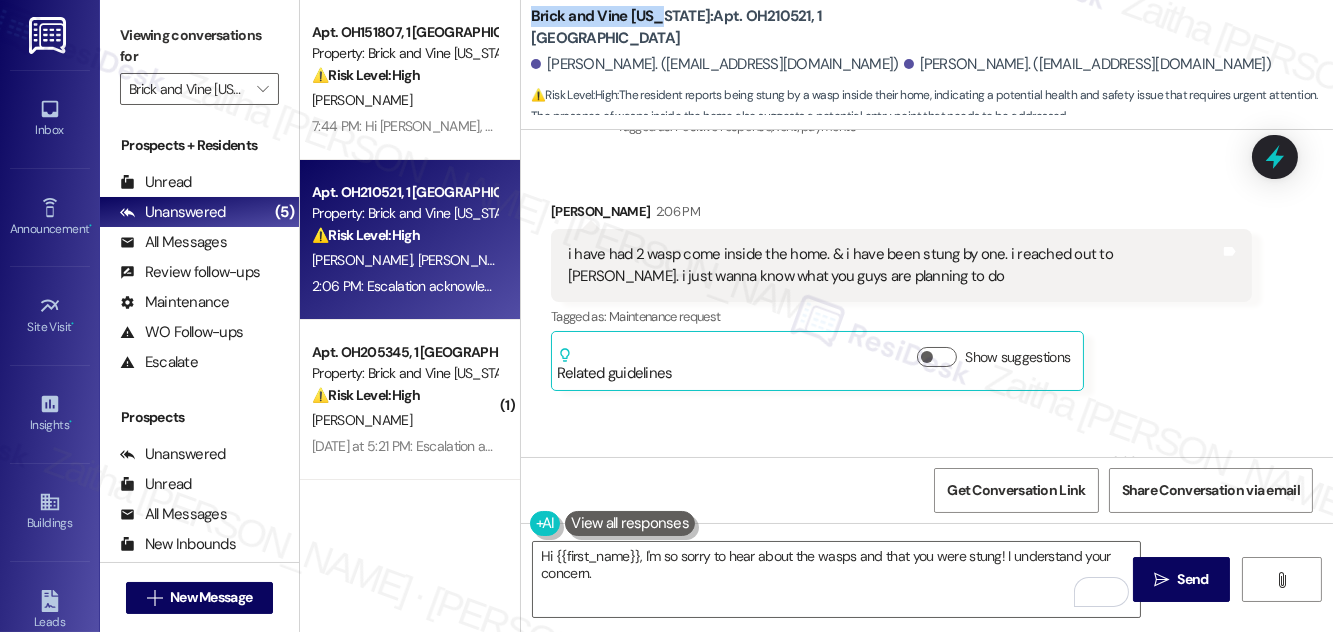 drag, startPoint x: 530, startPoint y: 21, endPoint x: 660, endPoint y: 23, distance: 130.01538 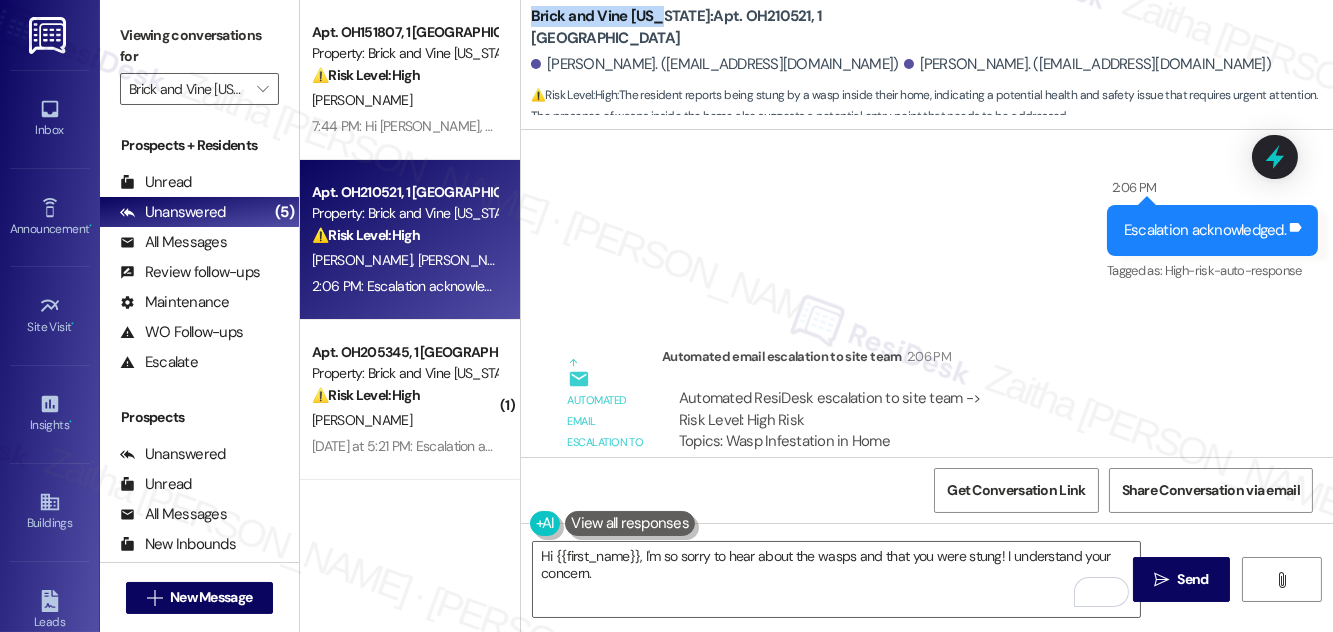 scroll, scrollTop: 5455, scrollLeft: 0, axis: vertical 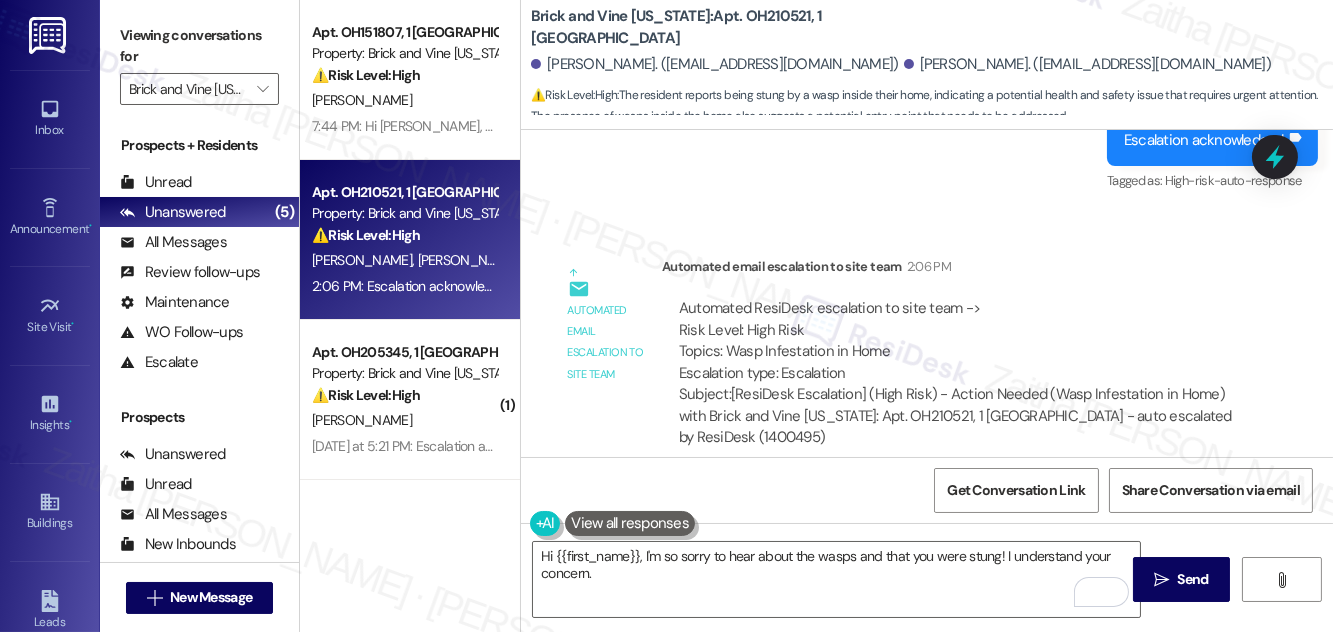 click on "Sent via SMS 2:06 PM Escalation acknowledged. Tags and notes Tagged as:   High-risk-auto-response Click to highlight conversations about High-risk-auto-response" at bounding box center [927, 126] 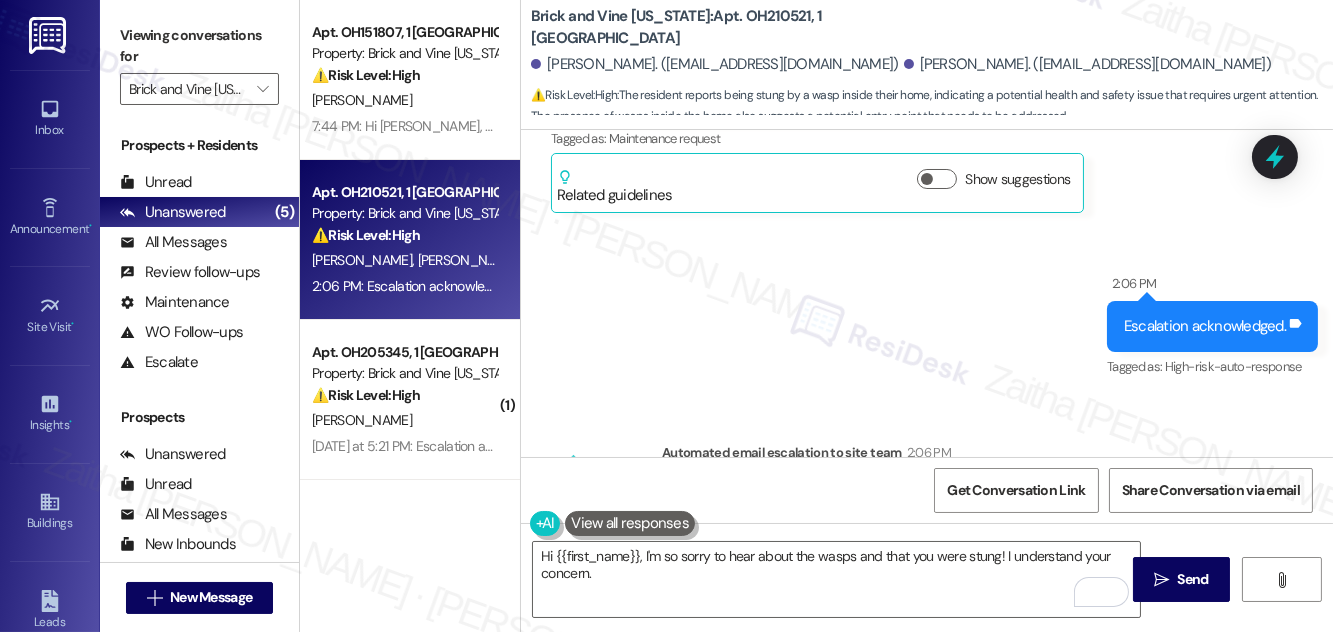 scroll, scrollTop: 5273, scrollLeft: 0, axis: vertical 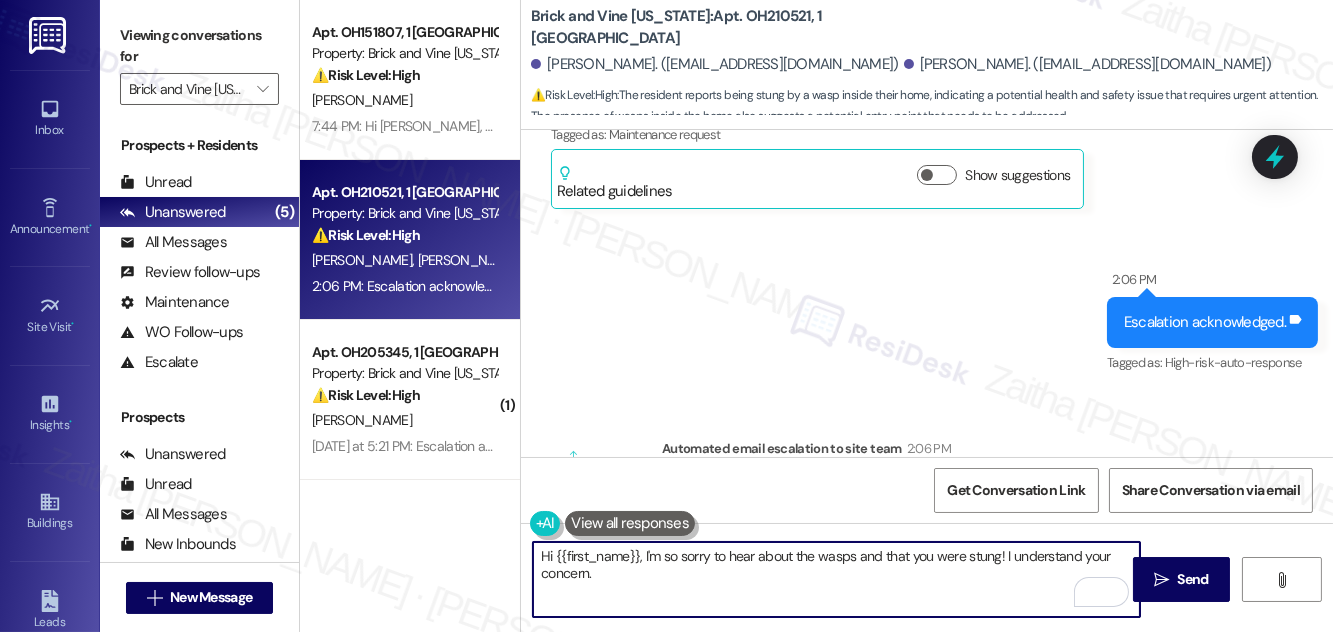 click on "Hi {{first_name}}, I'm so sorry to hear about the wasps and that you were stung! I understand your concern." at bounding box center (836, 579) 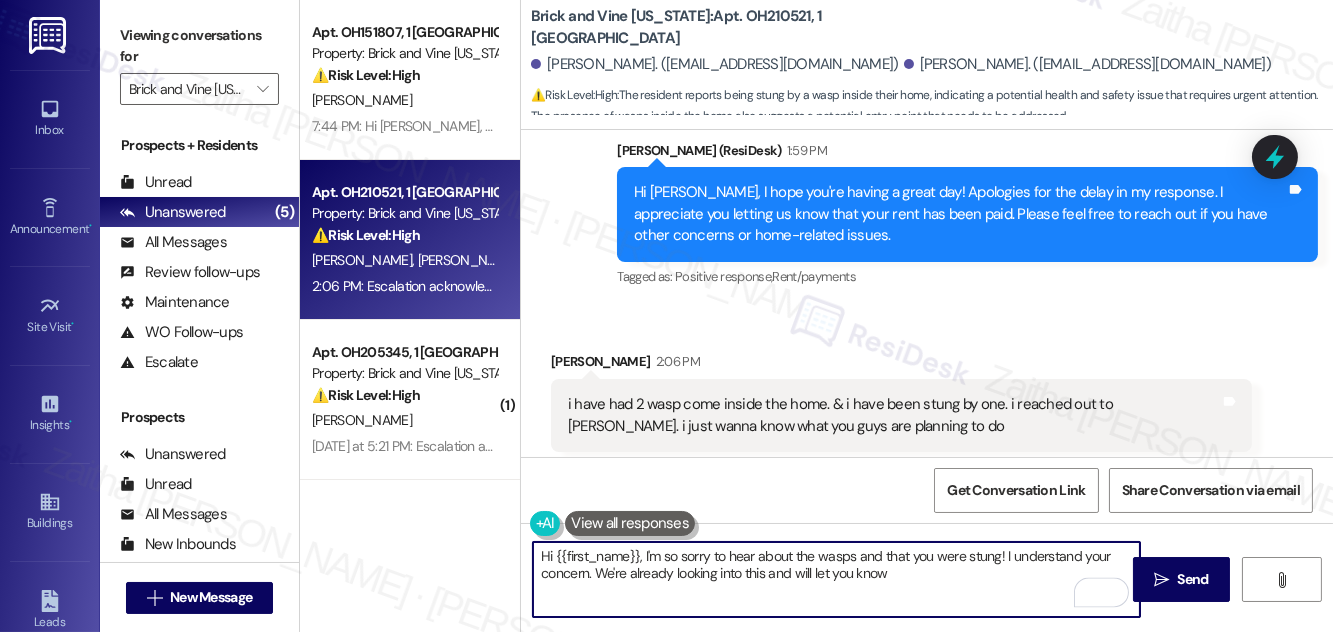 scroll, scrollTop: 4909, scrollLeft: 0, axis: vertical 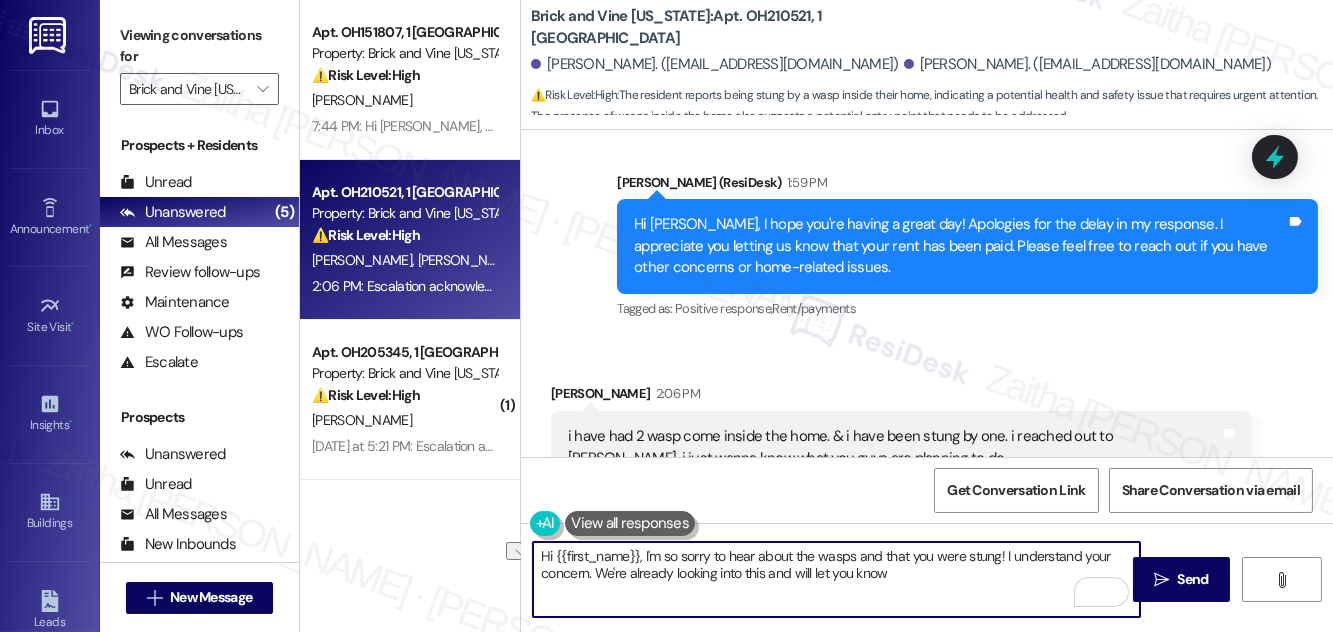 drag, startPoint x: 597, startPoint y: 570, endPoint x: 896, endPoint y: 587, distance: 299.48288 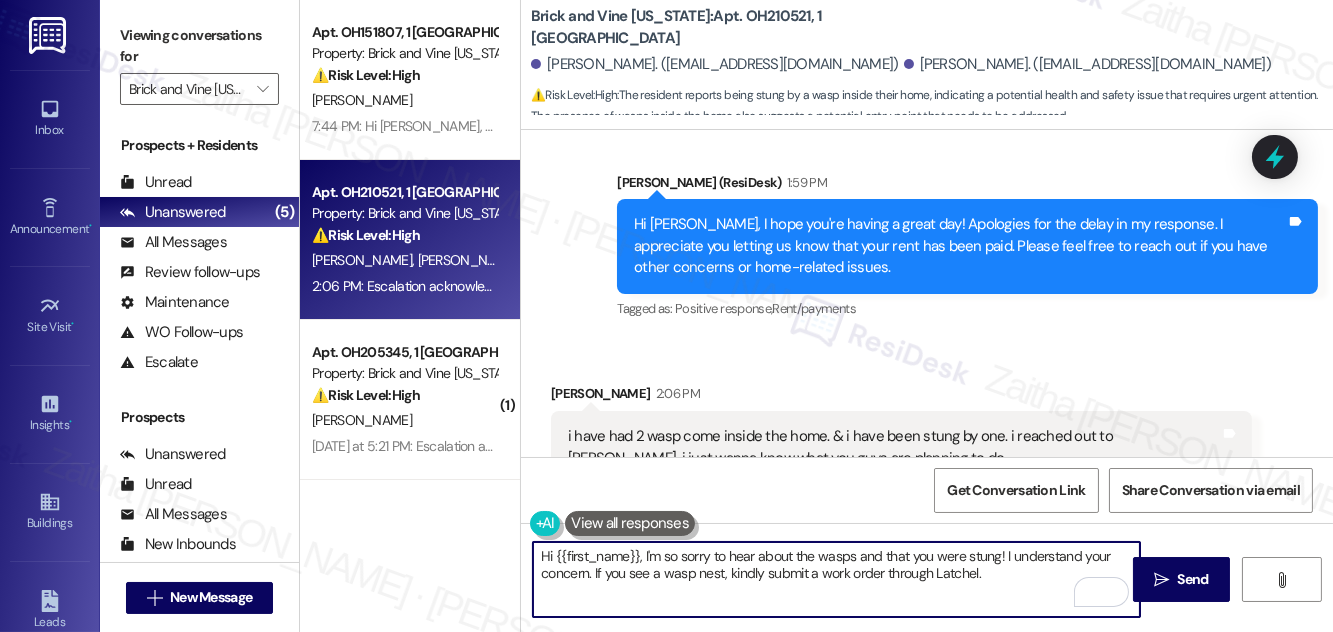 click on "Hi {{first_name}}, I'm so sorry to hear about the wasps and that you were stung! I understand your concern. If you see a wasp nest, kindly submit a work order through Latchel." at bounding box center [836, 579] 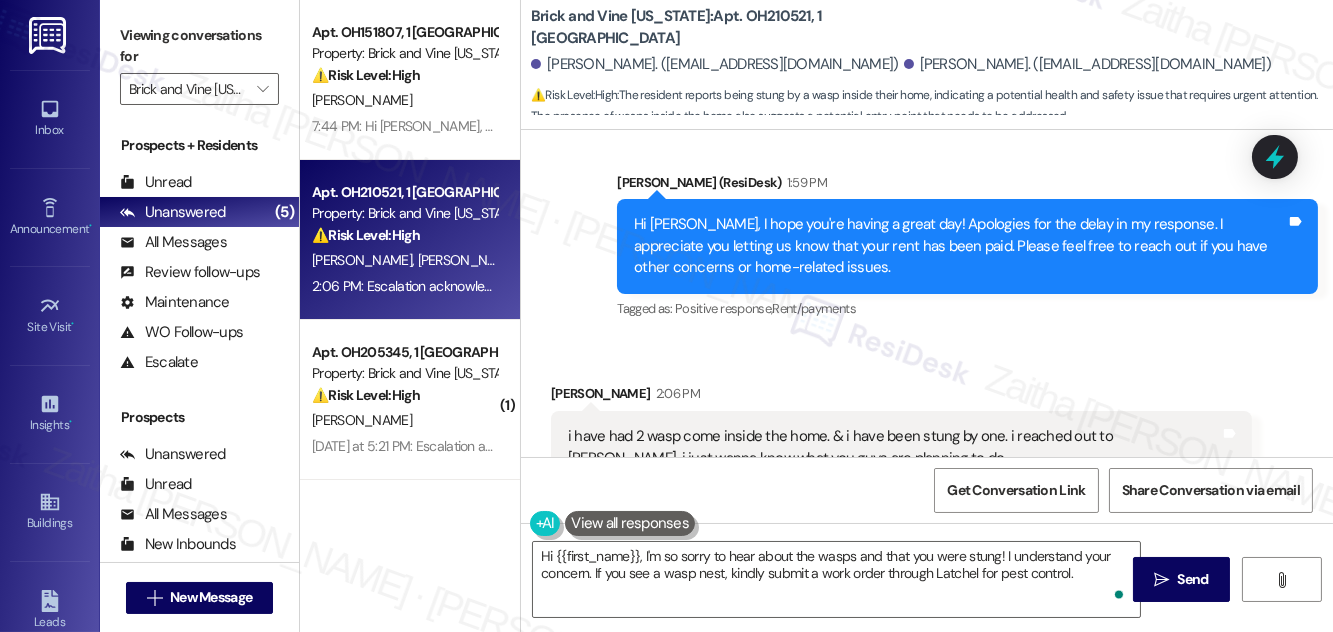 click at bounding box center (630, 523) 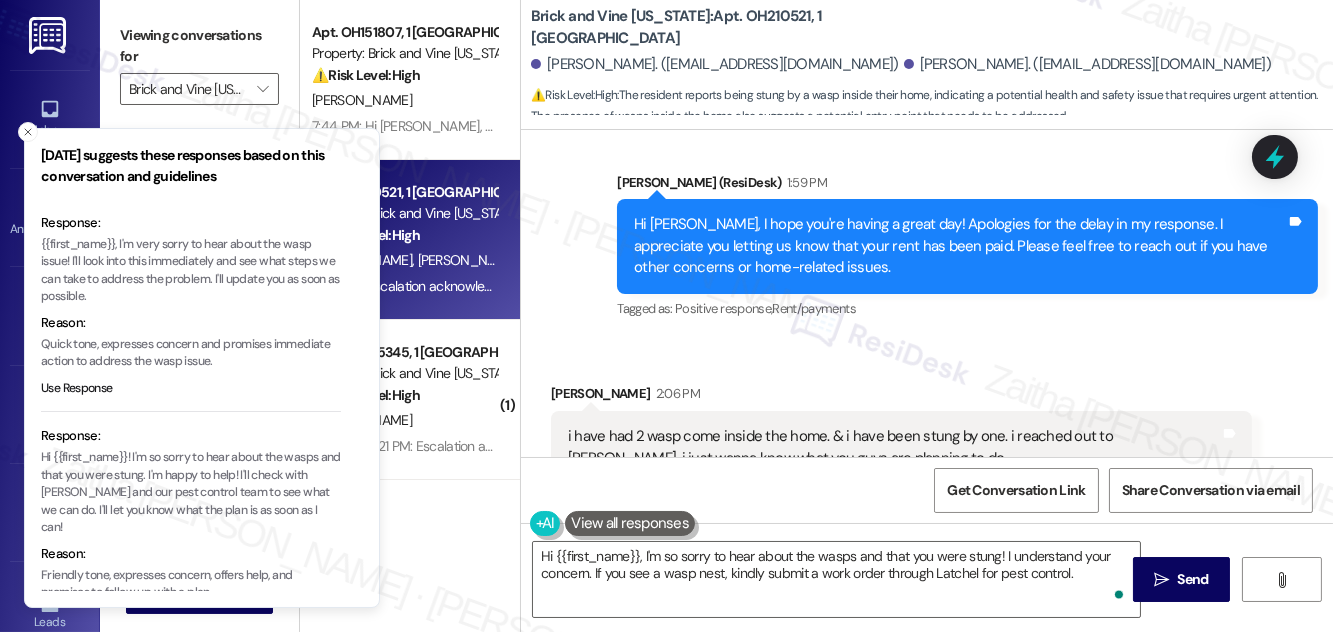 scroll, scrollTop: 305, scrollLeft: 0, axis: vertical 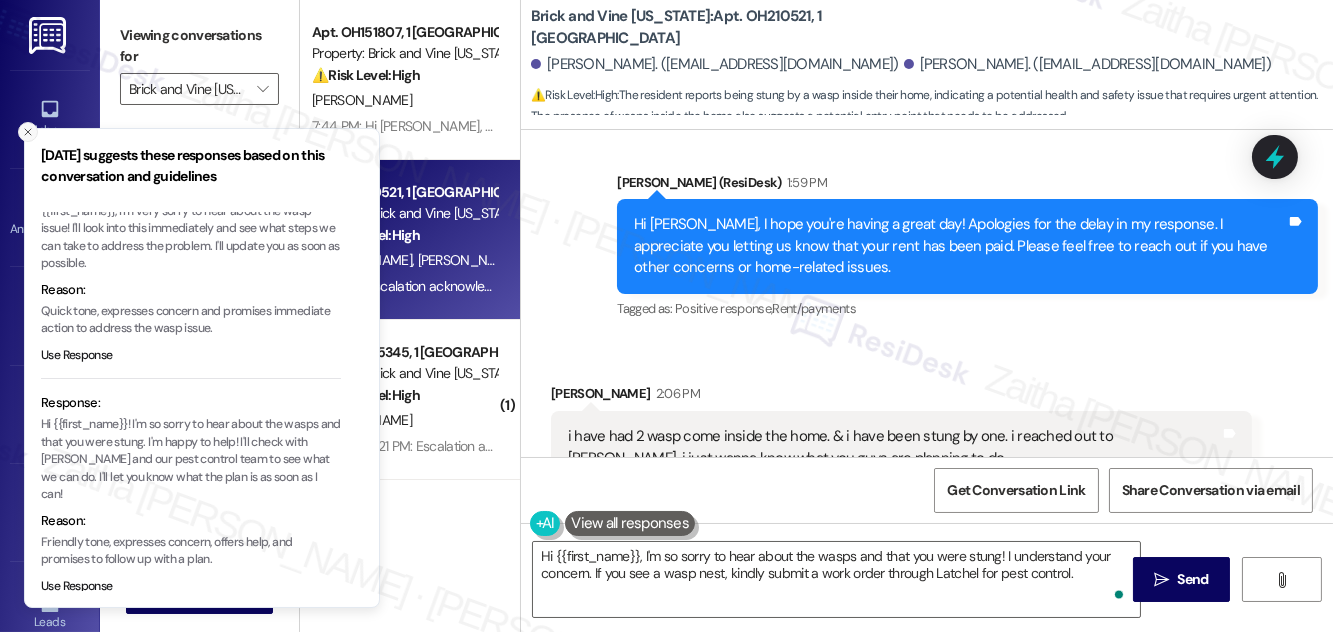 click 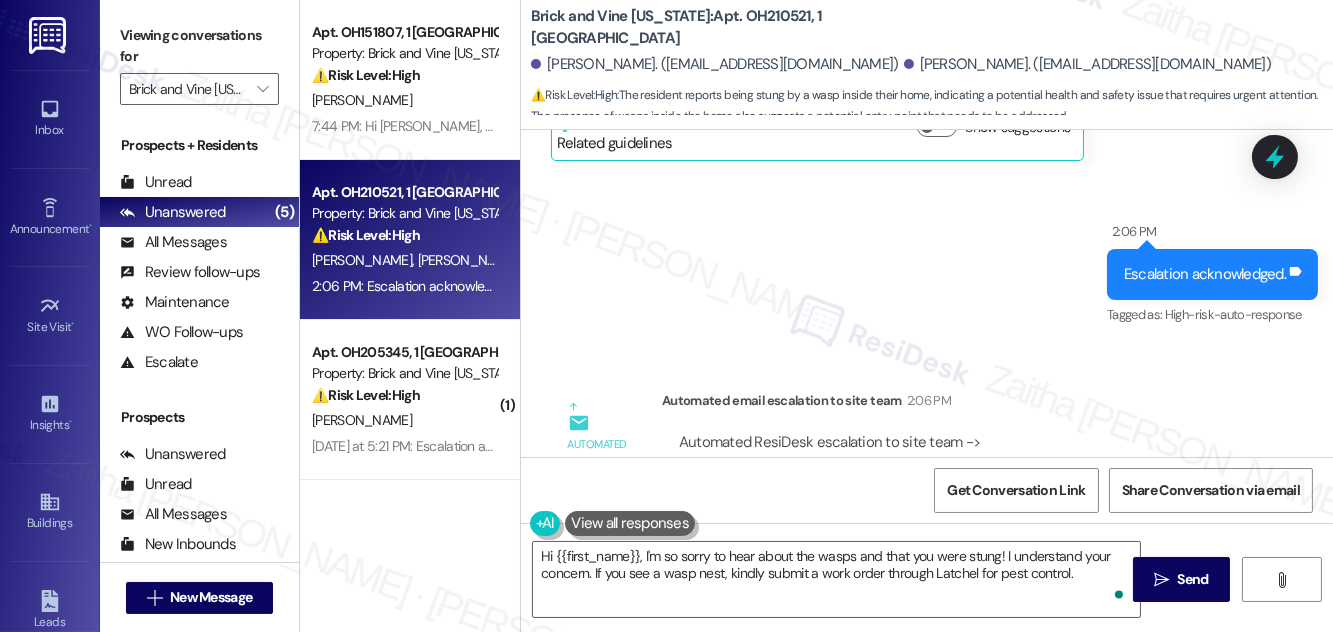 scroll, scrollTop: 5455, scrollLeft: 0, axis: vertical 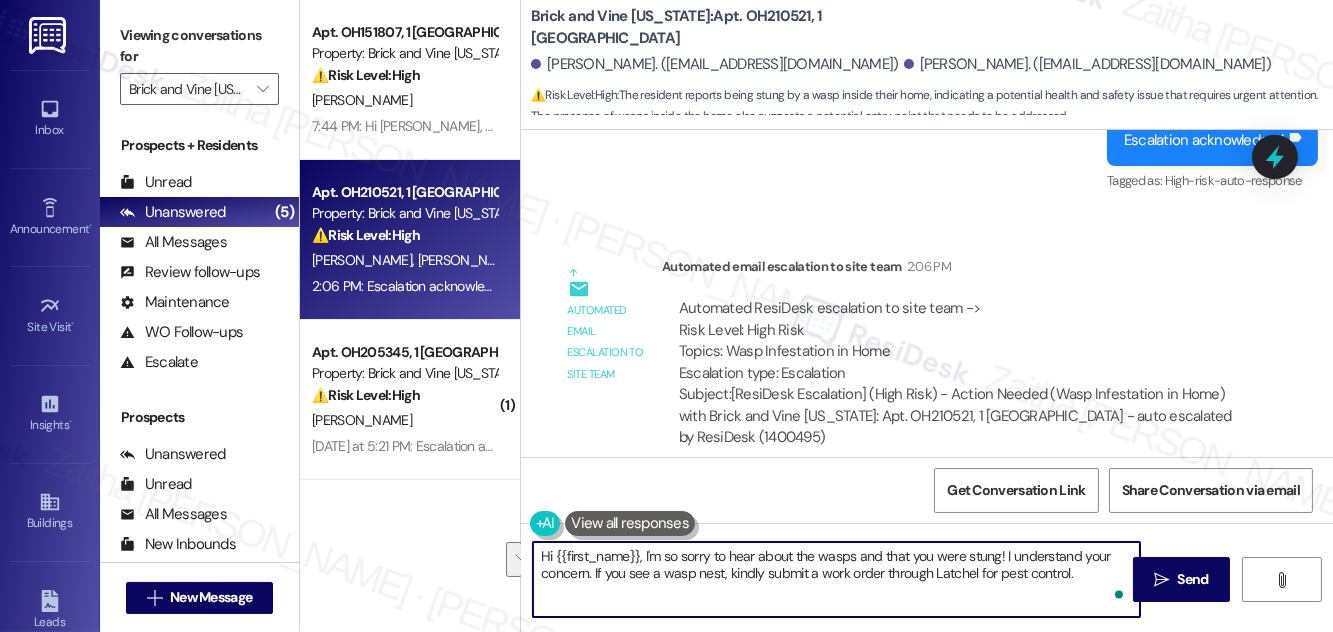 drag, startPoint x: 1079, startPoint y: 579, endPoint x: 540, endPoint y: 551, distance: 539.7268 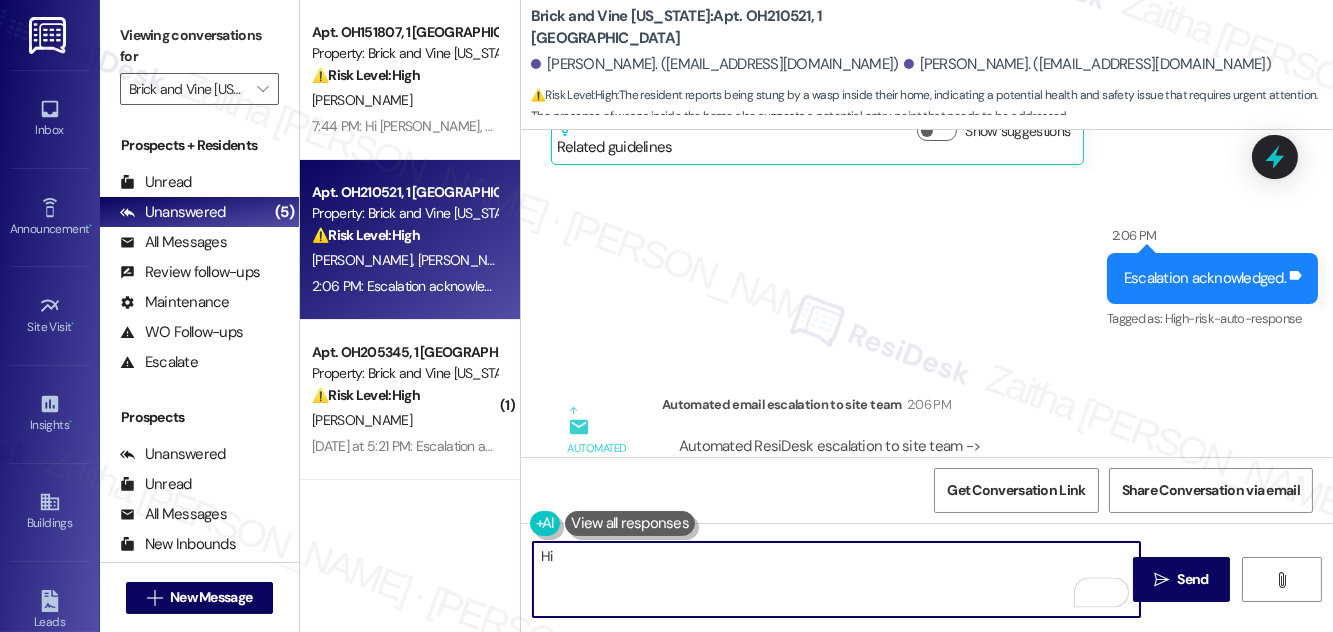 scroll, scrollTop: 5092, scrollLeft: 0, axis: vertical 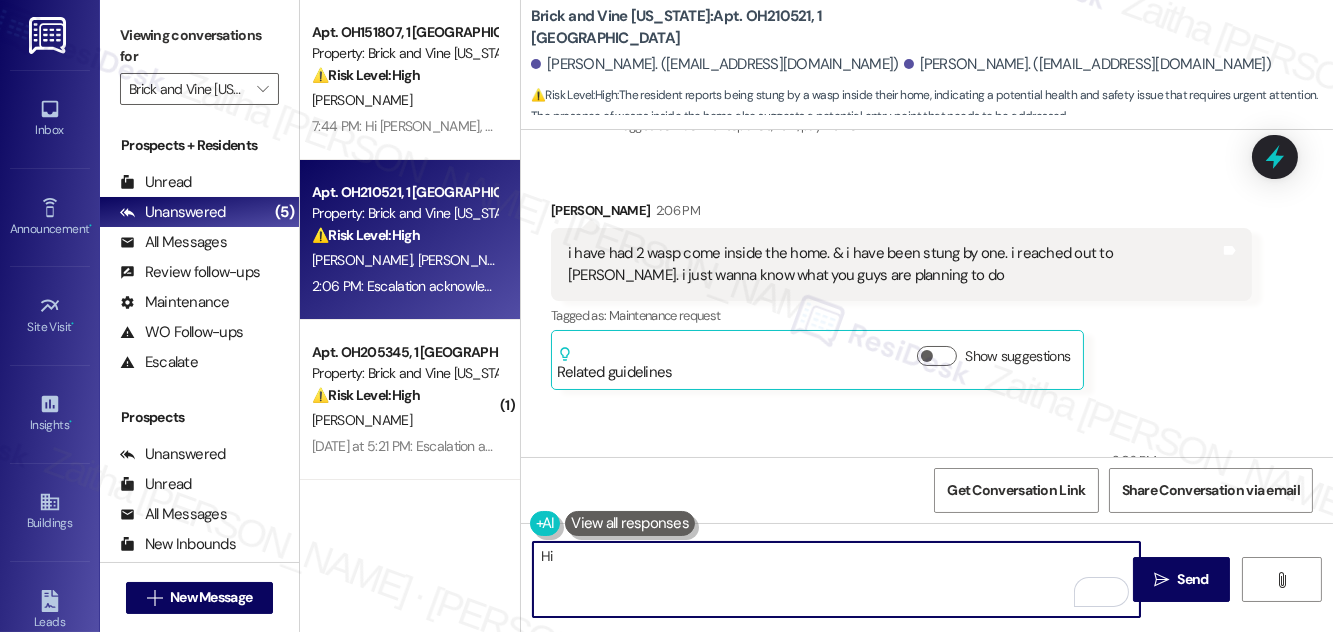 type on "H" 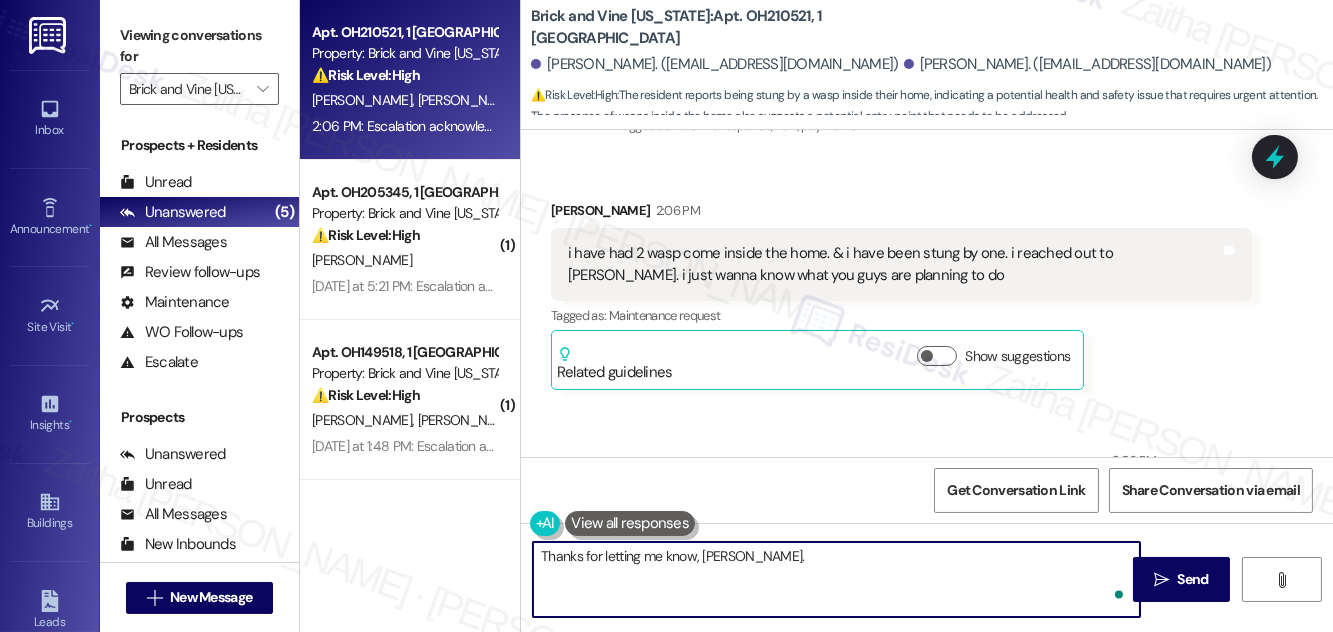 paste on "I’m so sorry to hear about the wasps and that you were stung—that sounds painful, and I completely understand your concern. If you spot a nest, please submit a work order through Latchel so pest control can address it." 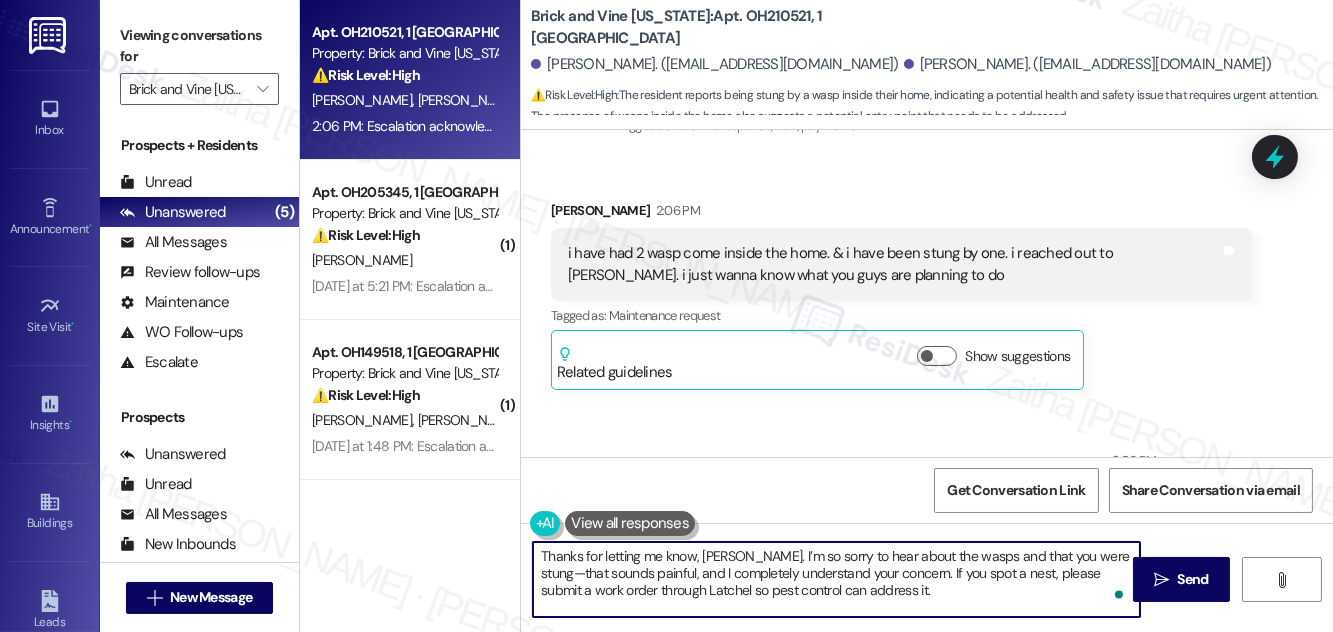 click on "Thanks for letting me know, Savona. I’m so sorry to hear about the wasps and that you were stung—that sounds painful, and I completely understand your concern. If you spot a nest, please submit a work order through Latchel so pest control can address it." at bounding box center (836, 579) 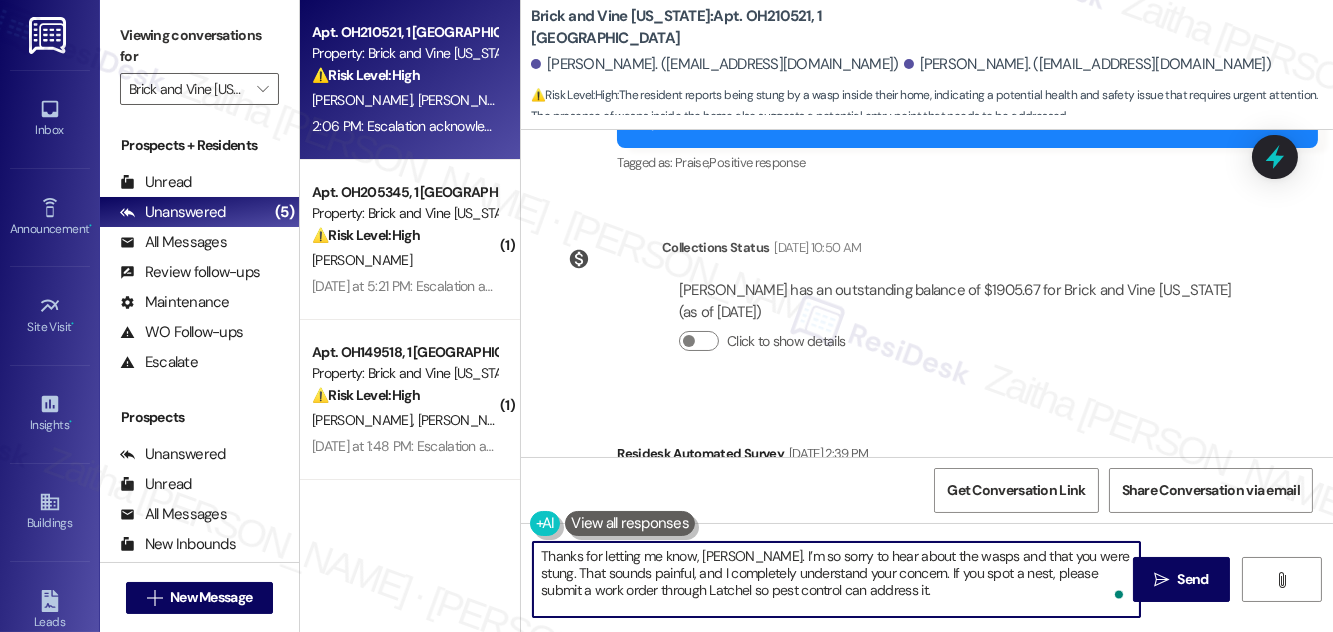 scroll, scrollTop: 4274, scrollLeft: 0, axis: vertical 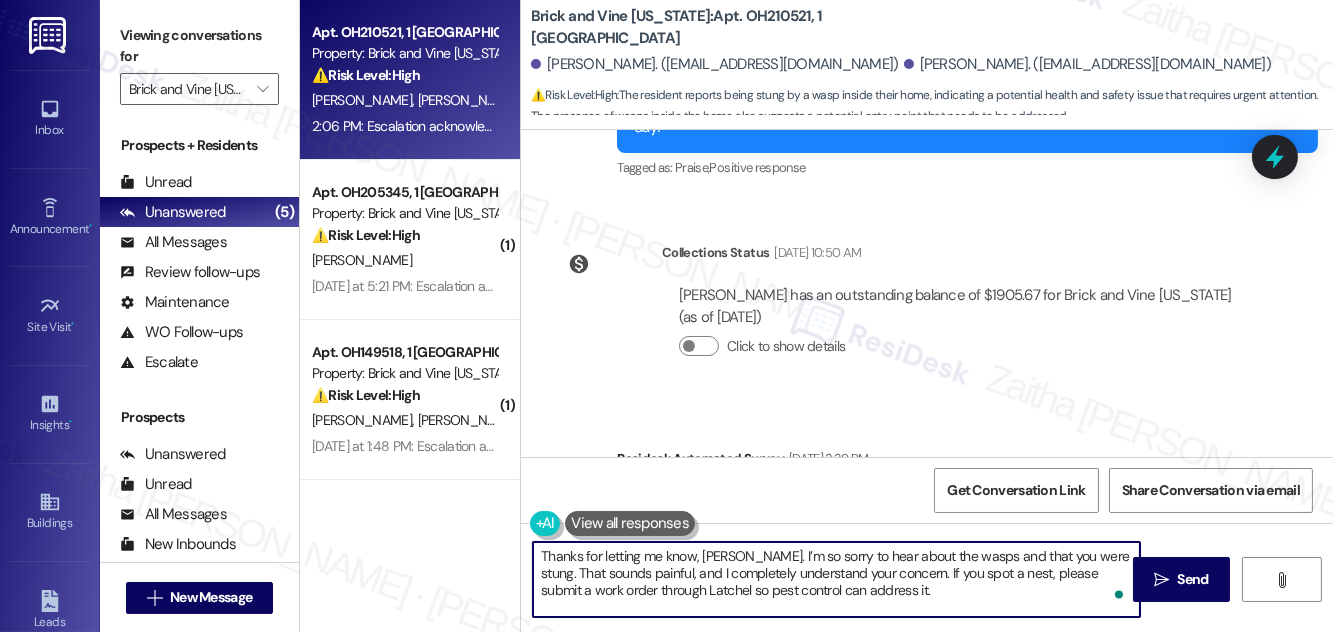 type on "Thanks for letting me know, Savona. I’m so sorry to hear about the wasps and that you were stung. That sounds painful, and I completely understand your concern. If you spot a nest, please submit a work order through Latchel so pest control can address it." 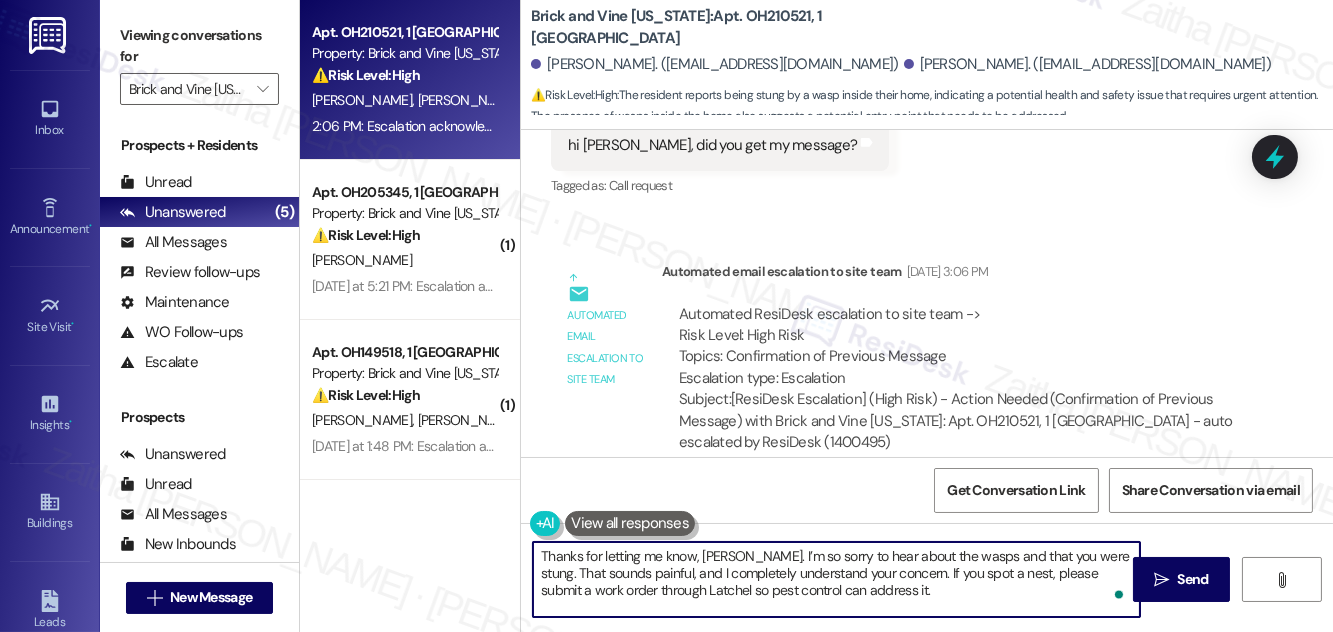 scroll, scrollTop: 1183, scrollLeft: 0, axis: vertical 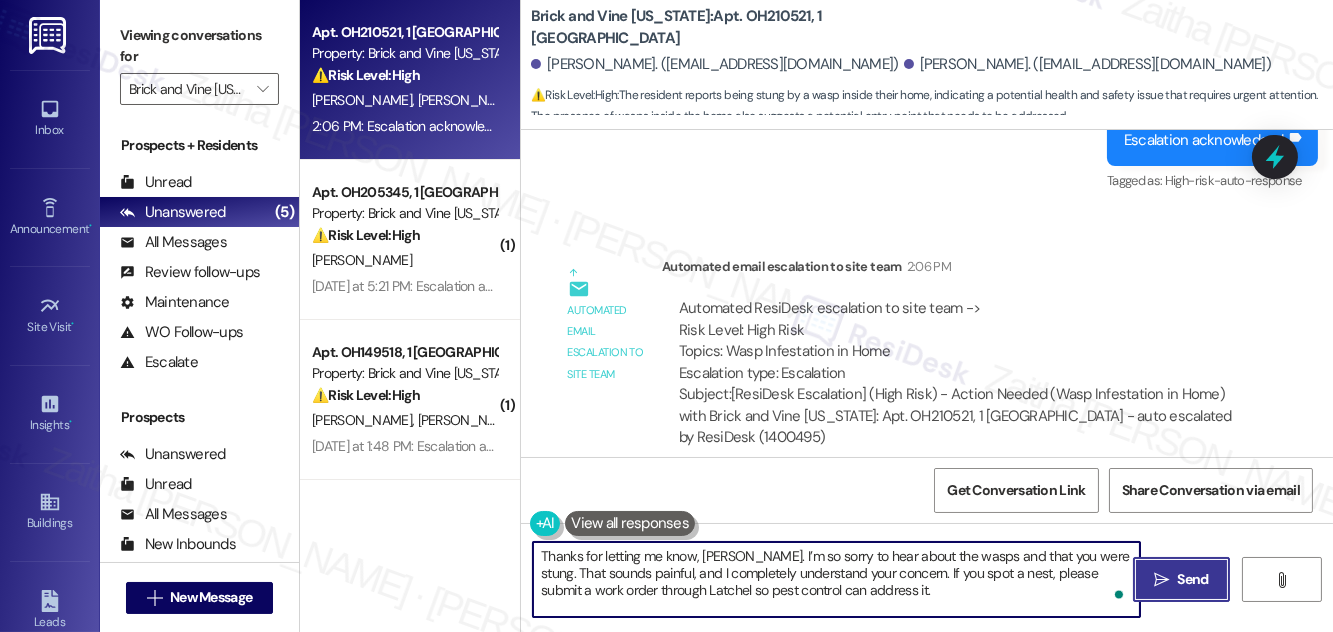 click on "Send" at bounding box center (1193, 579) 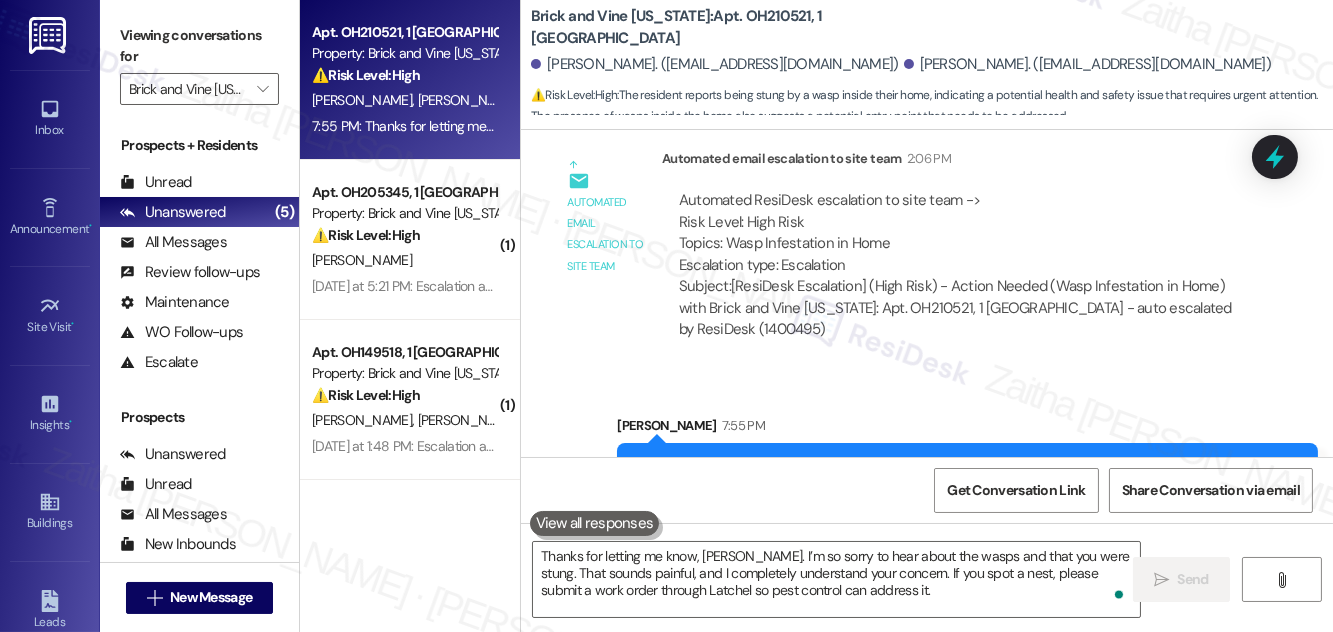 scroll, scrollTop: 5637, scrollLeft: 0, axis: vertical 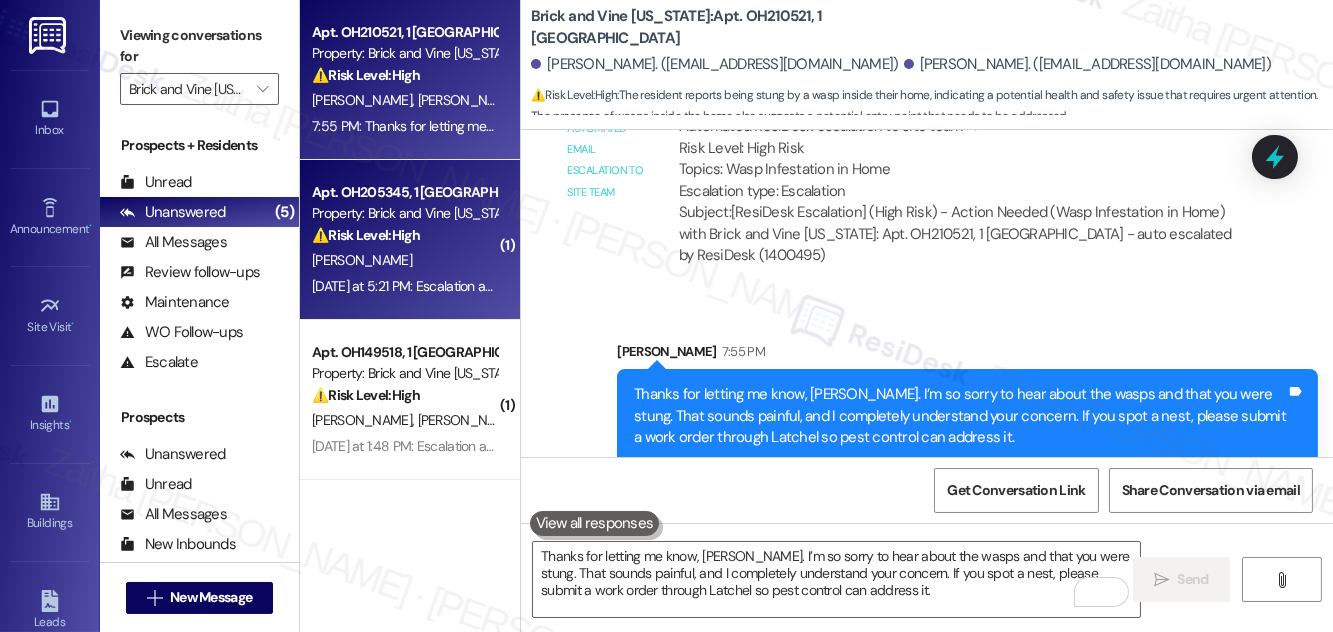 click on "T. Carey" at bounding box center (404, 260) 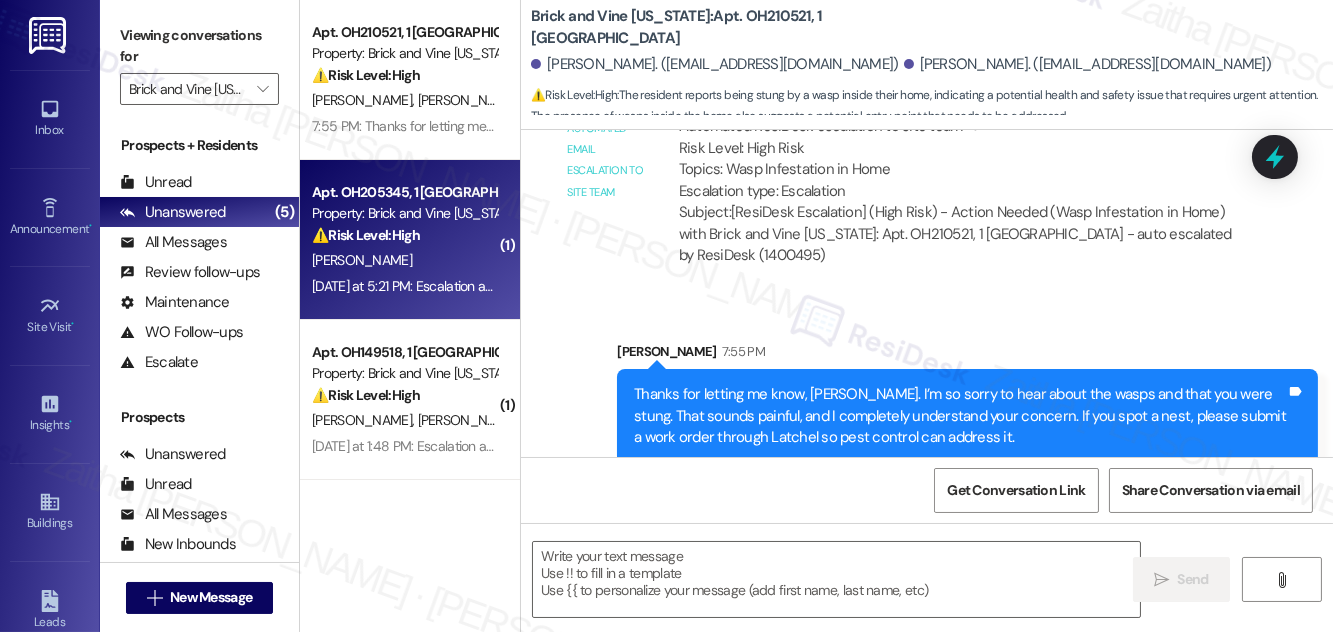 type on "Fetching suggested responses. Please feel free to read through the conversation in the meantime." 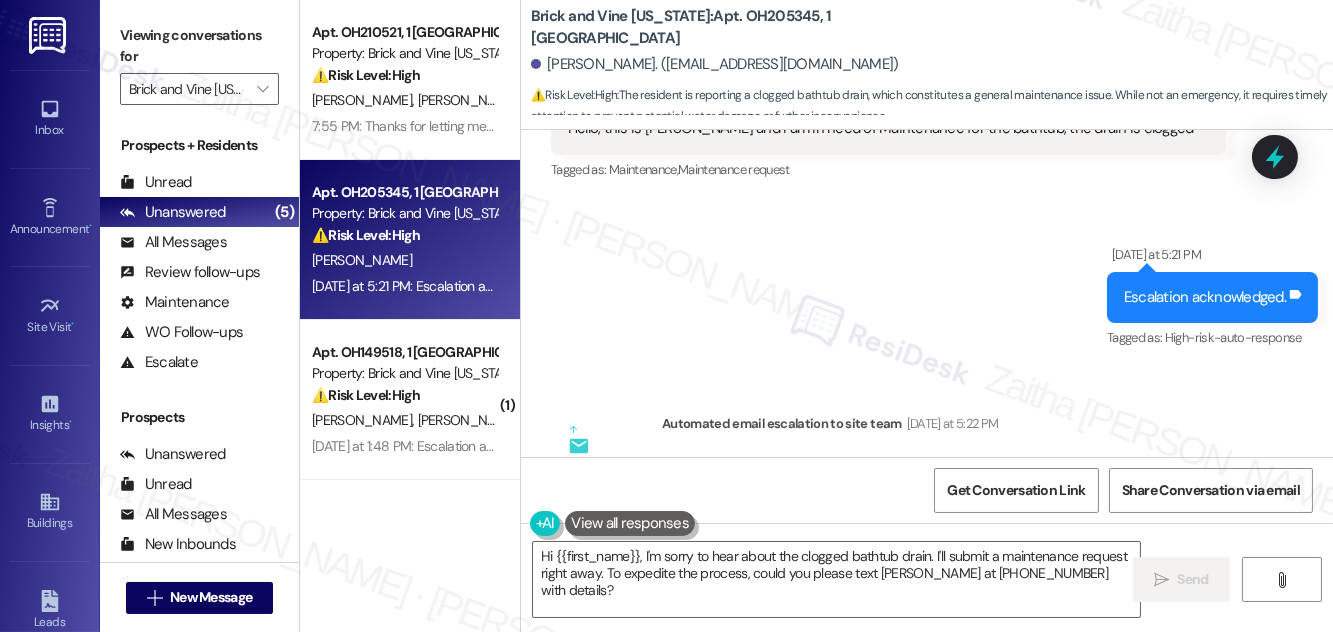 scroll, scrollTop: 14512, scrollLeft: 0, axis: vertical 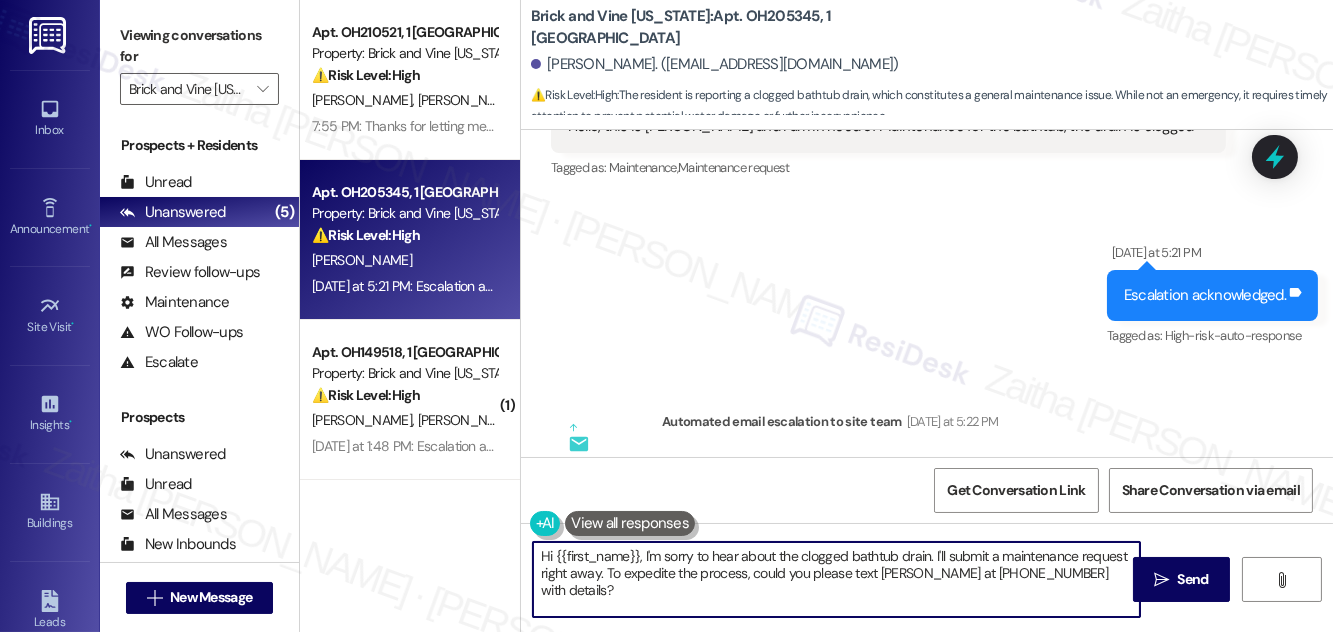 click on "Hi {{first_name}}, I'm sorry to hear about the clogged bathtub drain. I'll submit a maintenance request right away. To expedite the process, could you please text Latchel at (239) 946-5172 with details?" at bounding box center (836, 579) 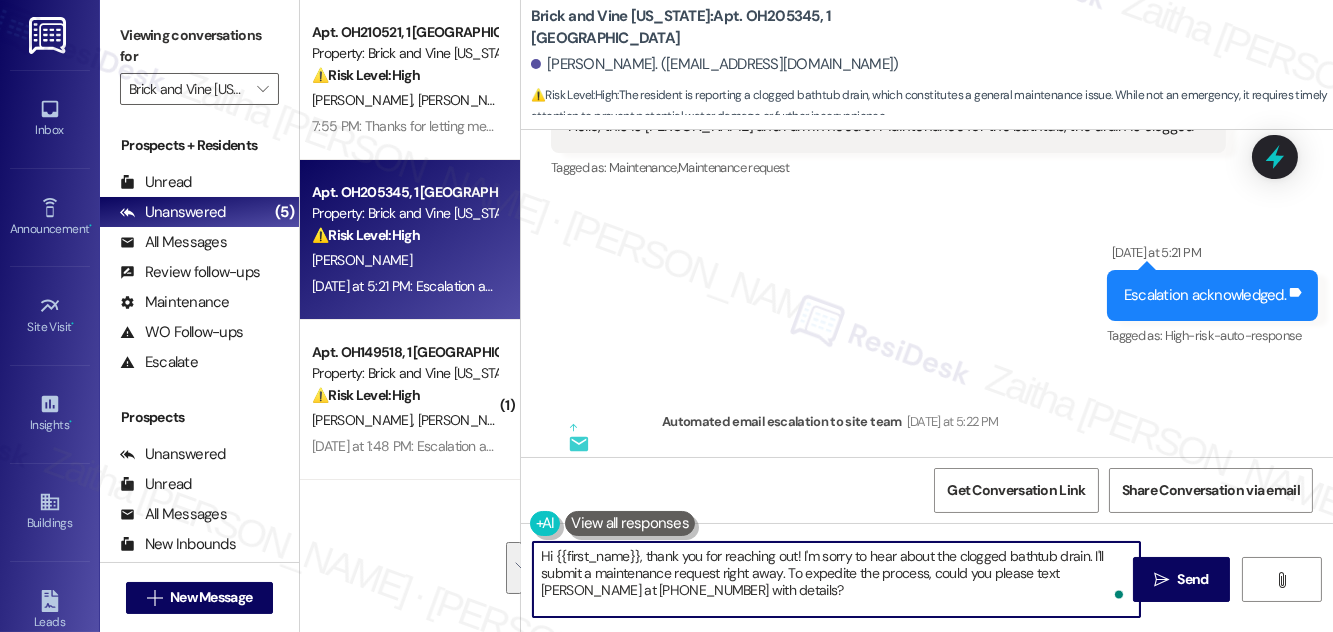 drag, startPoint x: 1093, startPoint y: 553, endPoint x: 1085, endPoint y: 592, distance: 39.812057 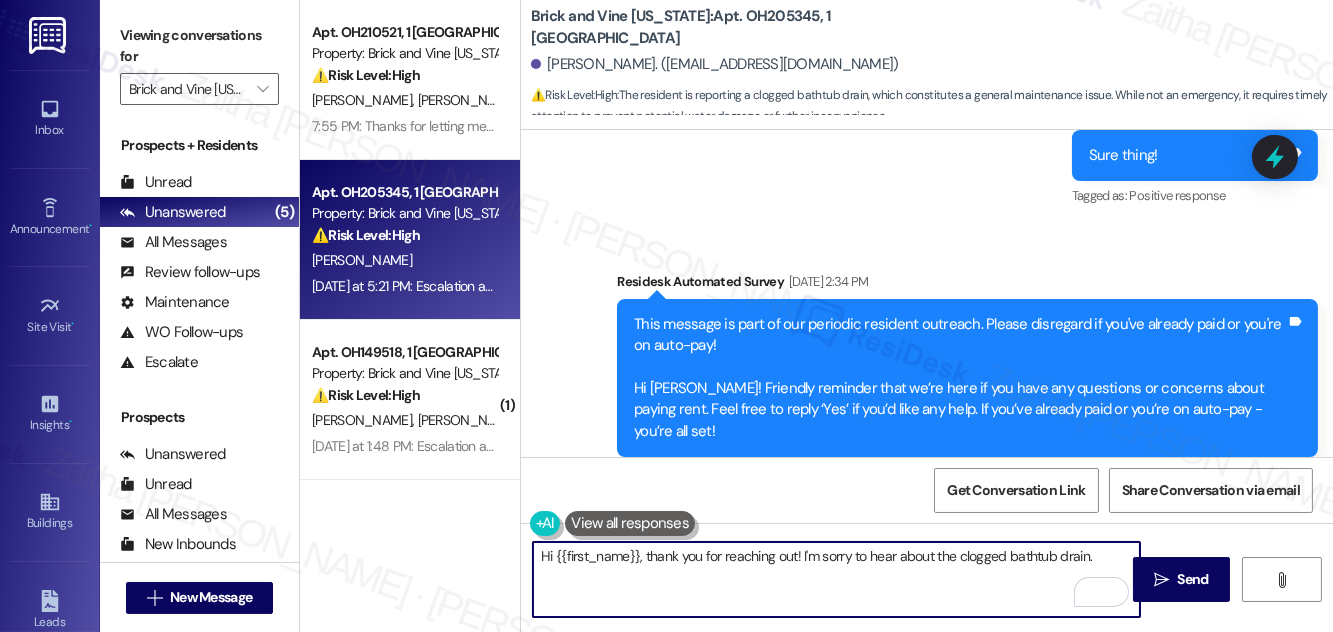scroll, scrollTop: 10149, scrollLeft: 0, axis: vertical 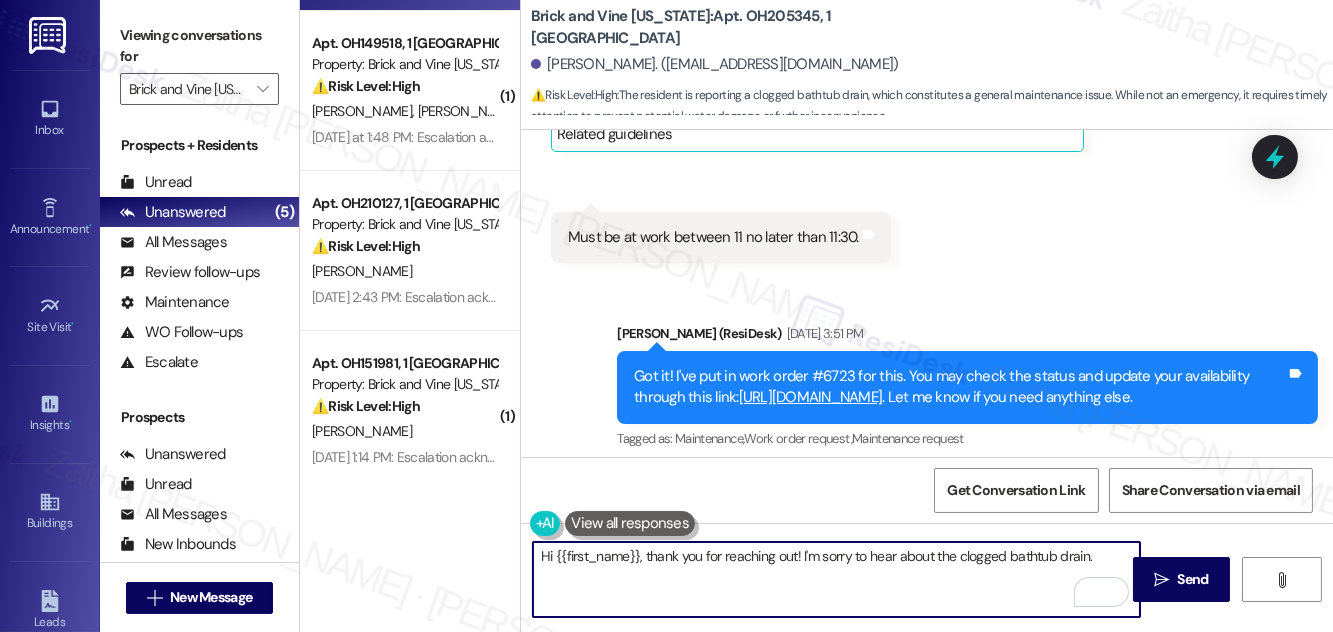 type on "Hi {{first_name}}, thank you for reaching out! I'm sorry to hear about the clogged bathtub drain." 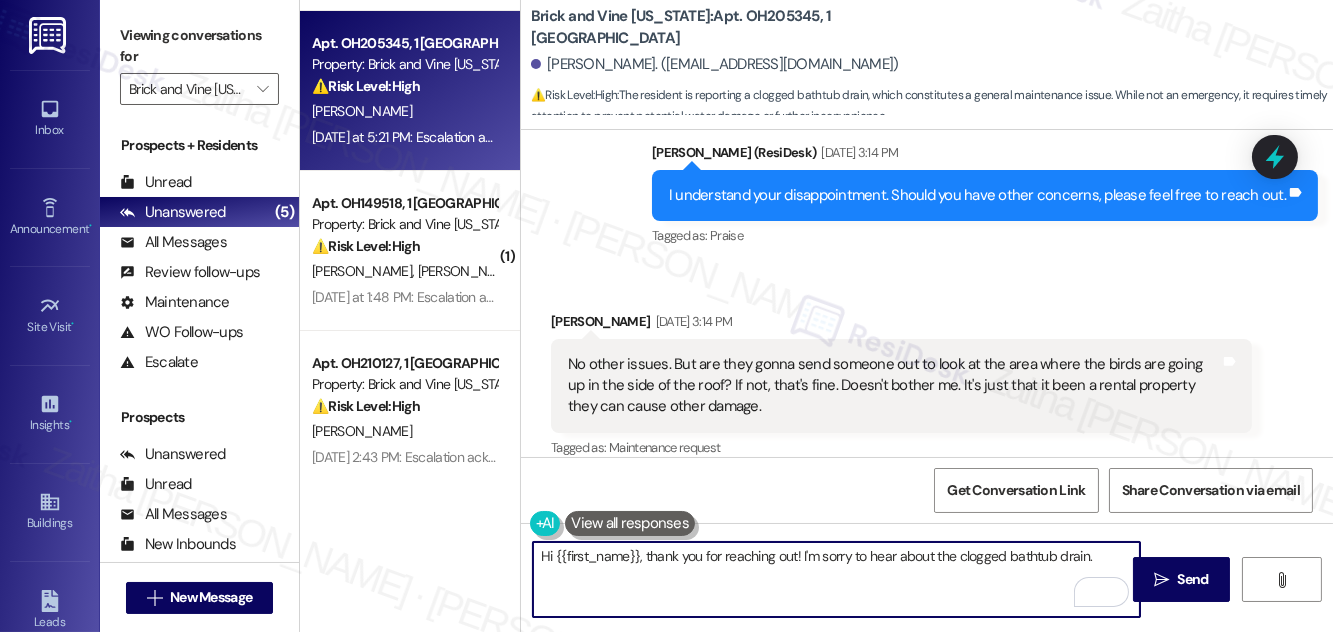 scroll, scrollTop: 8331, scrollLeft: 0, axis: vertical 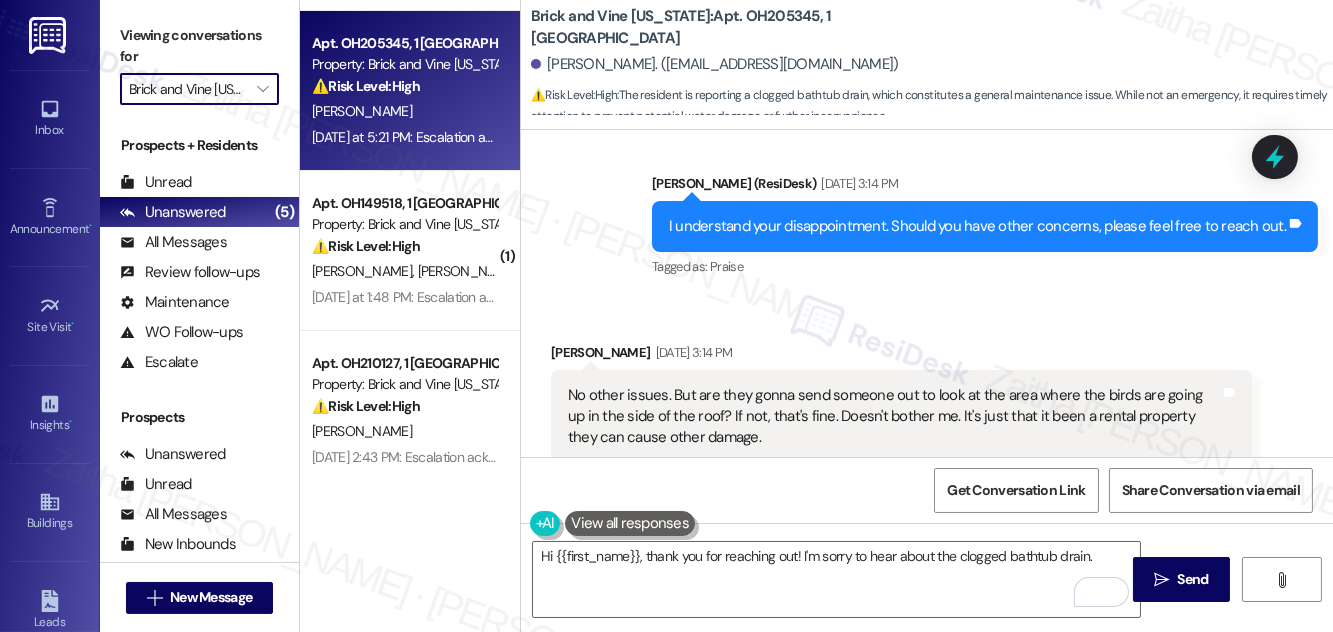 click on "Brick and Vine Ohio" at bounding box center (188, 89) 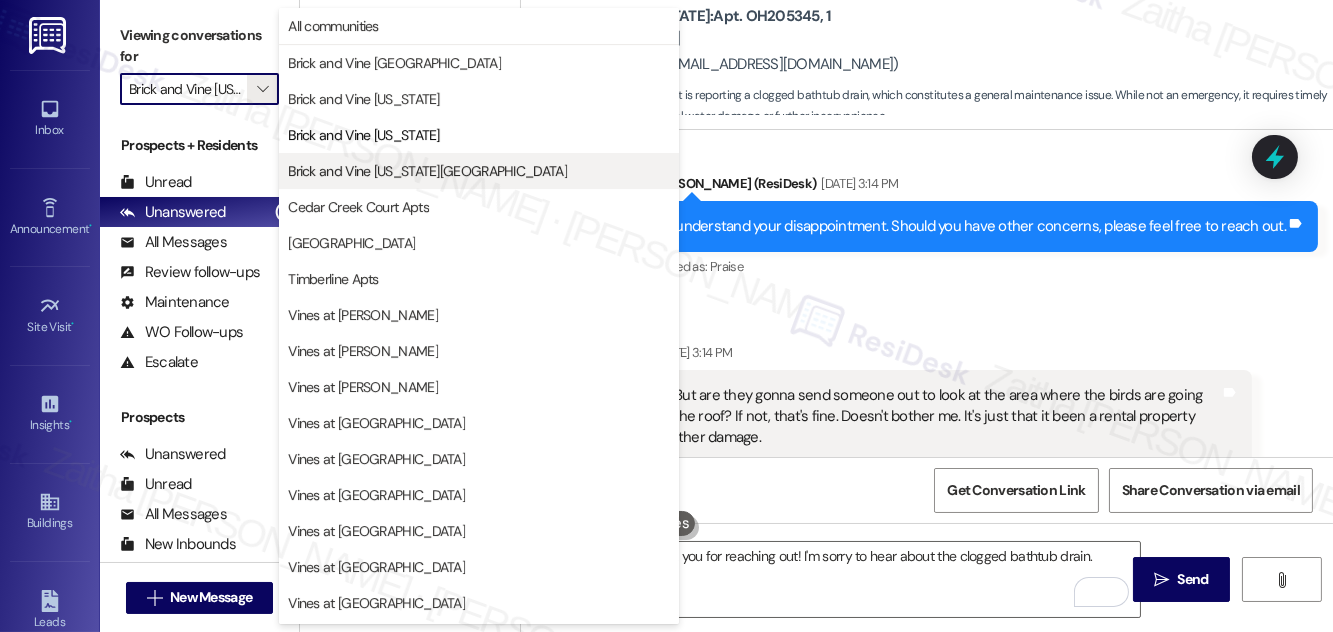 click on "Brick and Vine [US_STATE][GEOGRAPHIC_DATA]" at bounding box center [427, 171] 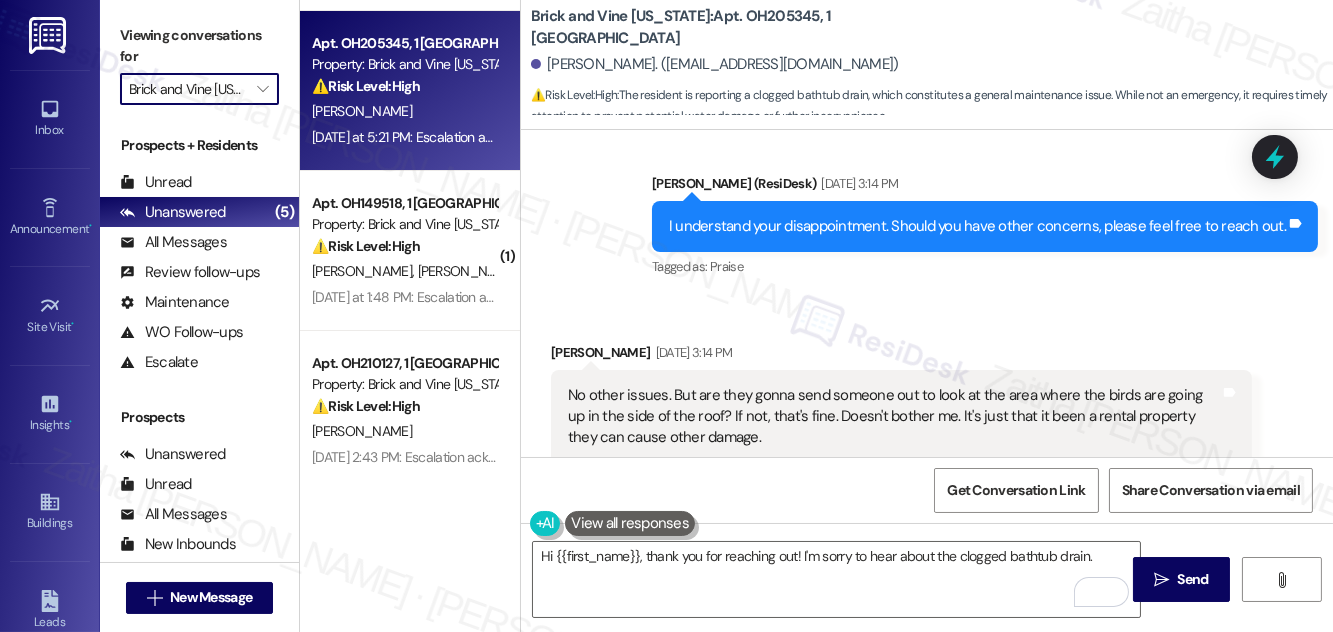 type on "Brick and Vine [US_STATE][GEOGRAPHIC_DATA]" 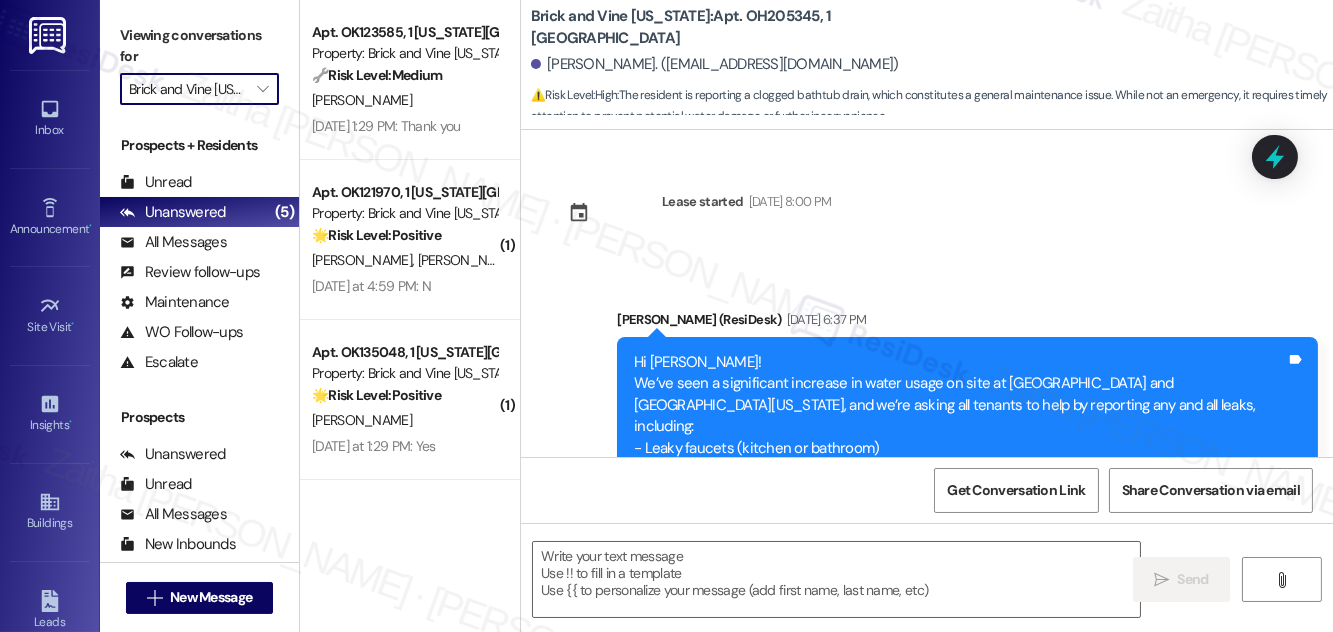 scroll, scrollTop: 181, scrollLeft: 0, axis: vertical 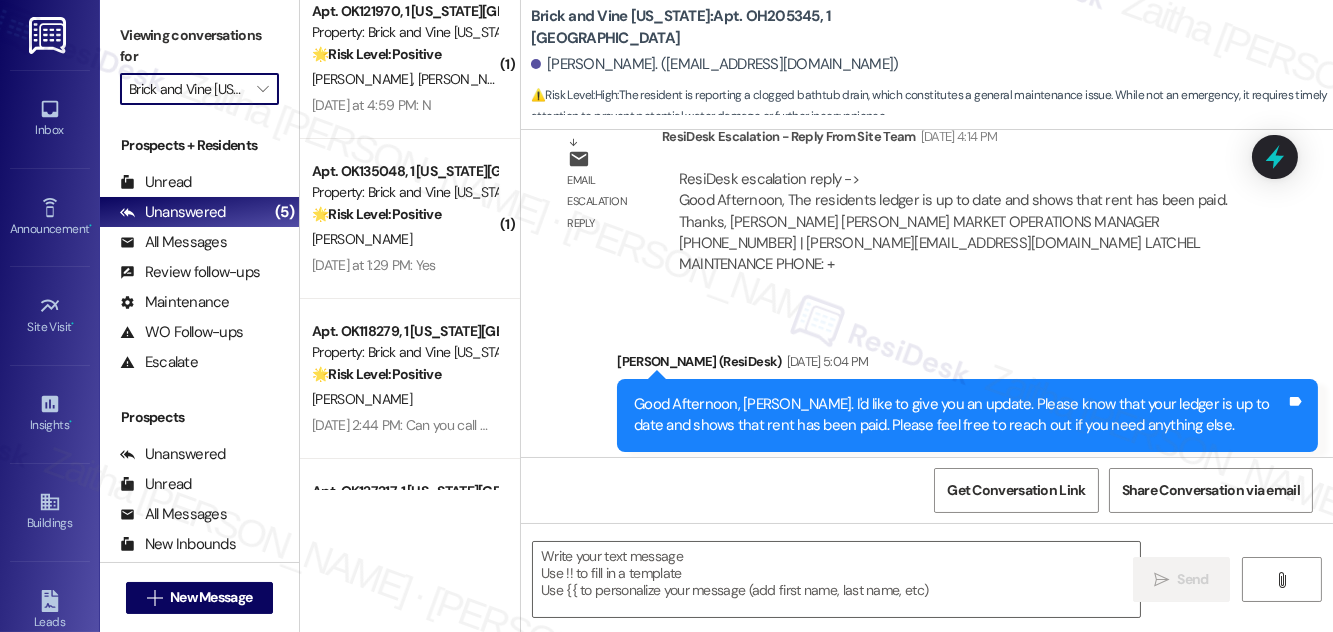 type on "Fetching suggested responses. Please feel free to read through the conversation in the meantime." 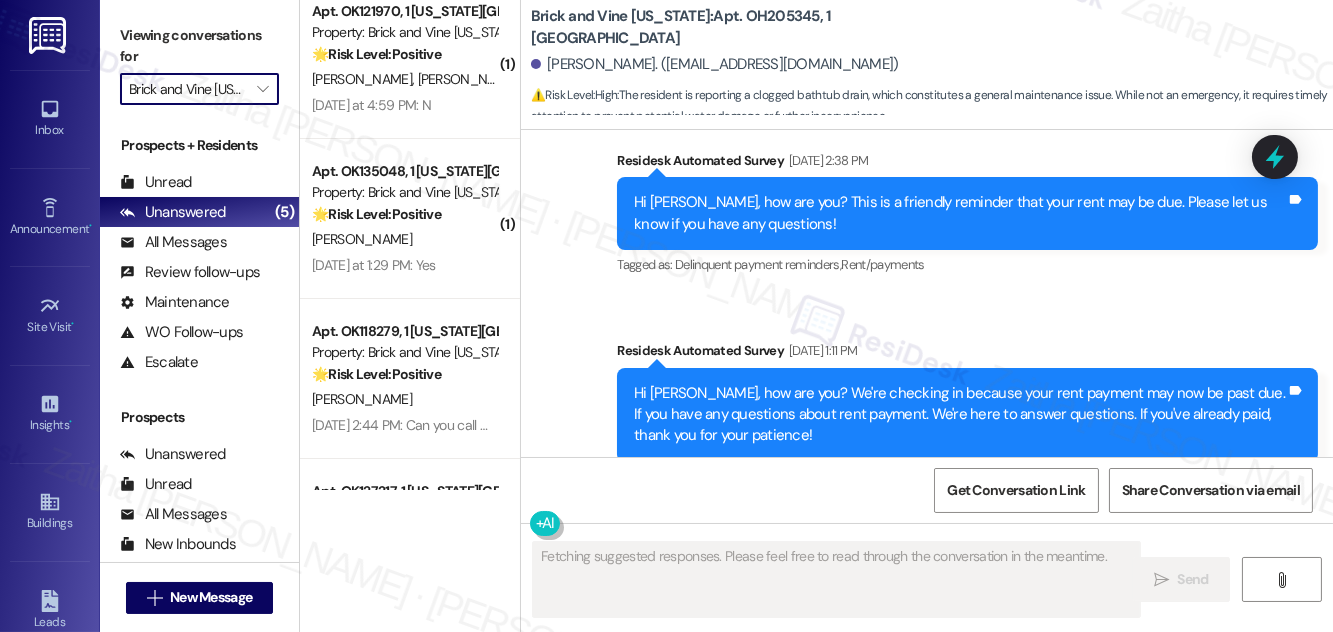 scroll, scrollTop: 14074, scrollLeft: 0, axis: vertical 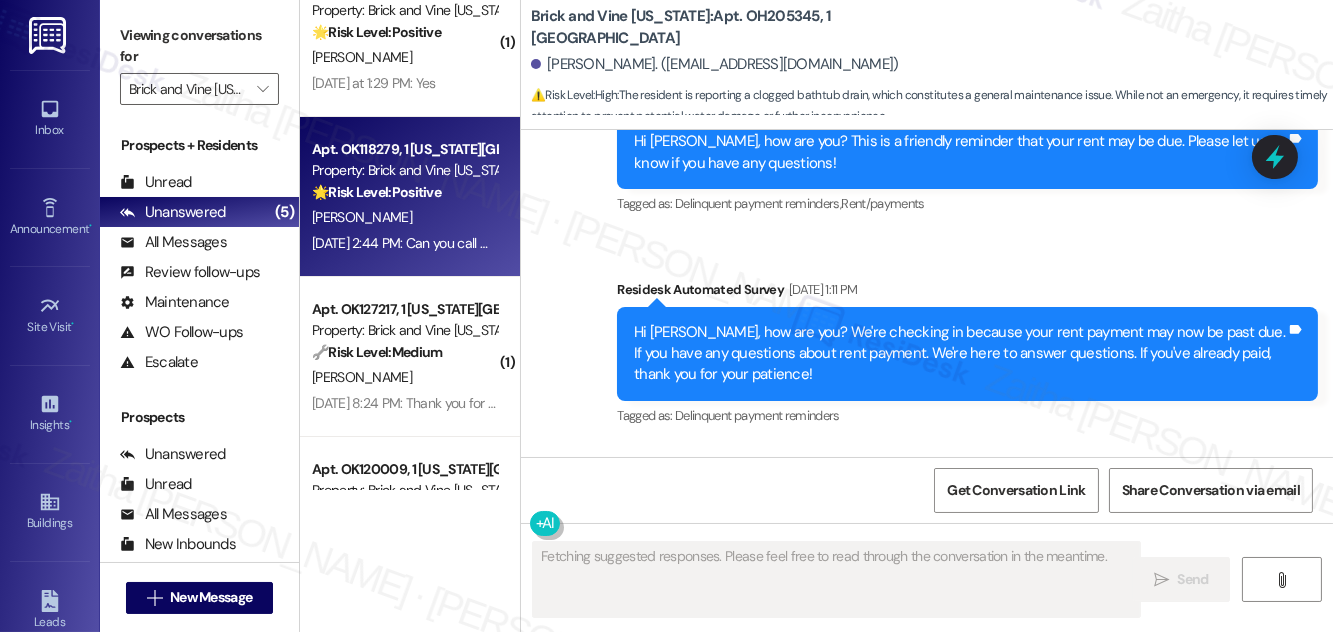 click on "S. Brison" at bounding box center (404, 217) 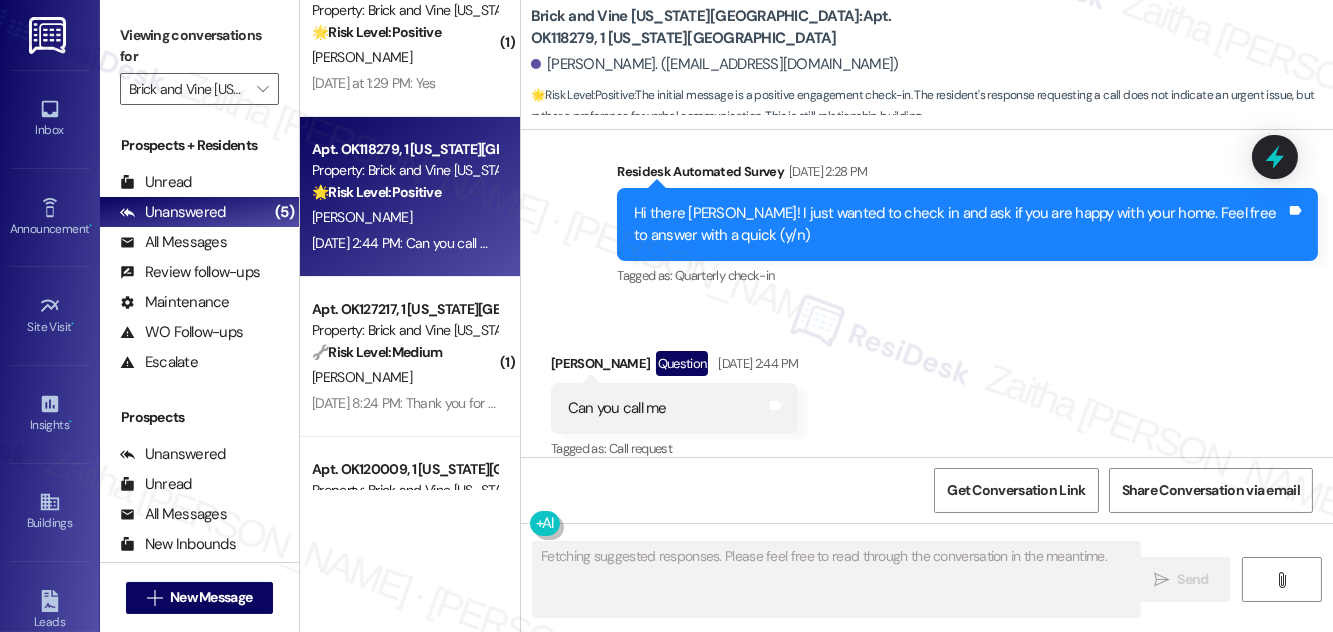 scroll, scrollTop: 972, scrollLeft: 0, axis: vertical 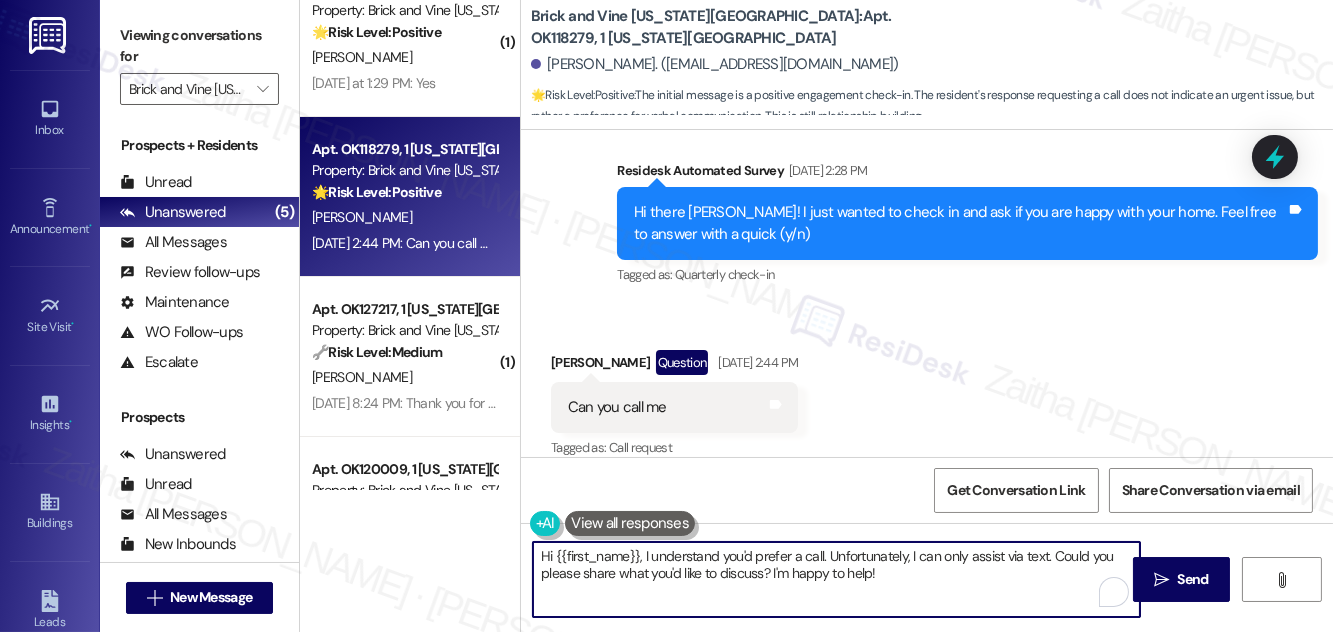 drag, startPoint x: 645, startPoint y: 552, endPoint x: 915, endPoint y: 570, distance: 270.59933 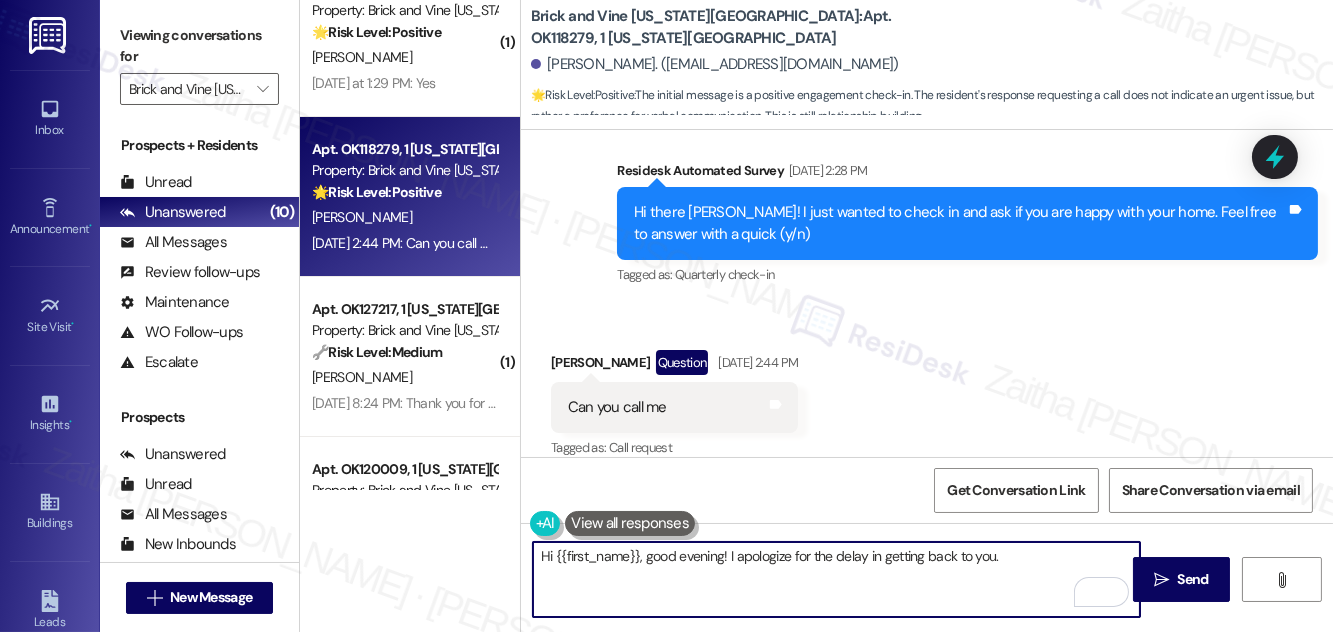 paste on "I understand that you'd like to speak over the phone, and I’d be happy to have that conversation! However, at the moment, I’m only able to communicate via text. This helps me keep track of all my conversations with residents. Please feel free to share any concerns or questions you have here through text." 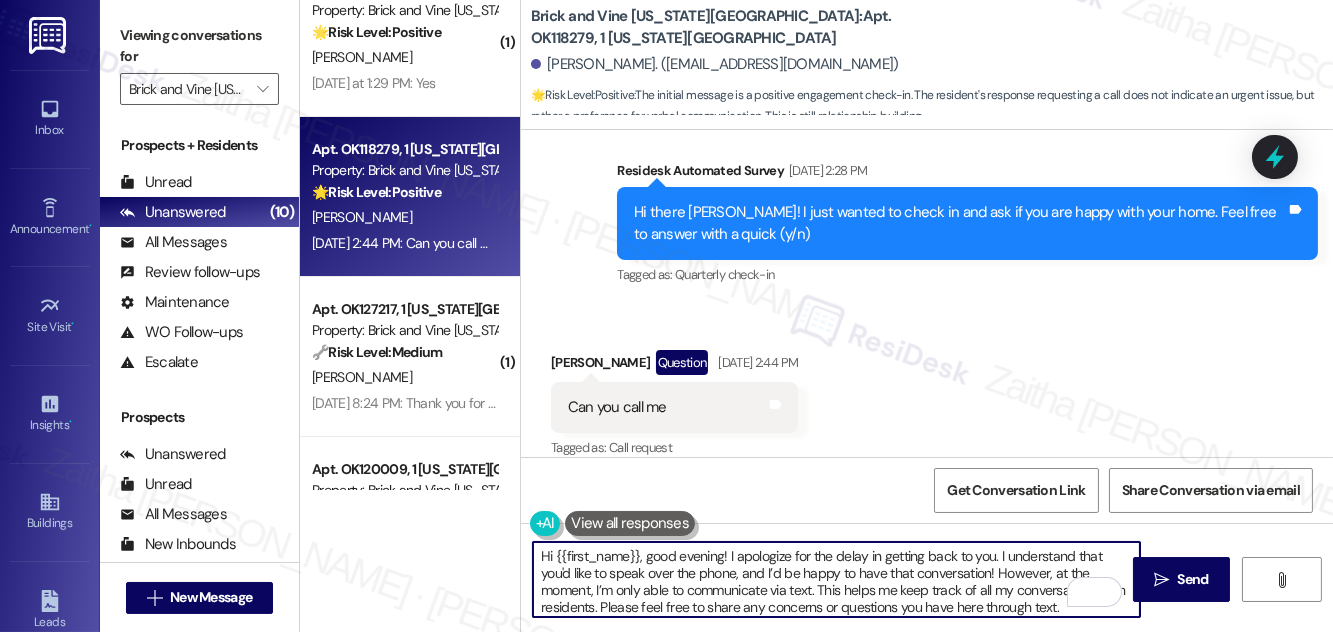 scroll, scrollTop: 16, scrollLeft: 0, axis: vertical 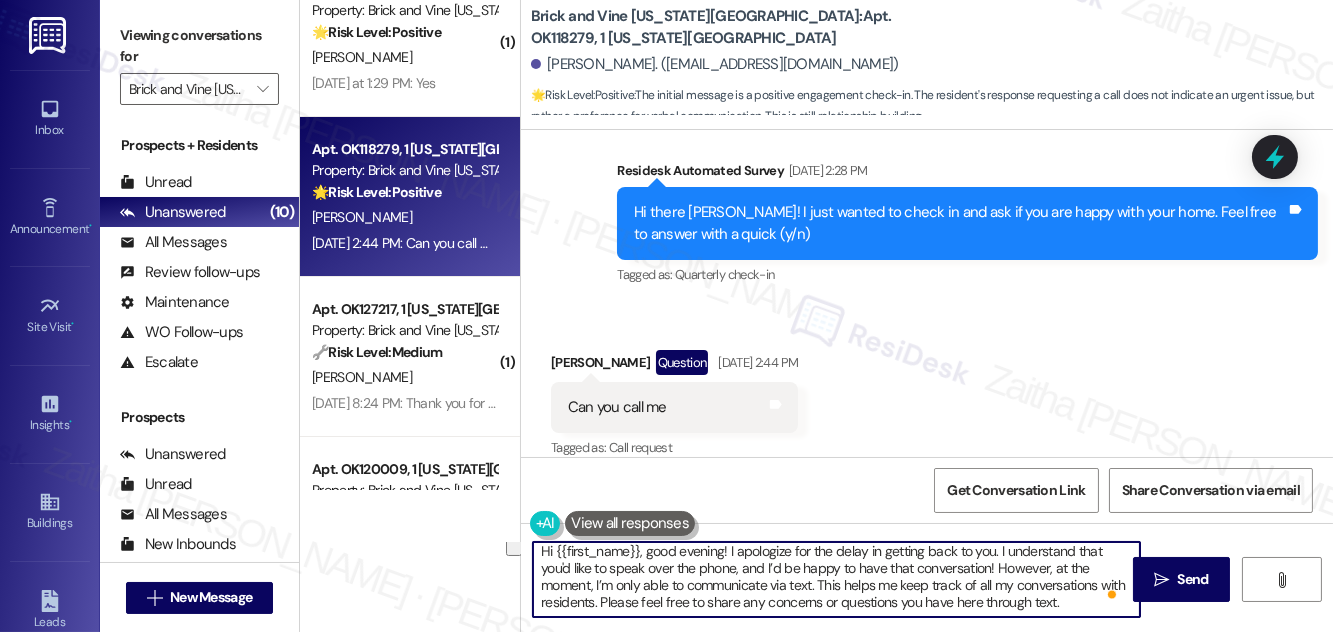 drag, startPoint x: 816, startPoint y: 588, endPoint x: 623, endPoint y: 601, distance: 193.43733 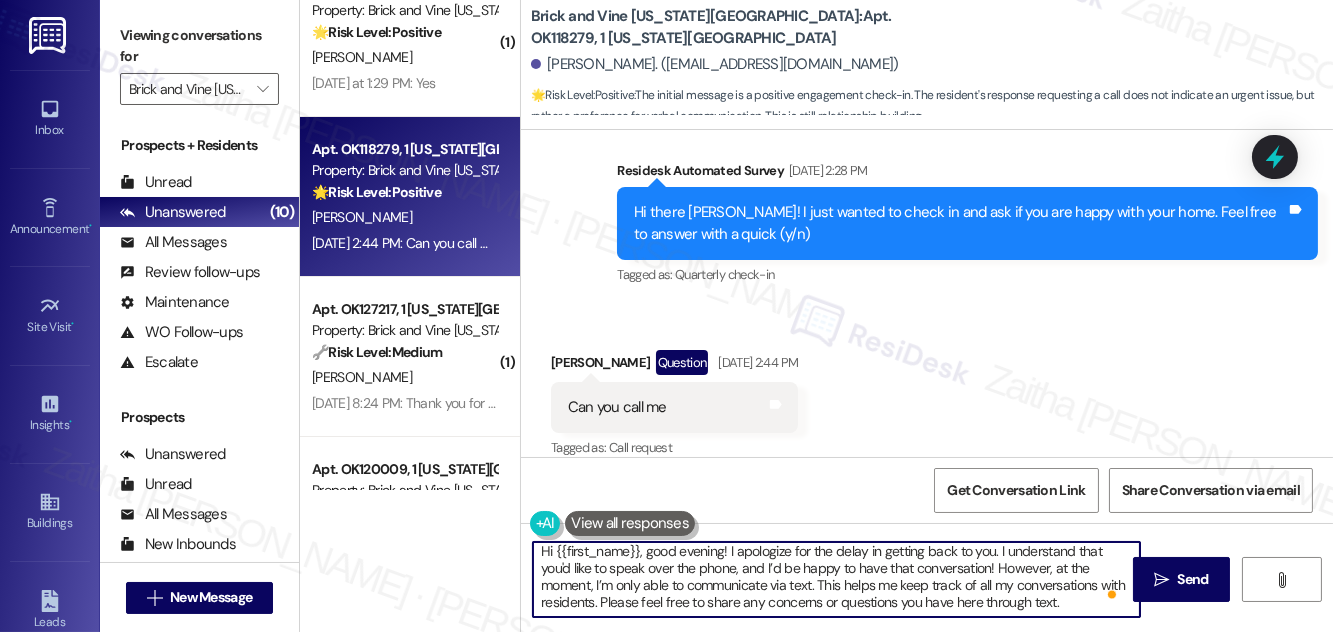 drag, startPoint x: 817, startPoint y: 564, endPoint x: 977, endPoint y: 570, distance: 160.11246 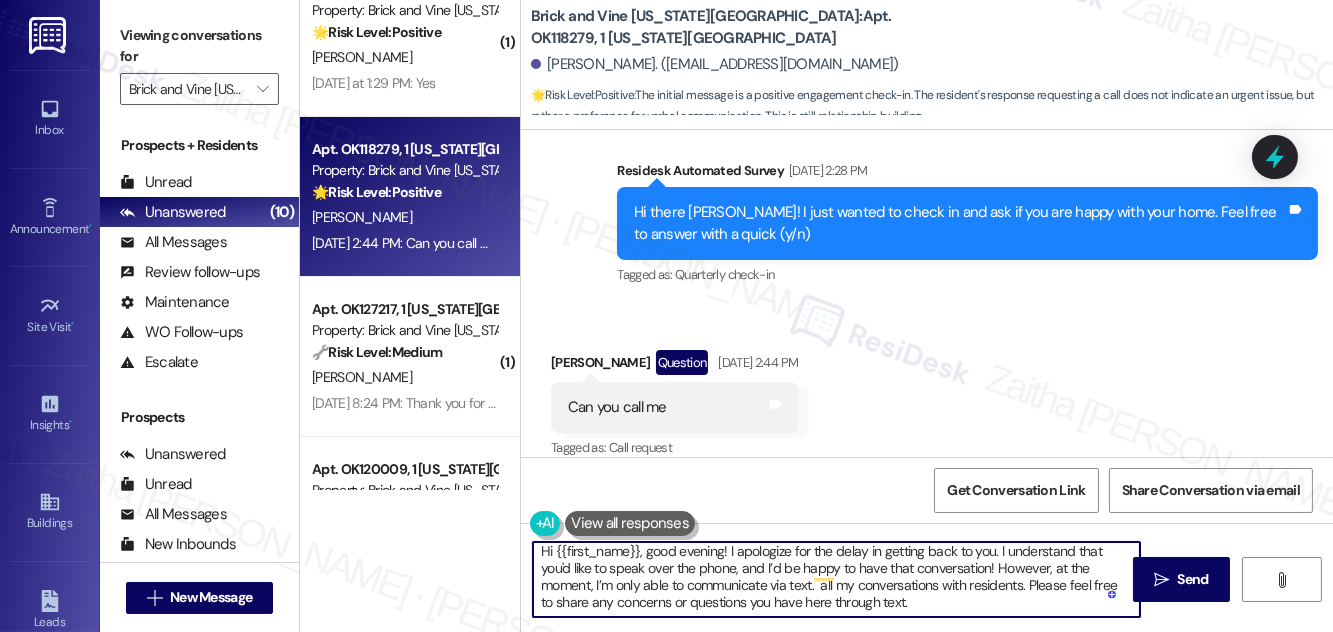 drag, startPoint x: 817, startPoint y: 567, endPoint x: 954, endPoint y: 573, distance: 137.13132 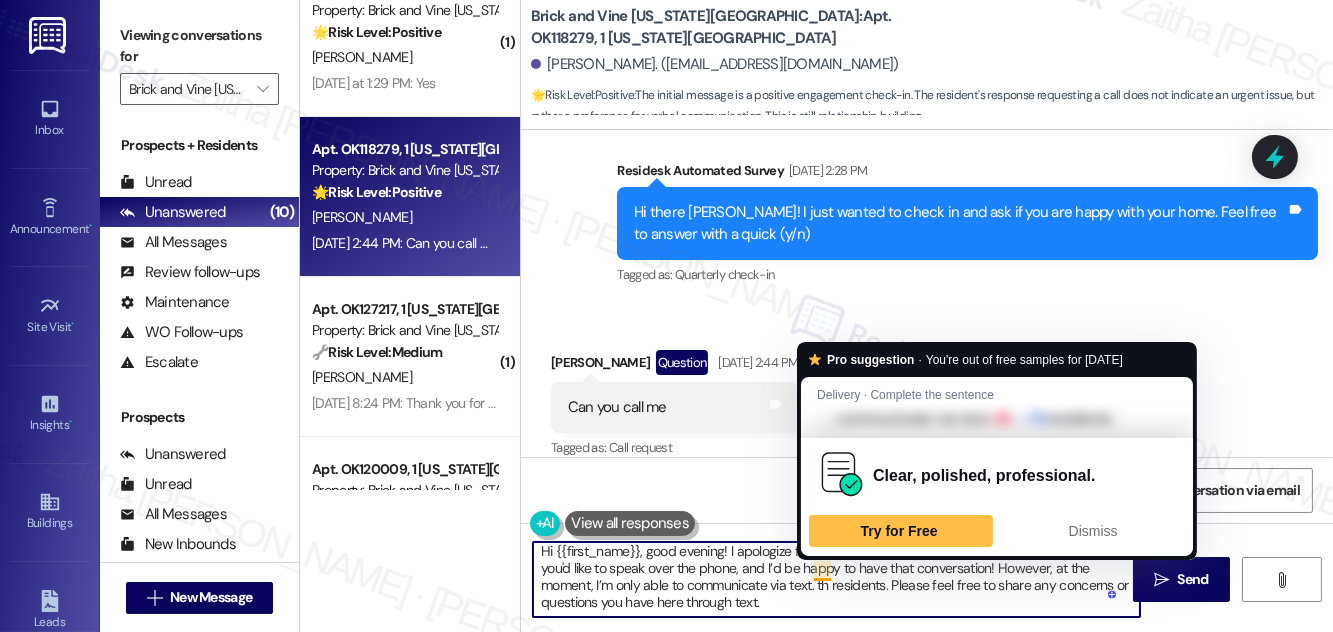 drag, startPoint x: 890, startPoint y: 565, endPoint x: 826, endPoint y: 567, distance: 64.03124 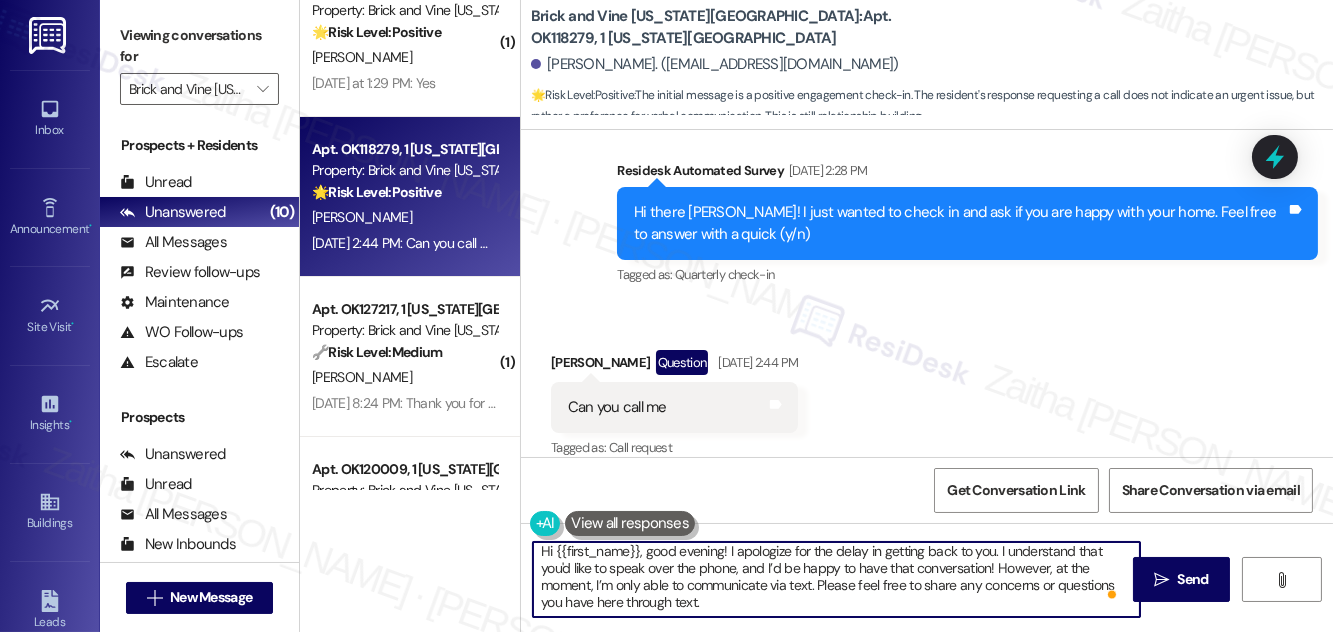 scroll, scrollTop: 3, scrollLeft: 0, axis: vertical 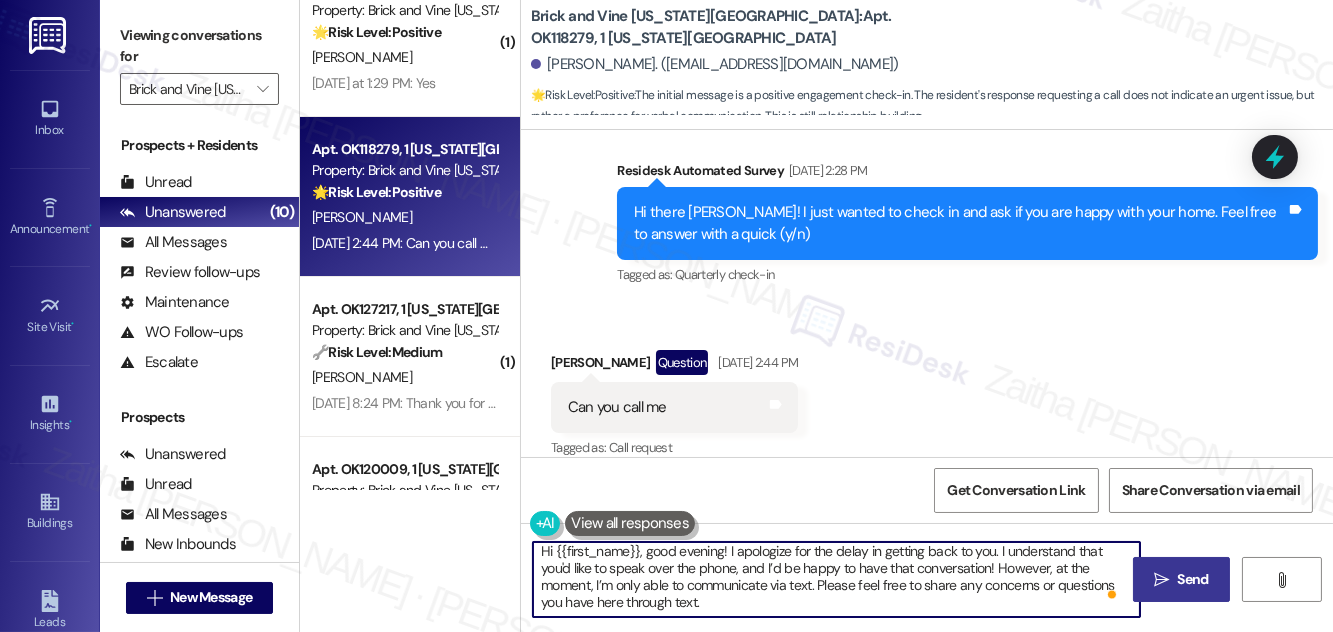 type on "Hi {{first_name}}, good evening! I apologize for the delay in getting back to you. I understand that you'd like to speak over the phone, and I’d be happy to have that conversation! However, at the moment, I’m only able to communicate via text. Please feel free to share any concerns or questions you have here through text." 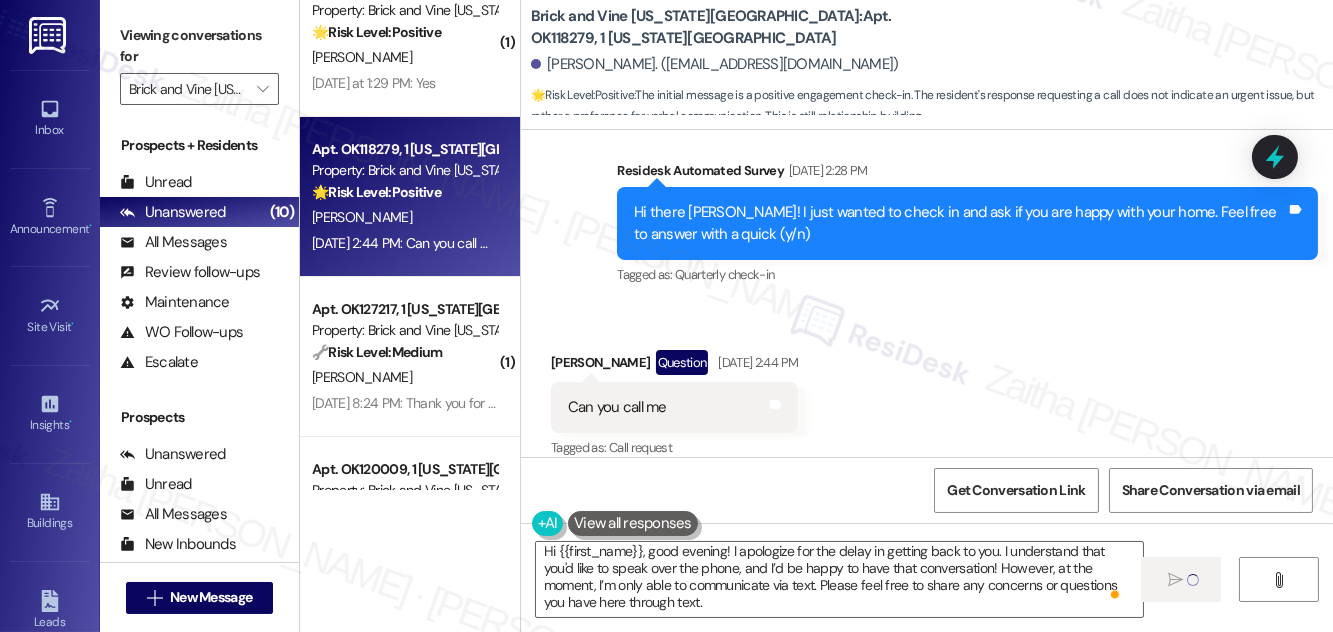 type 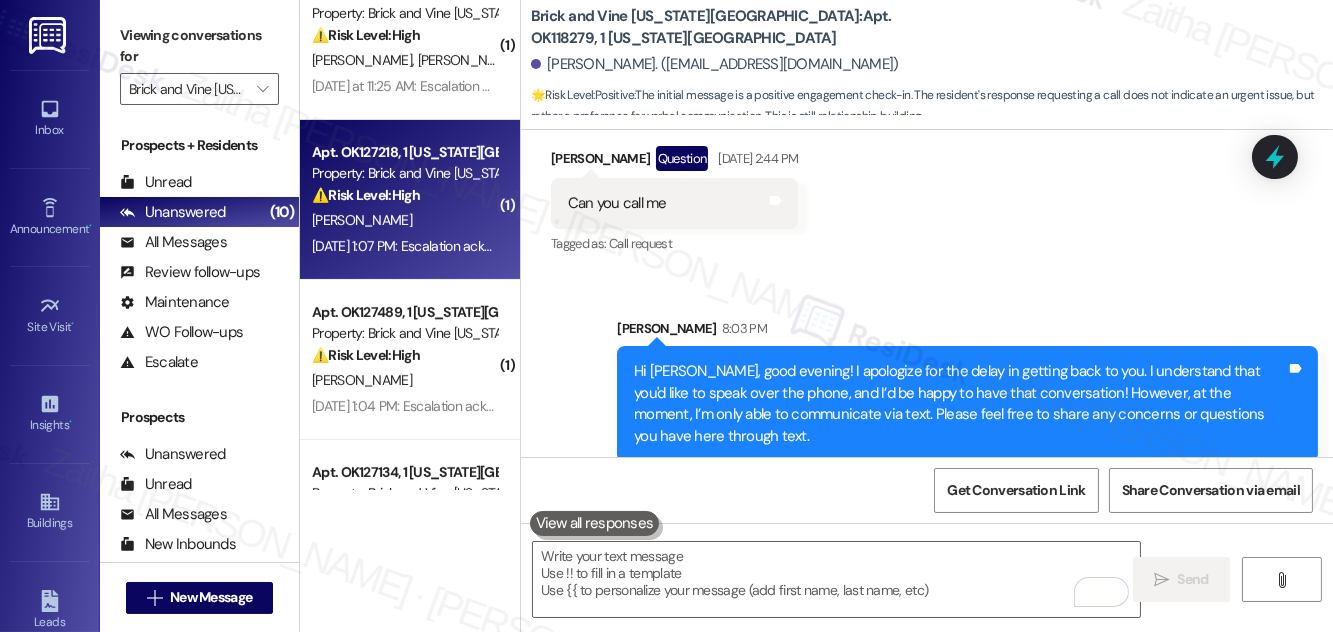 click on "⚠️  Risk Level:  High" at bounding box center (366, 195) 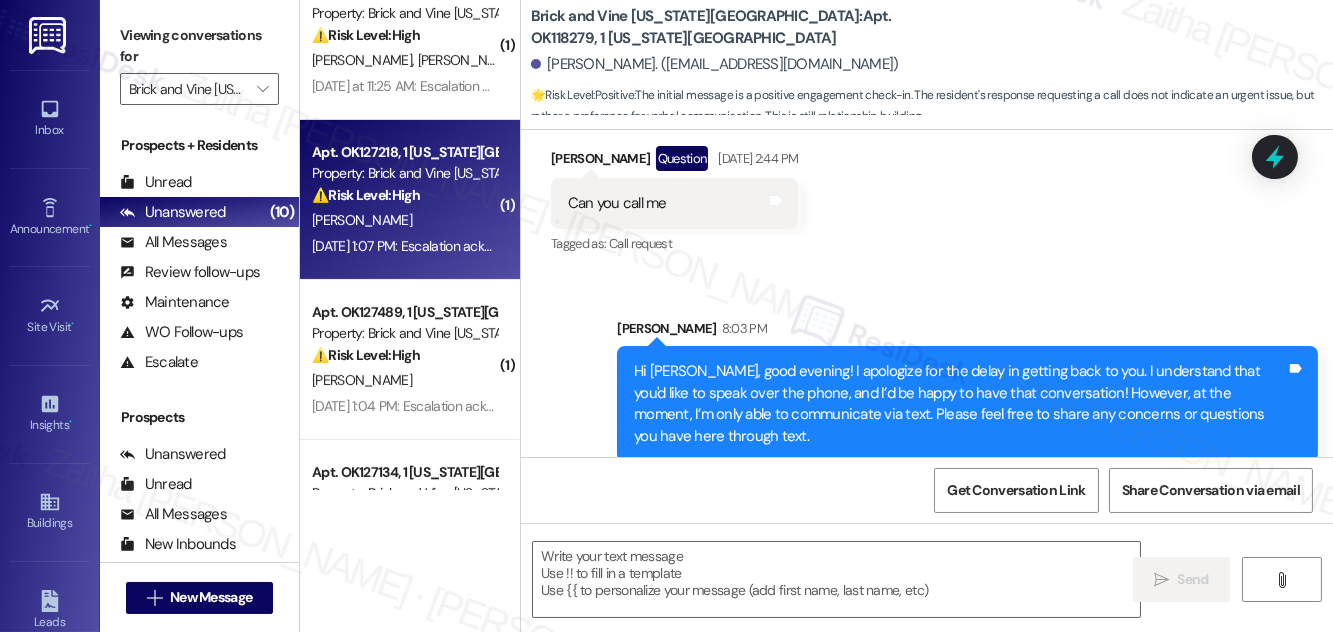 type on "Fetching suggested responses. Please feel free to read through the conversation in the meantime." 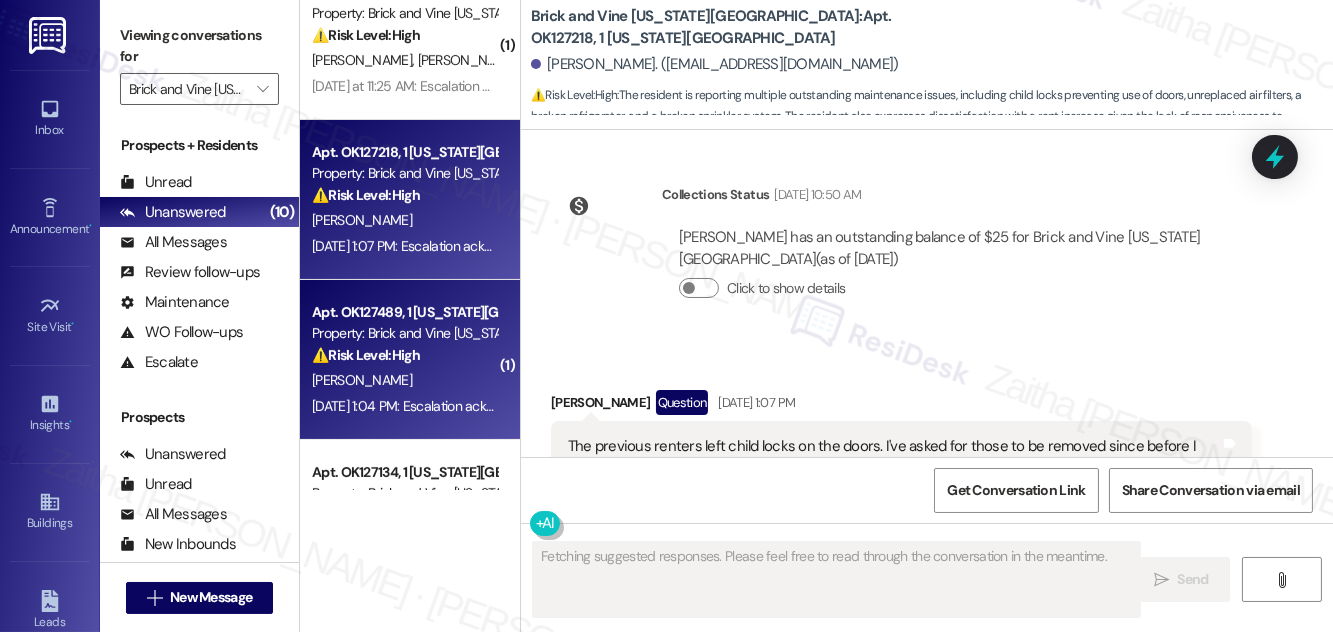click on "[PERSON_NAME]" at bounding box center [404, 380] 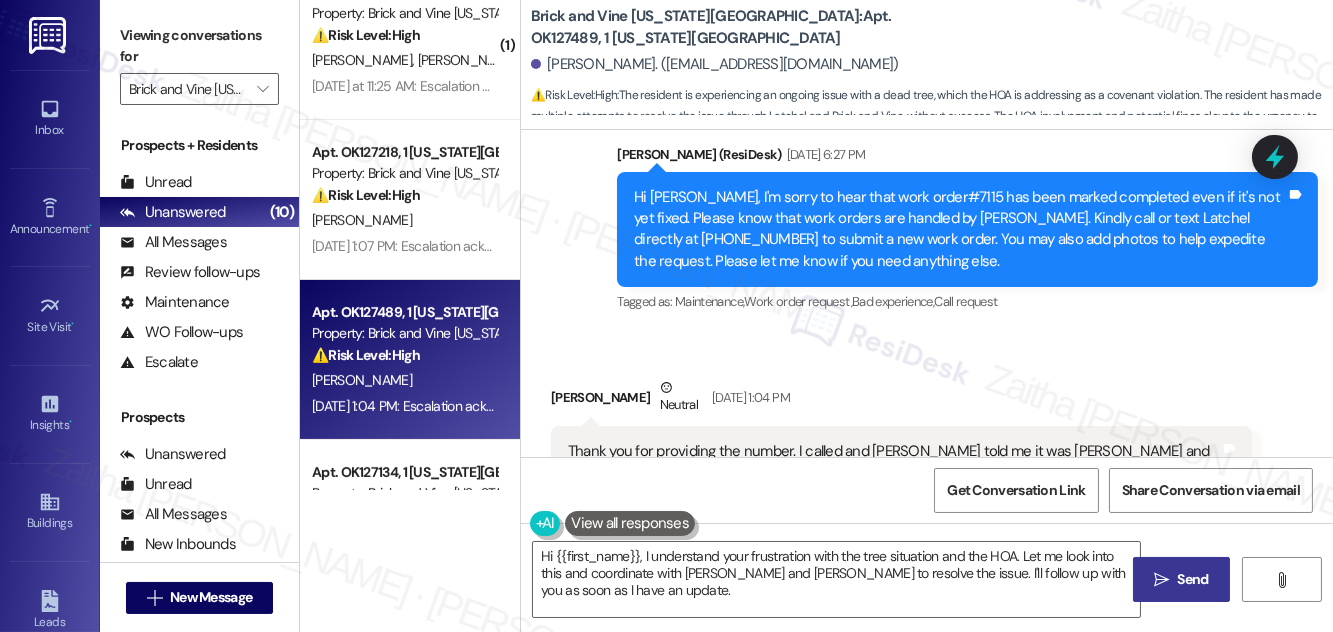 scroll, scrollTop: 1177, scrollLeft: 0, axis: vertical 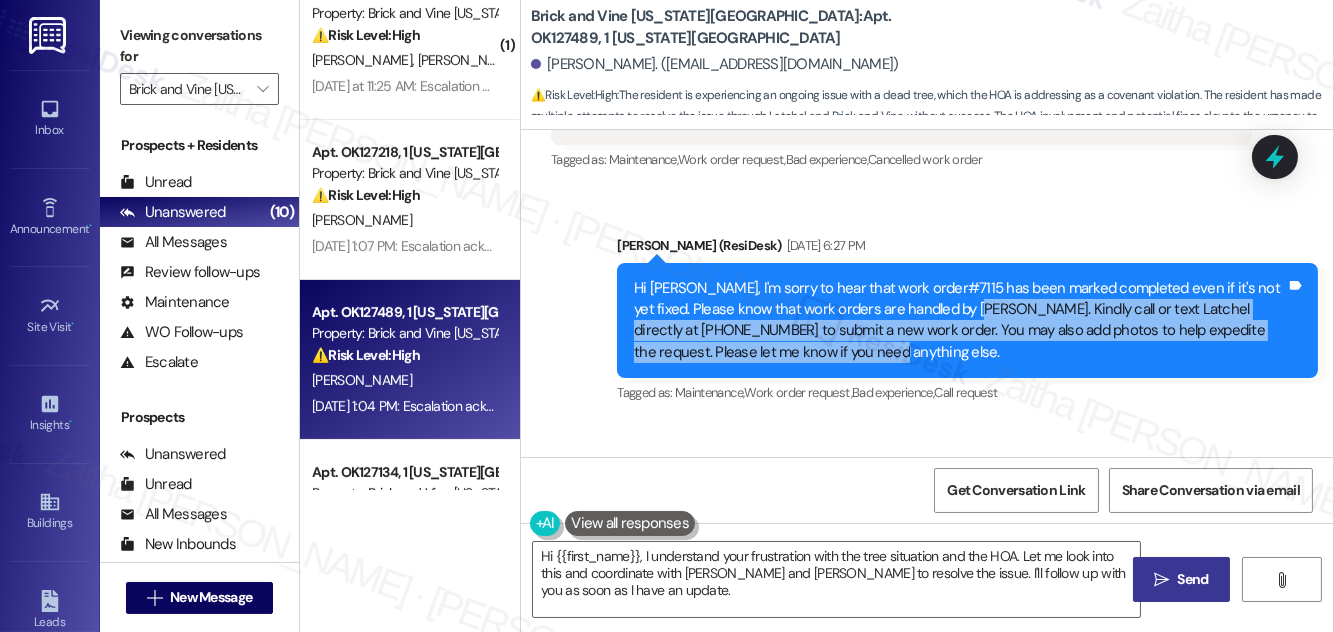 drag, startPoint x: 962, startPoint y: 263, endPoint x: 962, endPoint y: 303, distance: 40 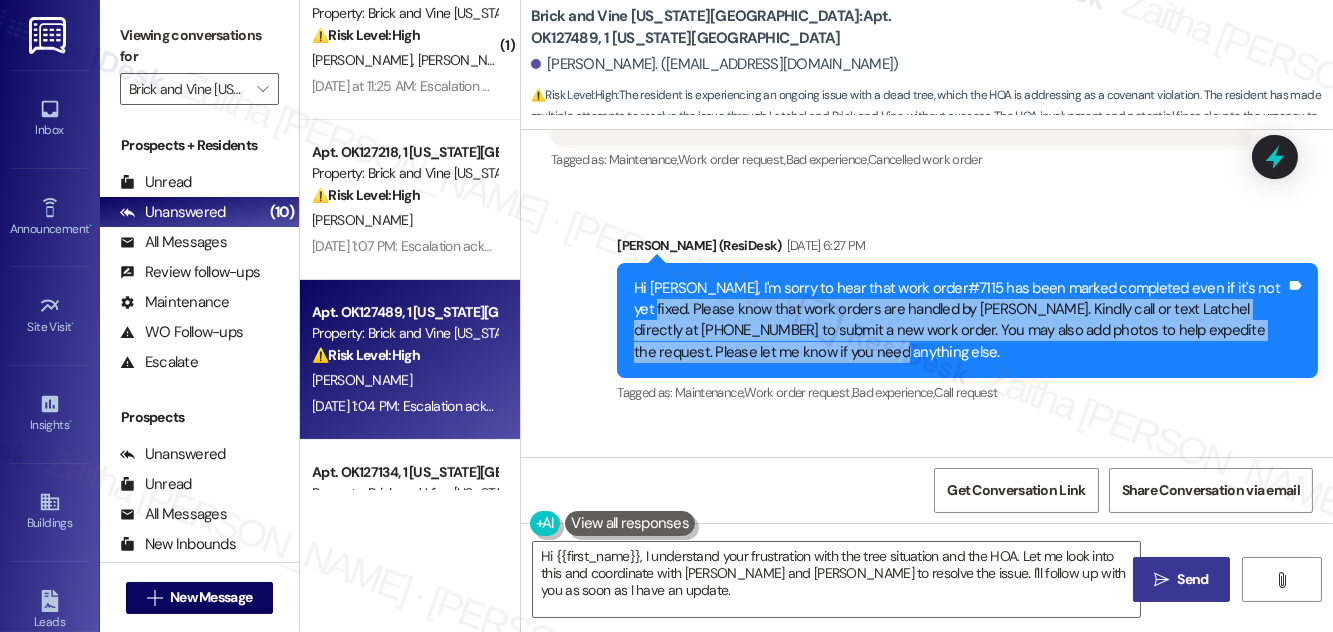 drag, startPoint x: 634, startPoint y: 261, endPoint x: 848, endPoint y: 312, distance: 219.99318 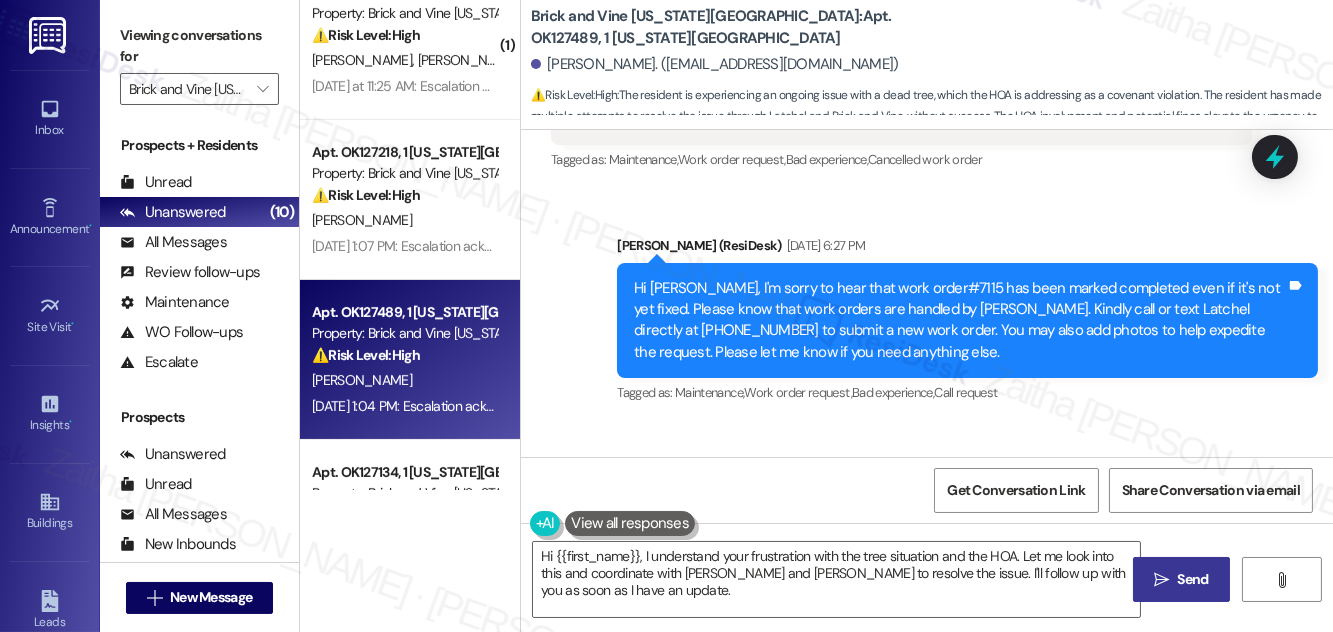 click on "Sent via SMS Sarah   (ResiDesk) Jun 30, 2025 at 6:27 PM Hi Bailee, I'm sorry to hear that work order#7115 has been marked completed even if it's not yet fixed. Please know that work orders are handled by Latchel. Kindly call or text Latchel directly at  239-946-5172 to submit a new work order. You may also add photos to help expedite the request.  Please let me know if you need anything else. Tags and notes Tagged as:   Maintenance ,  Click to highlight conversations about Maintenance Work order request ,  Click to highlight conversations about Work order request Bad experience ,  Click to highlight conversations about Bad experience Call request Click to highlight conversations about Call request" at bounding box center [967, 321] 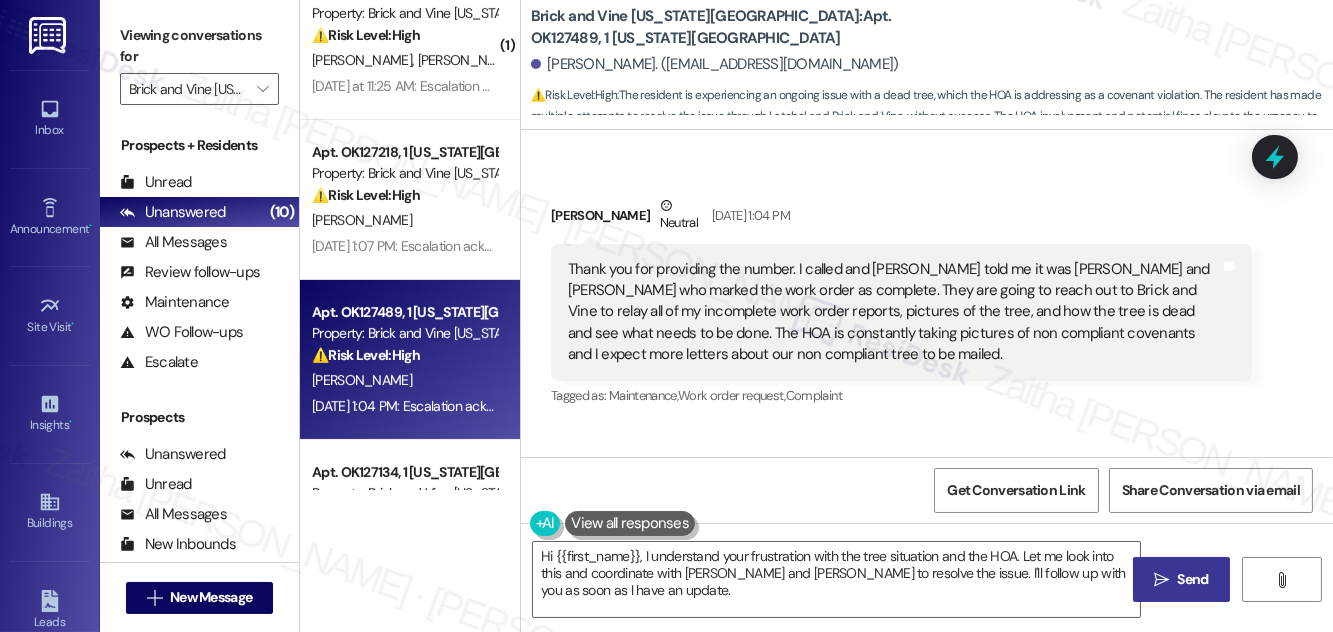scroll, scrollTop: 1359, scrollLeft: 0, axis: vertical 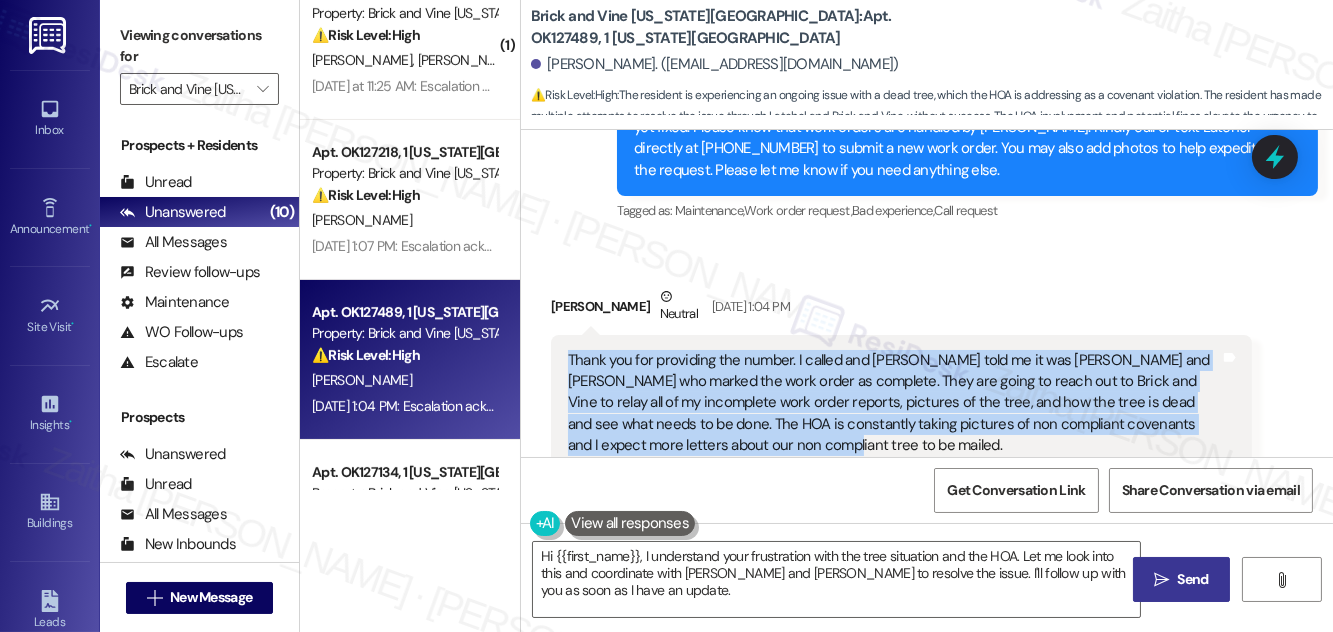 drag, startPoint x: 570, startPoint y: 313, endPoint x: 752, endPoint y: 399, distance: 201.2958 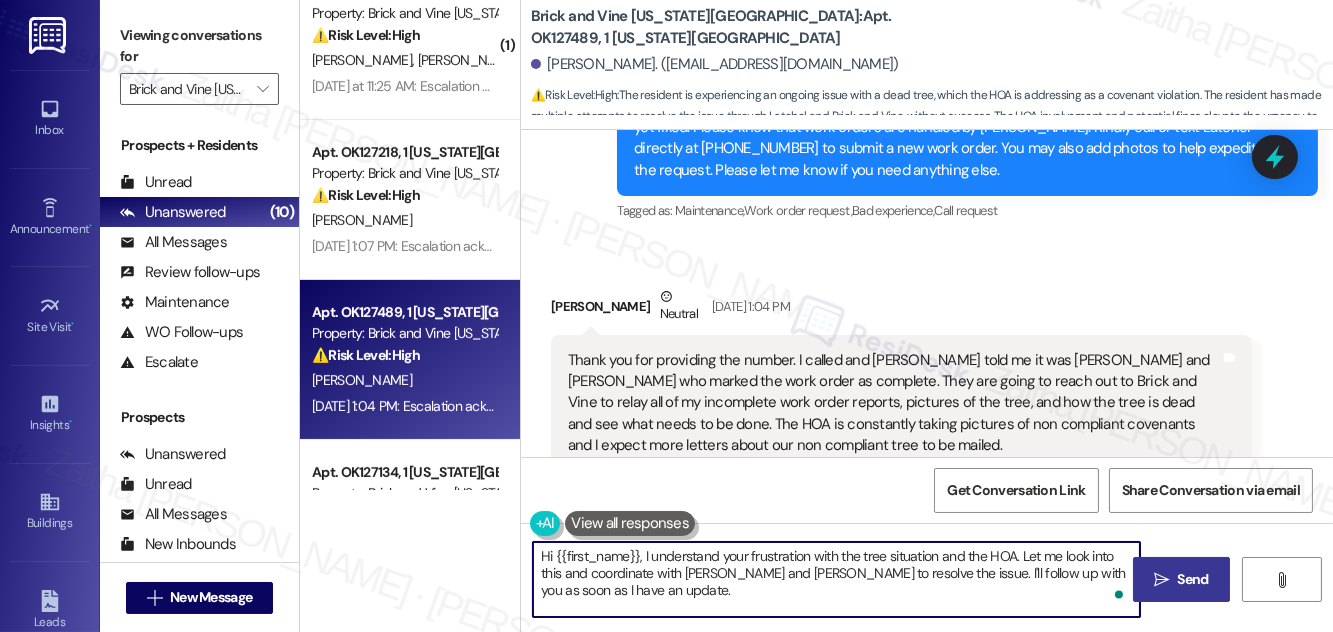 click on "Hi {{first_name}}, I understand your frustration with the tree situation and the HOA. Let me look into this and coordinate with Brick and Vine to resolve the issue. I'll follow up with you as soon as I have an update." at bounding box center [836, 579] 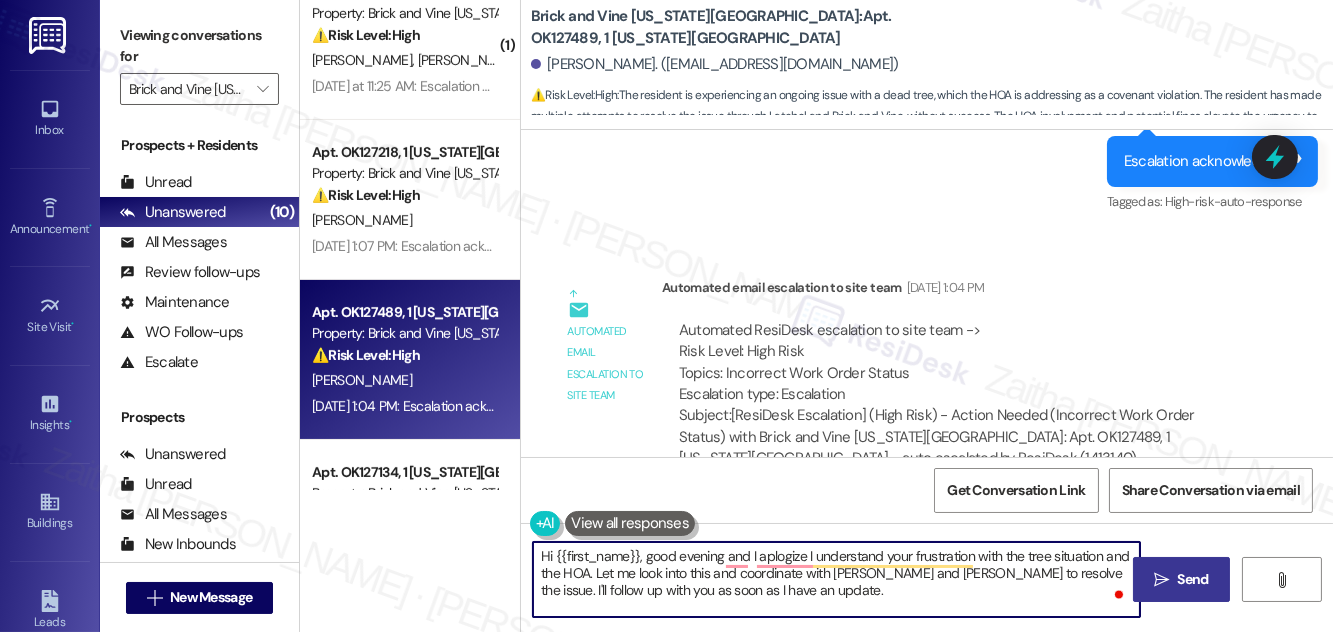 scroll, scrollTop: 1813, scrollLeft: 0, axis: vertical 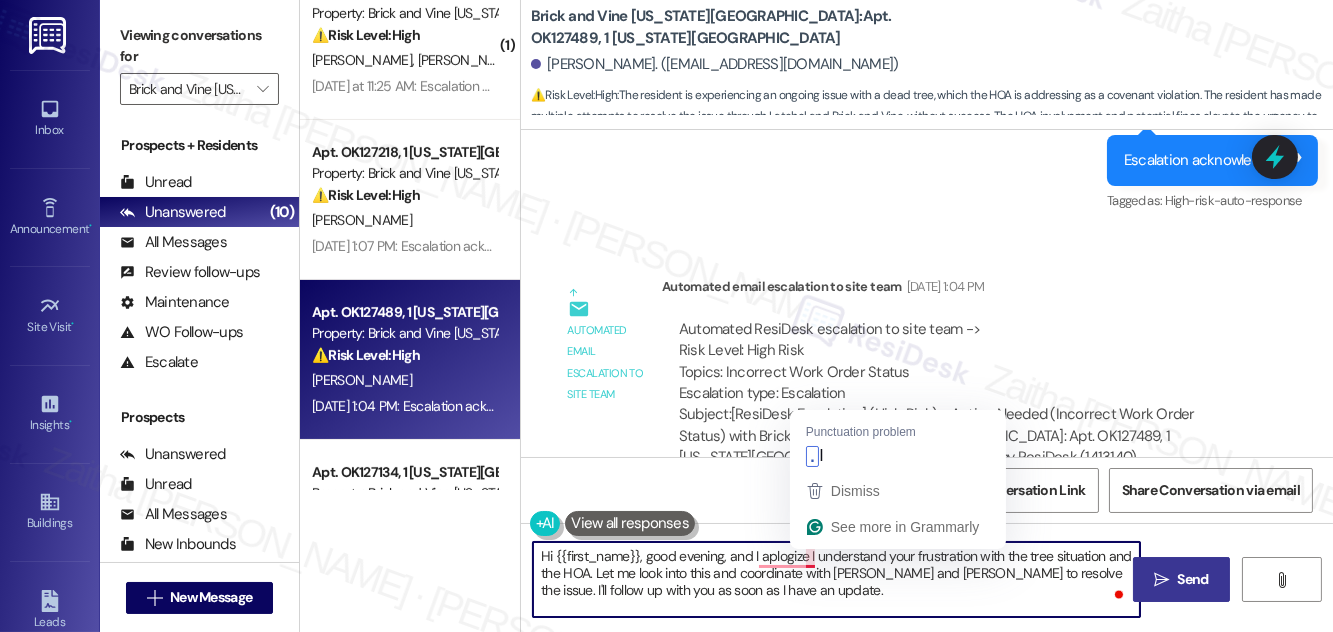 click on "Hi {{first_name}}, good evening, and I aplogize I understand your frustration with the tree situation and the HOA. Let me look into this and coordinate with Brick and Vine to resolve the issue. I'll follow up with you as soon as I have an update." at bounding box center (836, 579) 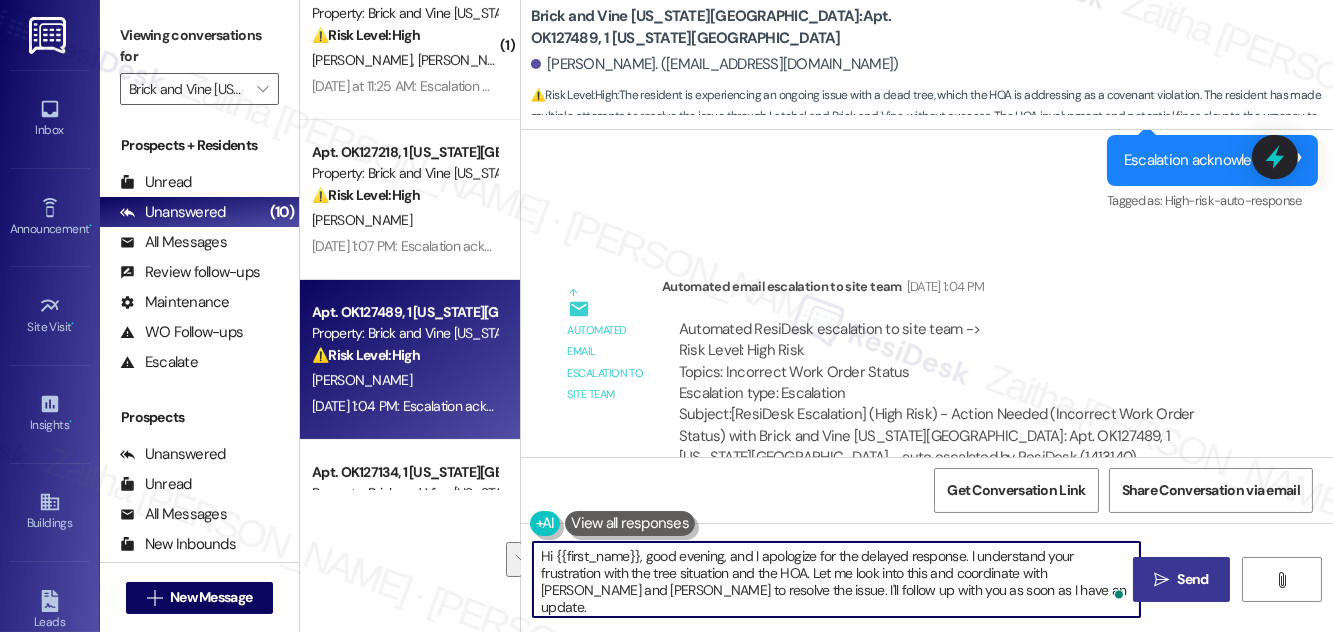 drag, startPoint x: 747, startPoint y: 573, endPoint x: 890, endPoint y: 592, distance: 144.25671 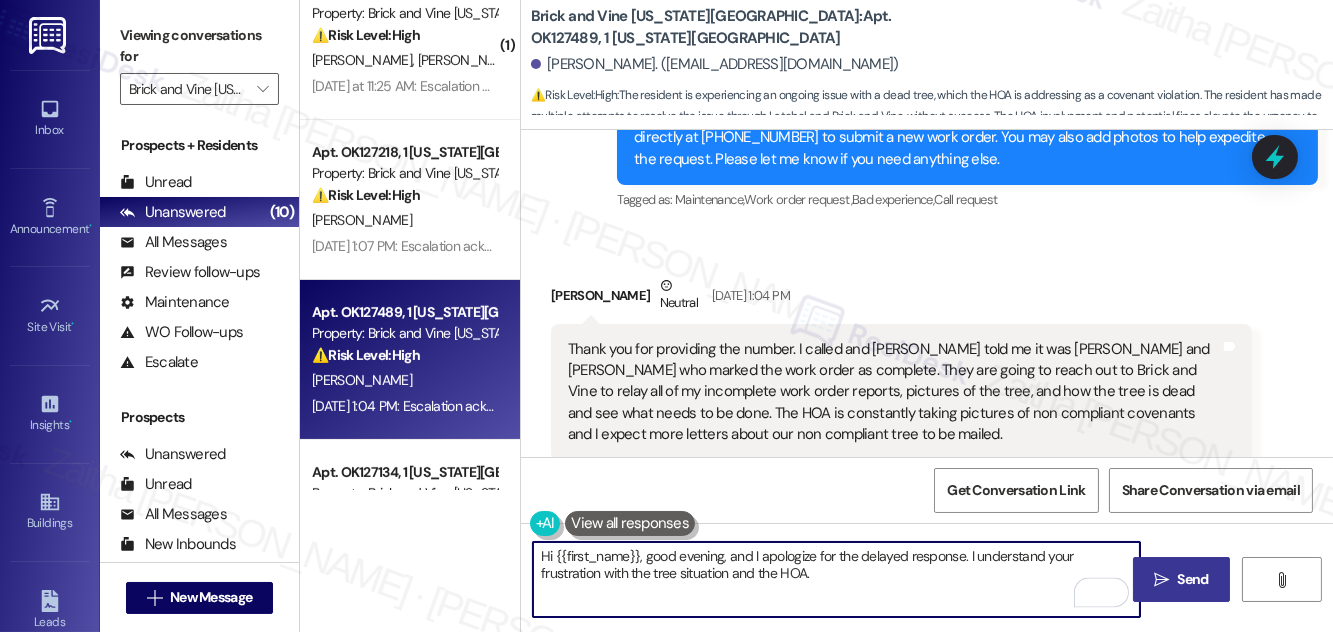 scroll, scrollTop: 1358, scrollLeft: 0, axis: vertical 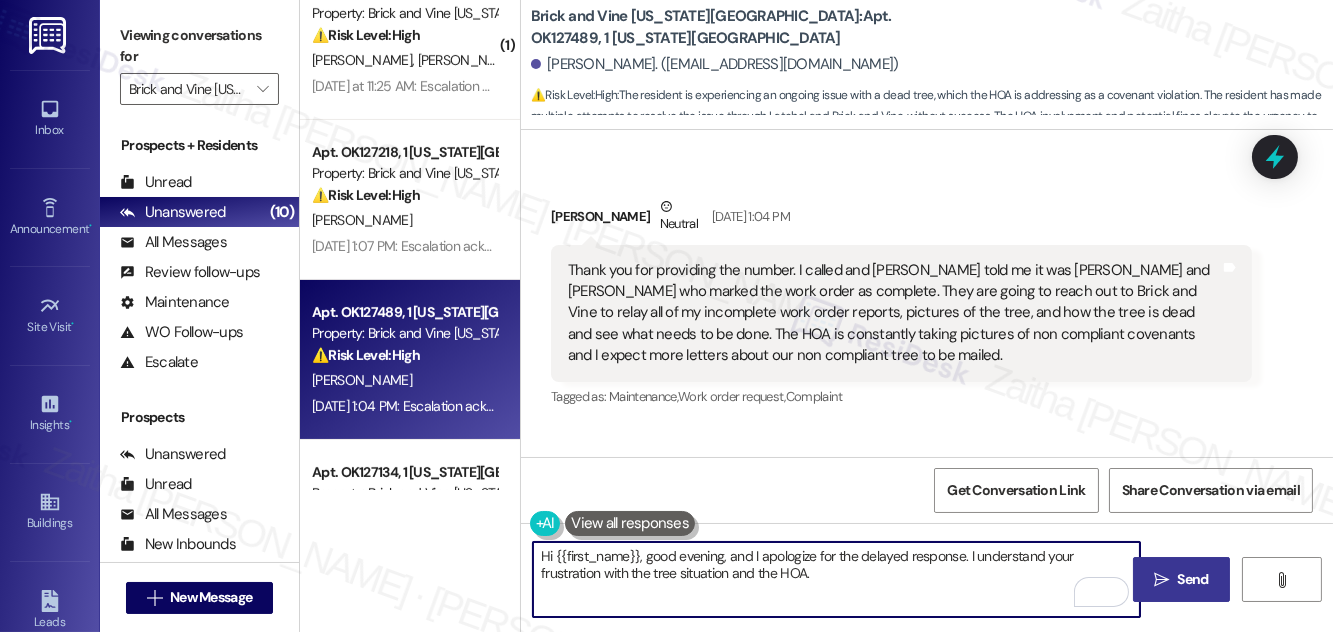 click at bounding box center [630, 523] 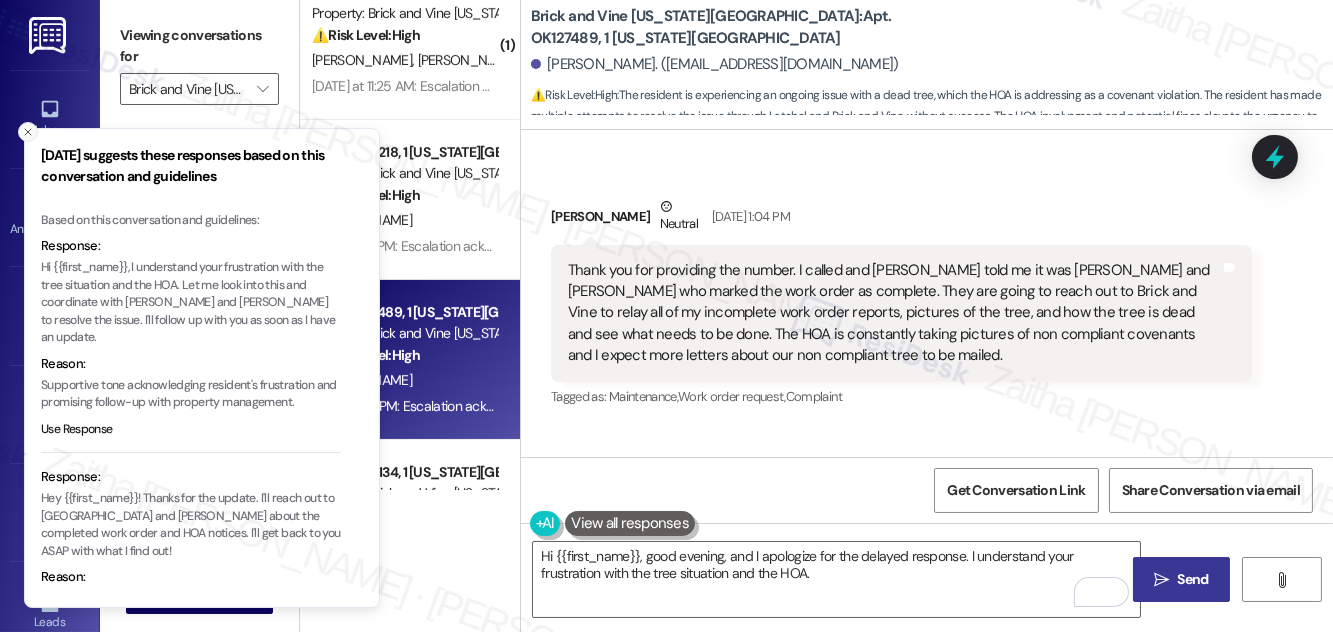 click 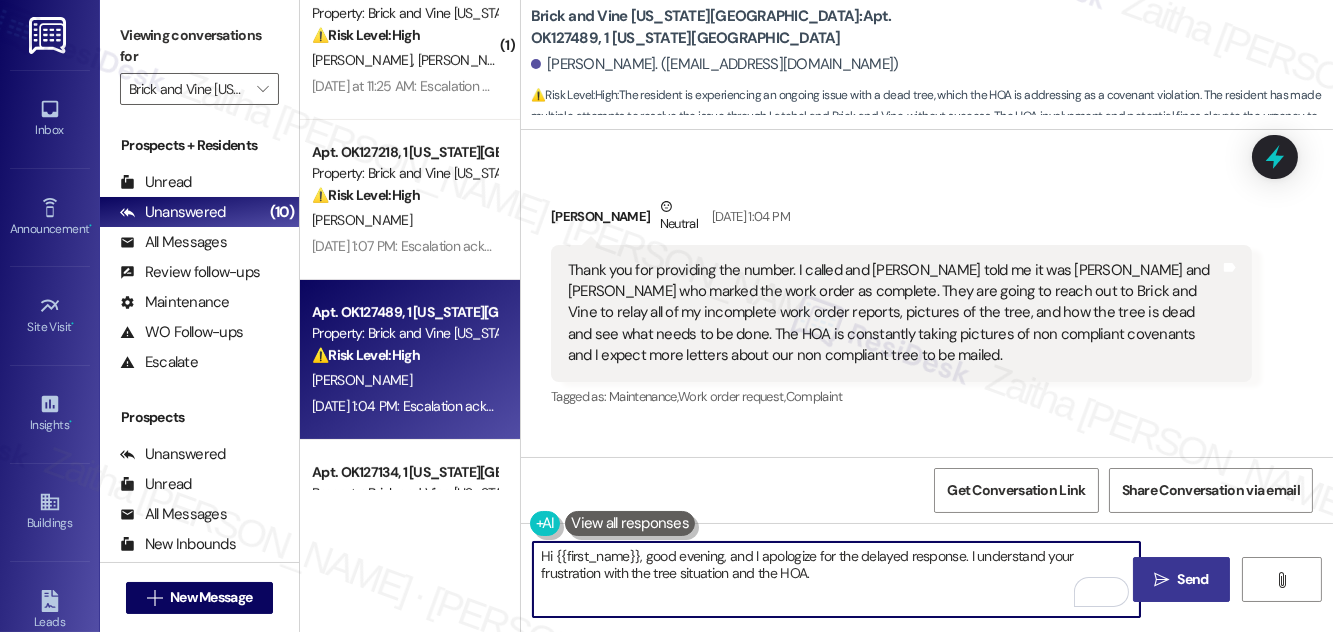 drag, startPoint x: 970, startPoint y: 552, endPoint x: 986, endPoint y: 574, distance: 27.202942 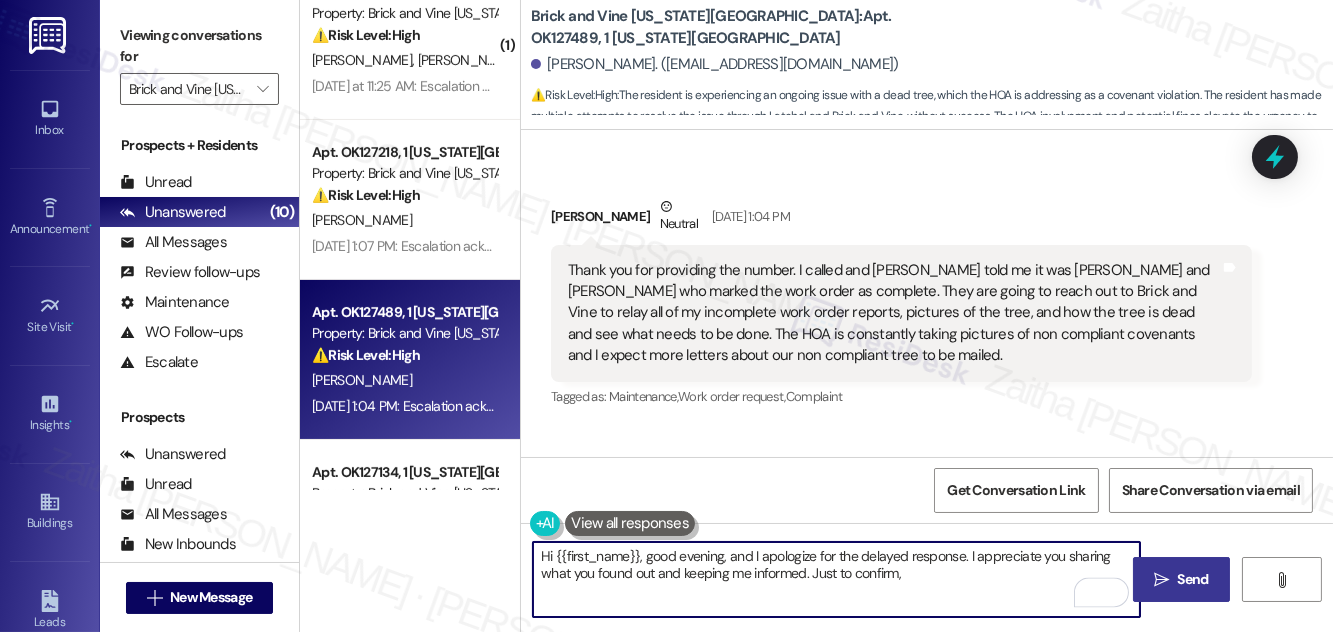 paste on "do you still need assistance with this, or has it been resolved since then?" 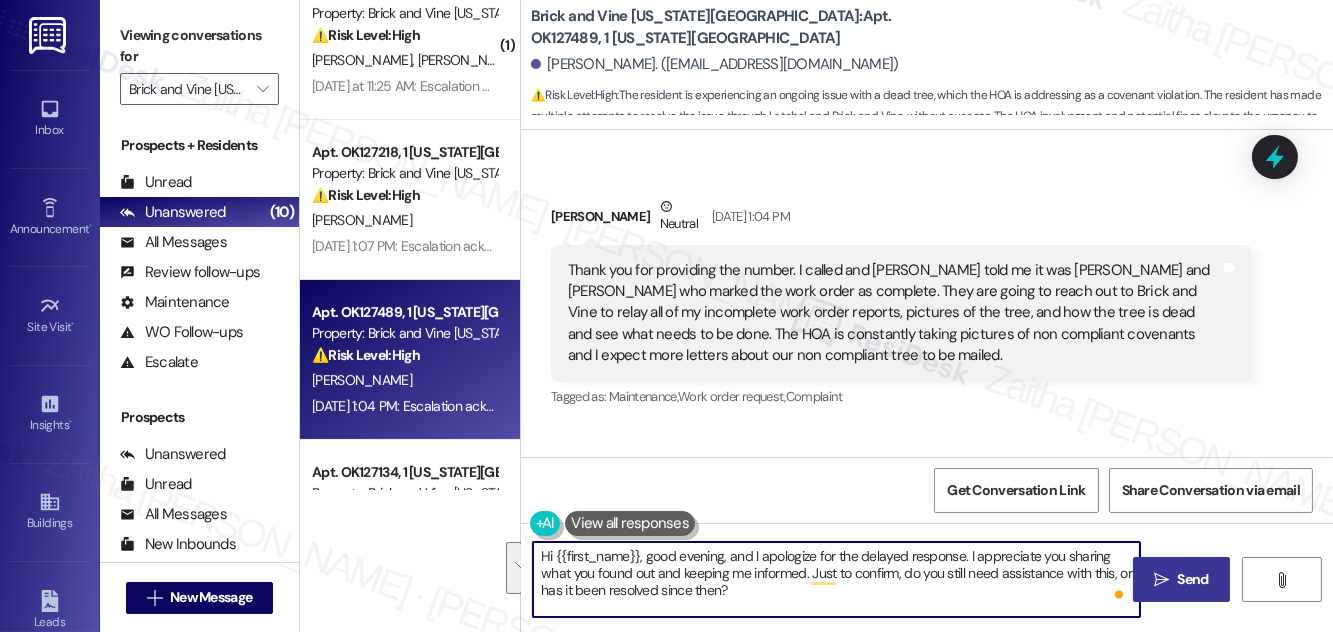 drag, startPoint x: 736, startPoint y: 590, endPoint x: 544, endPoint y: 552, distance: 195.72429 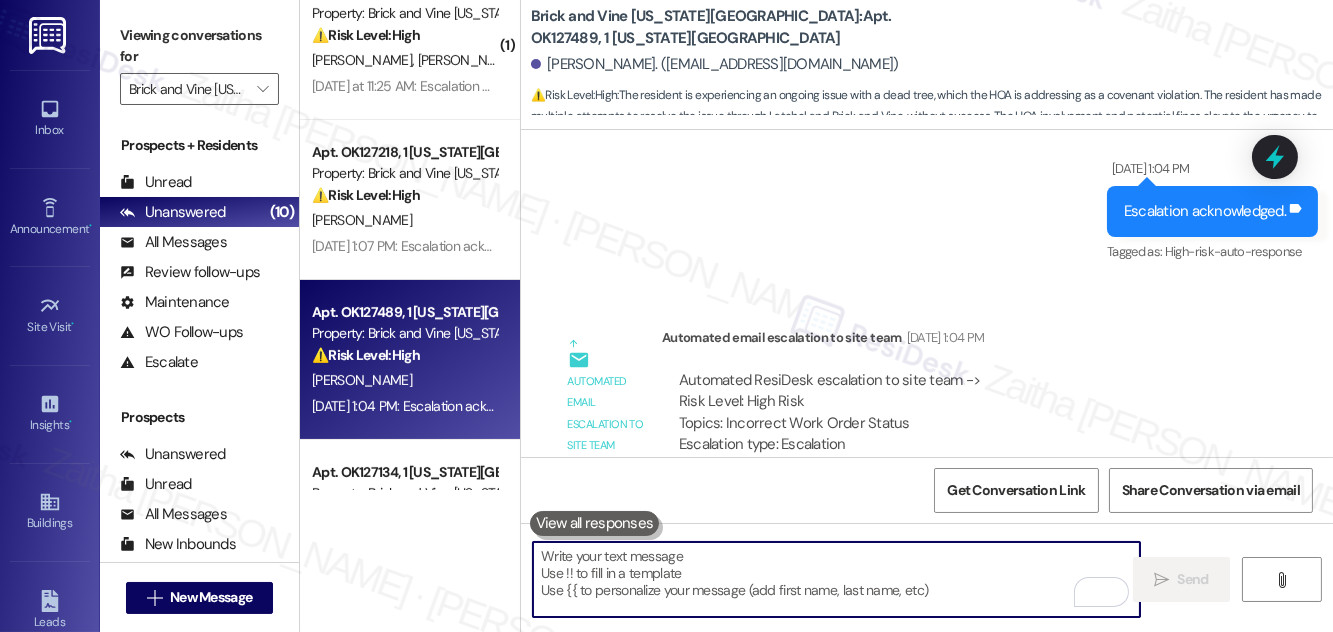 scroll, scrollTop: 1813, scrollLeft: 0, axis: vertical 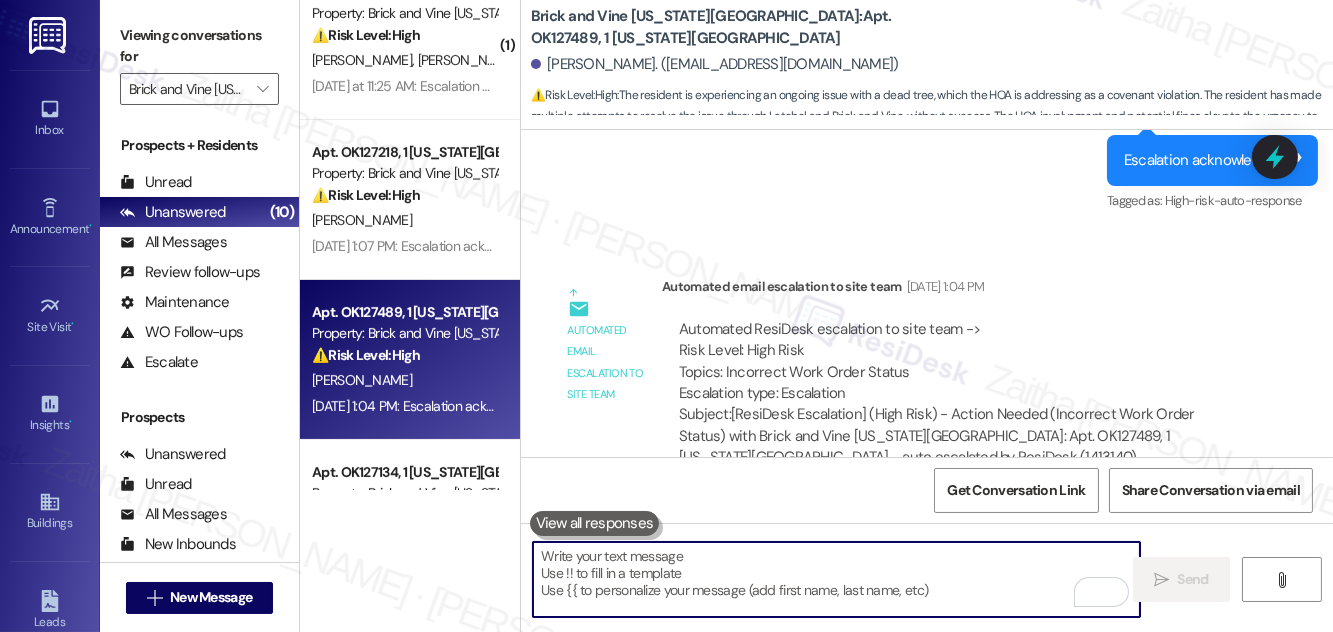 paste on "Hi {{first_name}}," 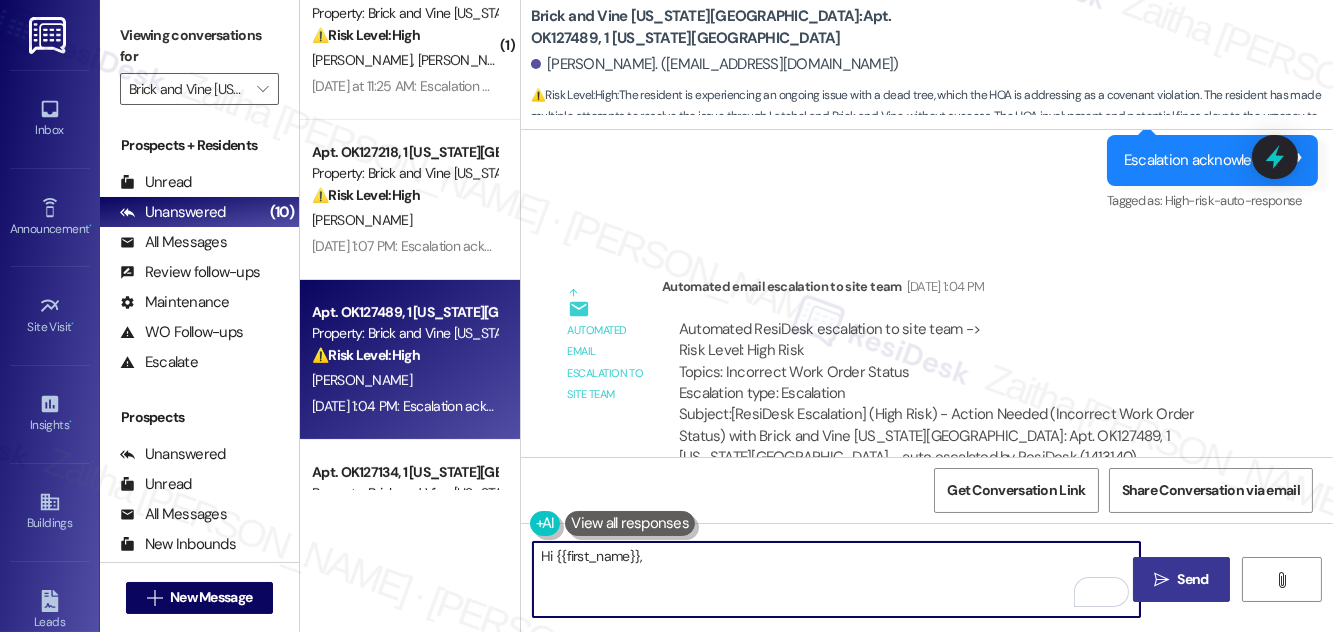 paste on "Good evening, and apologies for the delayed response. Thank you for sharing what you found out and for keeping me informed. Just to confirm—do you still need assistance with this, or has it been resolved since then?" 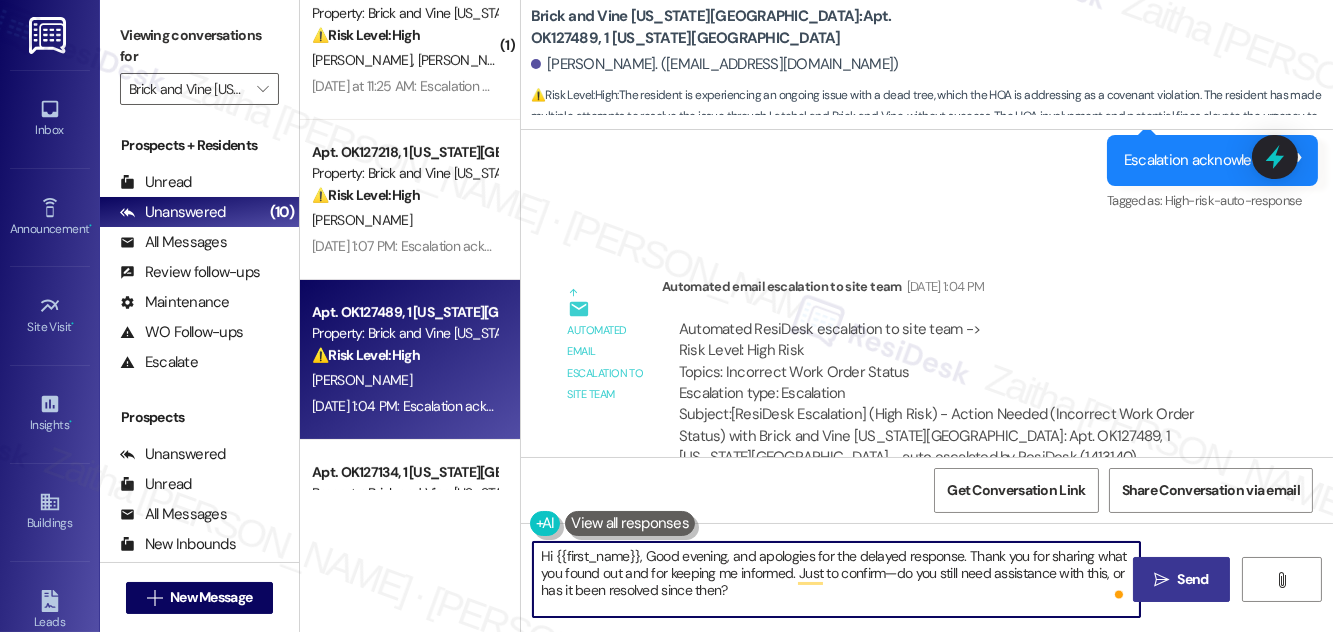 click on "Hi {{first_name}}, Good evening, and apologies for the delayed response. Thank you for sharing what you found out and for keeping me informed. Just to confirm—do you still need assistance with this, or has it been resolved since then?" at bounding box center (836, 579) 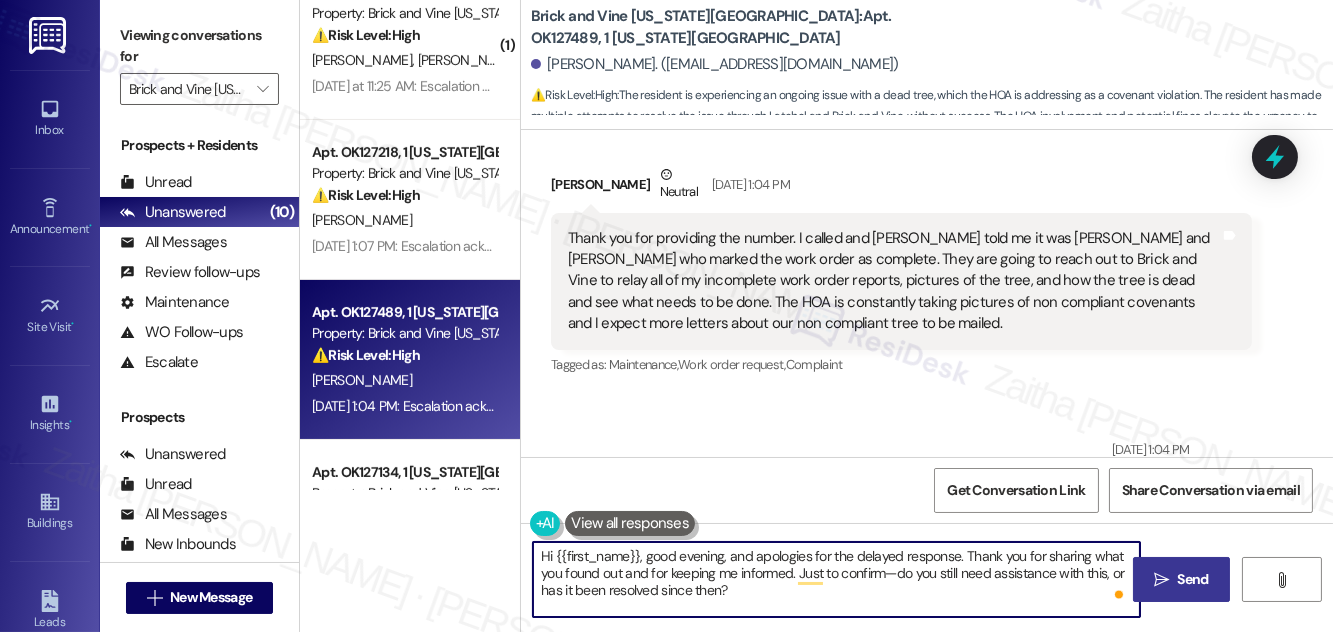 scroll, scrollTop: 1449, scrollLeft: 0, axis: vertical 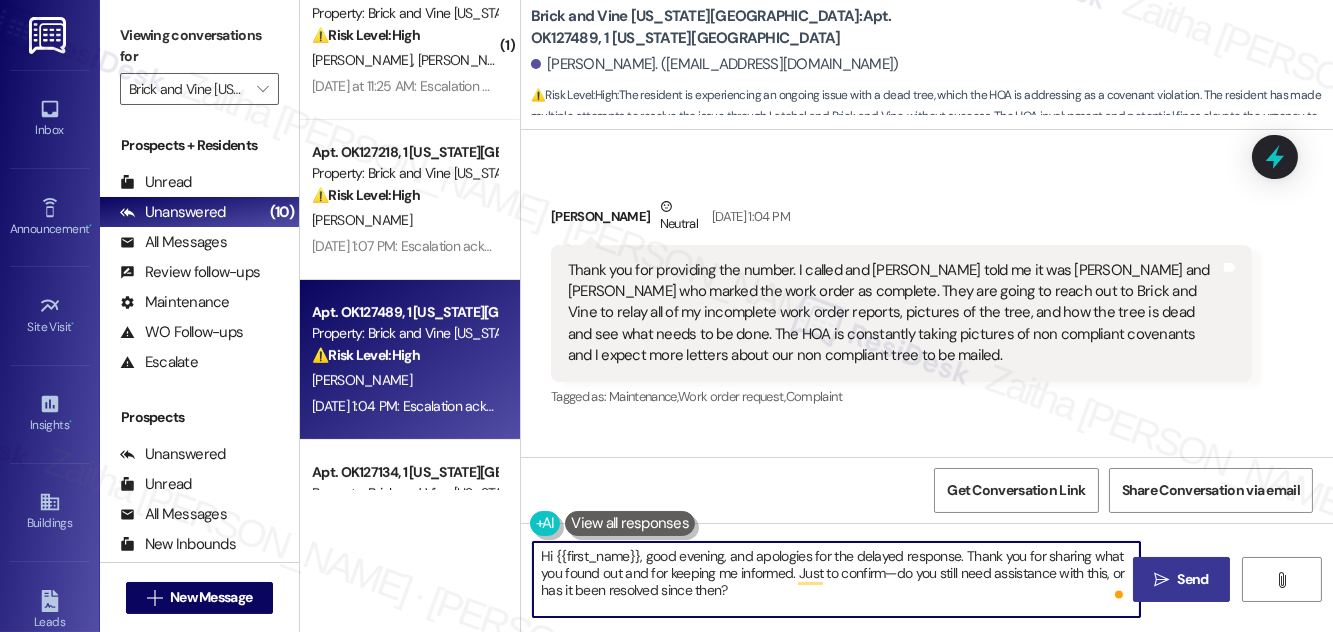 click on "Hi {{first_name}}, good evening, and apologies for the delayed response. Thank you for sharing what you found out and for keeping me informed. Just to confirm—do you still need assistance with this, or has it been resolved since then?" at bounding box center [836, 579] 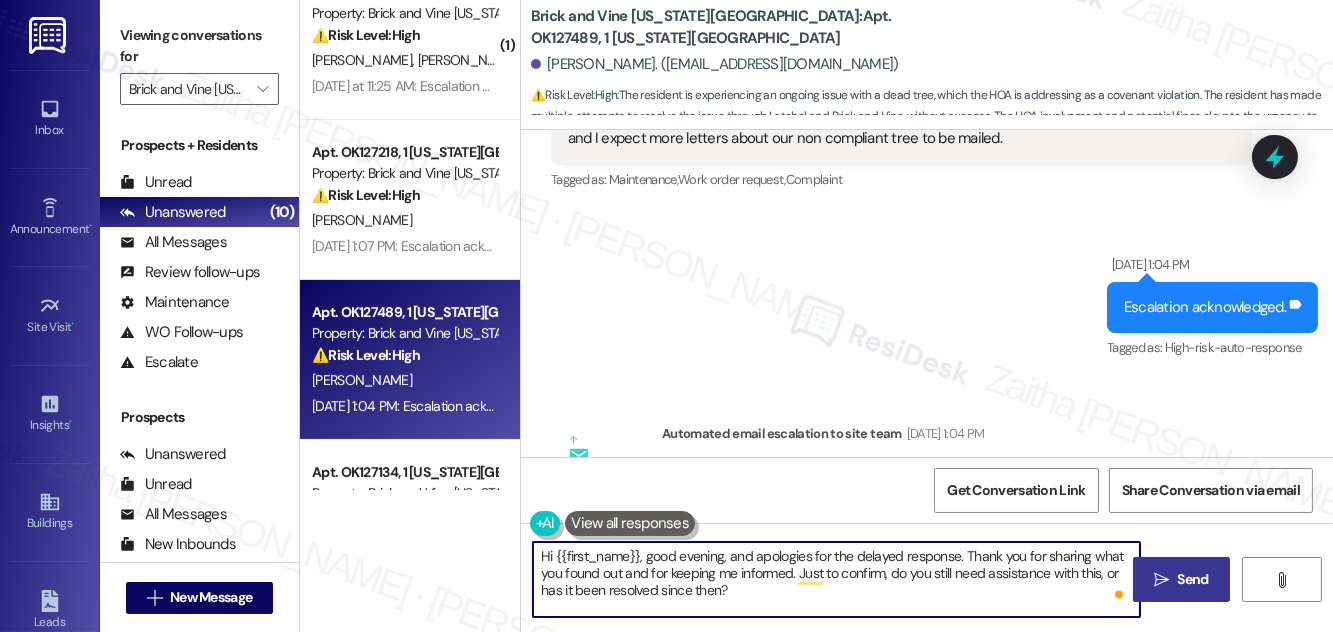 scroll, scrollTop: 1813, scrollLeft: 0, axis: vertical 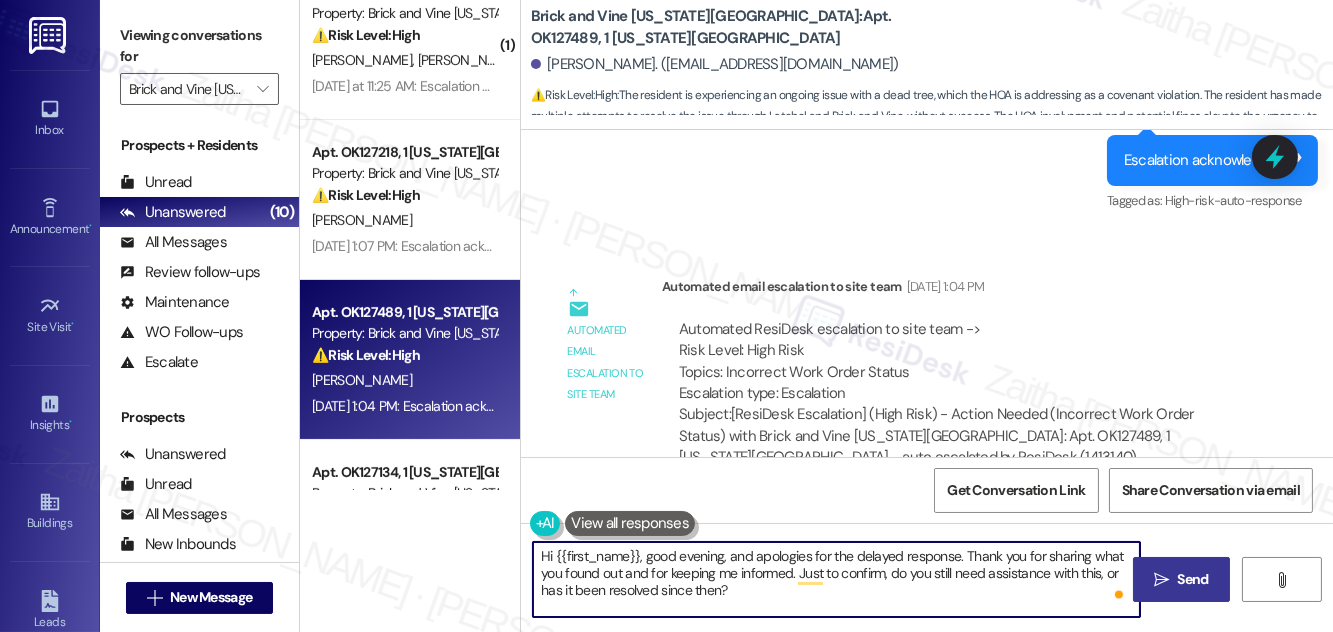 type on "Hi {{first_name}}, good evening, and apologies for the delayed response. Thank you for sharing what you found out and for keeping me informed. Just to confirm, do you still need assistance with this, or has it been resolved since then?" 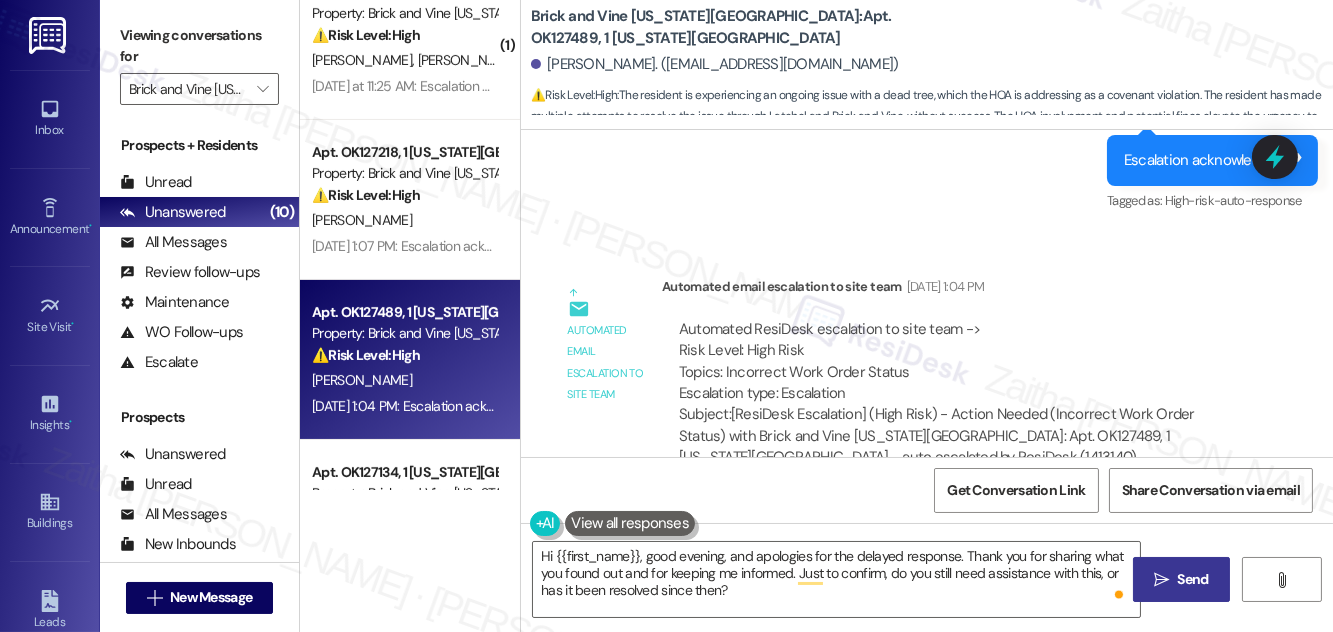 click on "Send" at bounding box center (1193, 579) 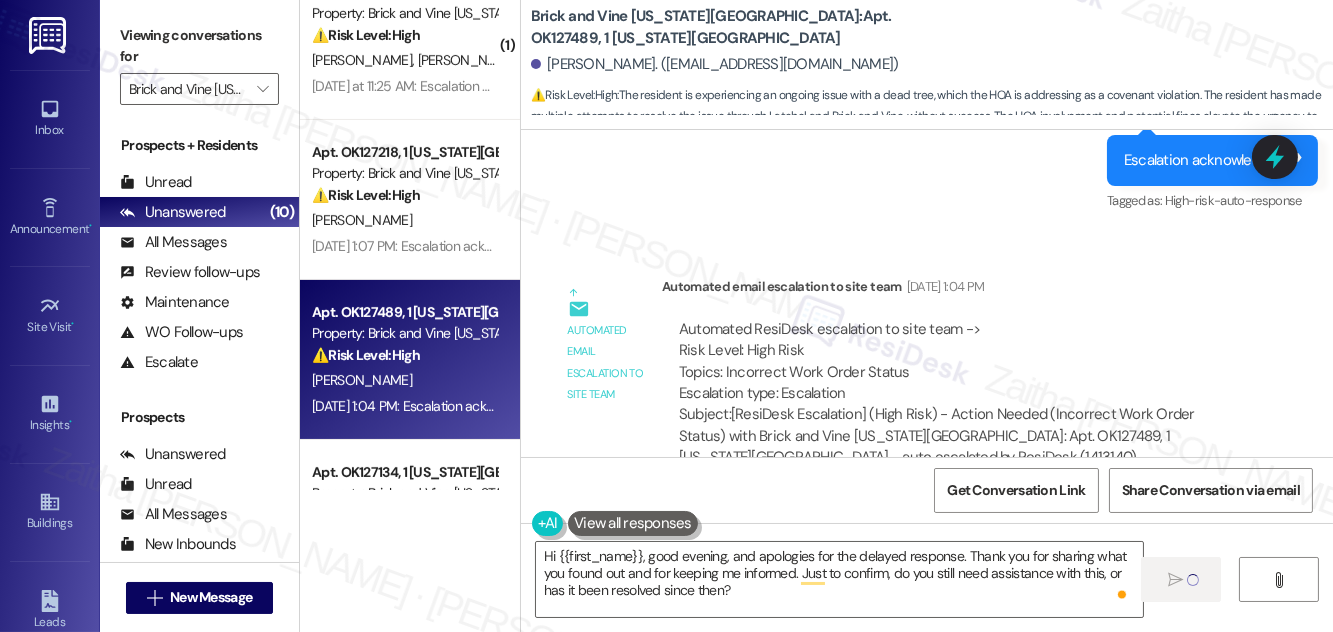 type 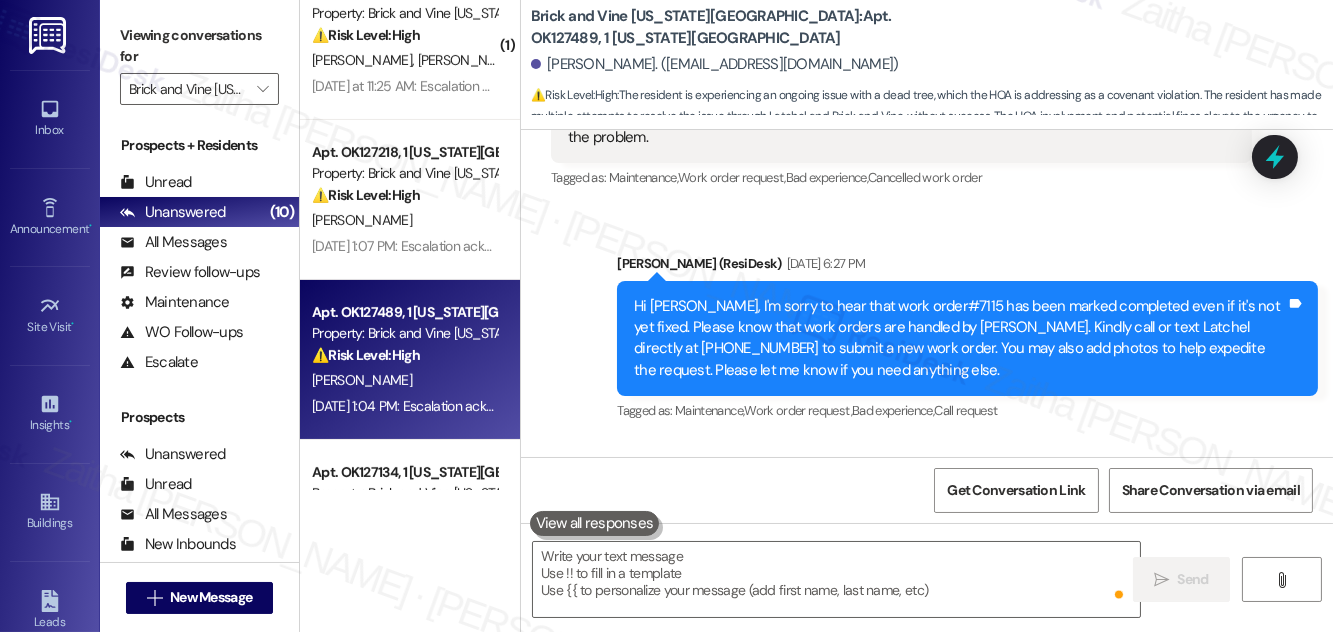 scroll, scrollTop: 1100, scrollLeft: 0, axis: vertical 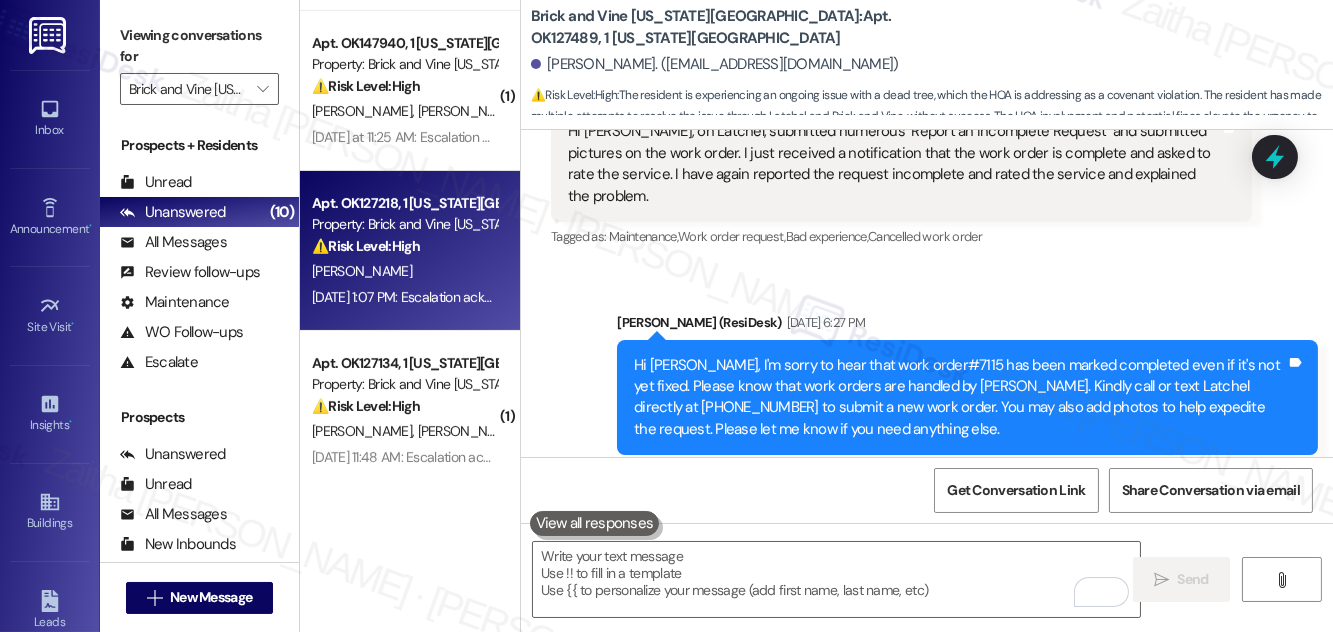 click on "⚠️  Risk Level:  High The resident is reporting multiple outstanding maintenance issues, including child locks preventing use of doors, unreplaced air filters, a broken refrigerator, and a broken sprinkler system. The resident also expresses dissatisfaction with a rent increase given the lack of responsiveness to maintenance requests. These issues, taken together, represent a degradation of the living environment and potential financial concerns, warranting a Tier 2 classification." at bounding box center [404, 246] 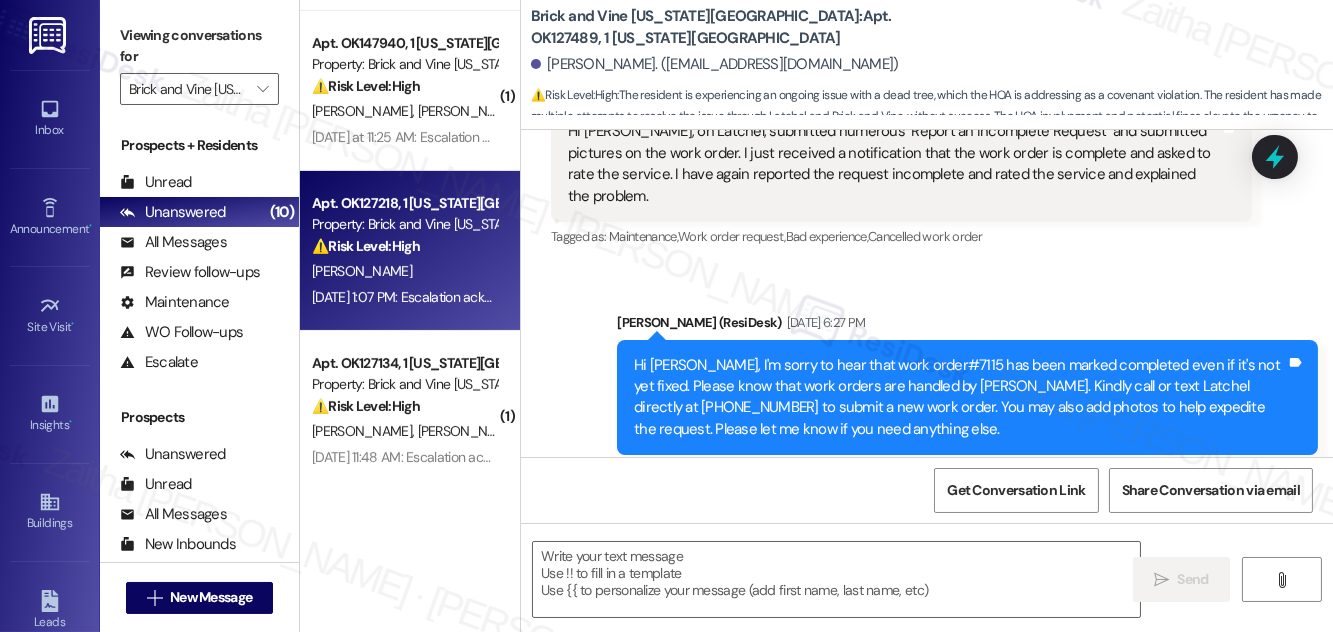 type on "Fetching suggested responses. Please feel free to read through the conversation in the meantime." 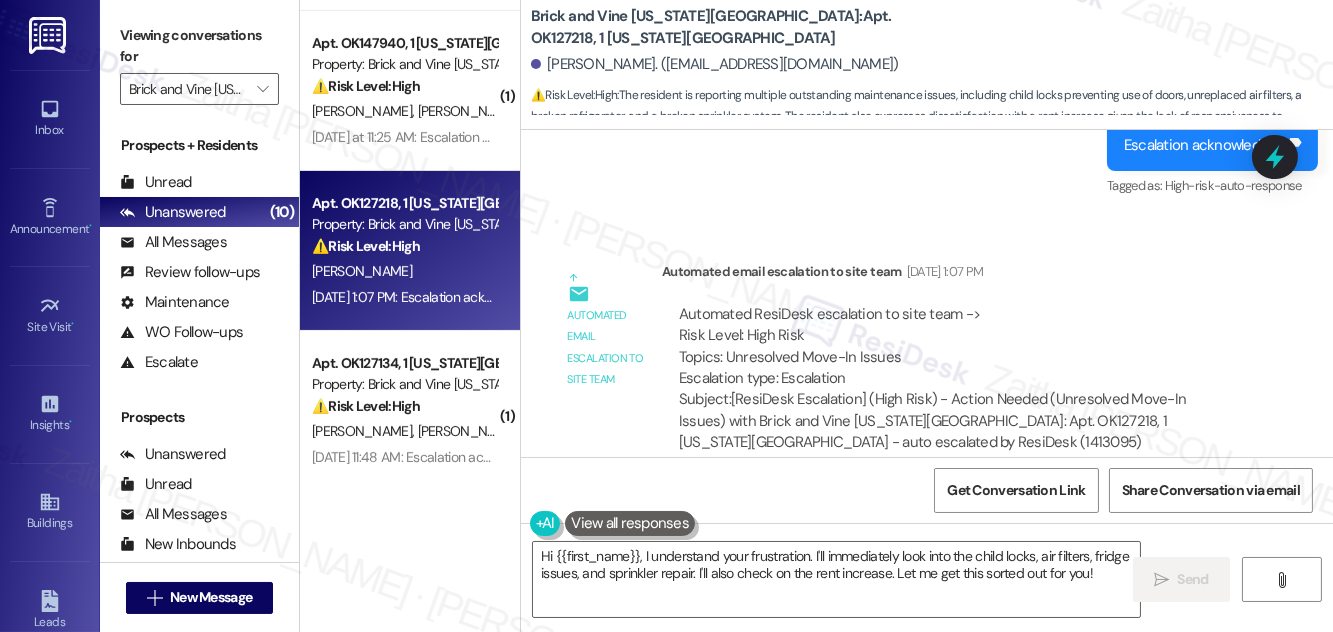 scroll, scrollTop: 1533, scrollLeft: 0, axis: vertical 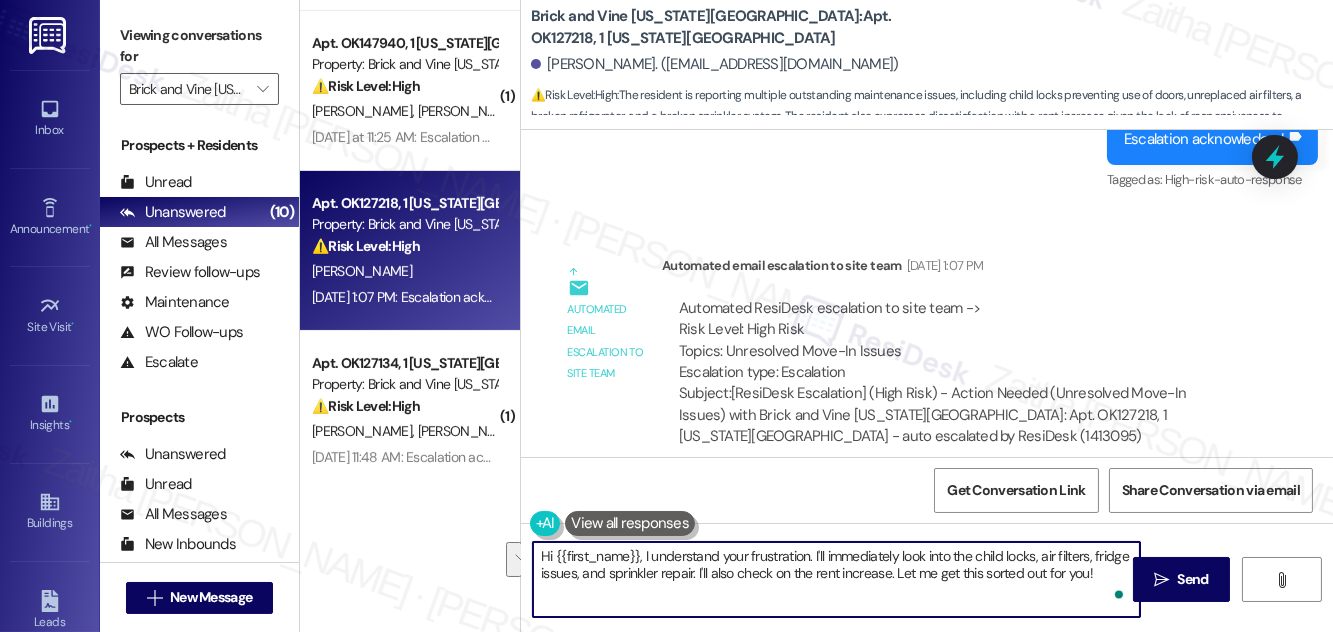 drag, startPoint x: 642, startPoint y: 551, endPoint x: 1096, endPoint y: 577, distance: 454.7439 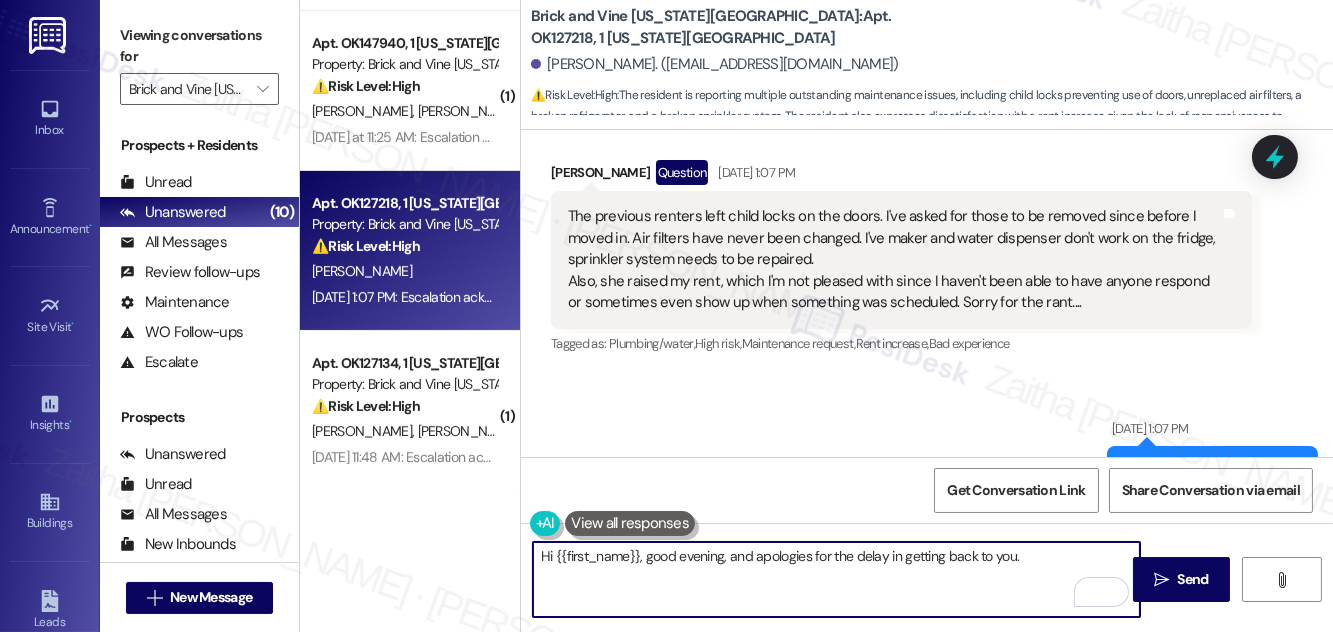 scroll, scrollTop: 1169, scrollLeft: 0, axis: vertical 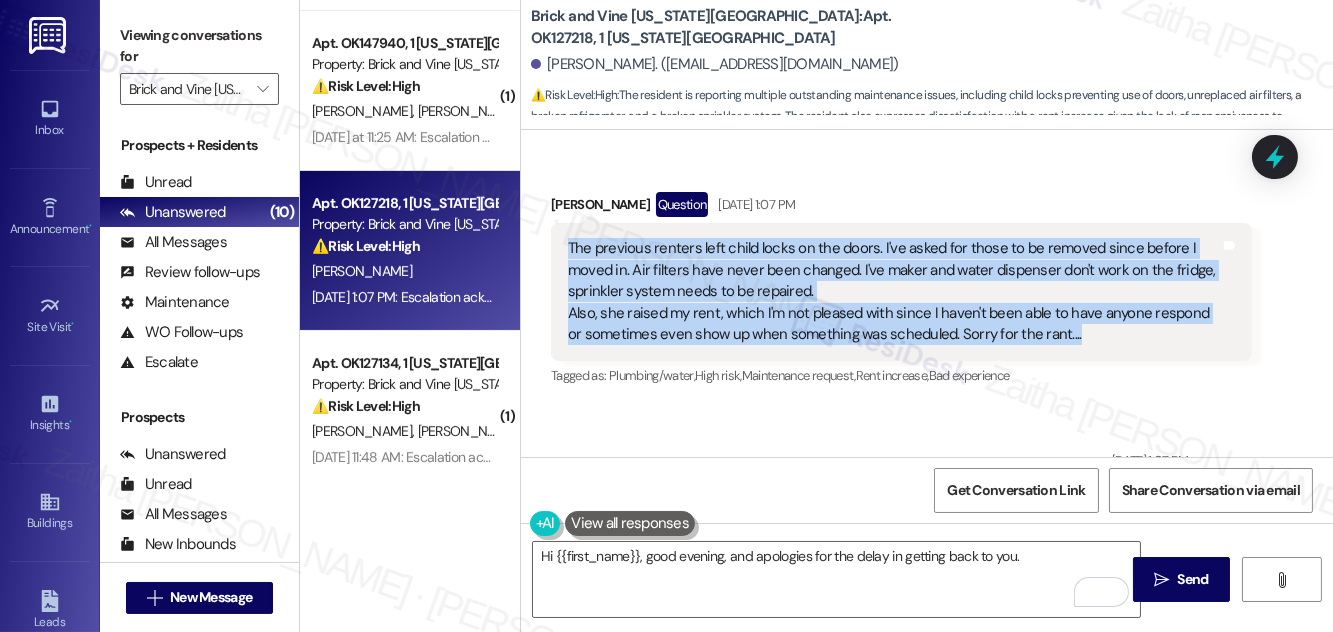 drag, startPoint x: 565, startPoint y: 224, endPoint x: 1065, endPoint y: 309, distance: 507.17355 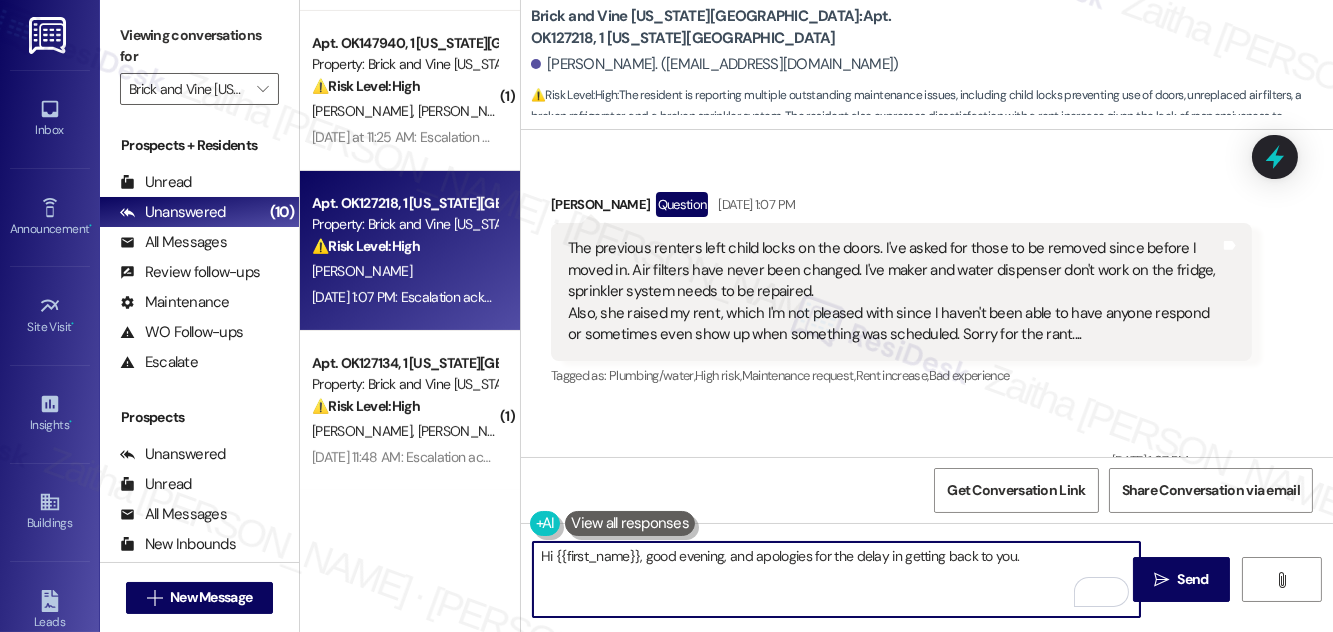 click on "Hi {{first_name}}, good evening, and apologies for the delay in getting back to you." at bounding box center (836, 579) 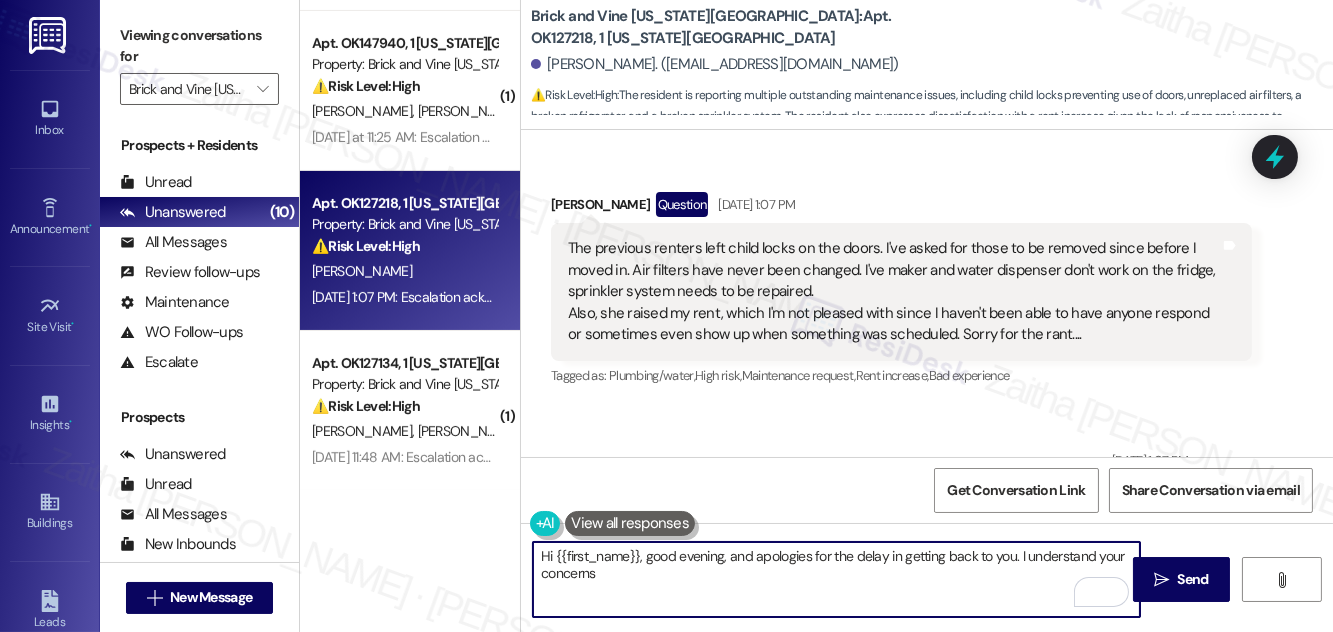 click on "Hi {{first_name}}, good evening, and apologies for the delay in getting back to you. I understand your concerns" at bounding box center [836, 579] 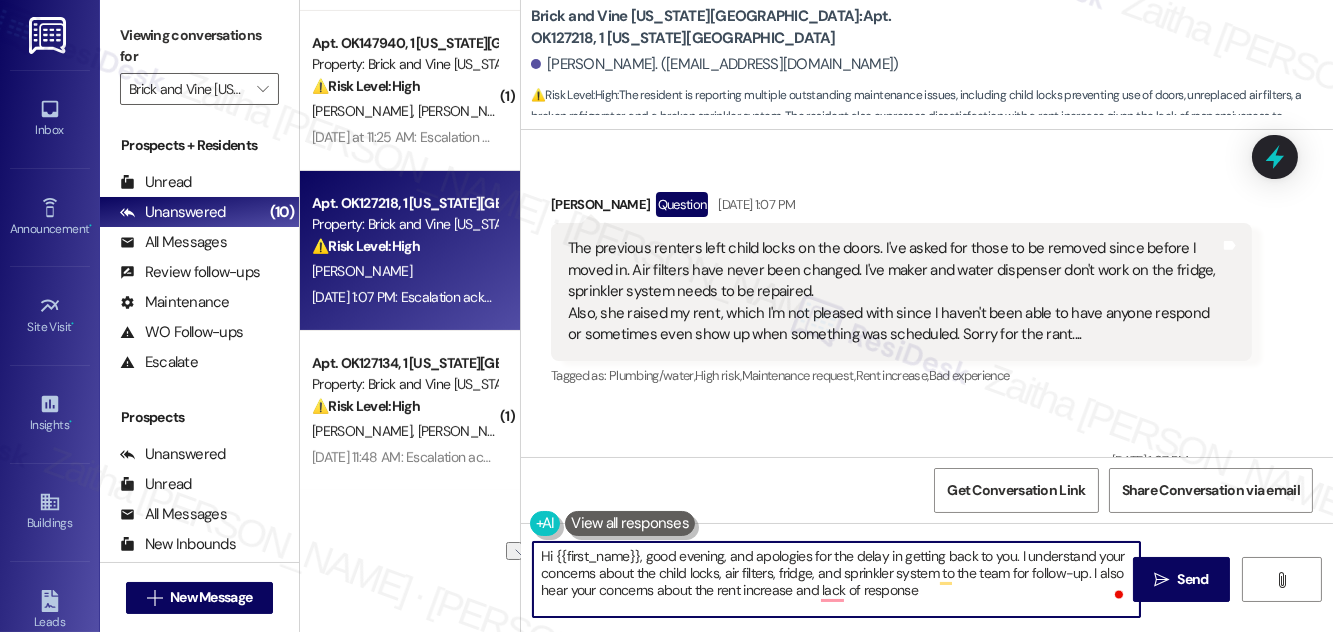 drag, startPoint x: 938, startPoint y: 571, endPoint x: 1088, endPoint y: 574, distance: 150.03 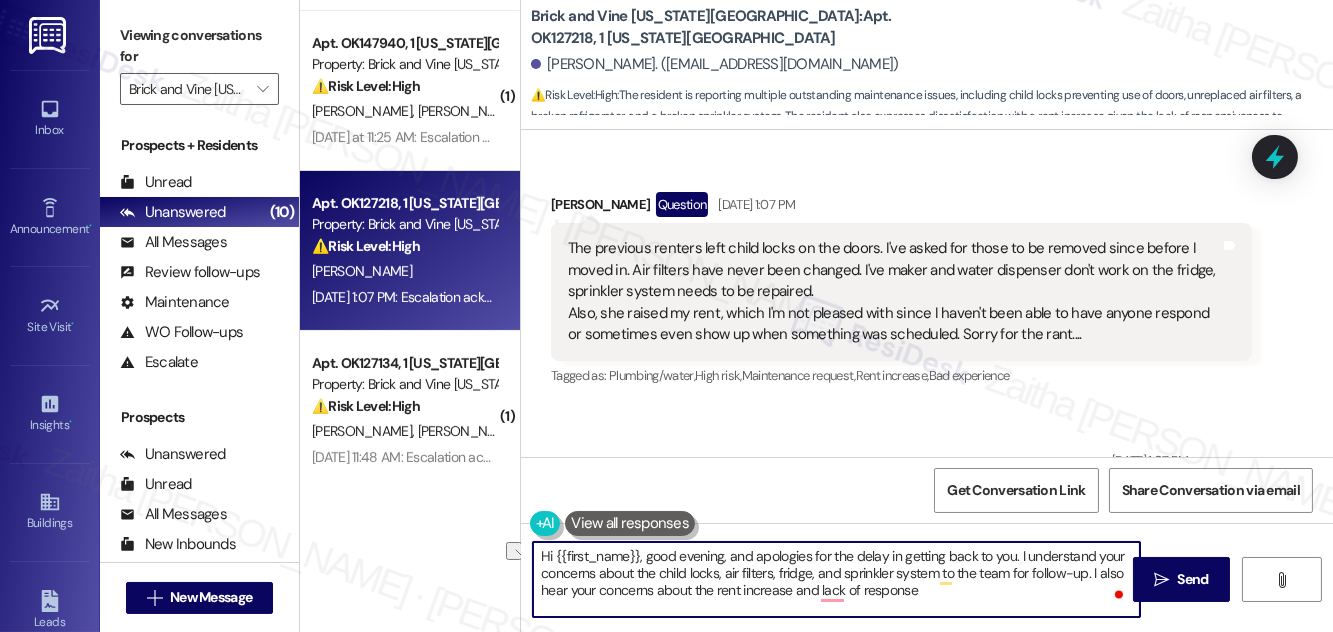 click on "Hi {{first_name}}, good evening, and apologies for the delay in getting back to you. I understand your concerns about the child locks, air filters, fridge, and sprinkler system to the team for follow-up. I also hear your concerns about the rent increase and lack of response" at bounding box center (836, 579) 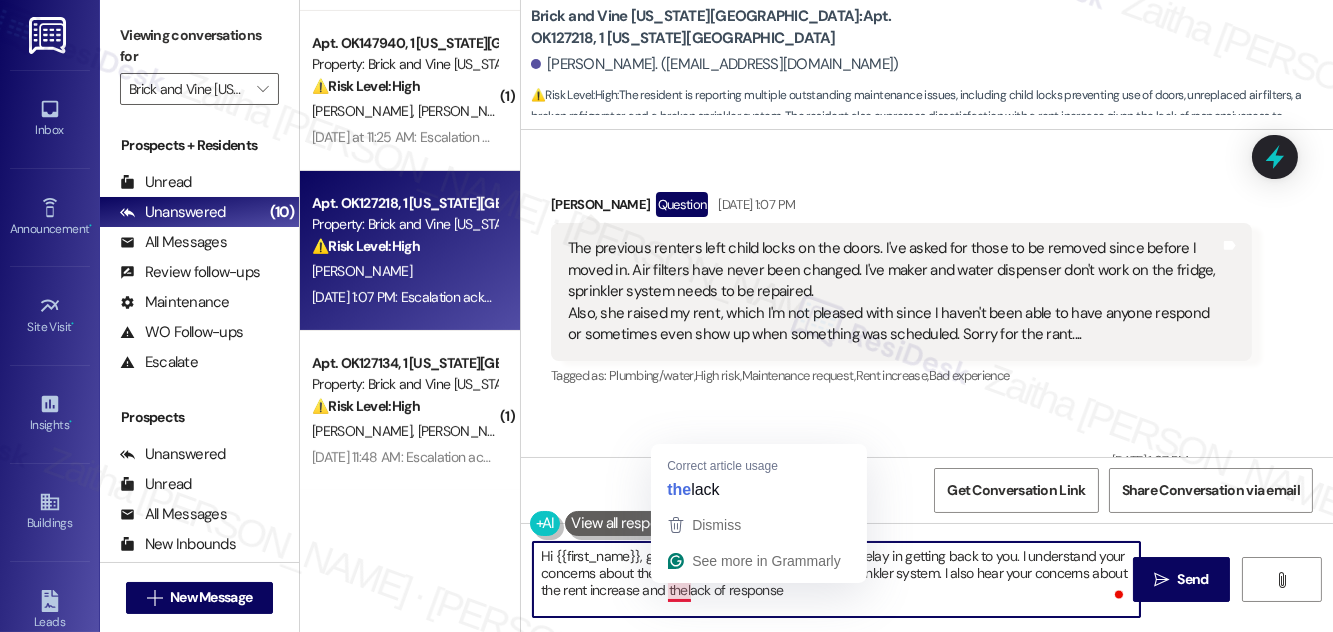 type on "Hi {{first_name}}, good evening, and apologies for the delay in getting back to you. I understand your concerns about the child locks, air filters, fridge, and sprinkler system. I also hear your concerns about the rent increase and the lack of response" 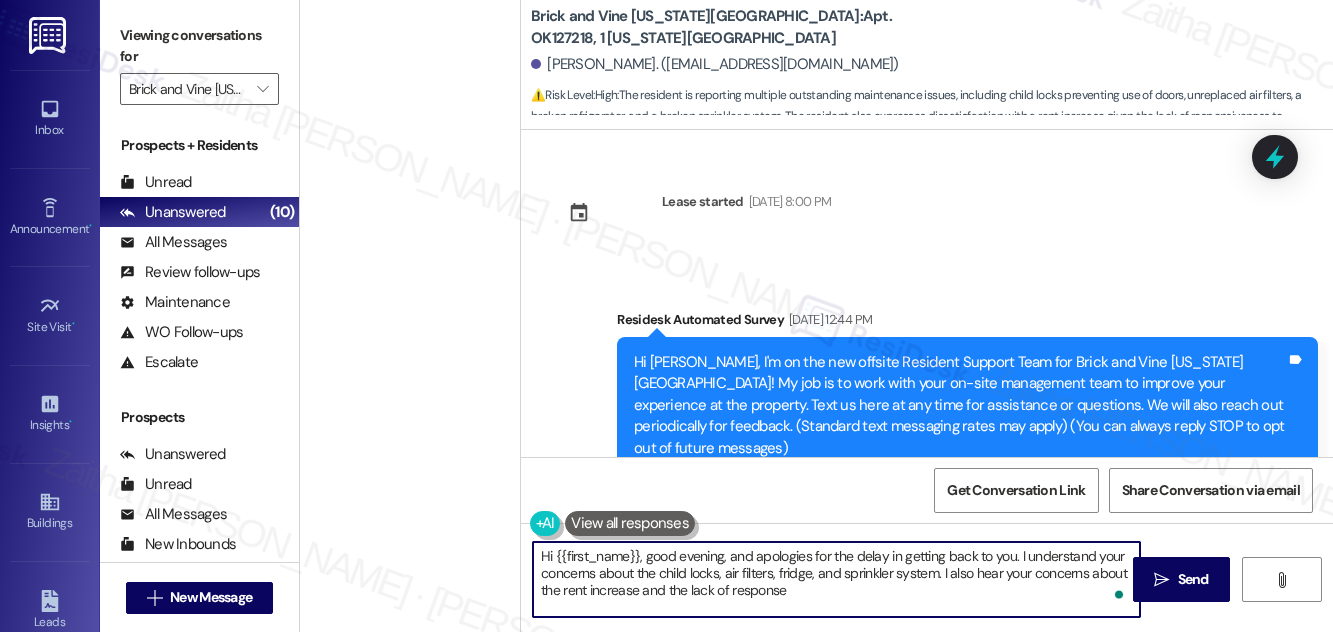 scroll, scrollTop: 0, scrollLeft: 0, axis: both 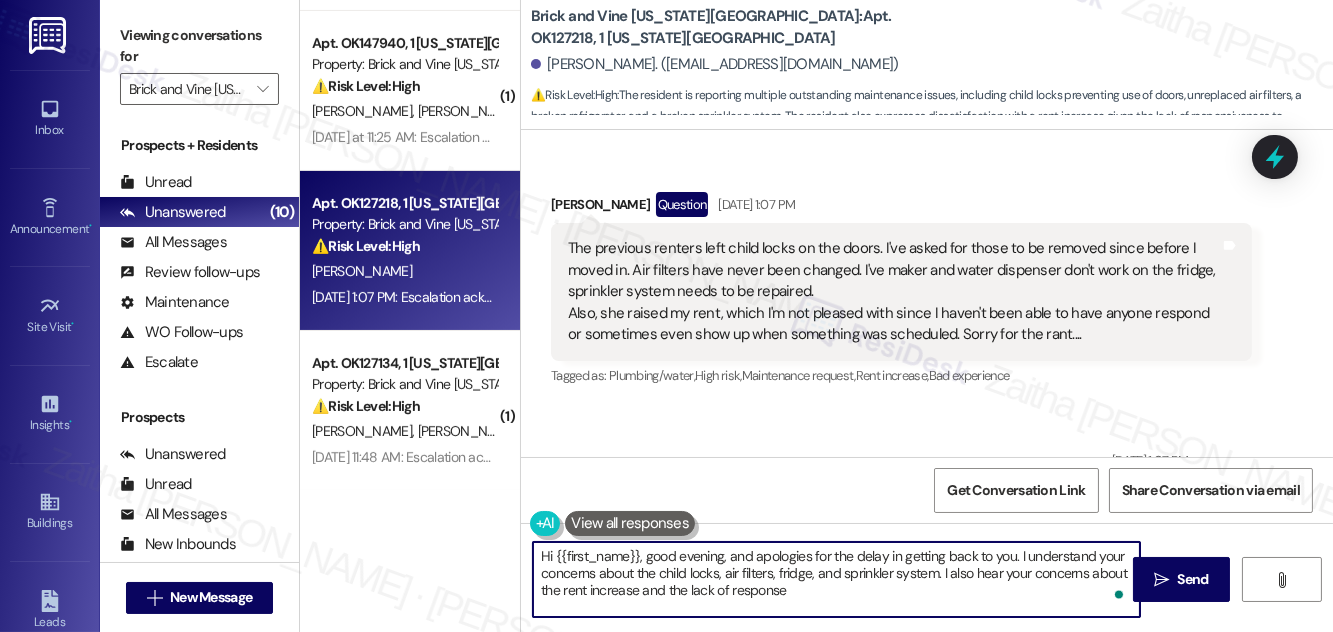 drag, startPoint x: 0, startPoint y: 0, endPoint x: 816, endPoint y: 593, distance: 1008.71454 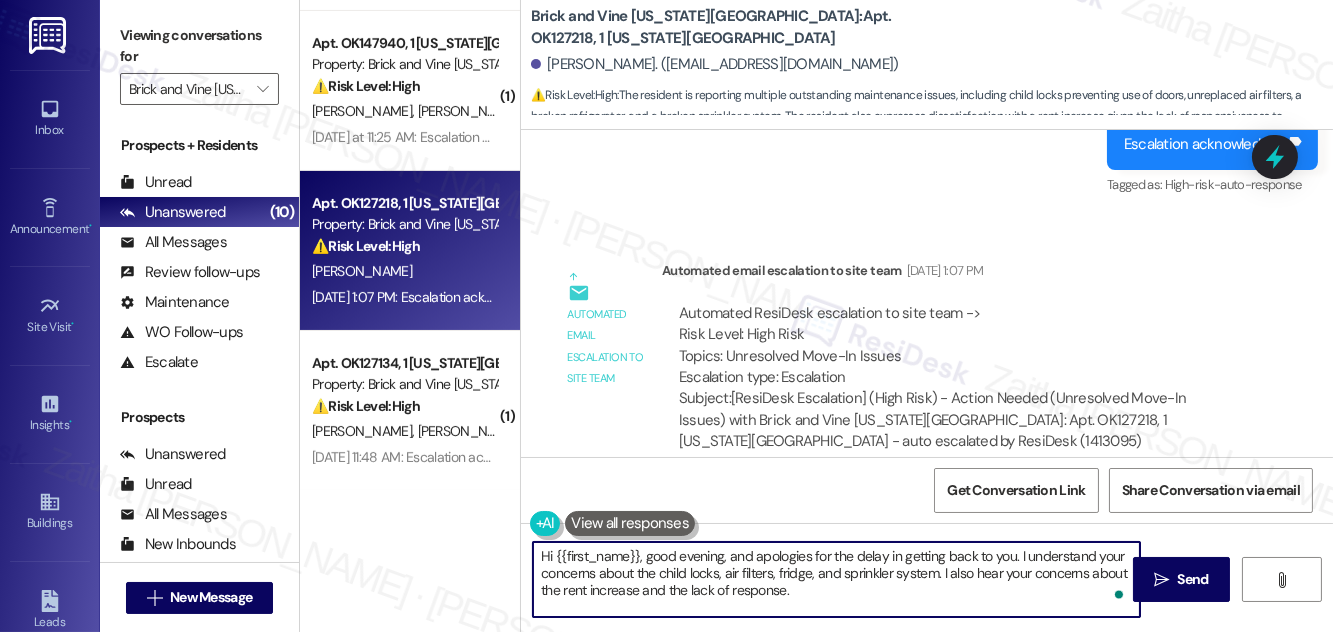 scroll, scrollTop: 1533, scrollLeft: 0, axis: vertical 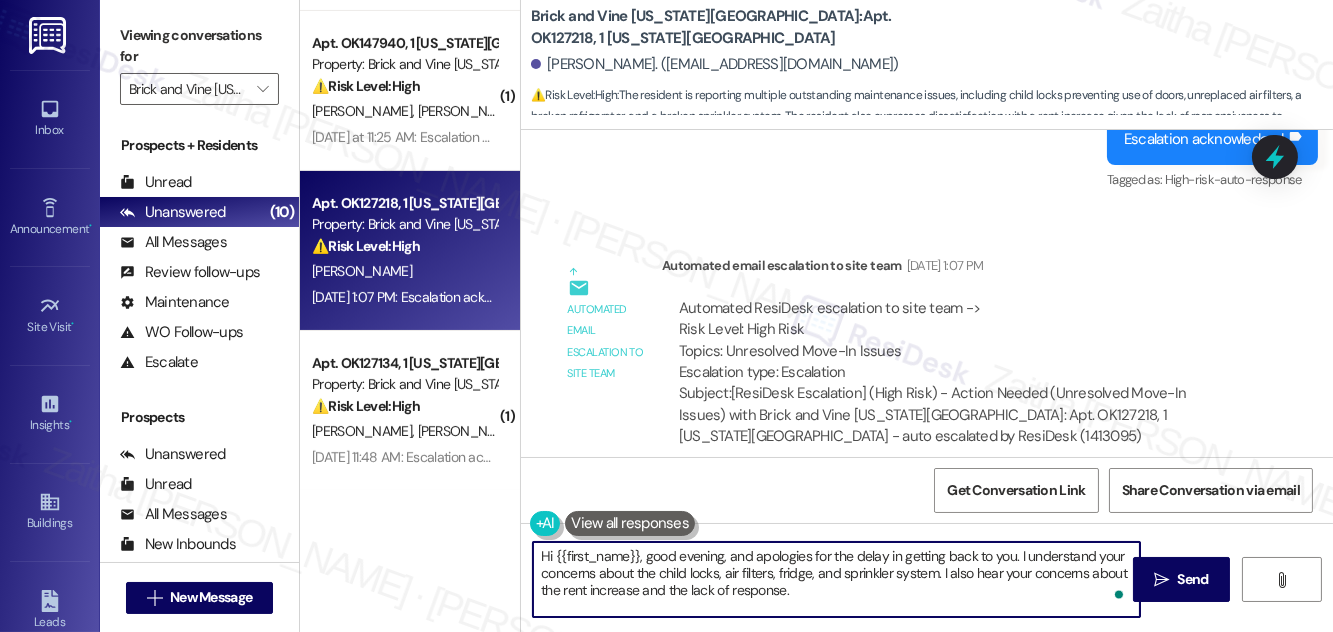type on "Hi {{first_name}}, good evening, and apologies for the delay in getting back to you. I understand your concerns about the child locks, air filters, fridge, and sprinkler system. I also hear your concerns about the rent increase and the lack of response." 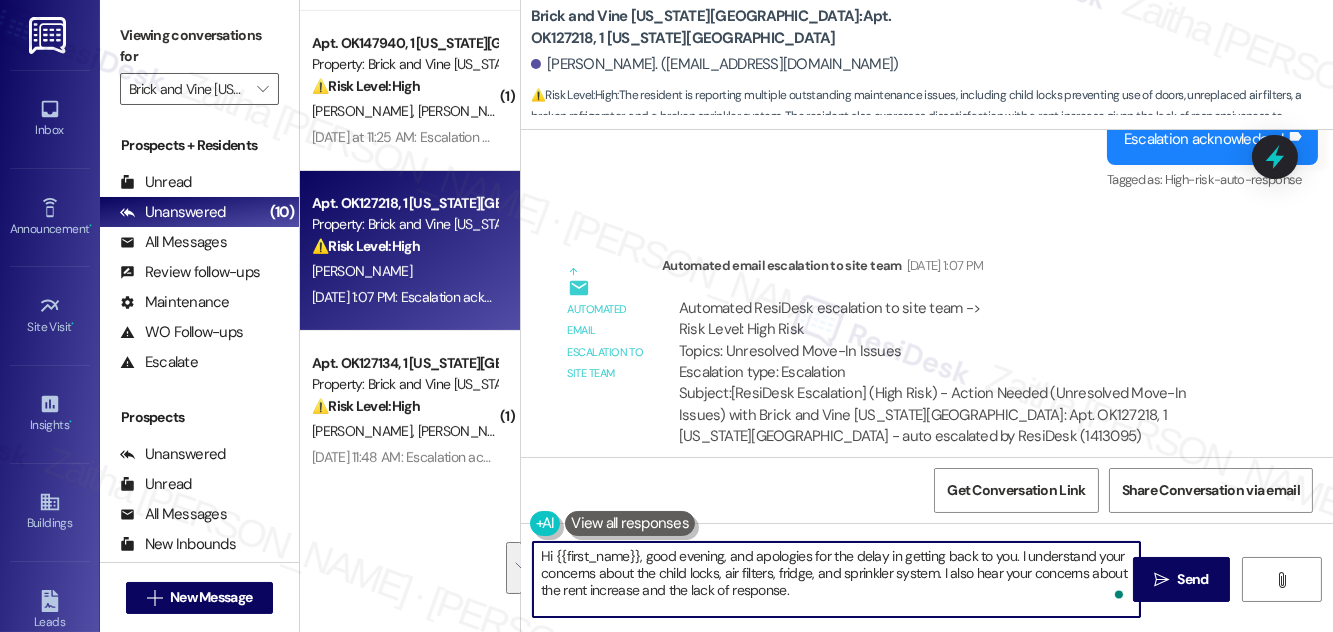 drag, startPoint x: 541, startPoint y: 556, endPoint x: 800, endPoint y: 589, distance: 261.09384 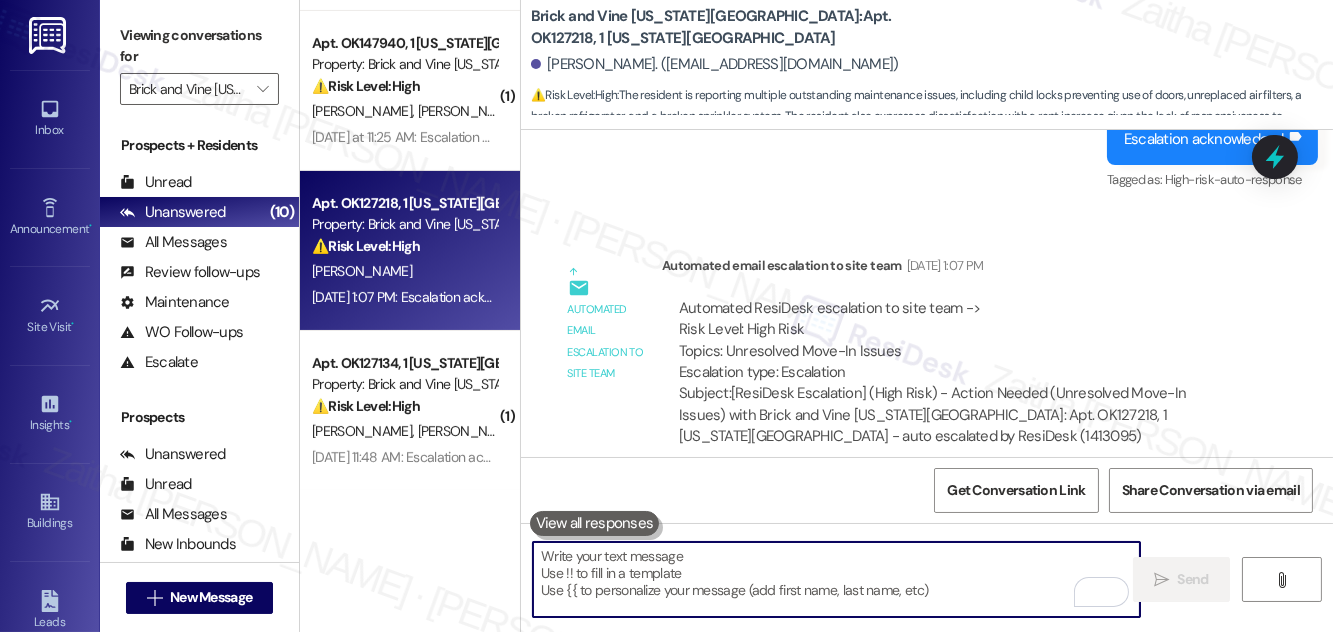 paste on "Hi {{first_name}}," 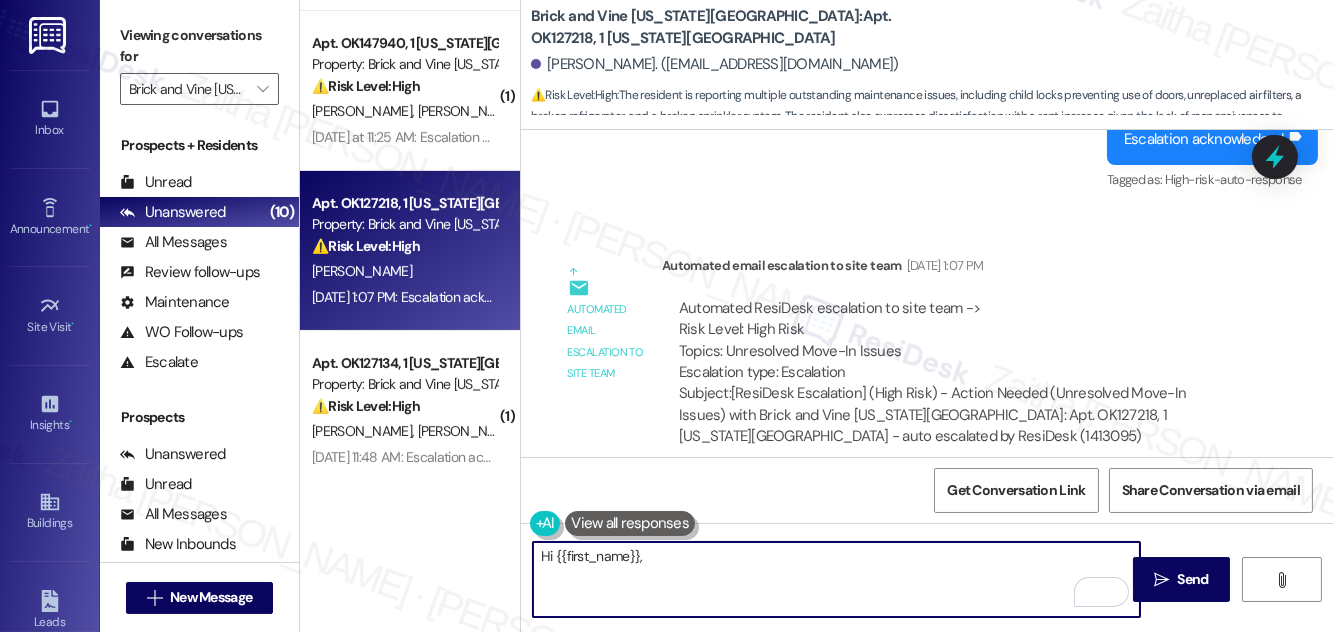 paste on "Good evening, and apologies for the delay in getting back to you. I understand your concerns regarding the child locks, air filters, fridge, and sprinkler system, as well as the rent increase and the lack of response you've experienced. Have any of these issues been addressed since your message? Please let me know, and I’ll be happy to follow up with the team." 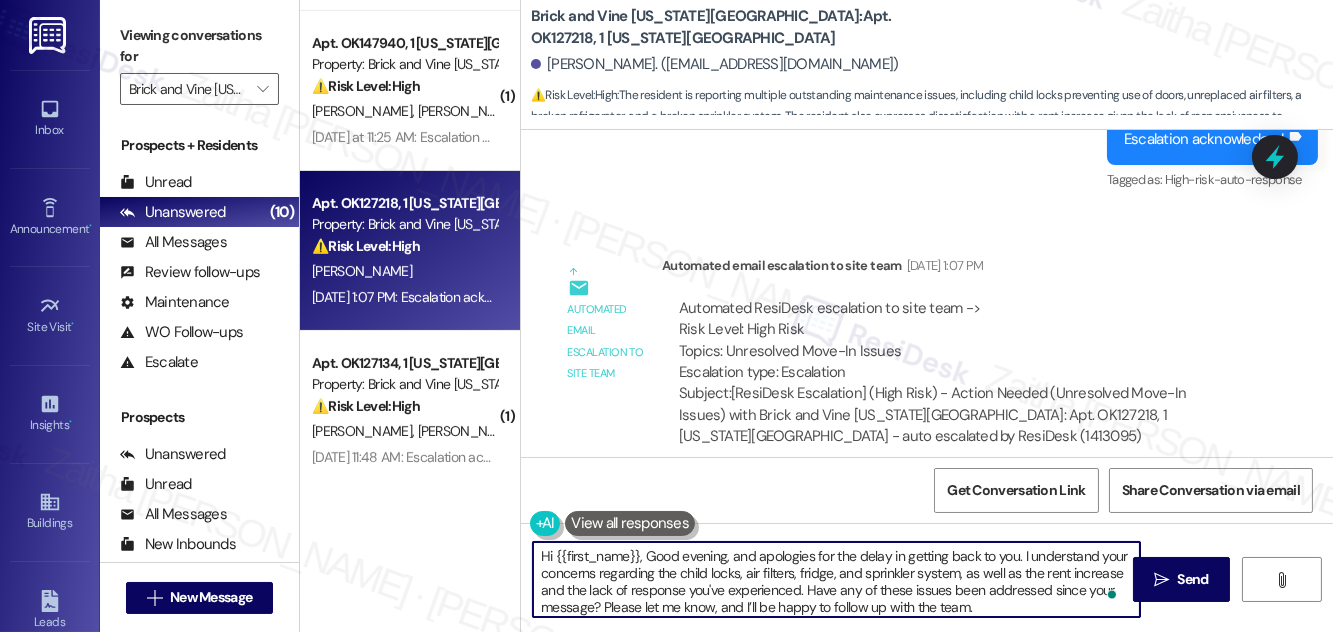 click on "Hi {{first_name}}, Good evening, and apologies for the delay in getting back to you. I understand your concerns regarding the child locks, air filters, fridge, and sprinkler system, as well as the rent increase and the lack of response you've experienced. Have any of these issues been addressed since your message? Please let me know, and I’ll be happy to follow up with the team." at bounding box center (836, 579) 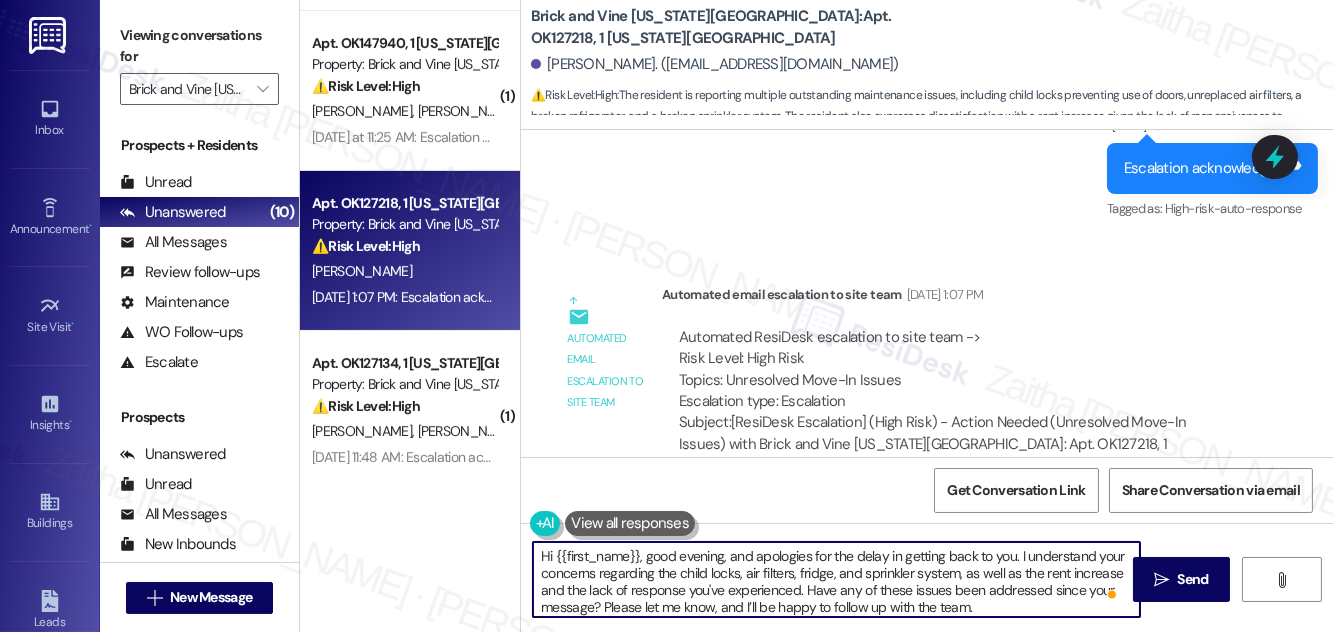 scroll, scrollTop: 1533, scrollLeft: 0, axis: vertical 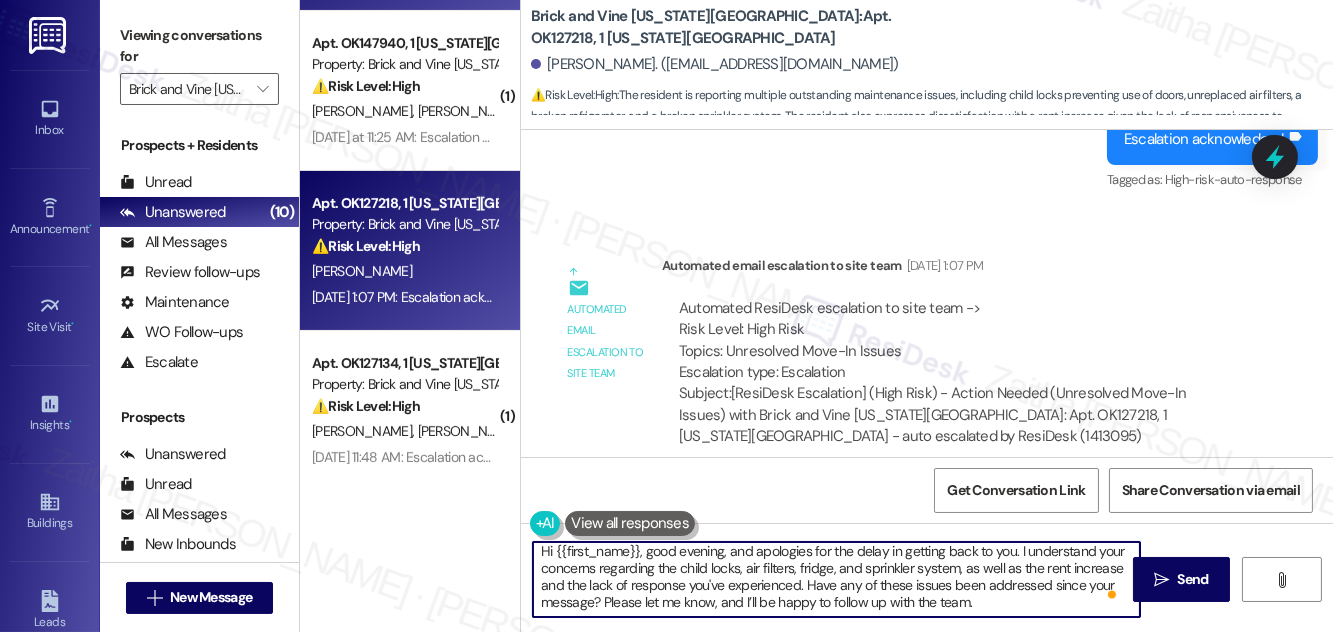 type on "Hi {{first_name}}, good evening, and apologies for the delay in getting back to you. I understand your concerns regarding the child locks, air filters, fridge, and sprinkler system, as well as the rent increase and the lack of response you've experienced. Have any of these issues been addressed since your message? Please let me know, and I’ll be happy to follow up with the team." 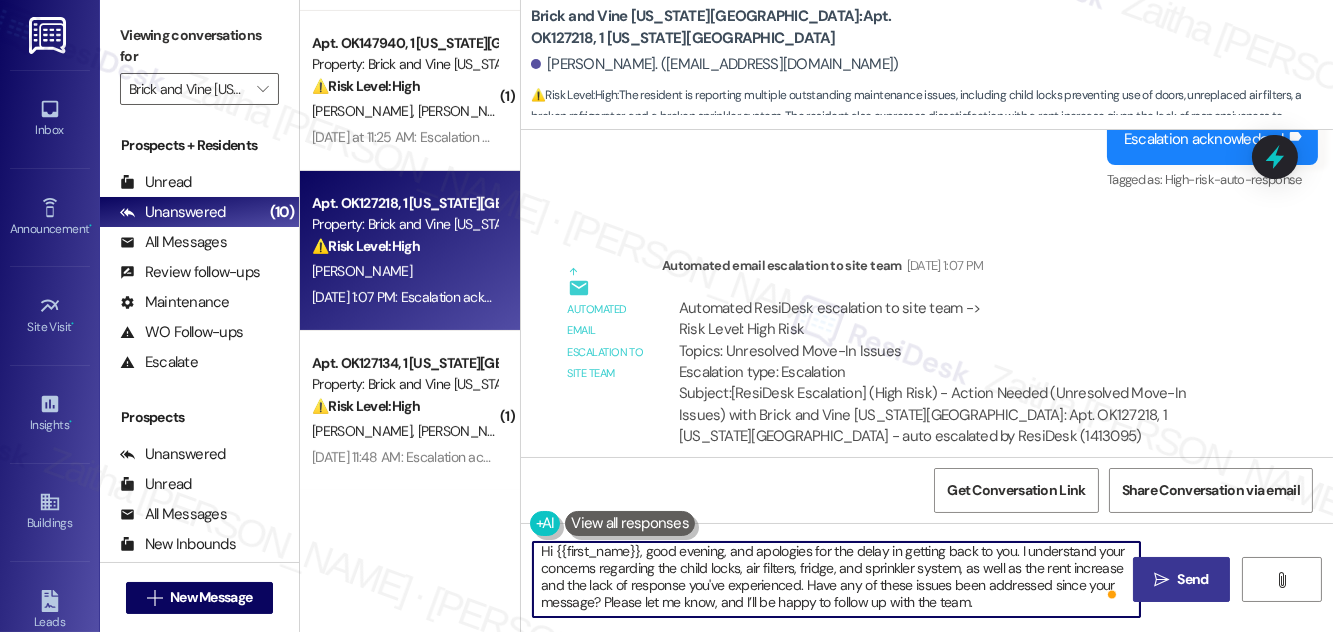 click on "Send" at bounding box center (1193, 579) 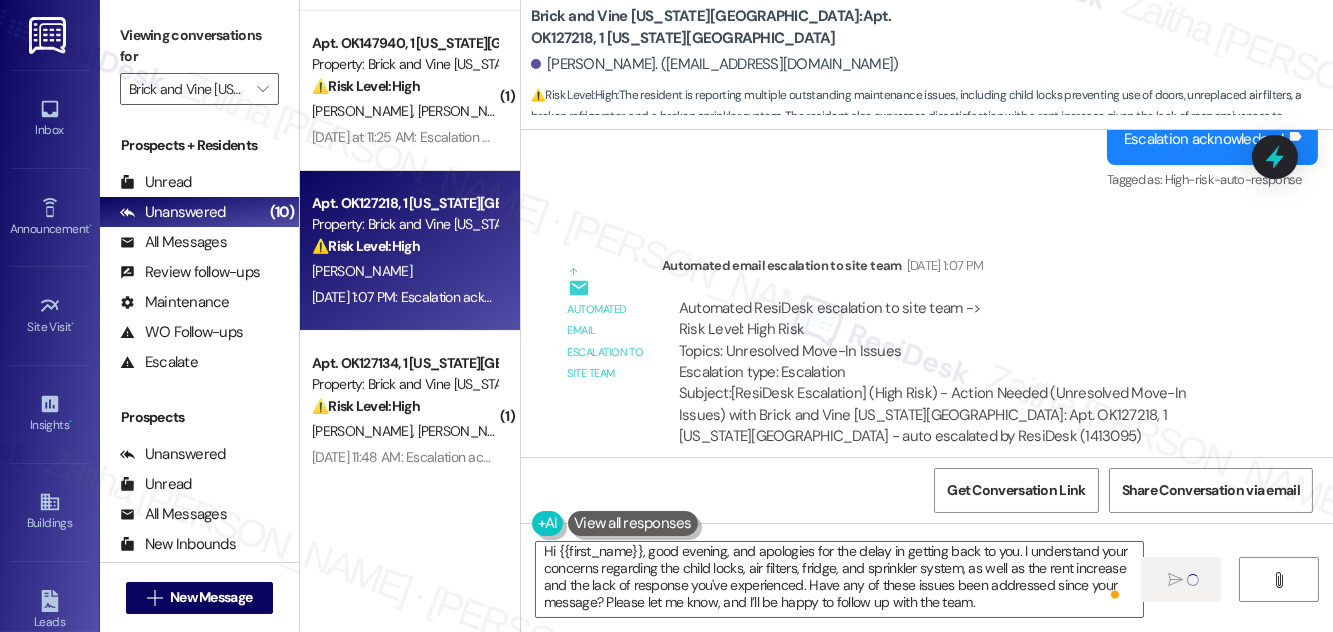 scroll, scrollTop: 0, scrollLeft: 0, axis: both 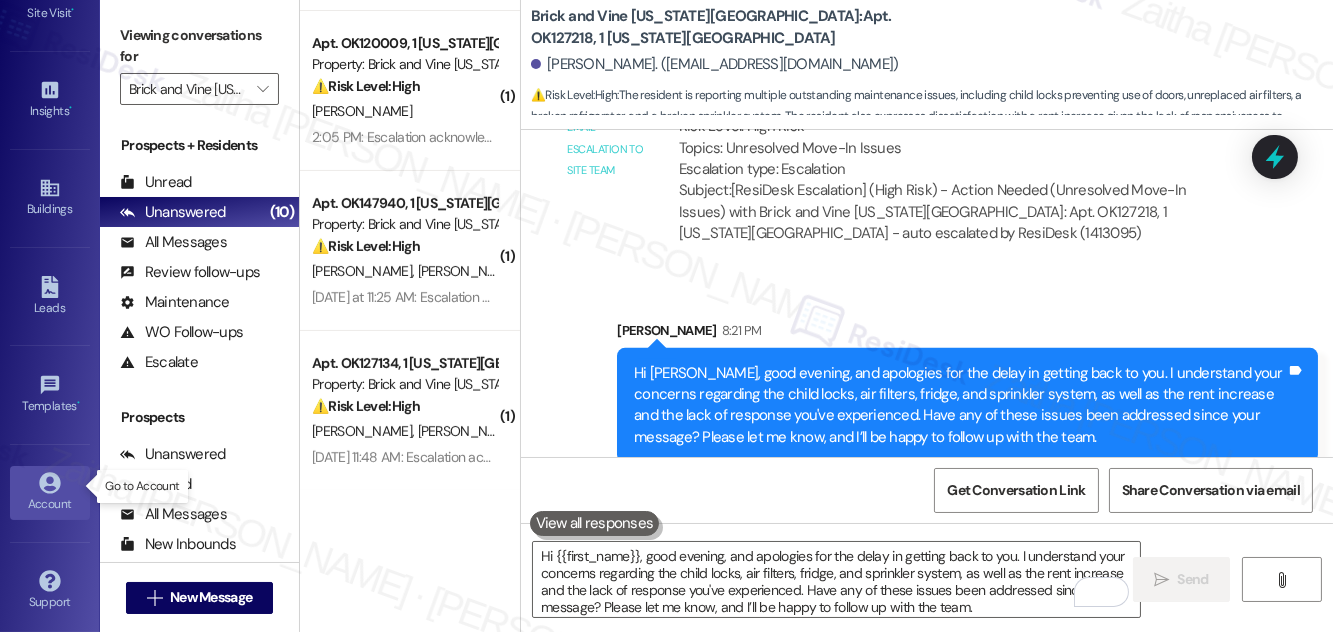 click on "Account" at bounding box center [50, 504] 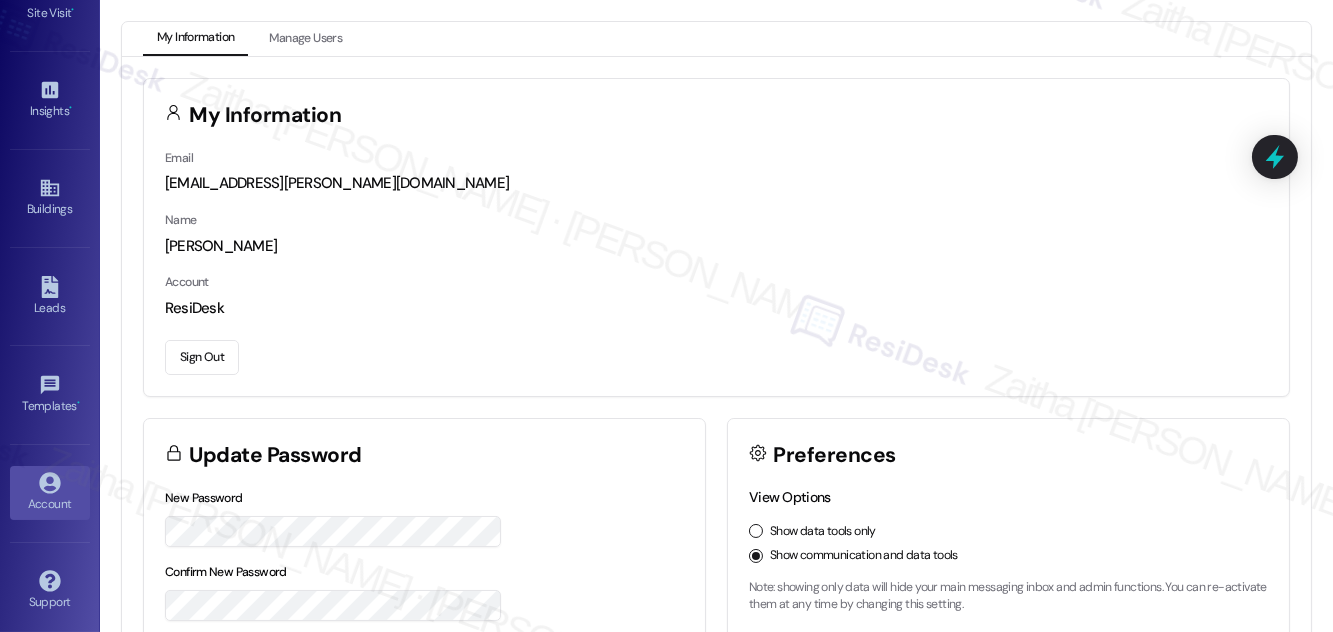 click on "Sign Out" at bounding box center [202, 357] 